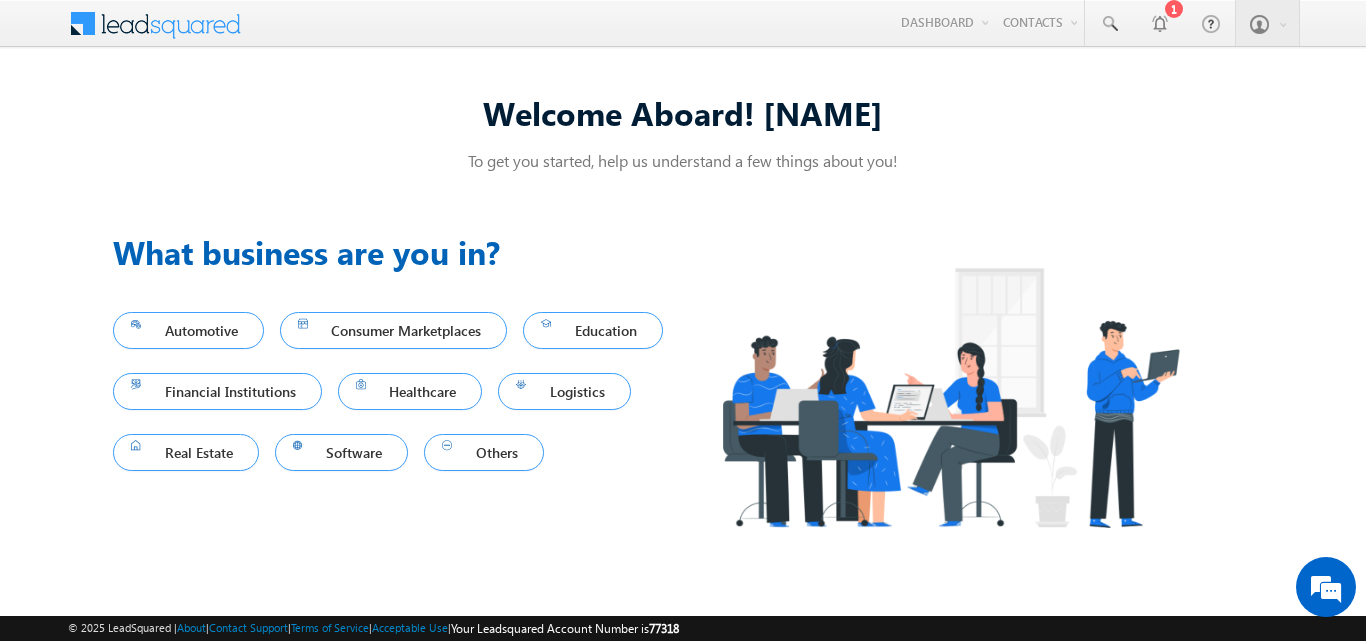 scroll, scrollTop: 0, scrollLeft: 0, axis: both 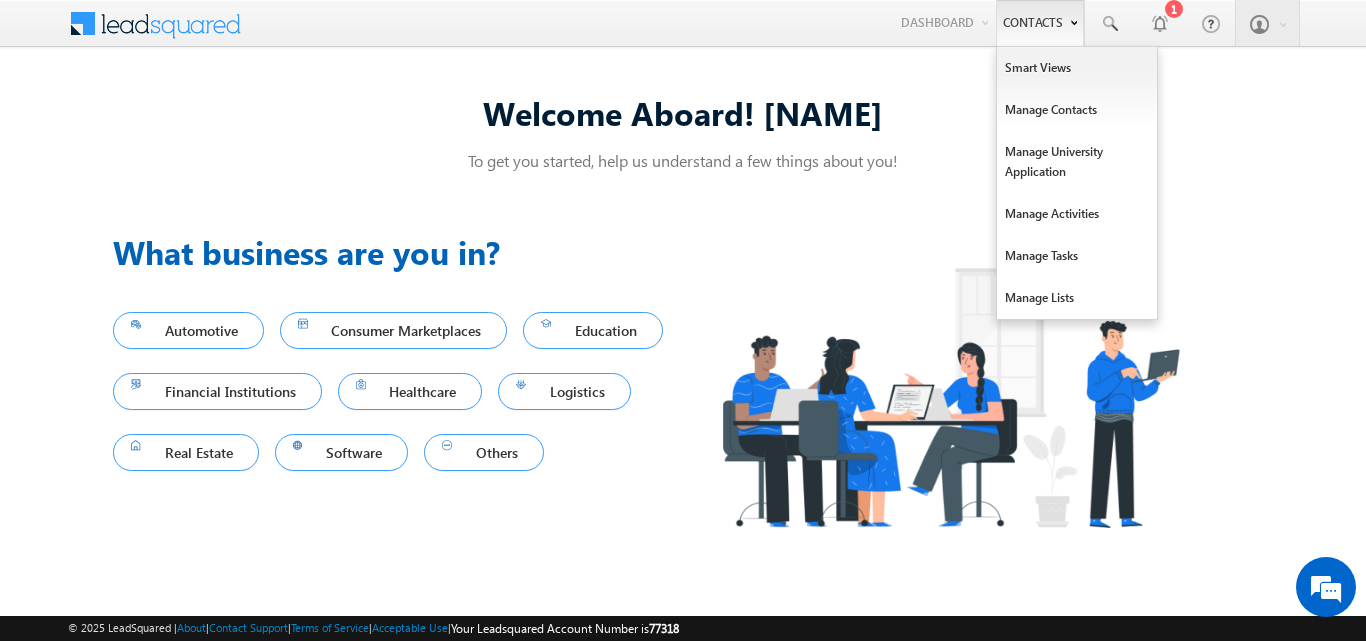 click on "Contacts" at bounding box center (1040, 23) 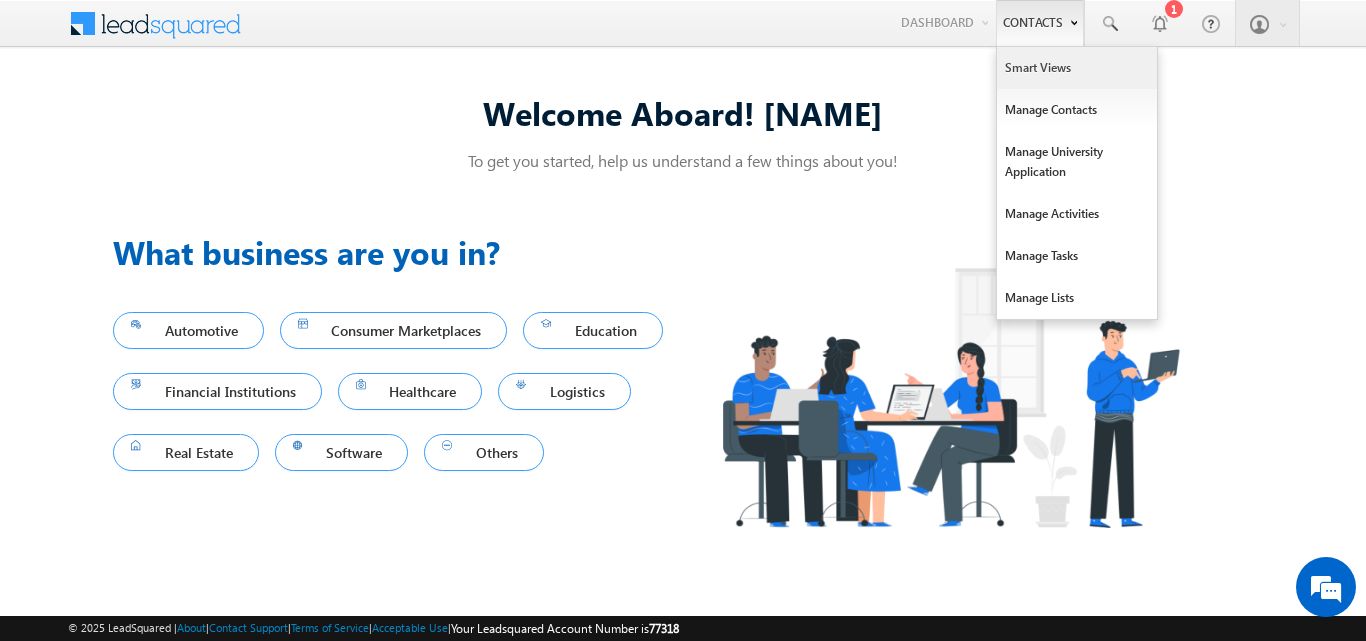 click on "Smart Views" at bounding box center [1077, 68] 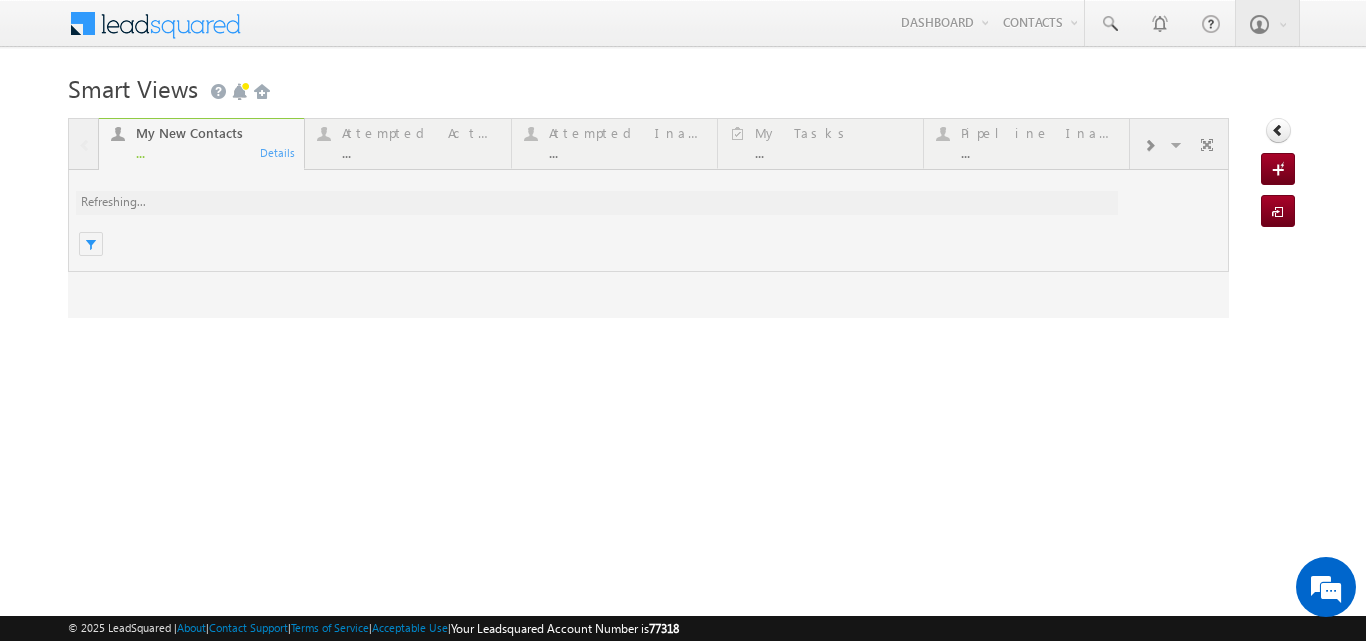 scroll, scrollTop: 0, scrollLeft: 0, axis: both 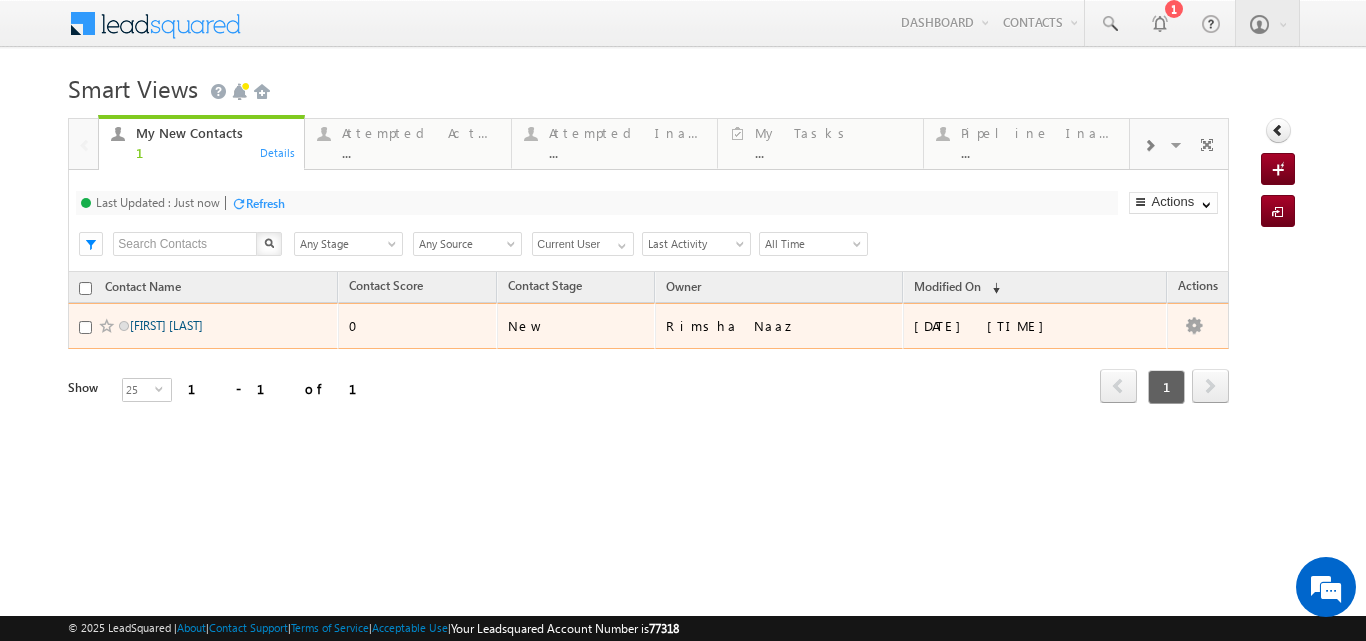 click on "Kabir Marbate" at bounding box center [166, 325] 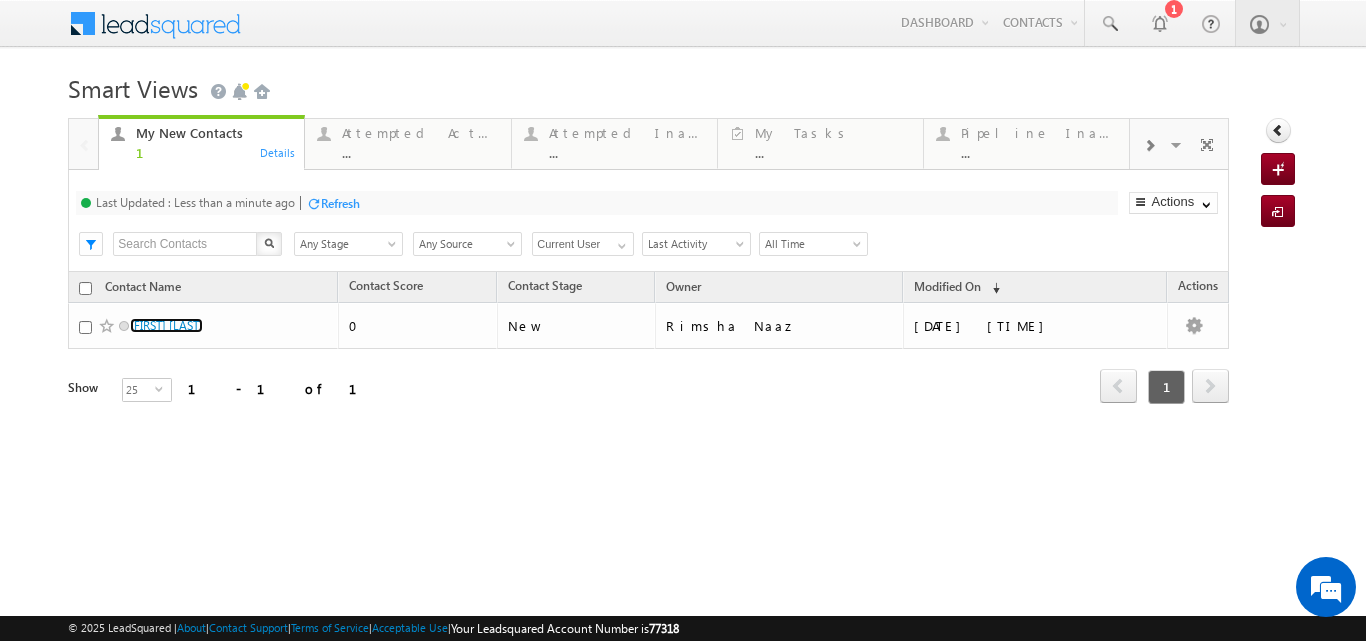 scroll, scrollTop: 0, scrollLeft: 0, axis: both 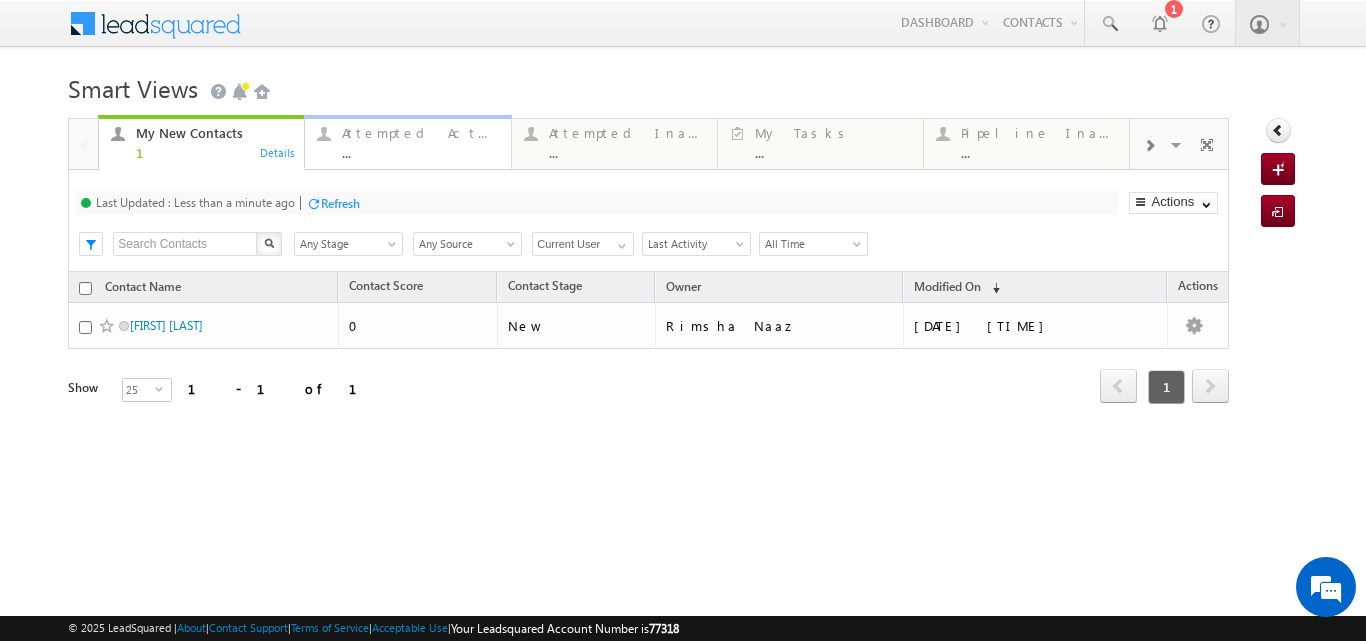 click on "Attempted Active" at bounding box center [420, 133] 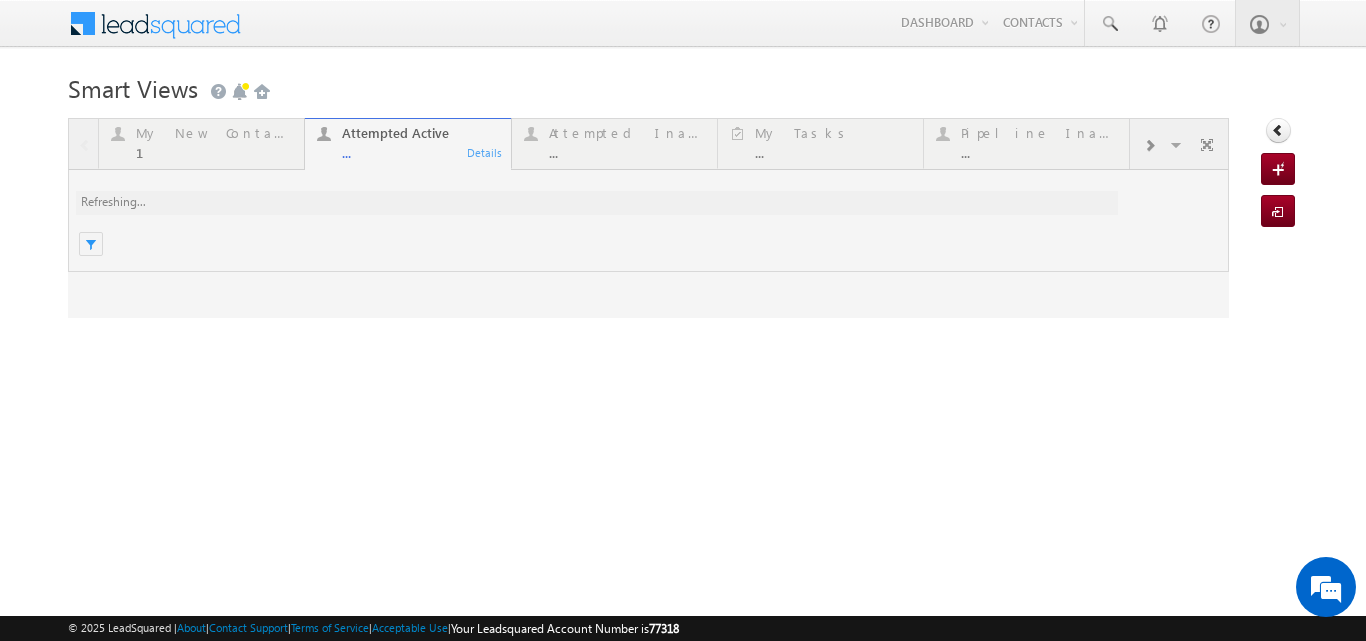 scroll, scrollTop: 0, scrollLeft: 0, axis: both 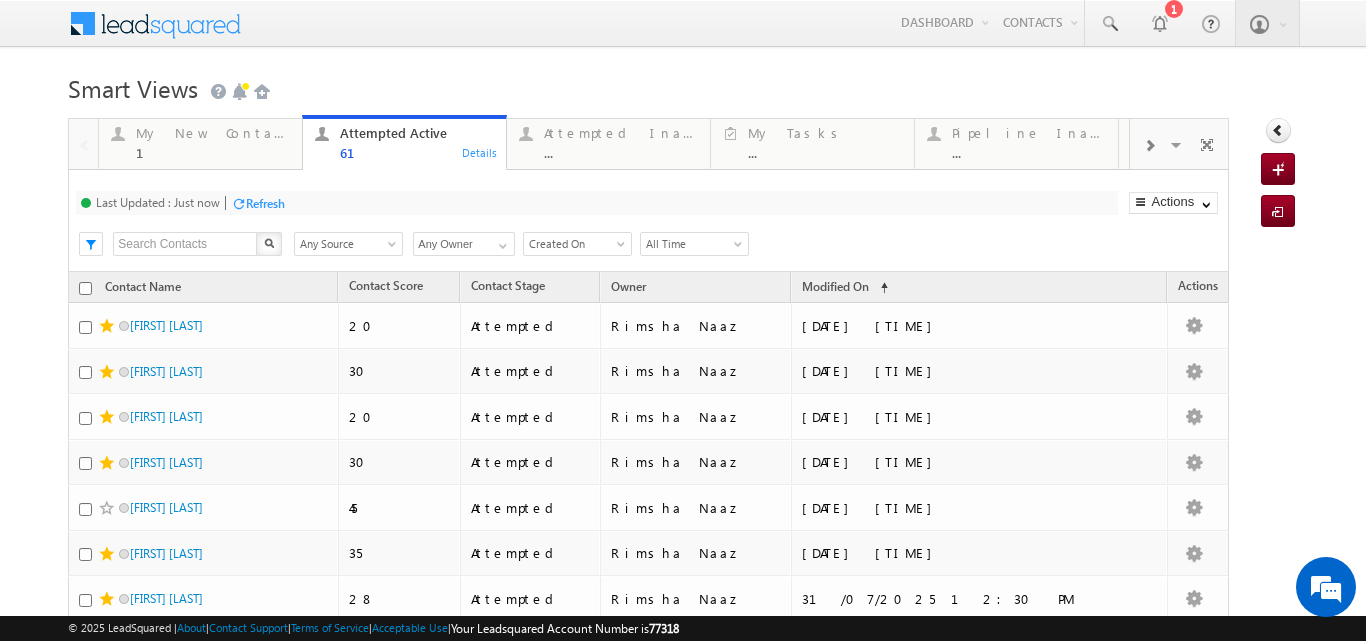 click on "Refresh" at bounding box center [265, 203] 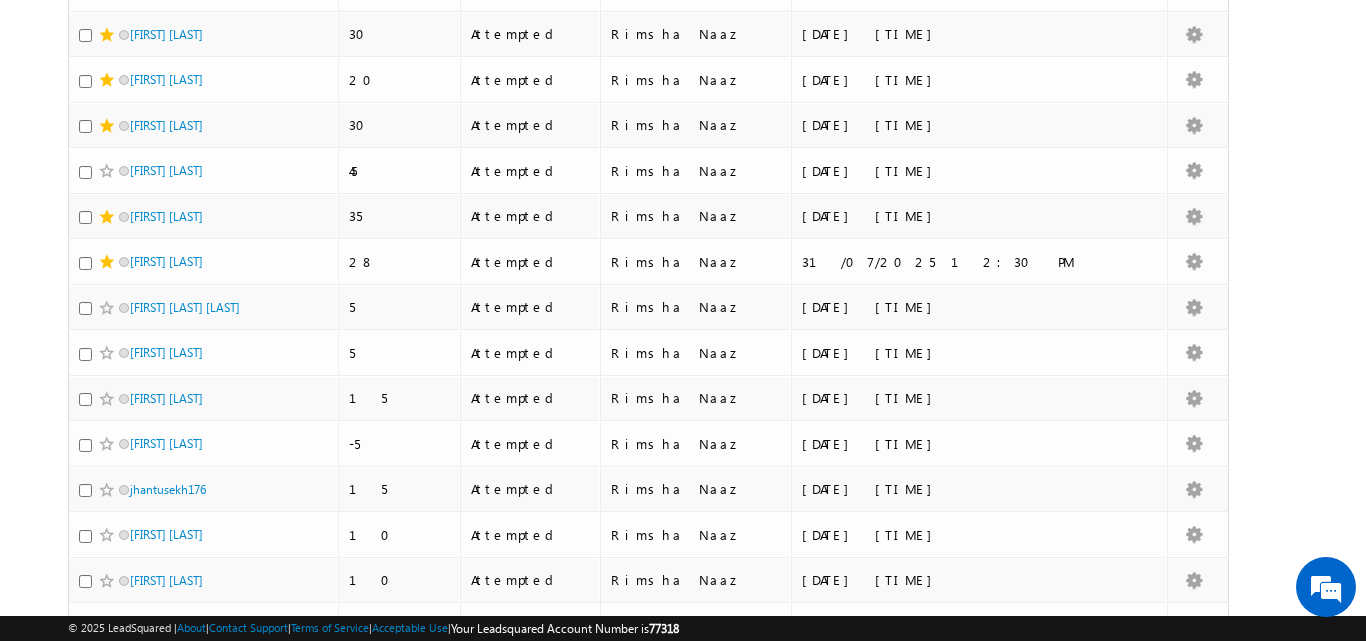scroll, scrollTop: 374, scrollLeft: 0, axis: vertical 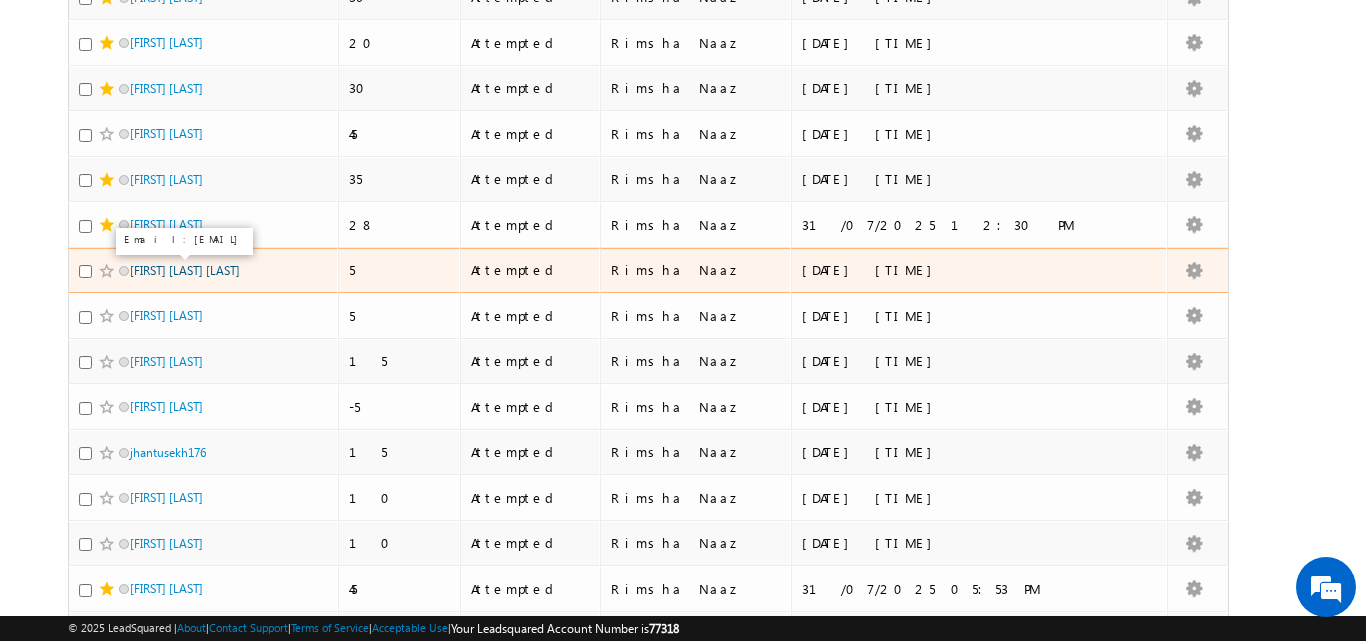 click on "Harpreet Singh Nagi" at bounding box center (185, 270) 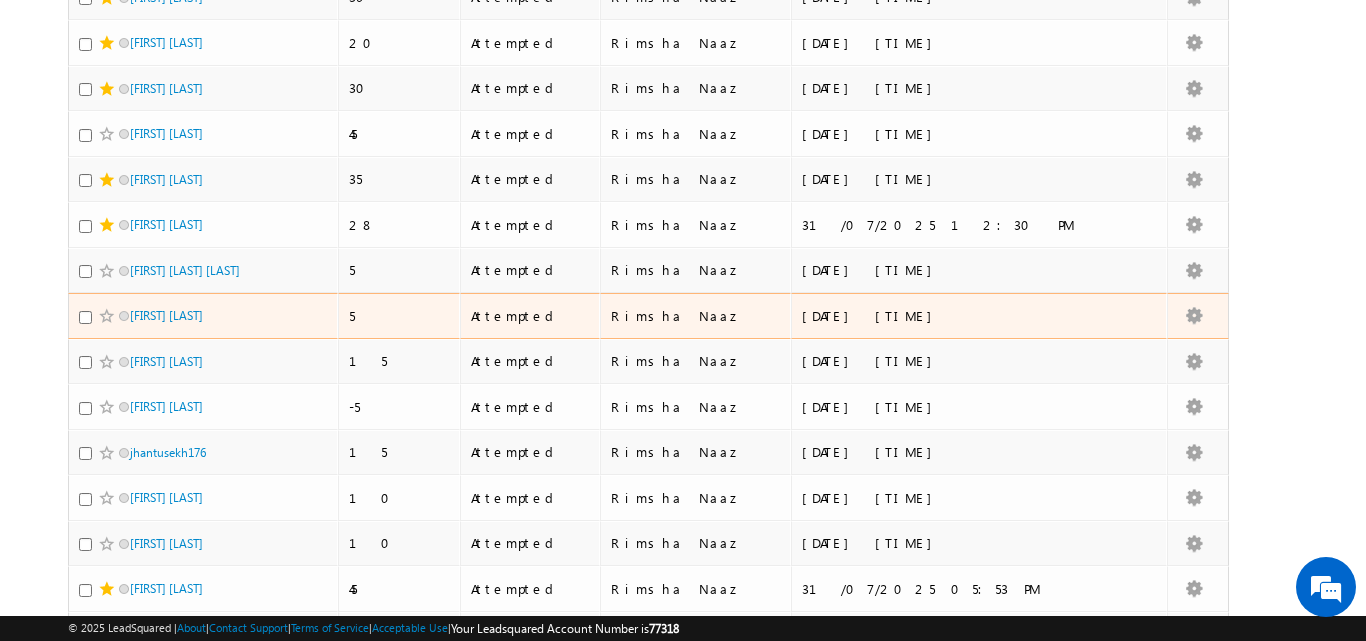 click on "[FIRST] [LAST]" at bounding box center [203, 316] 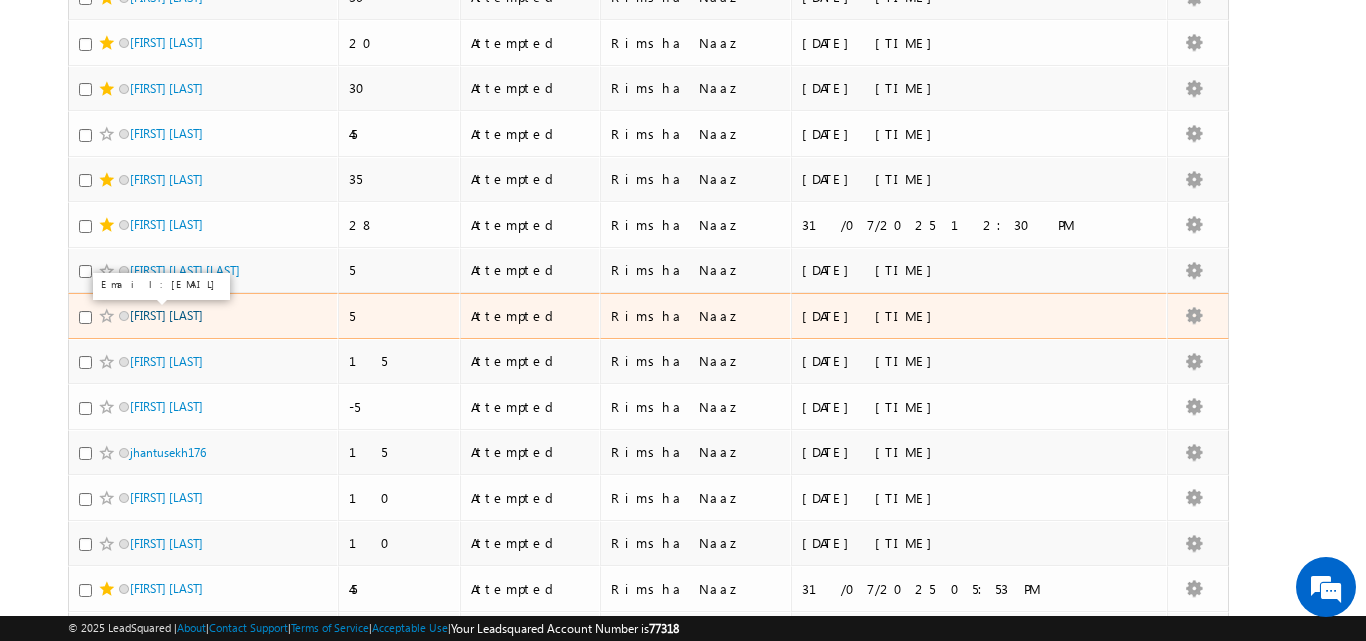 click on "[FIRST] [LAST]" at bounding box center (166, 315) 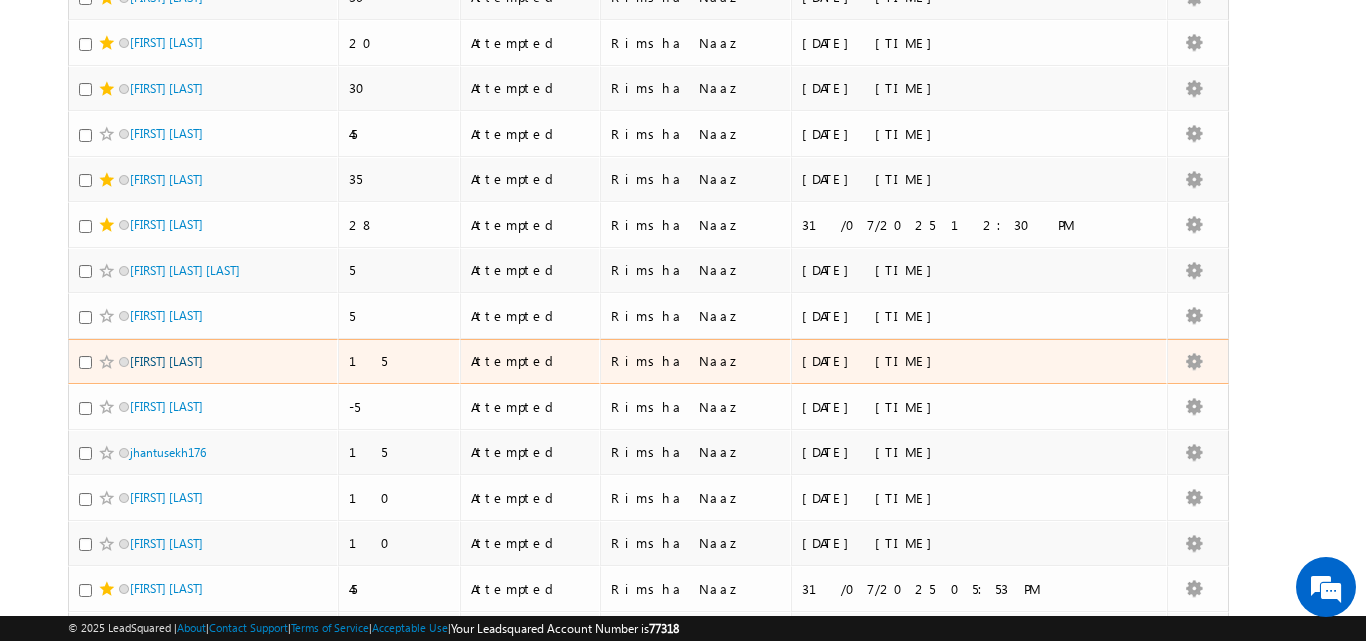 click on "Puspendr Kumar" at bounding box center [166, 361] 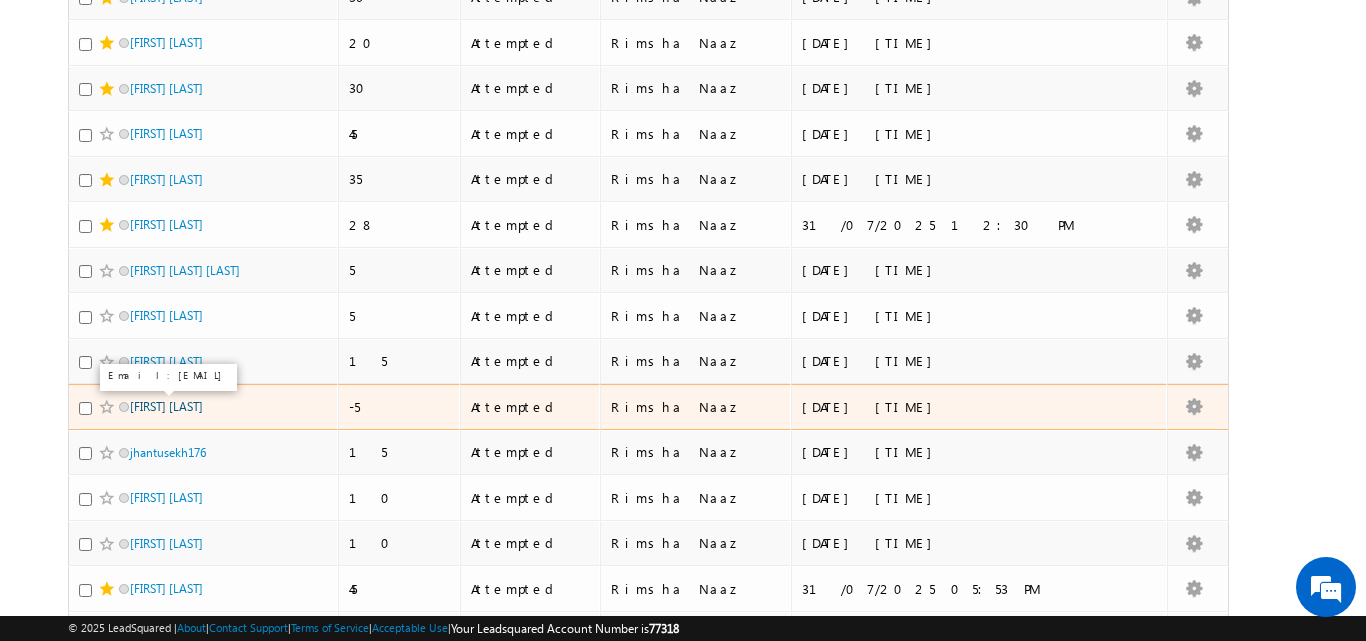 click on "[FIRST] [LAST]" at bounding box center (166, 406) 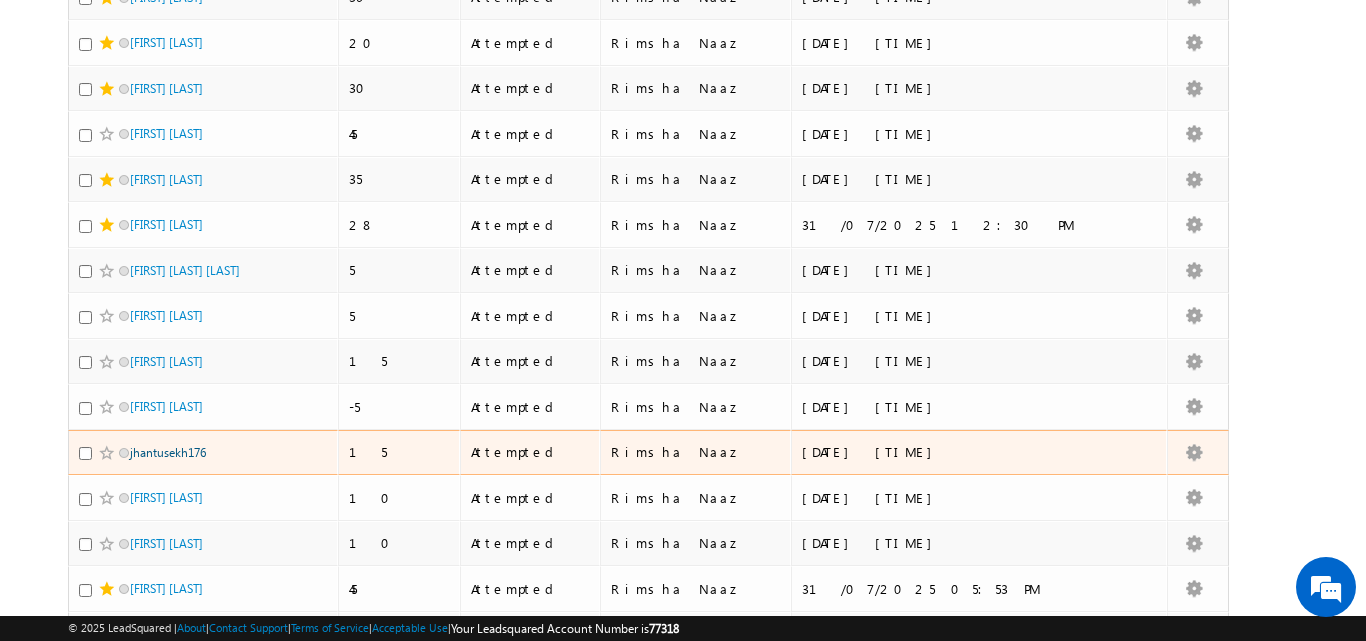 click on "jhantusekh176" at bounding box center [168, 452] 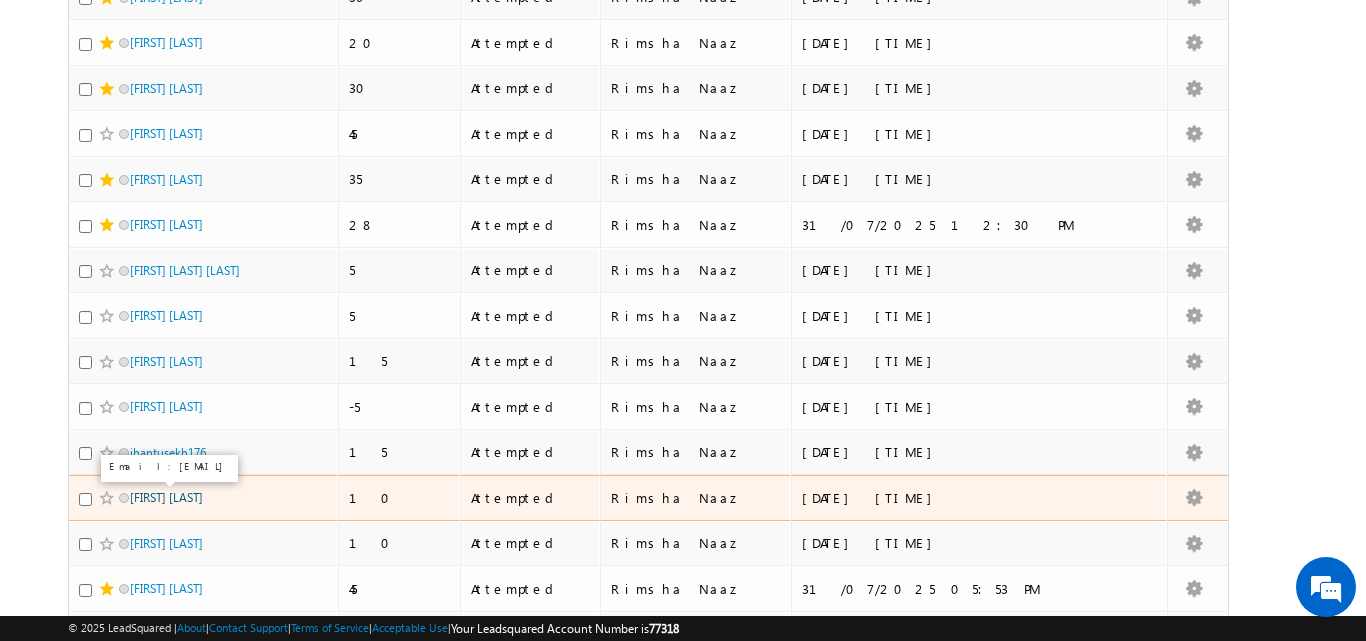 click on "Sharvari Mowh fe" at bounding box center [166, 497] 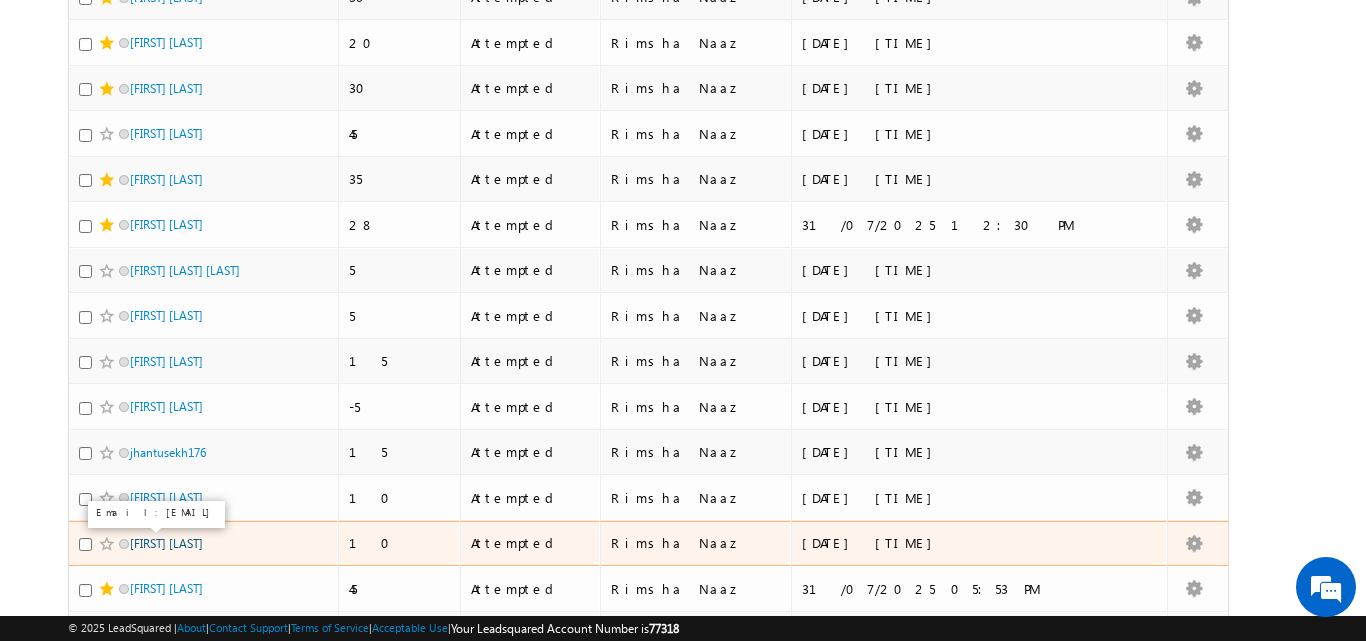 click on "Arpan Naru" at bounding box center [166, 543] 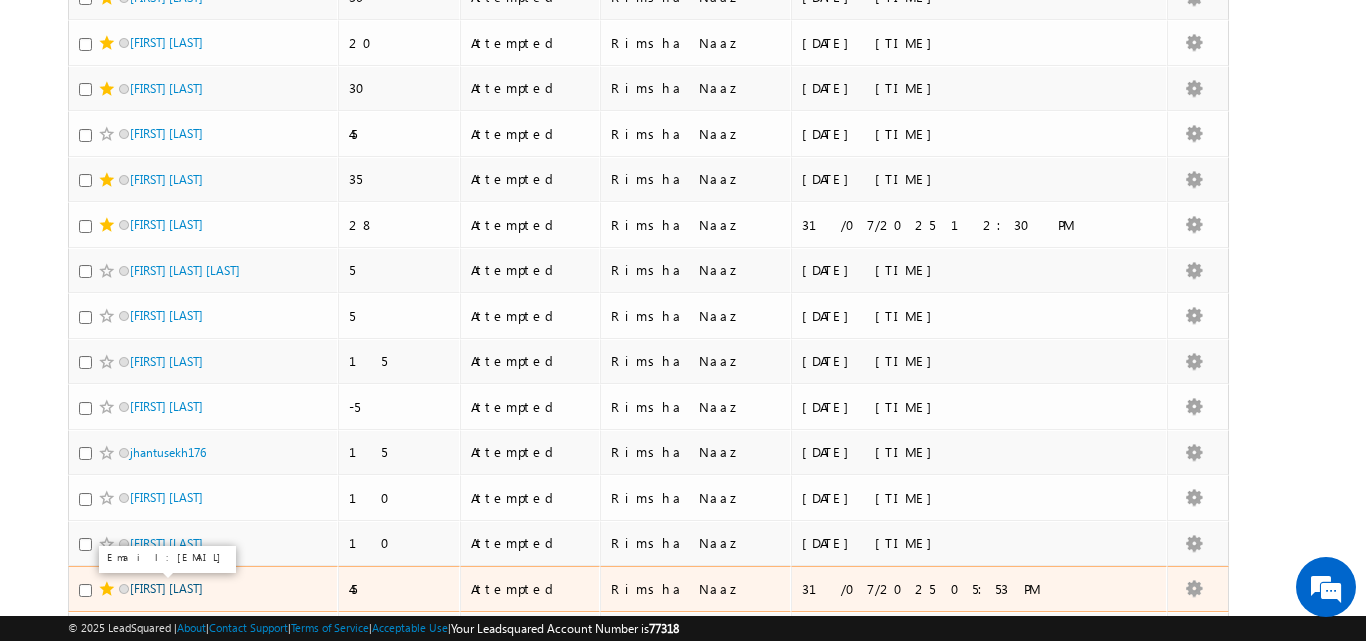click on "SURESH SOUNDARARAJAN" at bounding box center [166, 588] 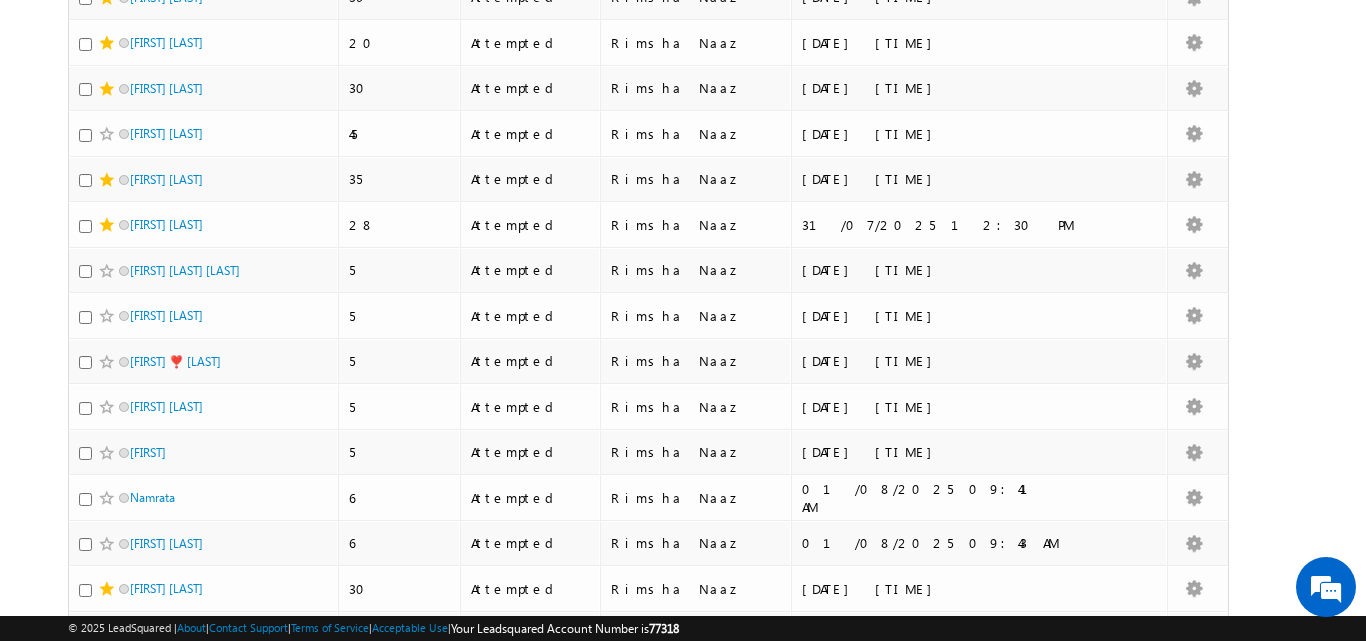 scroll, scrollTop: 0, scrollLeft: 0, axis: both 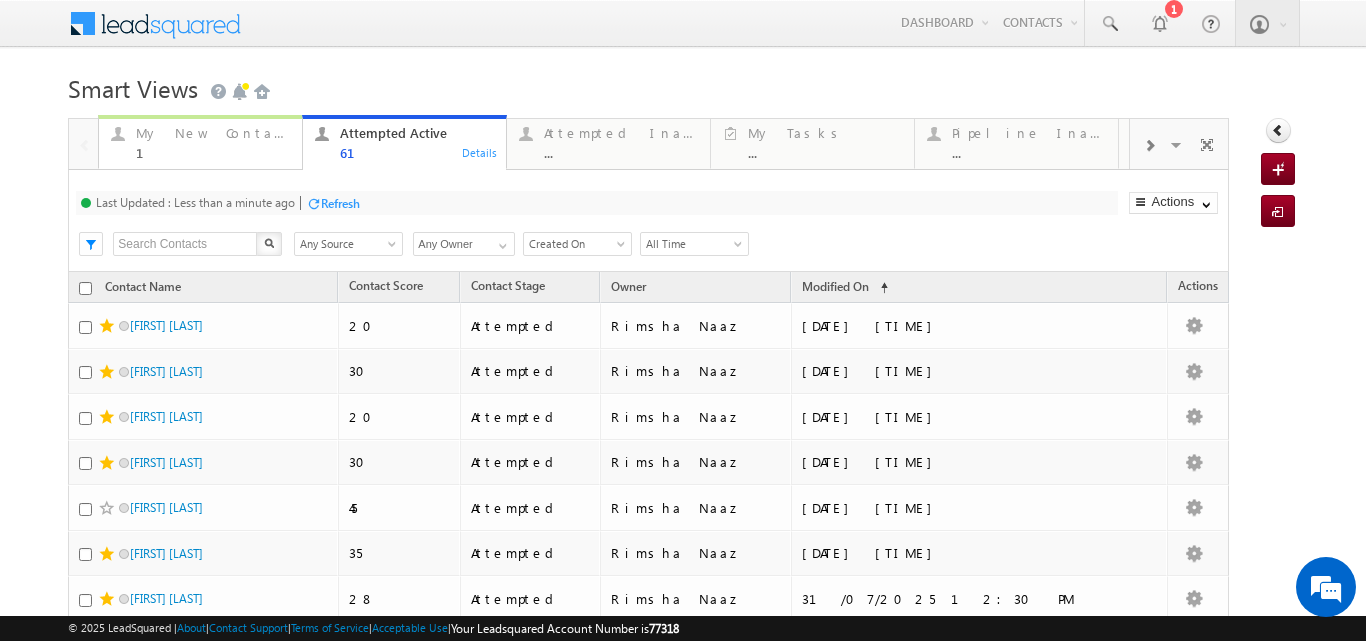 click on "My New Contact" at bounding box center (213, 133) 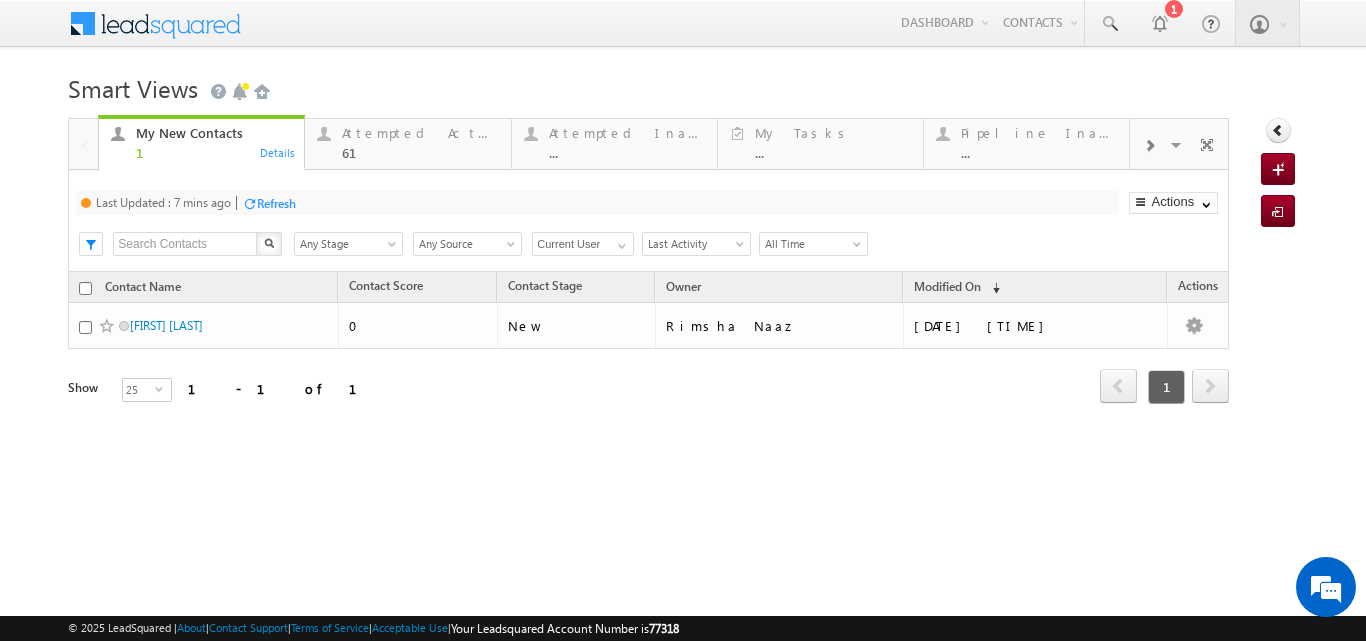 click on "Refresh" at bounding box center (276, 203) 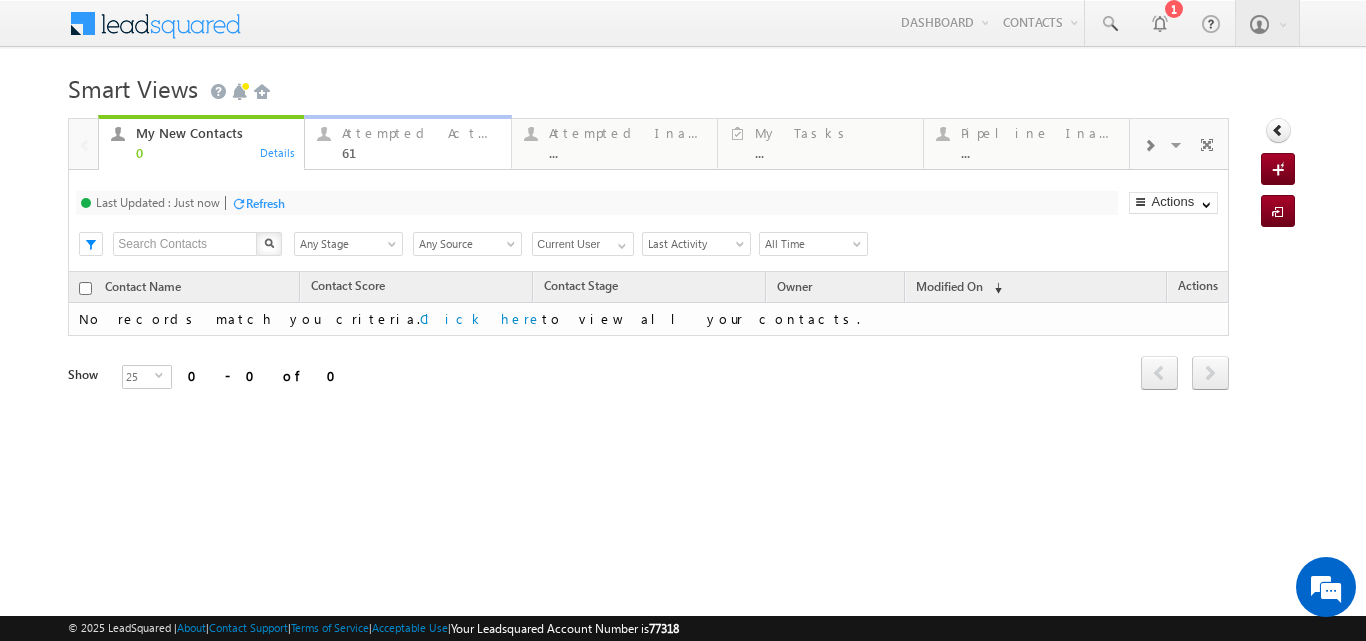 click on "Attempted Active 61 Details" at bounding box center (407, 142) 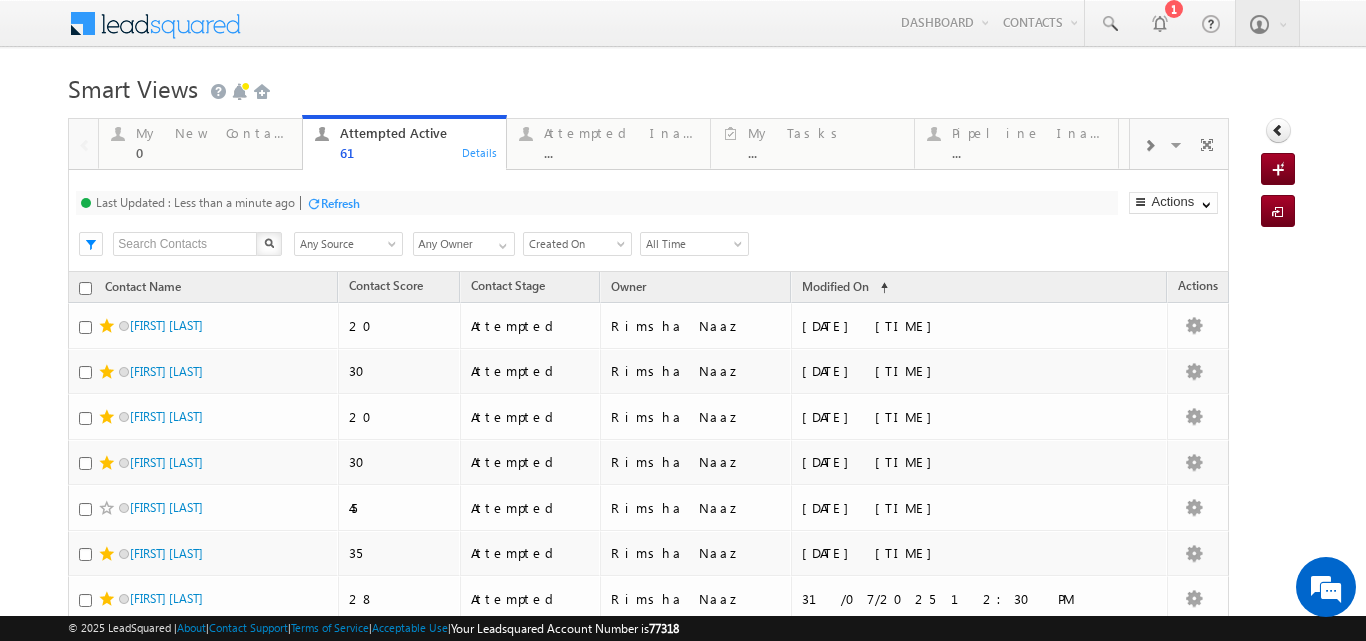 click on "Refresh" at bounding box center [340, 203] 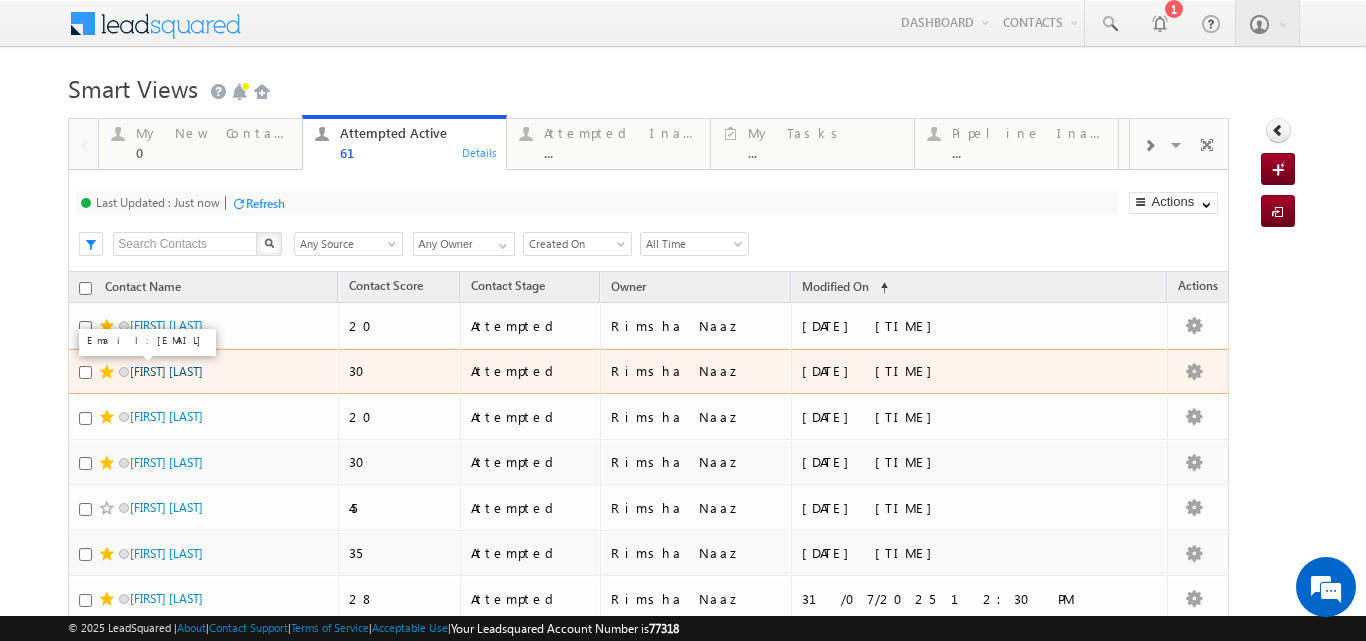 click on "KAVYA S" at bounding box center [166, 371] 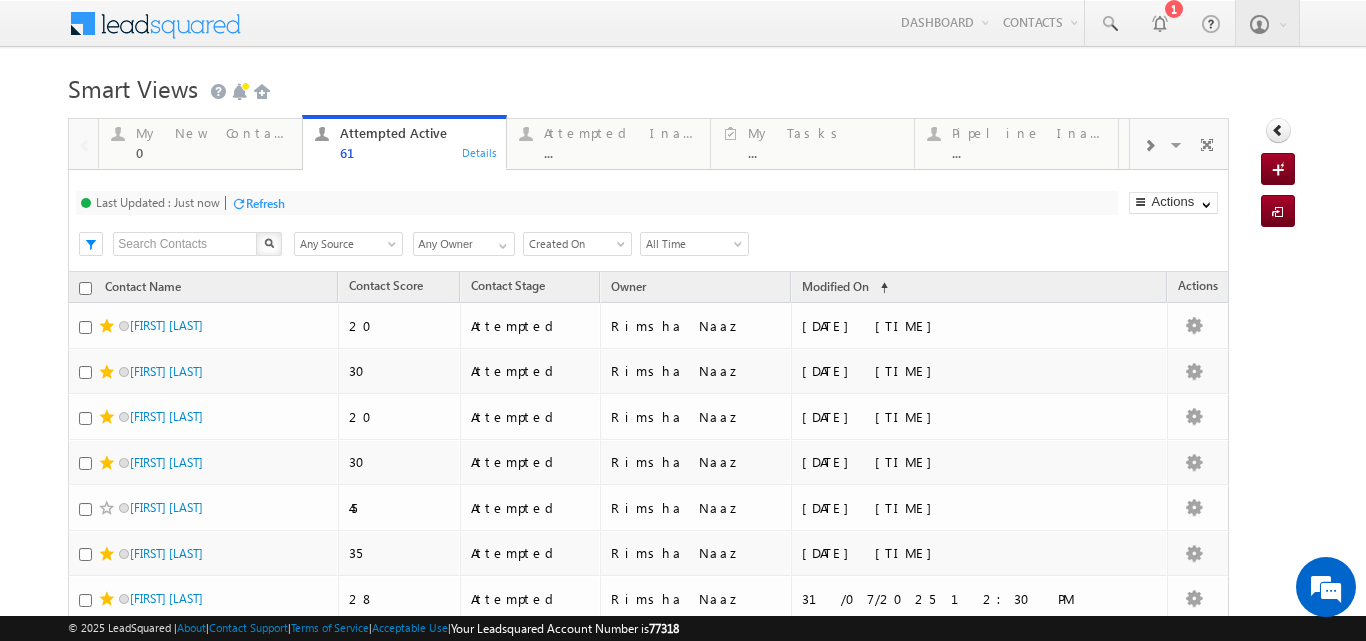 click on "Refresh" at bounding box center (265, 203) 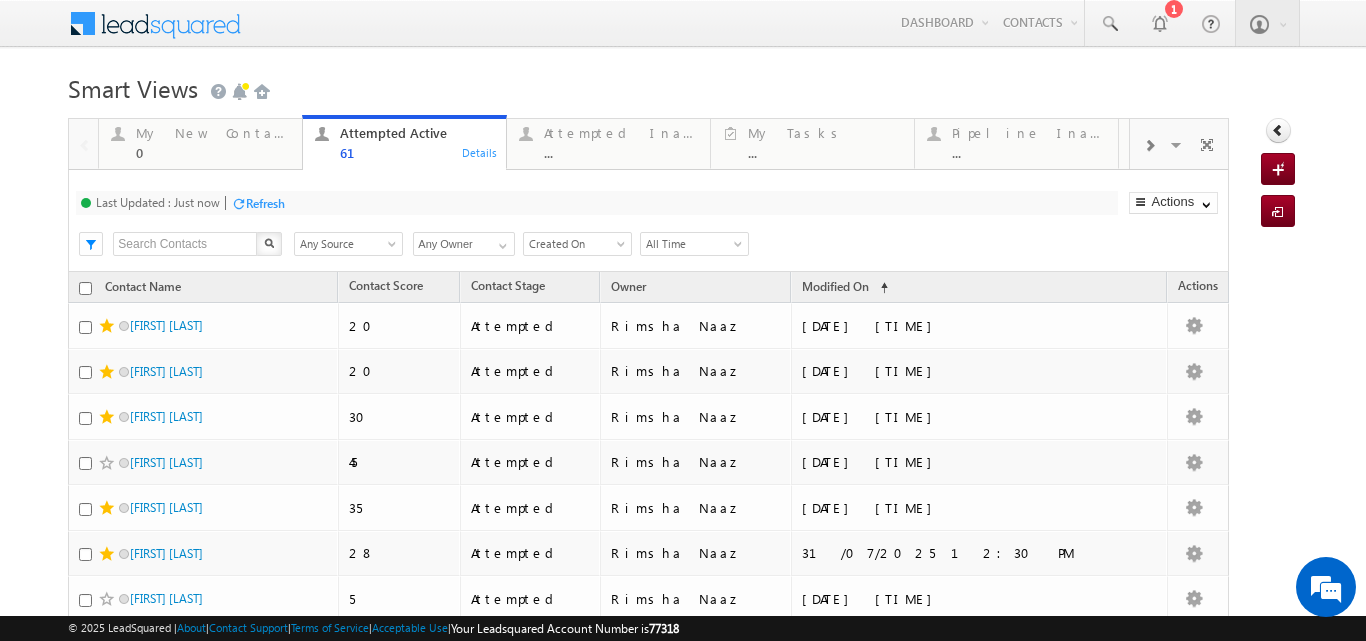 scroll, scrollTop: 119, scrollLeft: 0, axis: vertical 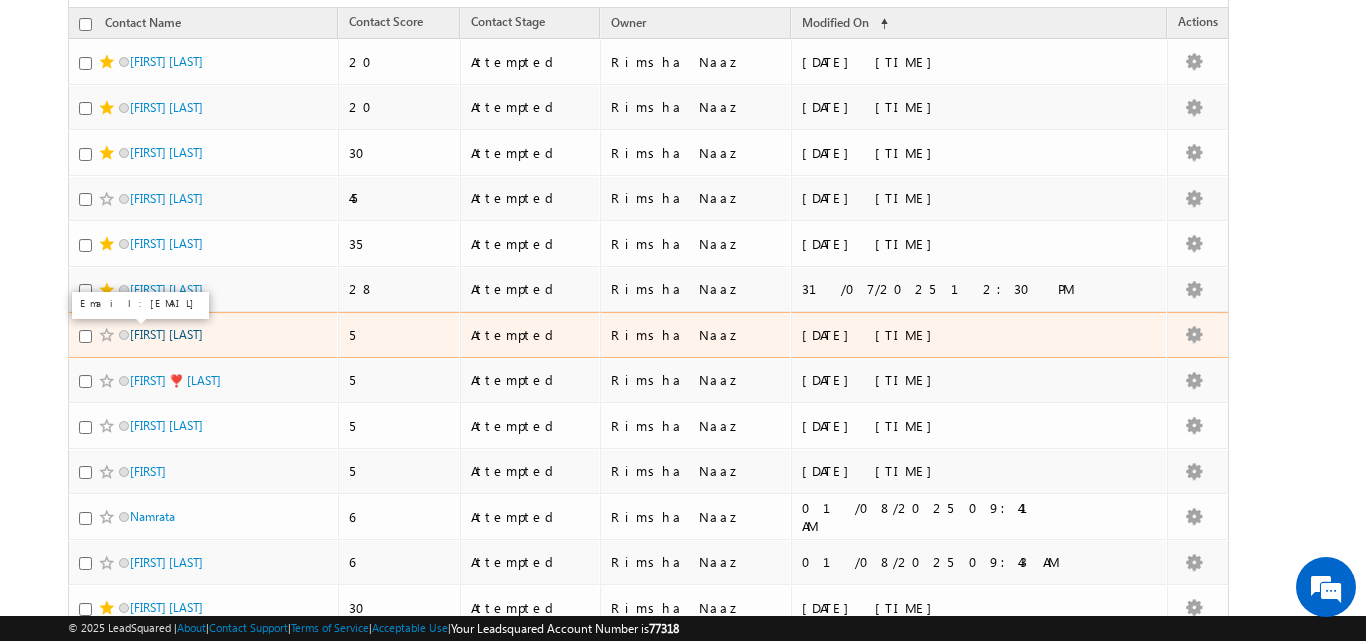 click on "Shruti Shah" at bounding box center (166, 334) 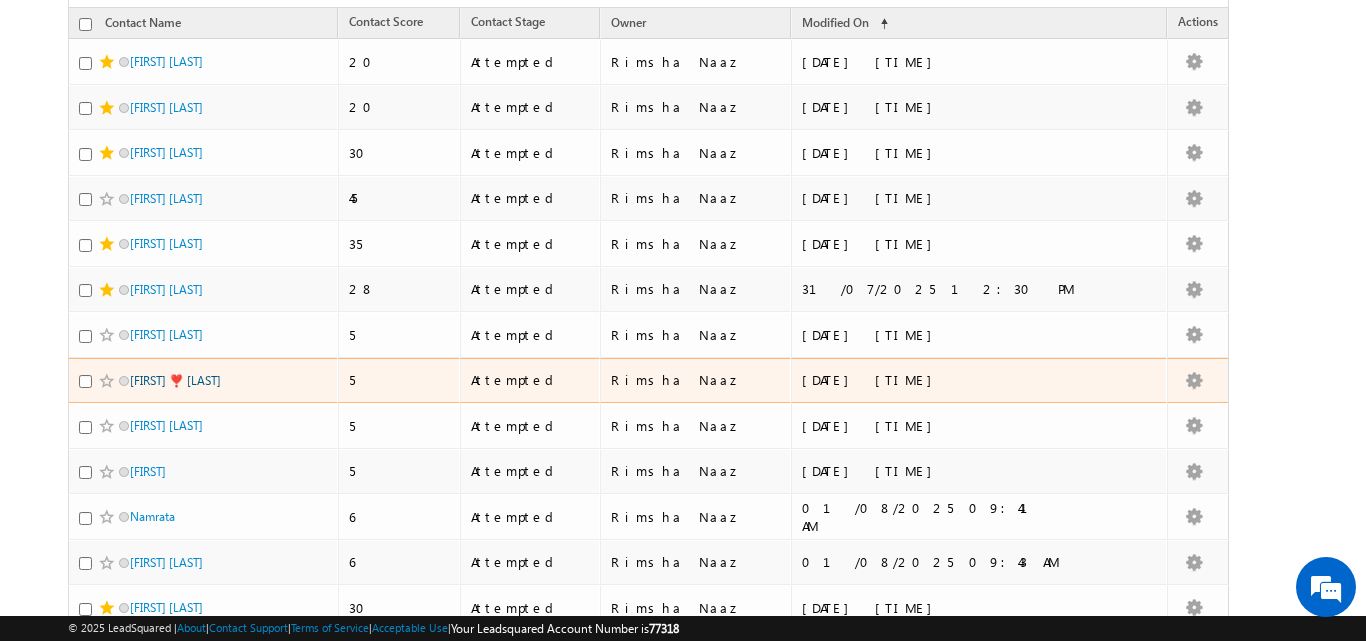 click on "Mithun ❣️ Kumar" at bounding box center [175, 380] 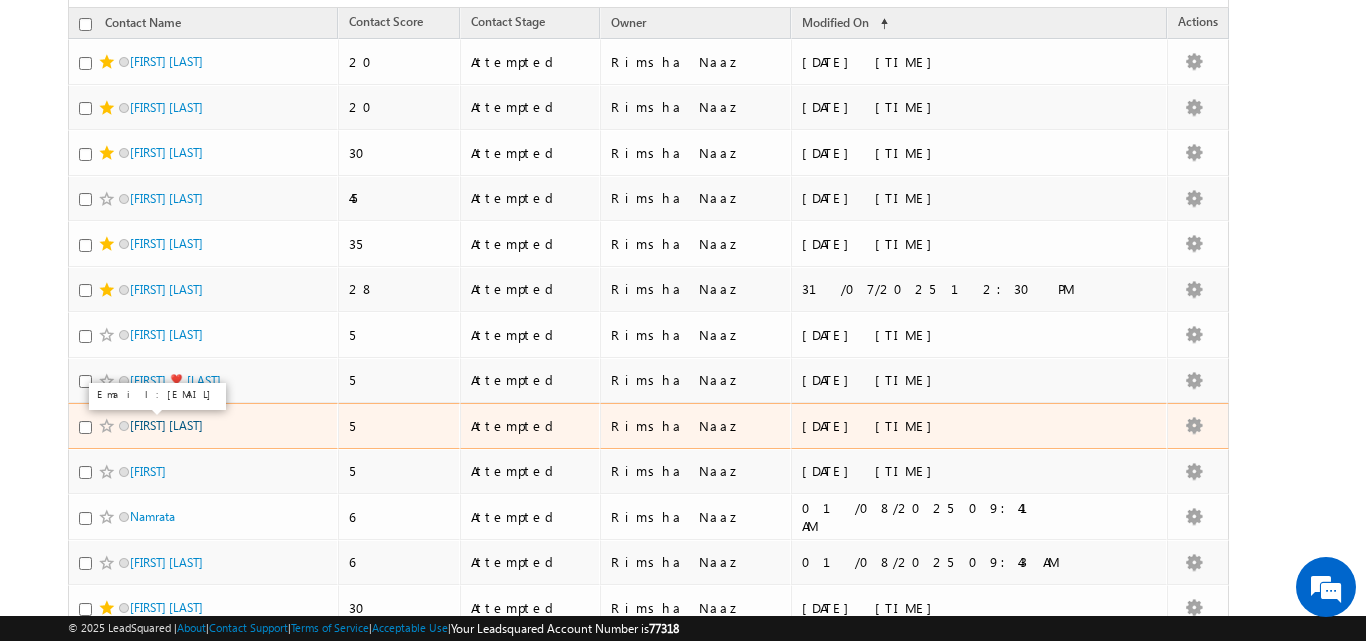 click on "Yembari saikumar" at bounding box center (166, 425) 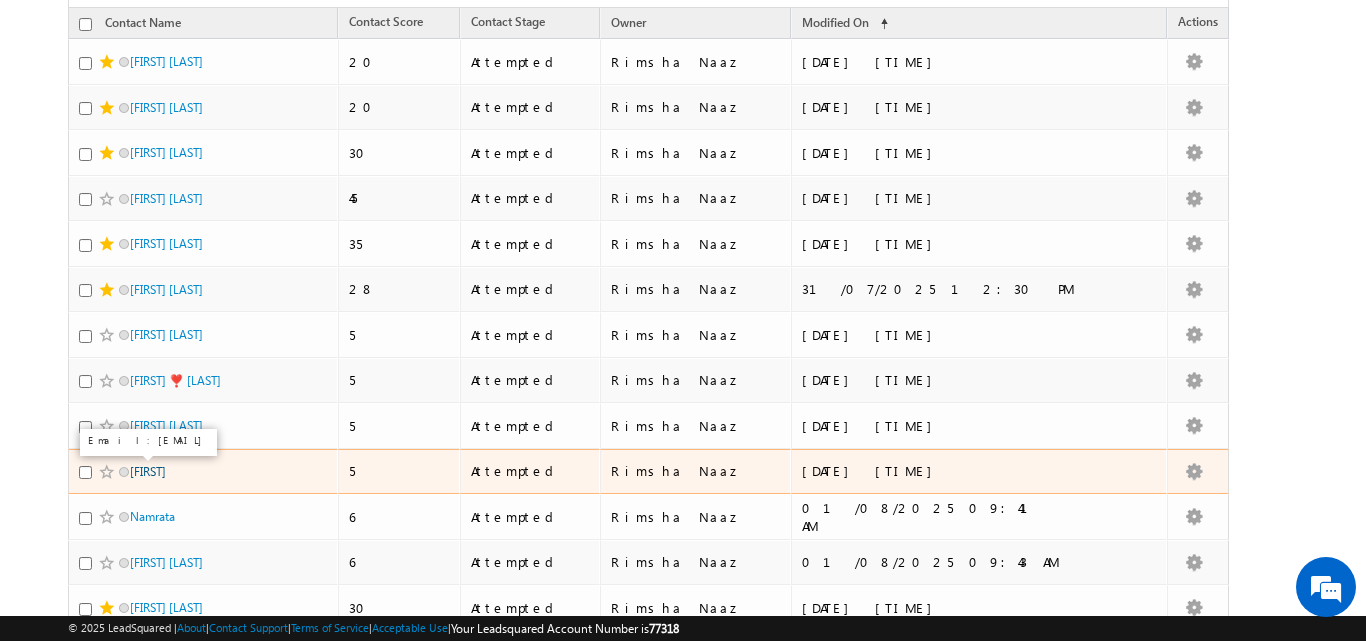 click on "Bhanumitra" at bounding box center (148, 471) 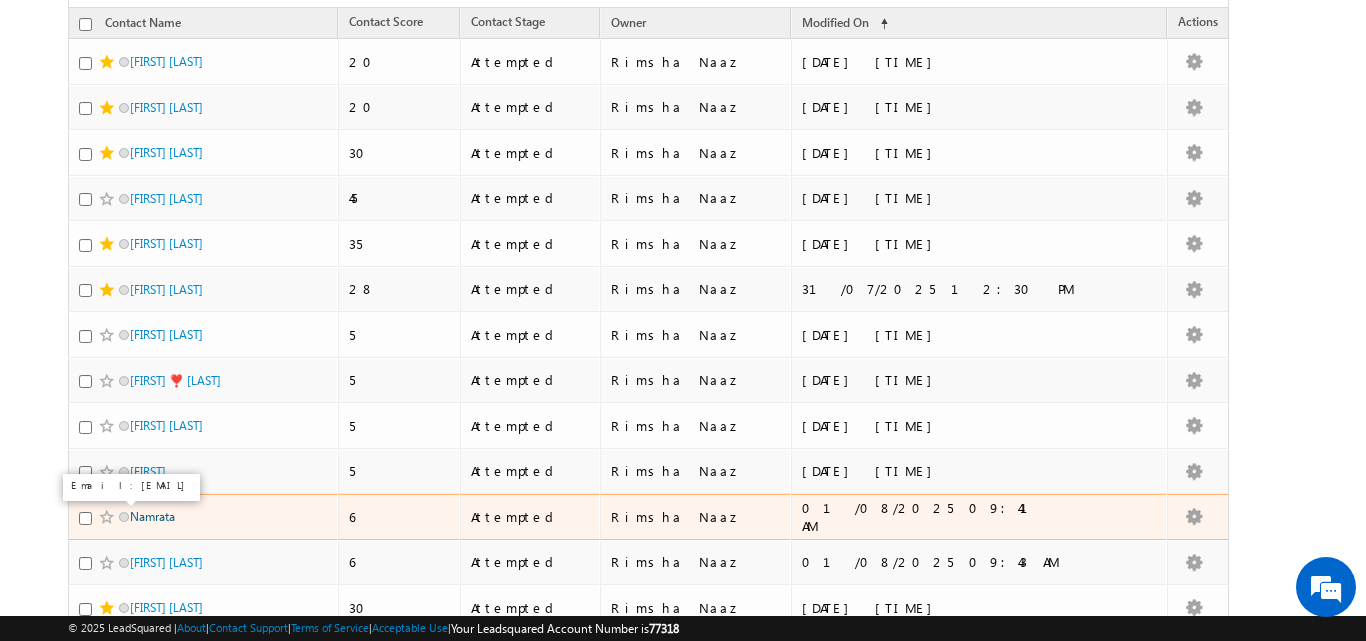 click on "Namrata" at bounding box center [152, 516] 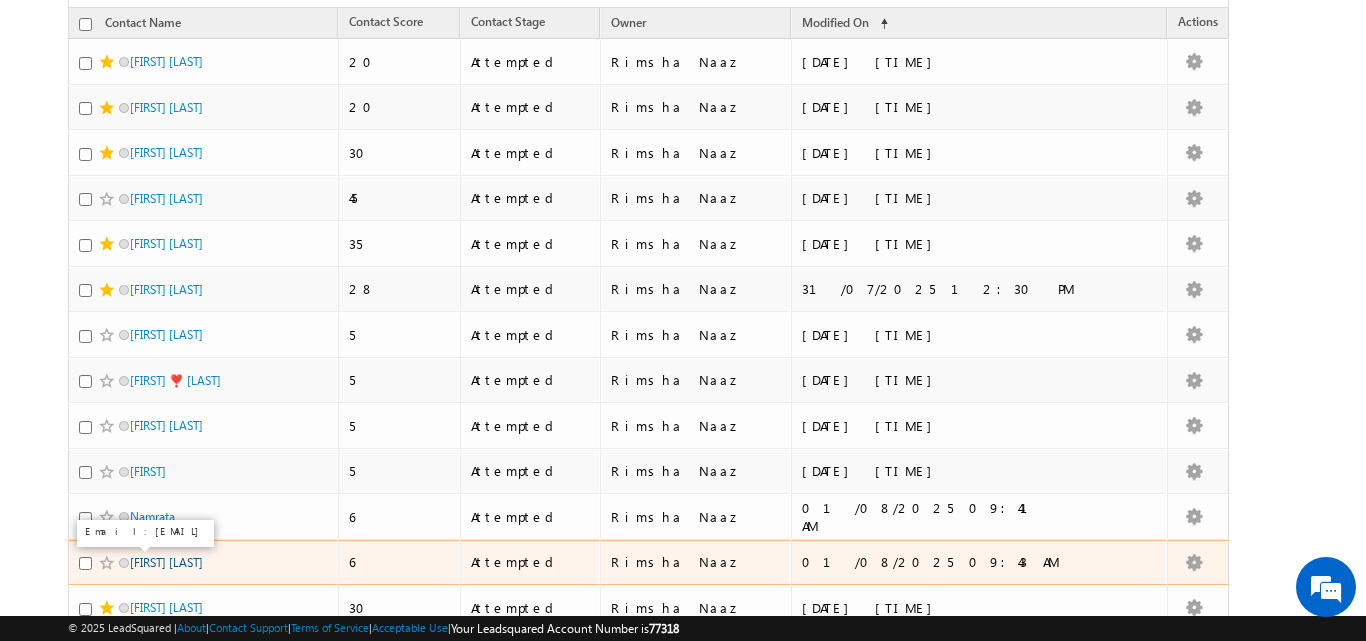 click on "Yashi Bafna" at bounding box center (166, 562) 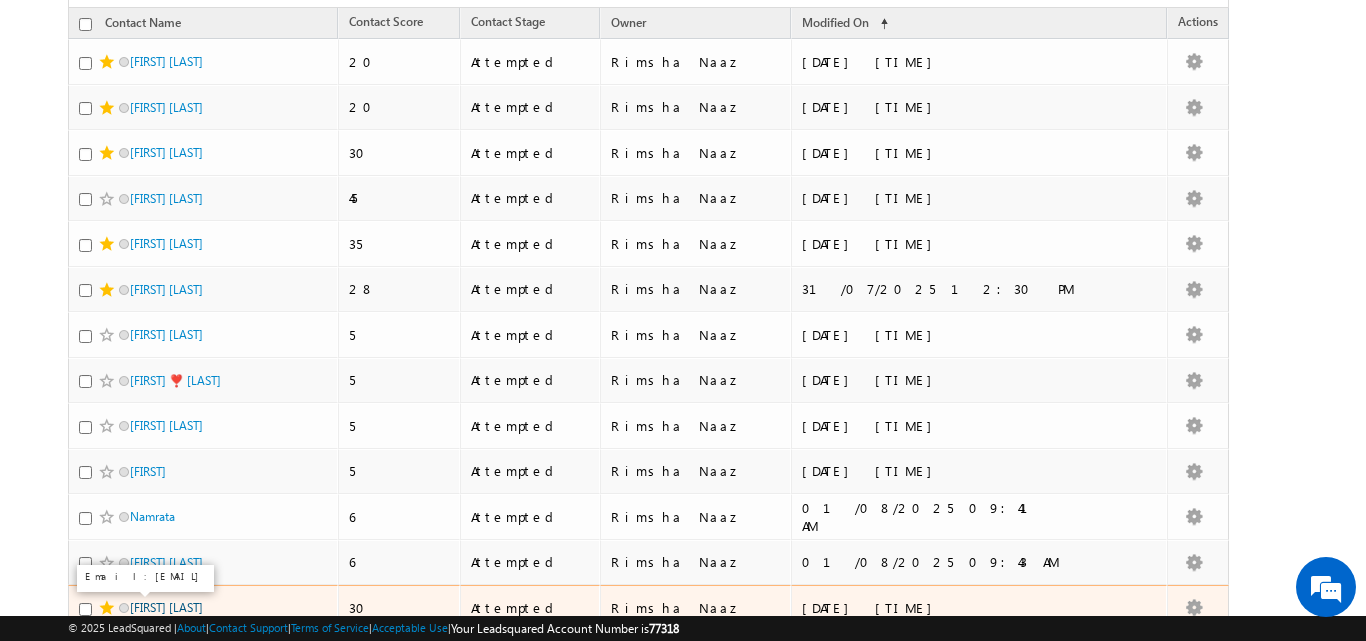 click on "Khushi Garg" at bounding box center [166, 607] 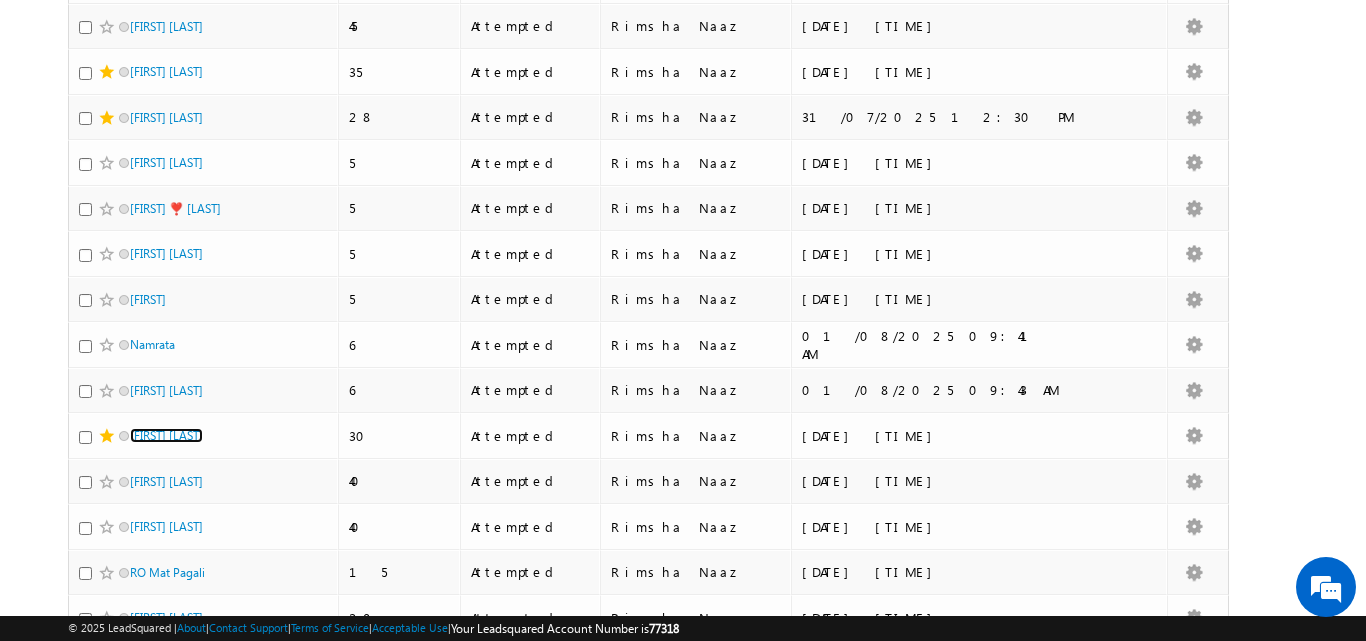 scroll, scrollTop: 446, scrollLeft: 0, axis: vertical 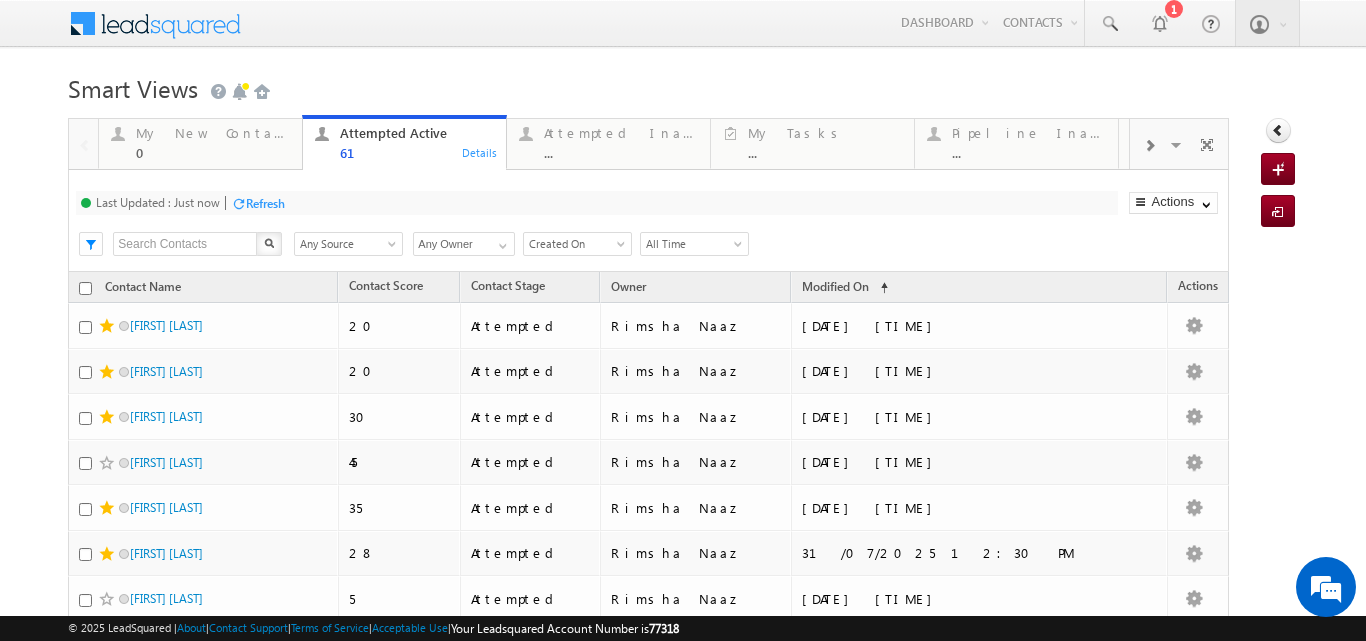 click on "Refresh" at bounding box center (265, 203) 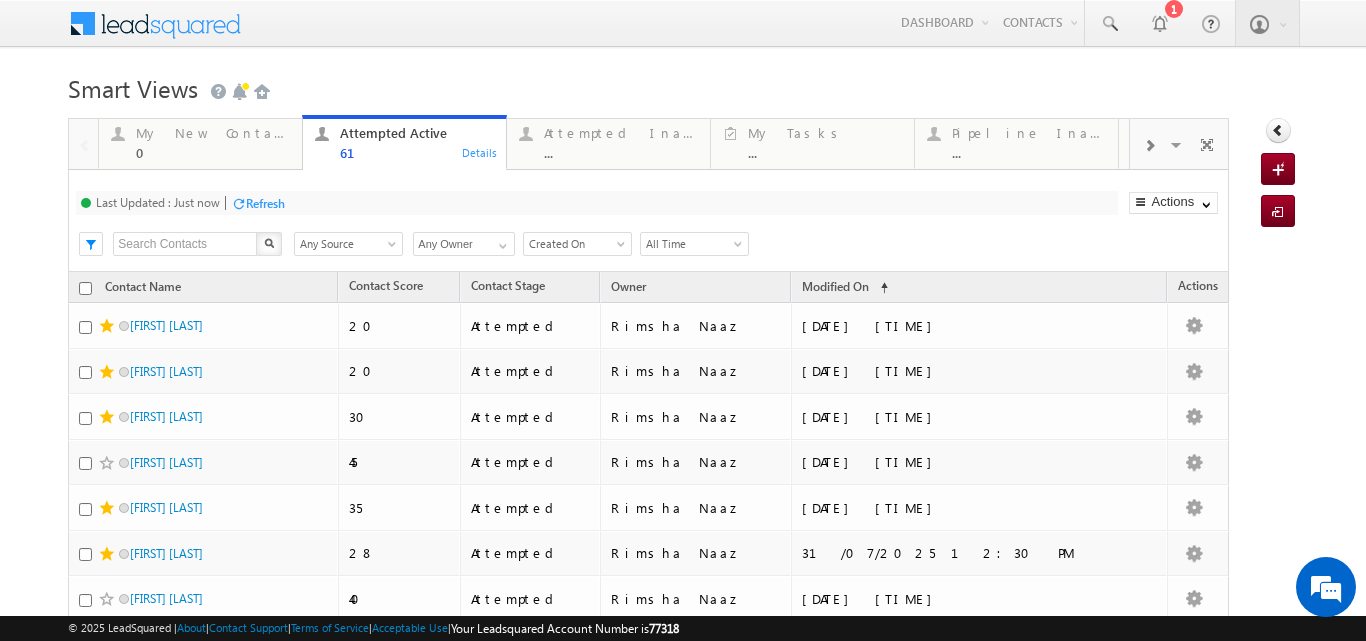 click on "All Time" at bounding box center [691, 244] 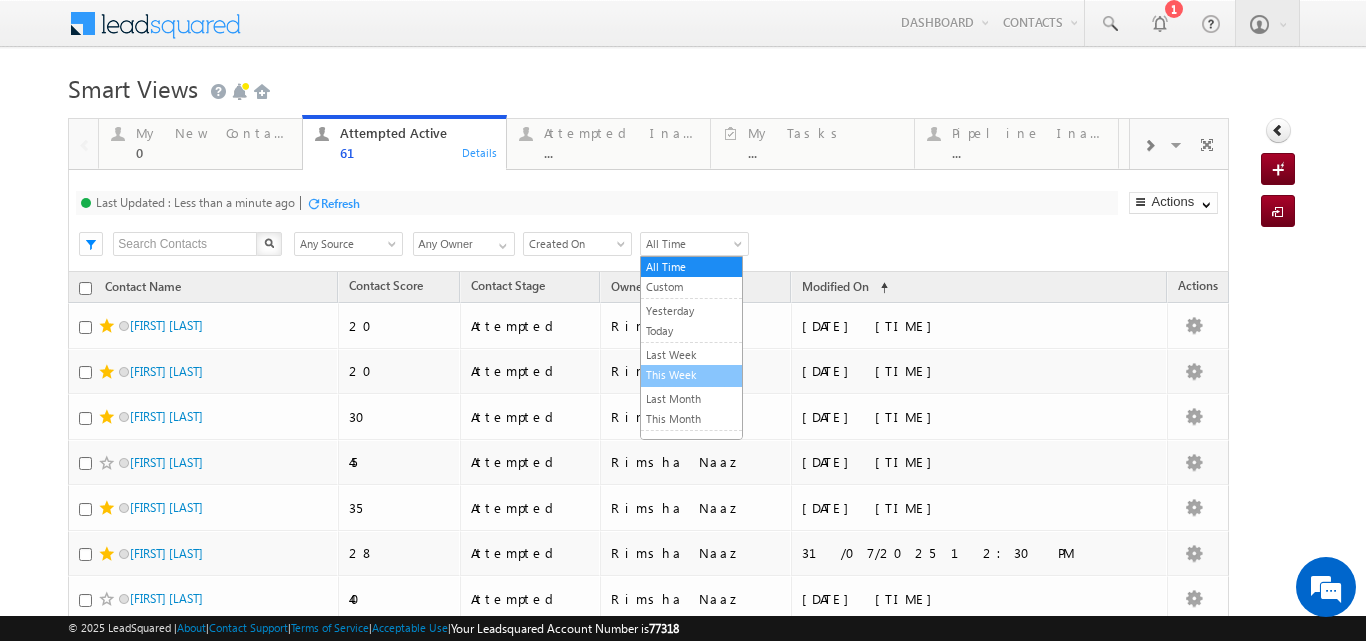 click on "This Week" at bounding box center (691, 375) 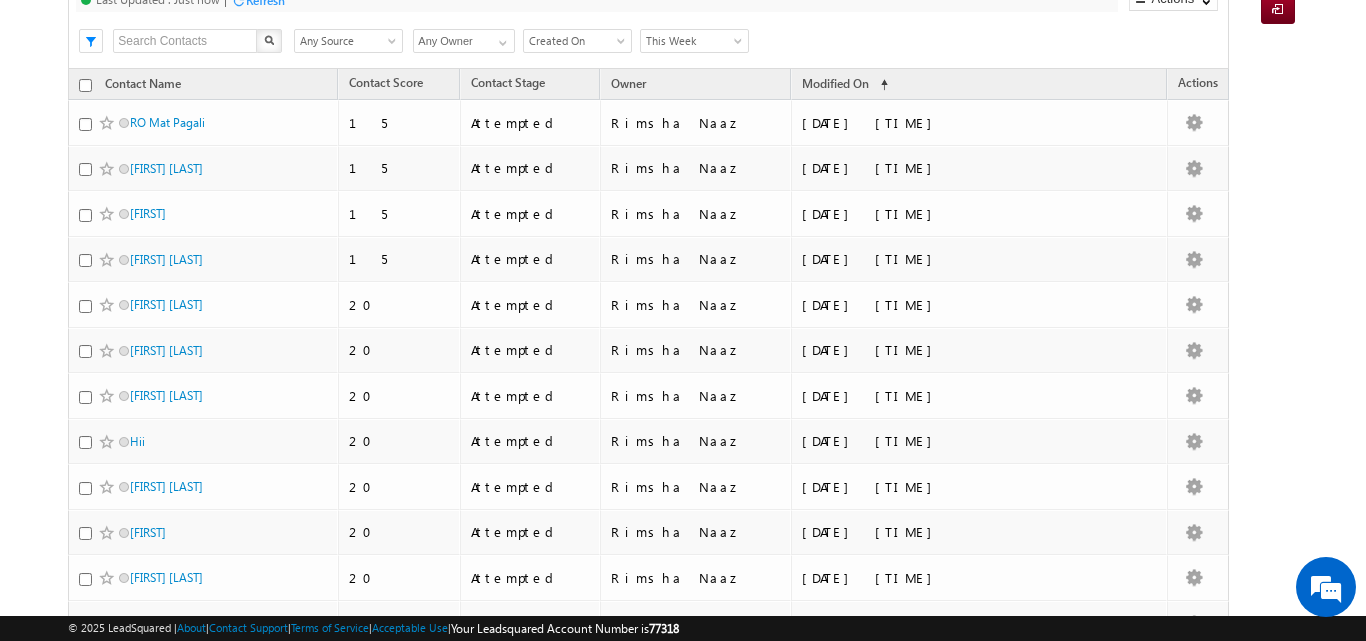 scroll, scrollTop: 175, scrollLeft: 0, axis: vertical 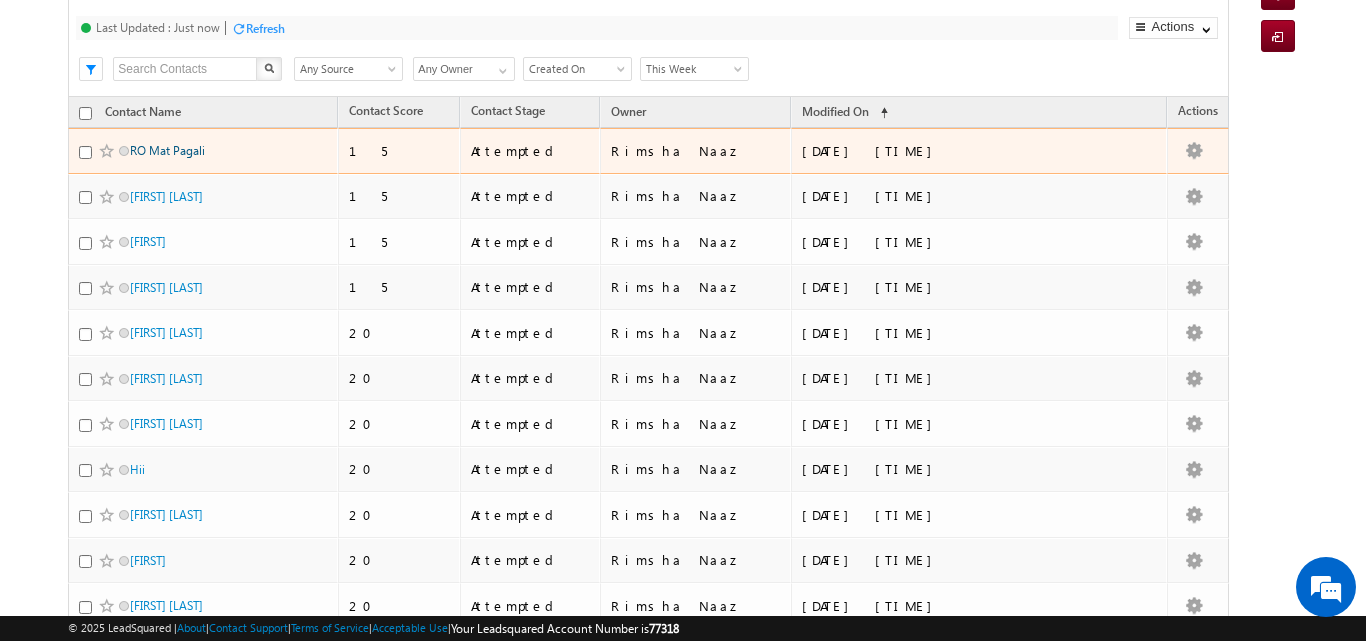 click on "RO Mat Pagali" at bounding box center [167, 150] 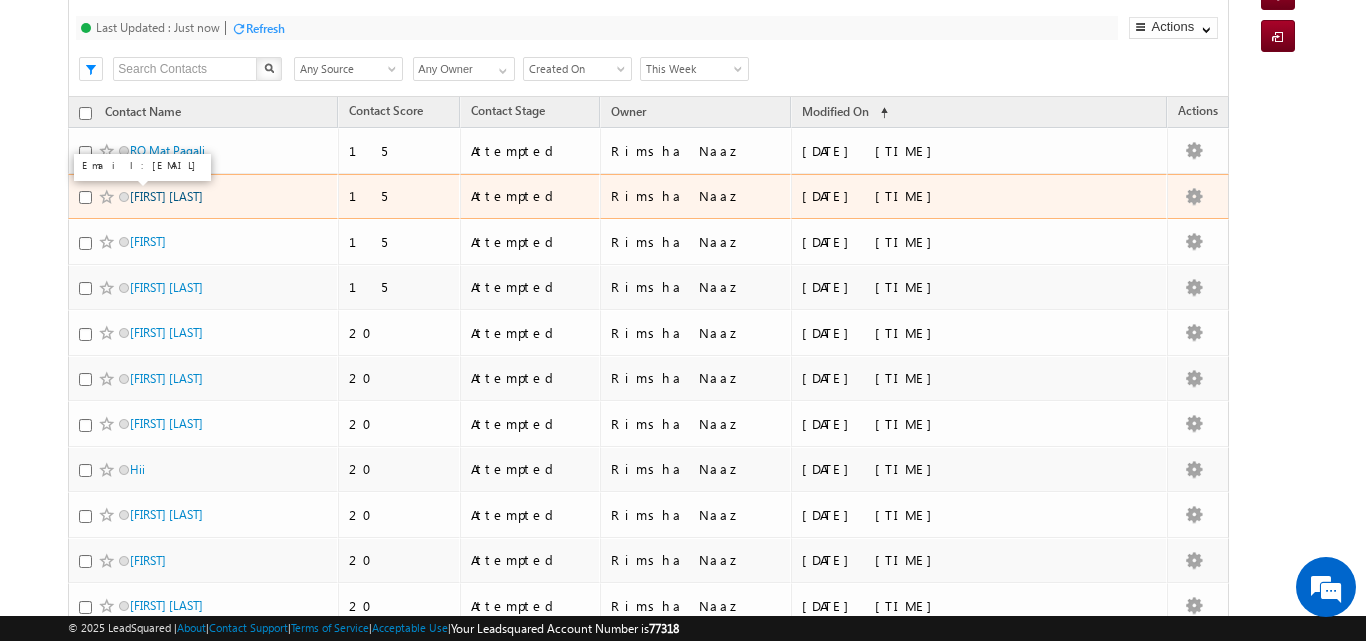 click on "Mithun  kumar" at bounding box center [166, 196] 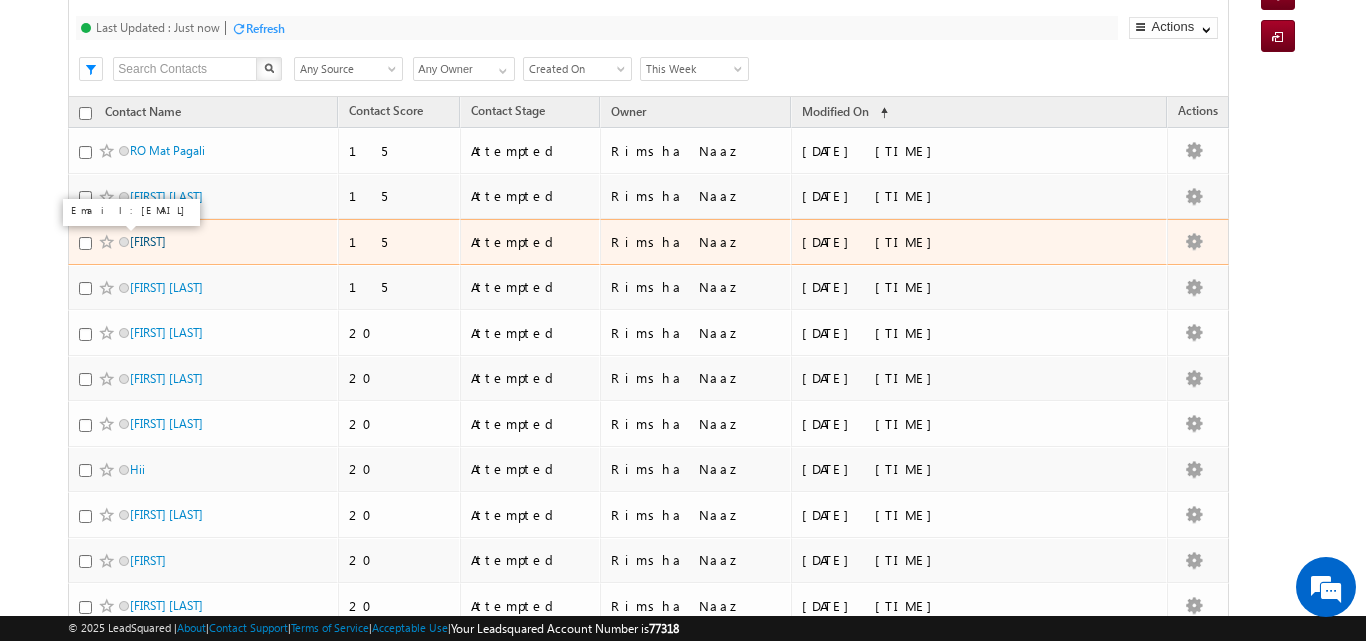 click on "Shivam" at bounding box center [148, 241] 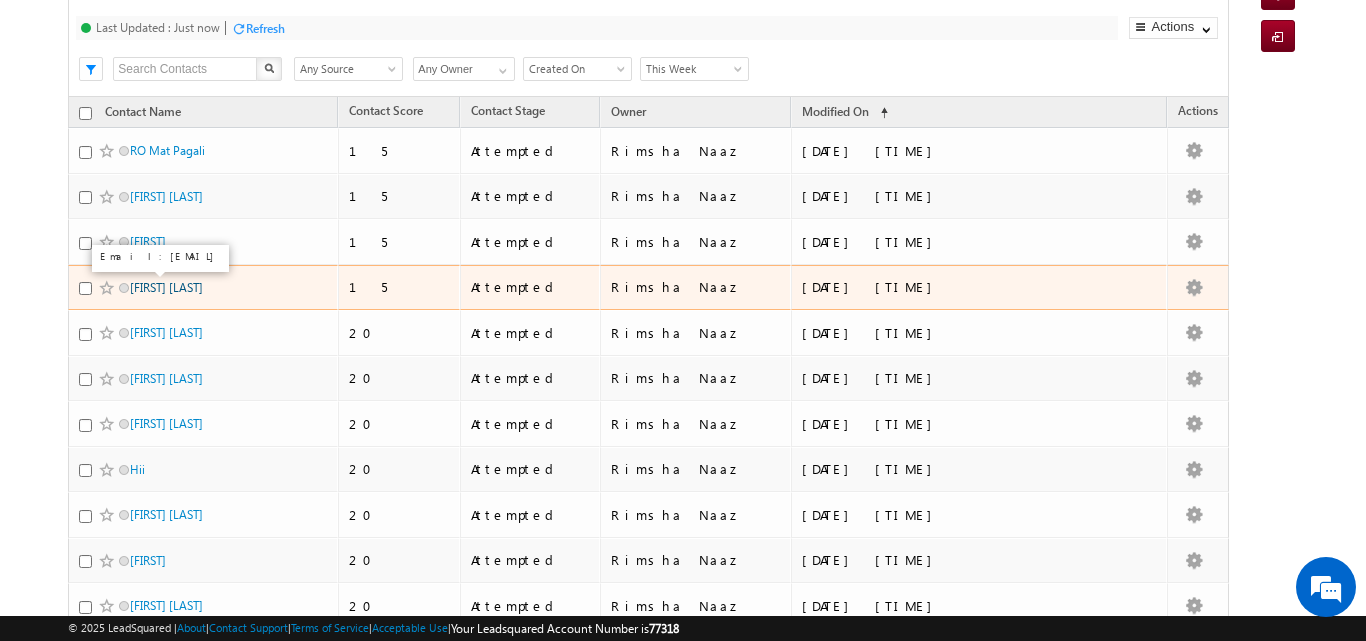 click on "Manjunatha N" at bounding box center (166, 287) 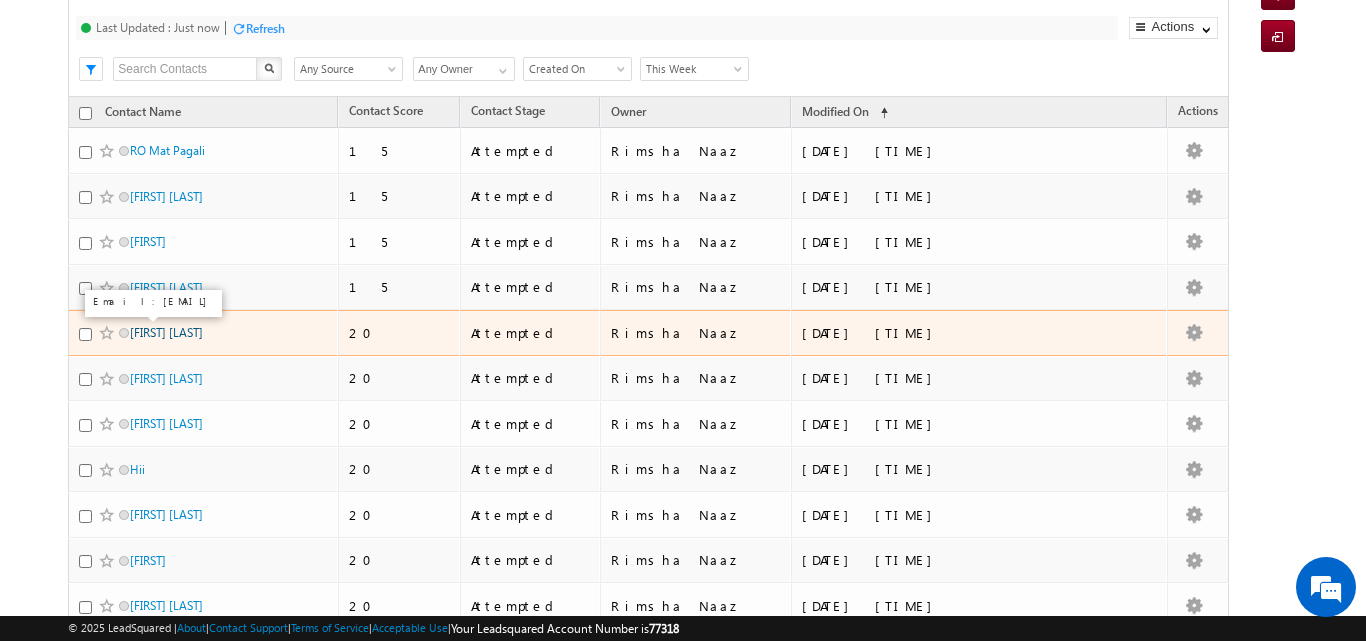 click on "Sourabh Khanchi" at bounding box center (166, 332) 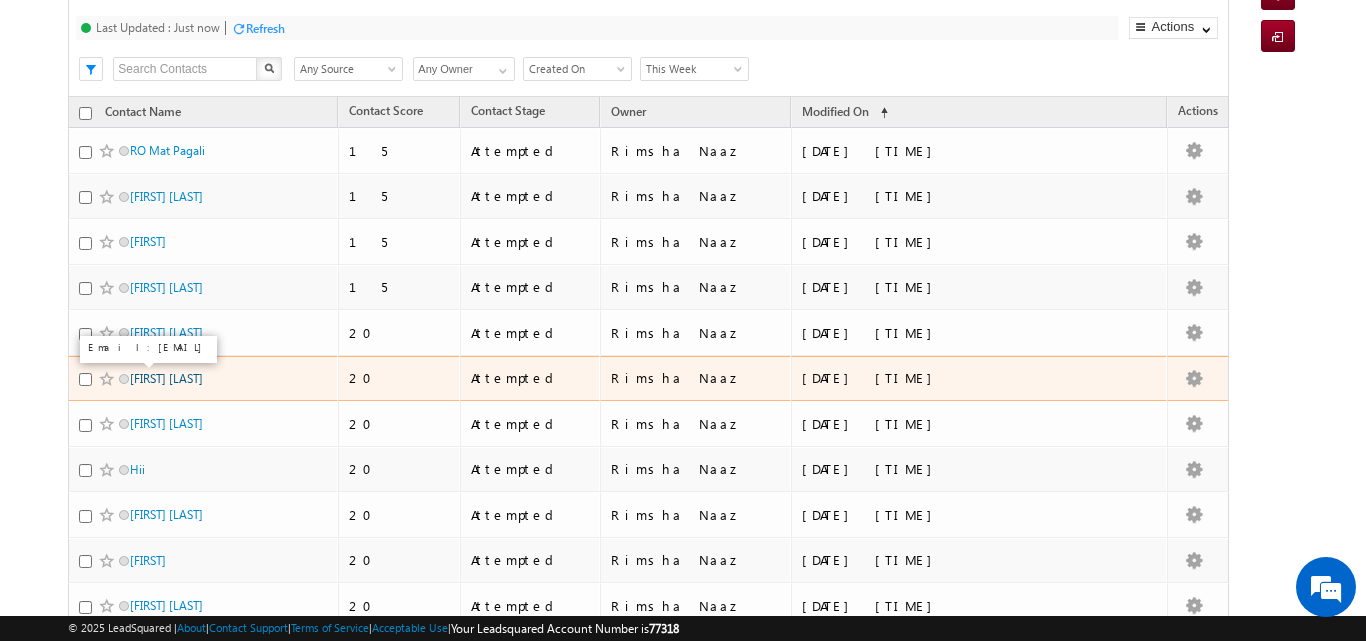 click on "Swathy Suresh" at bounding box center [166, 378] 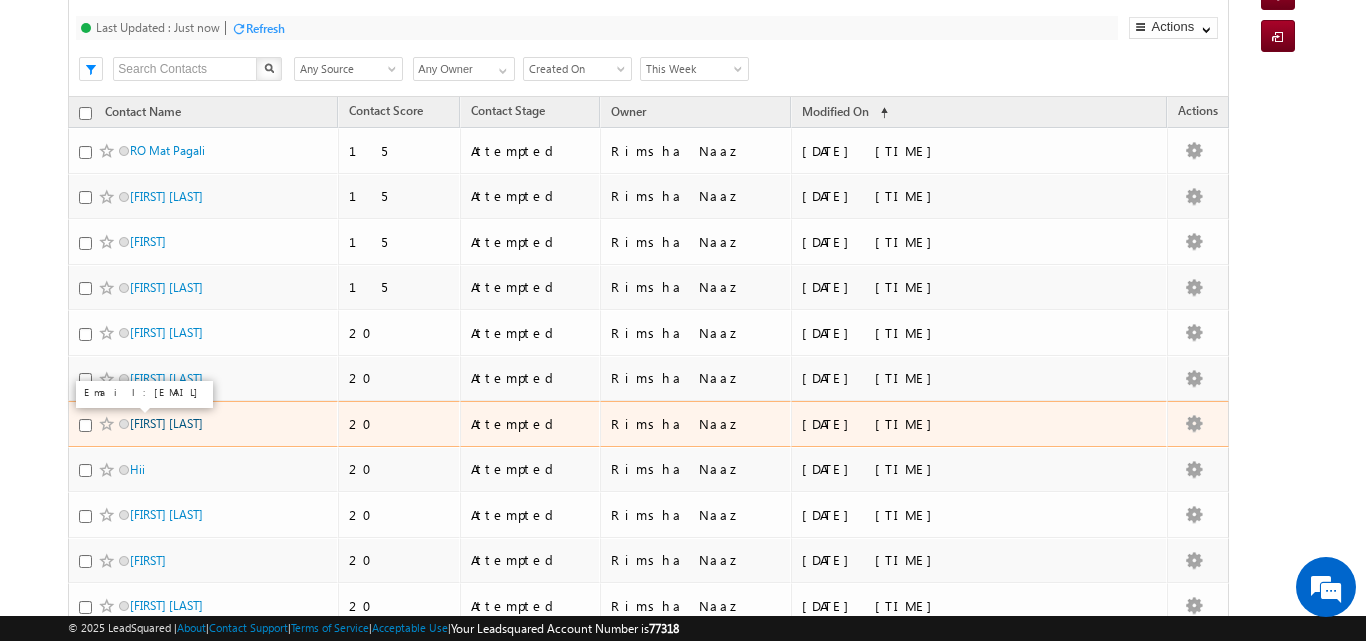 click on "Gargi pande" at bounding box center (166, 423) 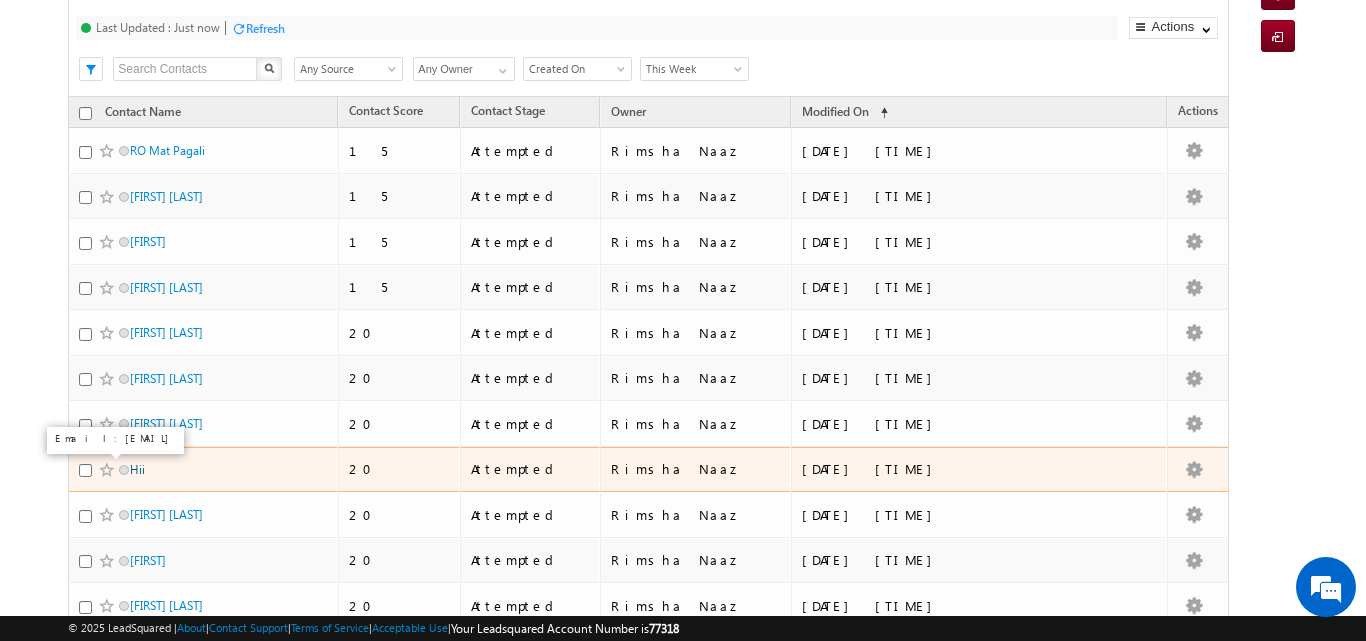 click on "Hii" at bounding box center [137, 469] 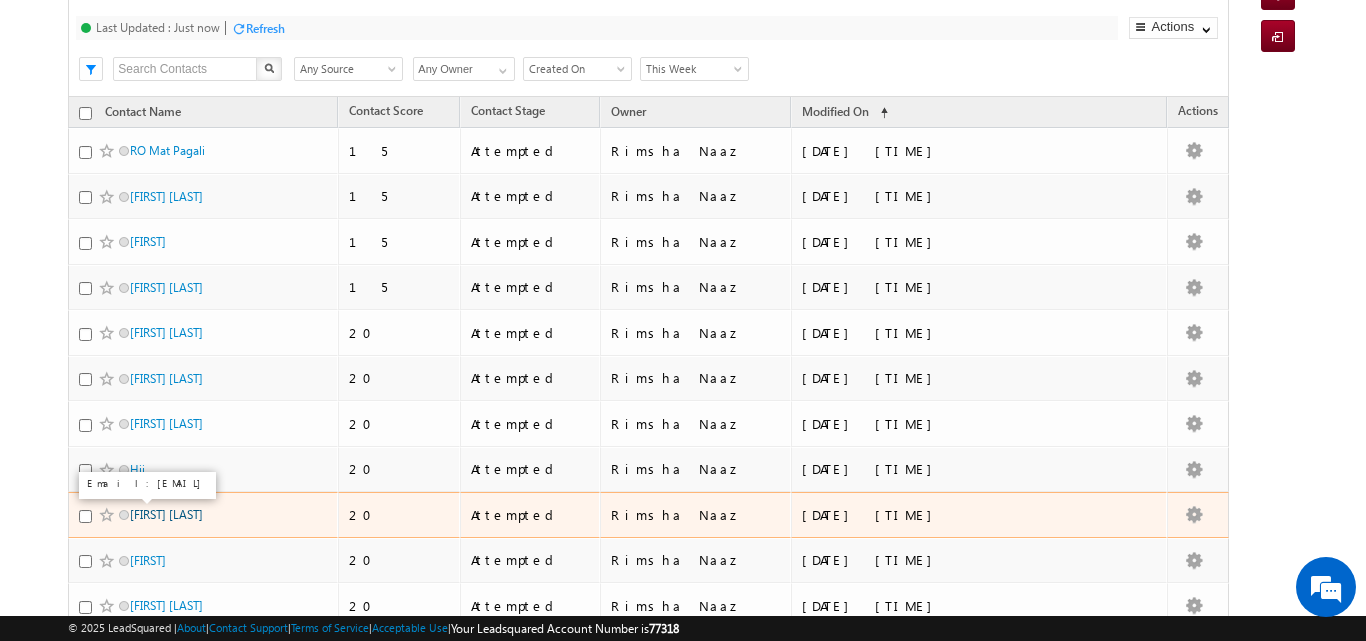 click on "Shreya Nangare" at bounding box center [166, 514] 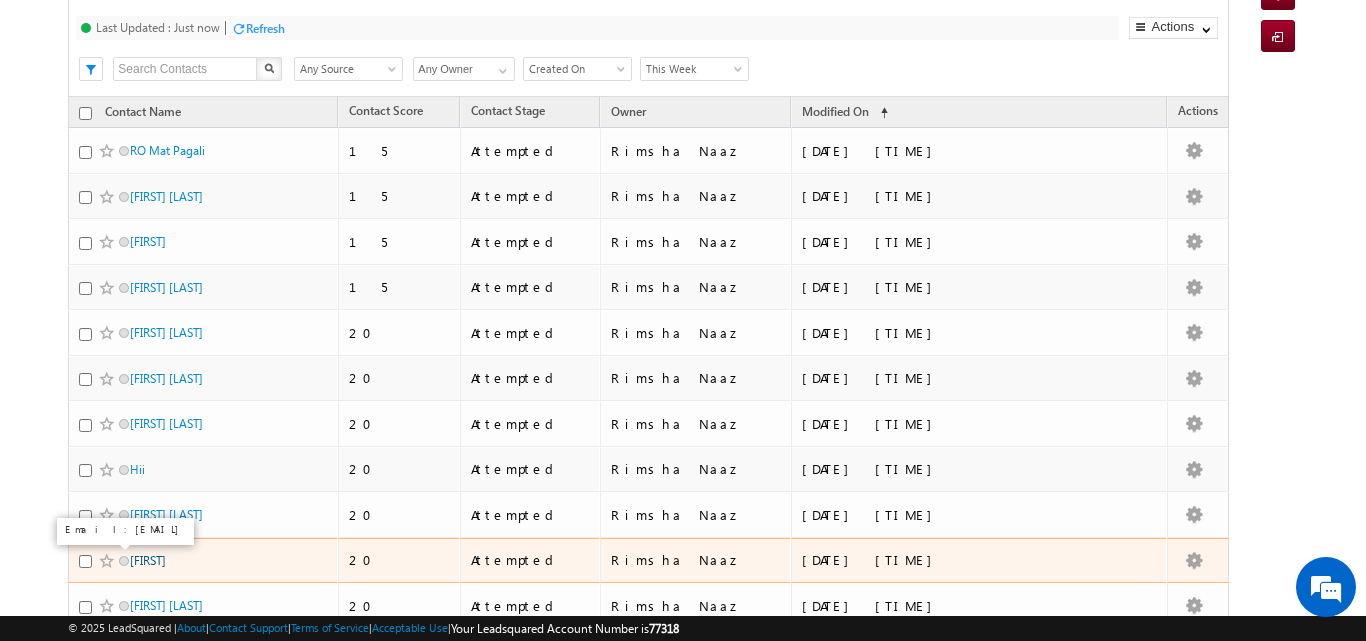 click on "Ritik" at bounding box center (148, 560) 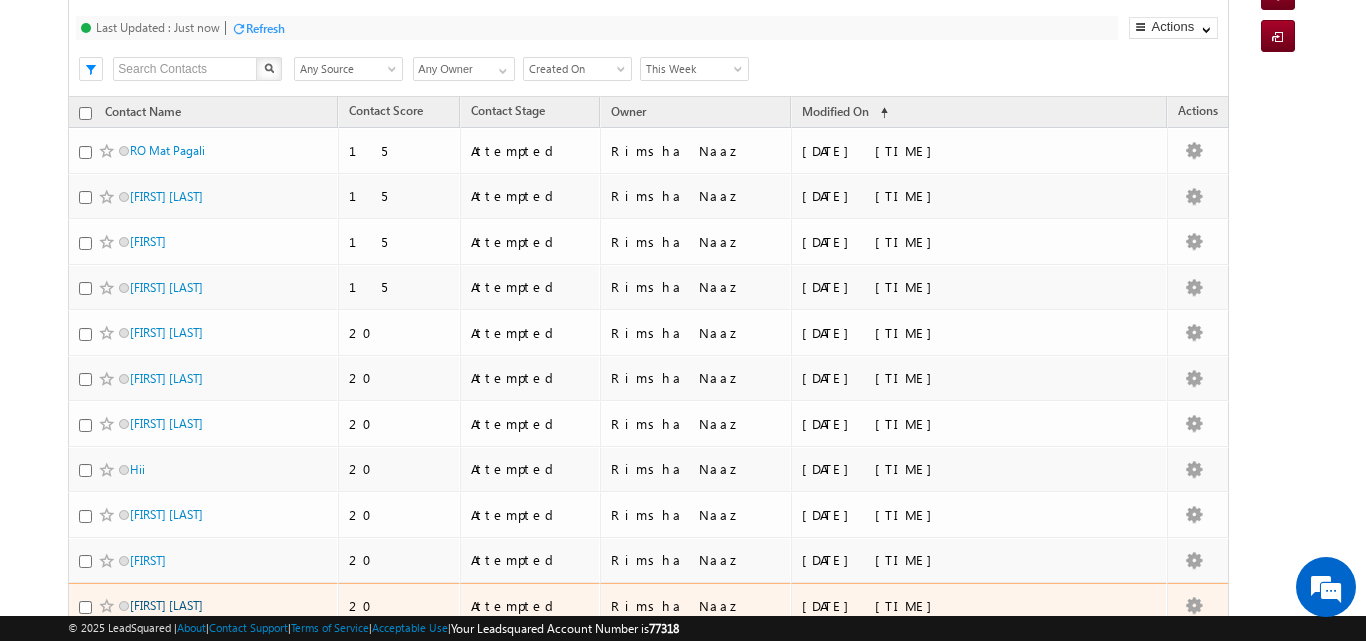 click on "Ritik Rana" at bounding box center (166, 605) 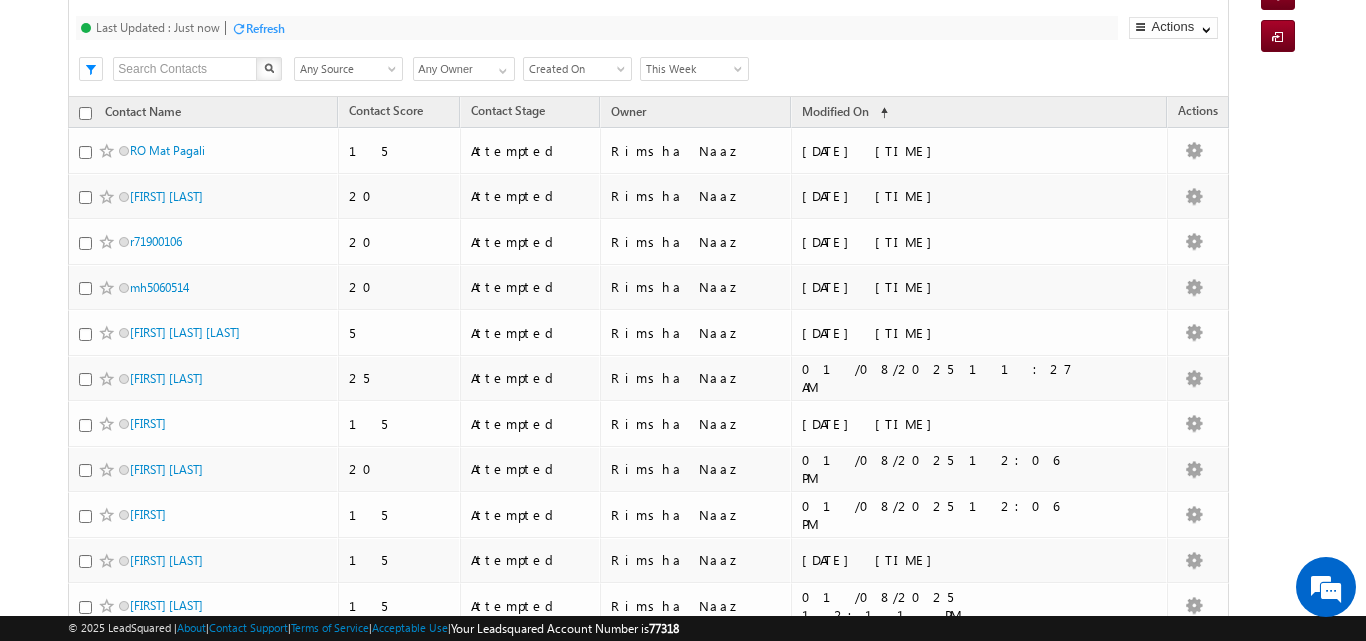 scroll, scrollTop: 0, scrollLeft: 0, axis: both 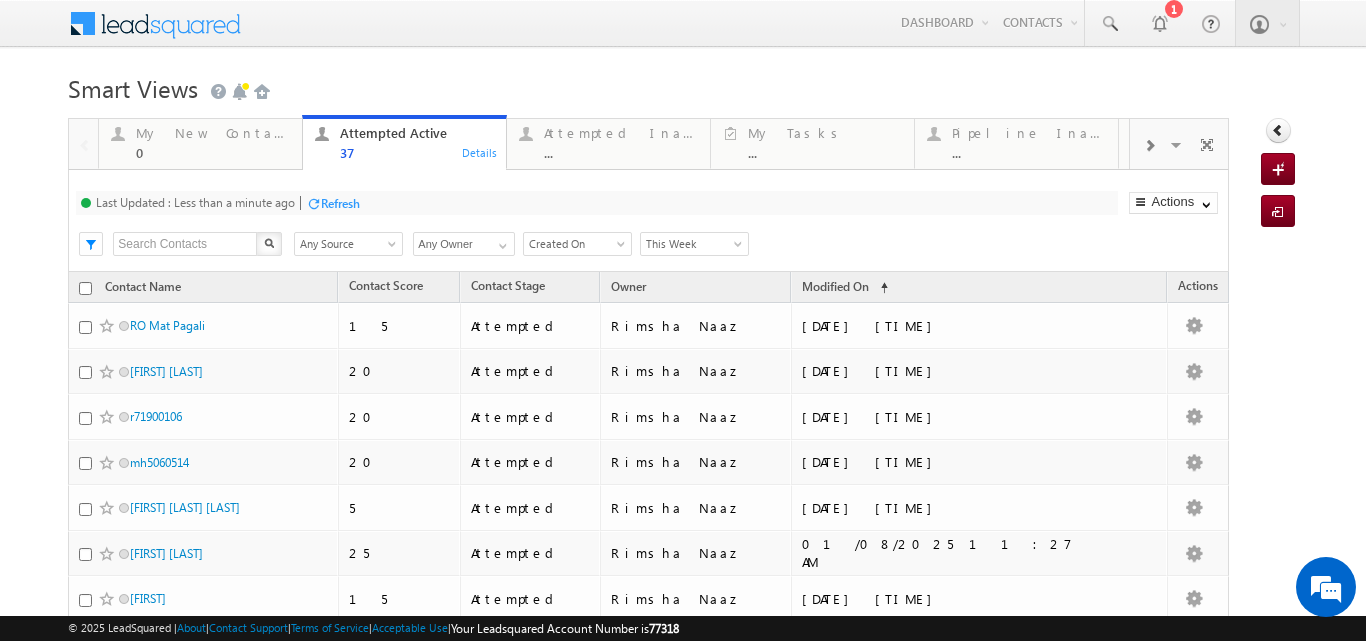 click on "Refresh" at bounding box center (340, 203) 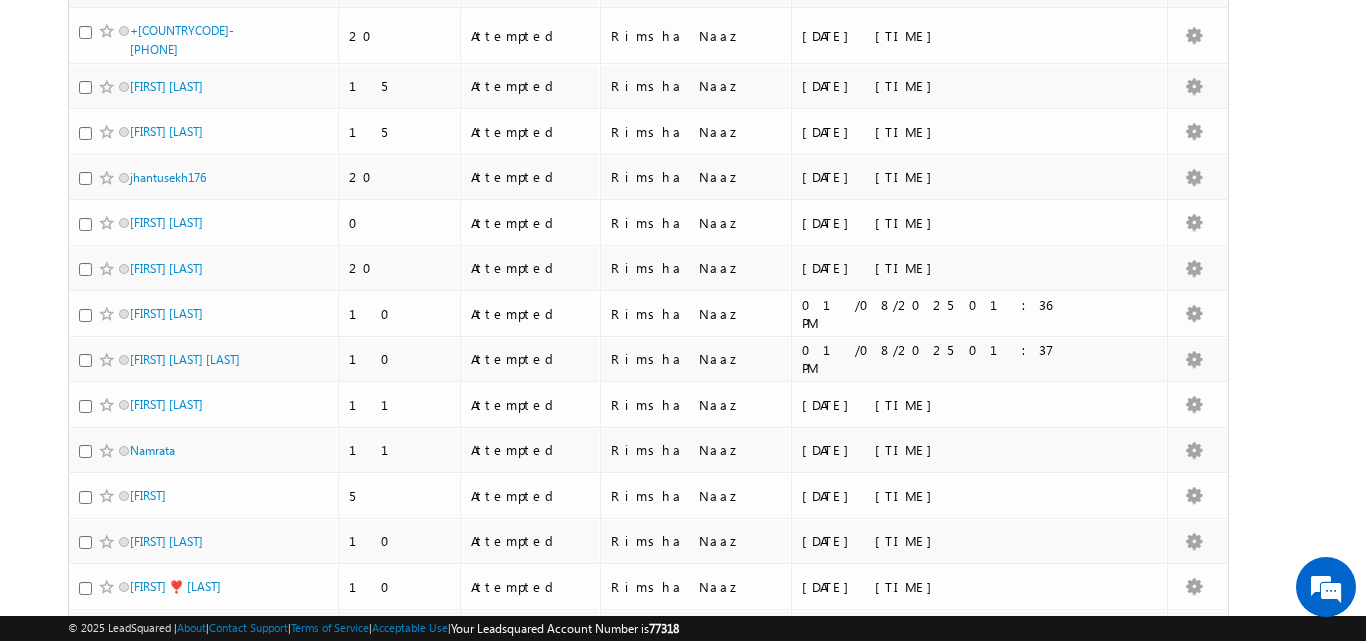scroll, scrollTop: 0, scrollLeft: 0, axis: both 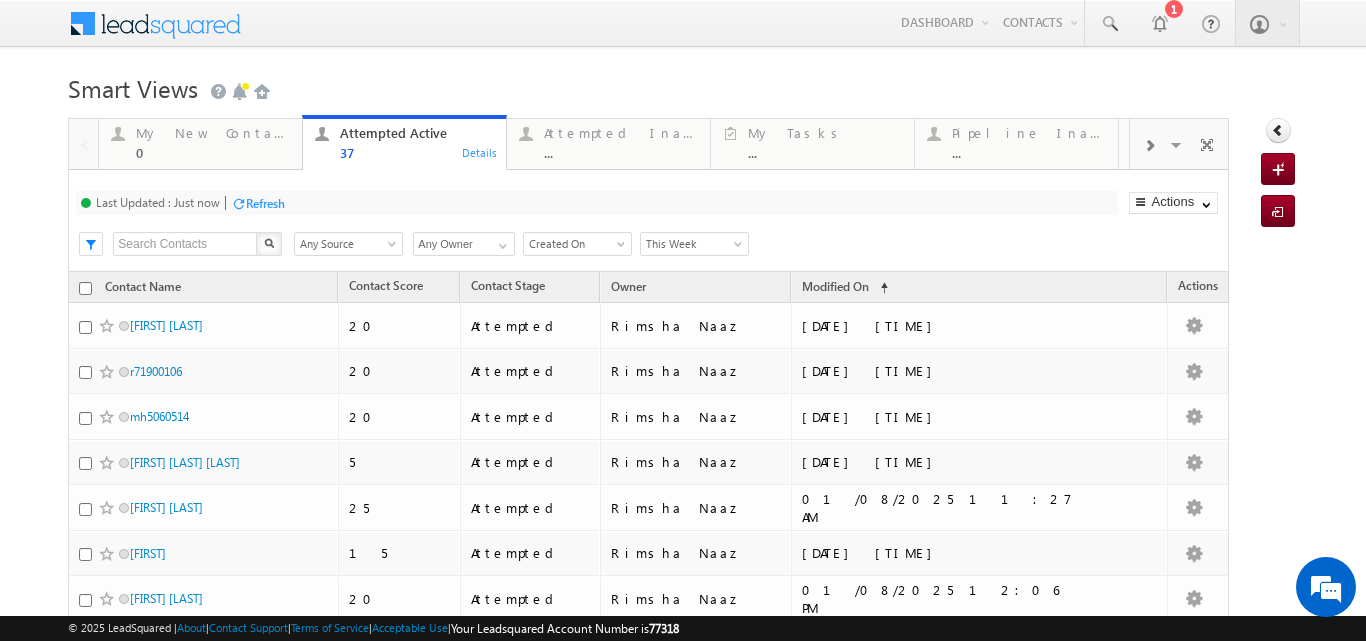 click on "This Week" at bounding box center [691, 244] 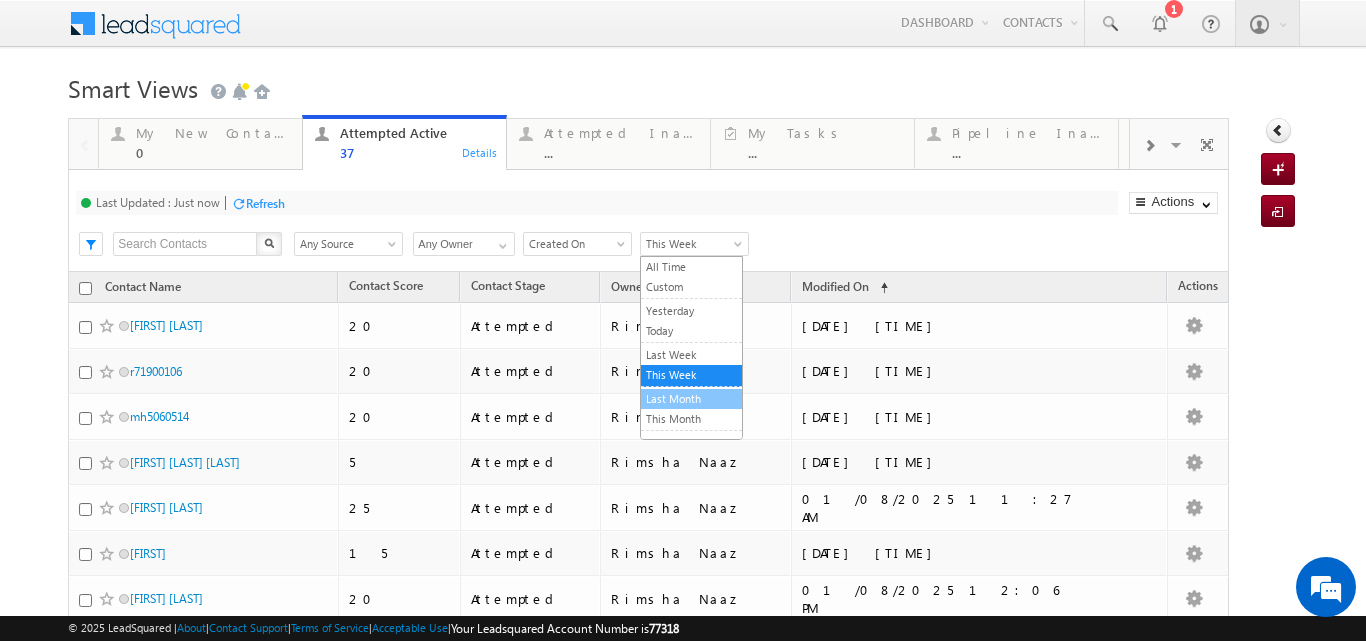 click on "Last Month" at bounding box center [691, 399] 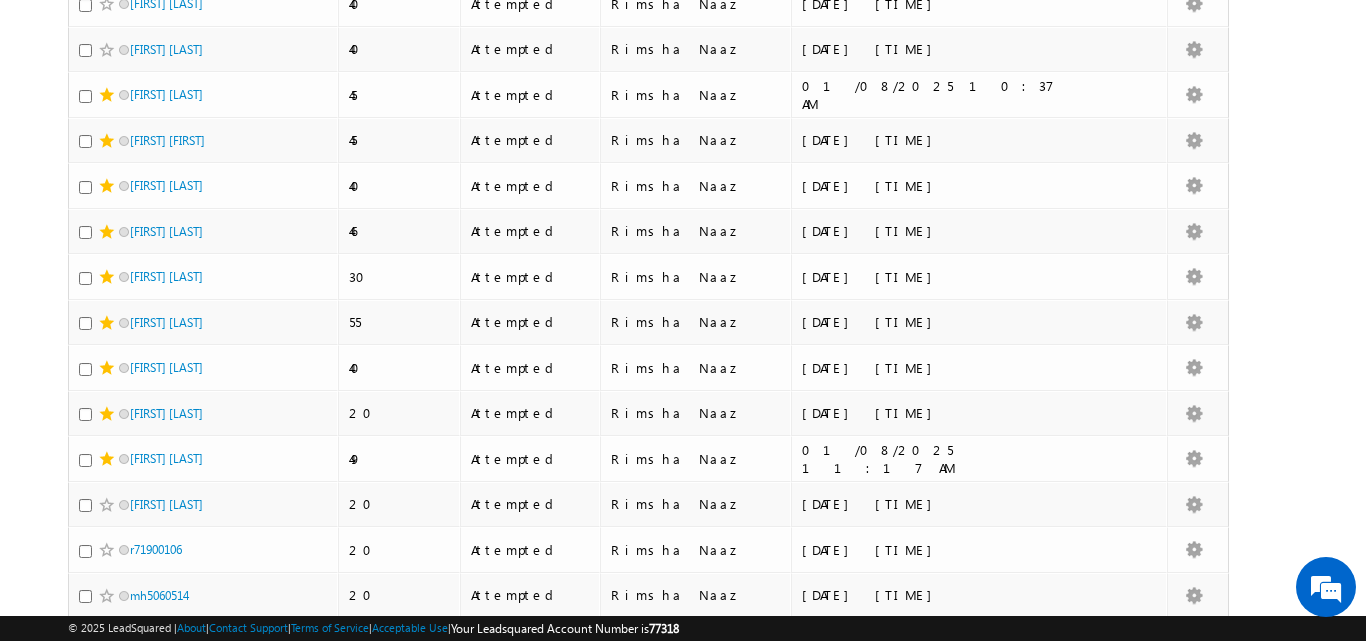 scroll, scrollTop: 0, scrollLeft: 0, axis: both 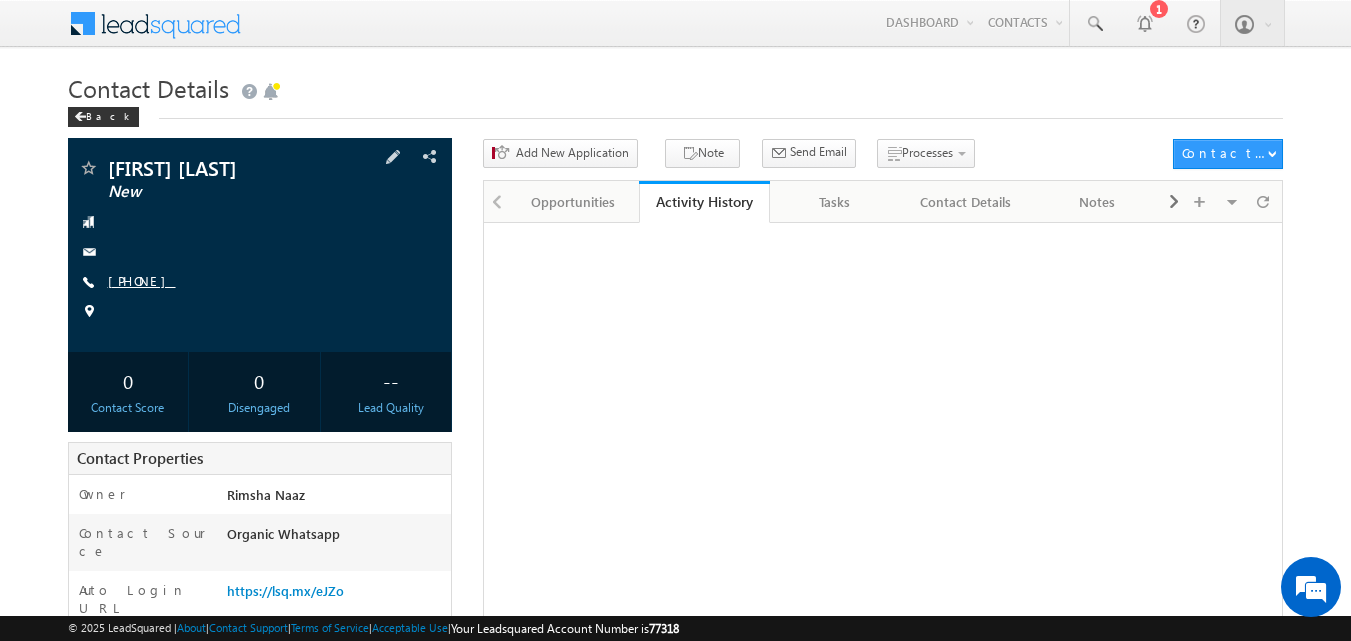 click on "[PHONE]" at bounding box center (142, 280) 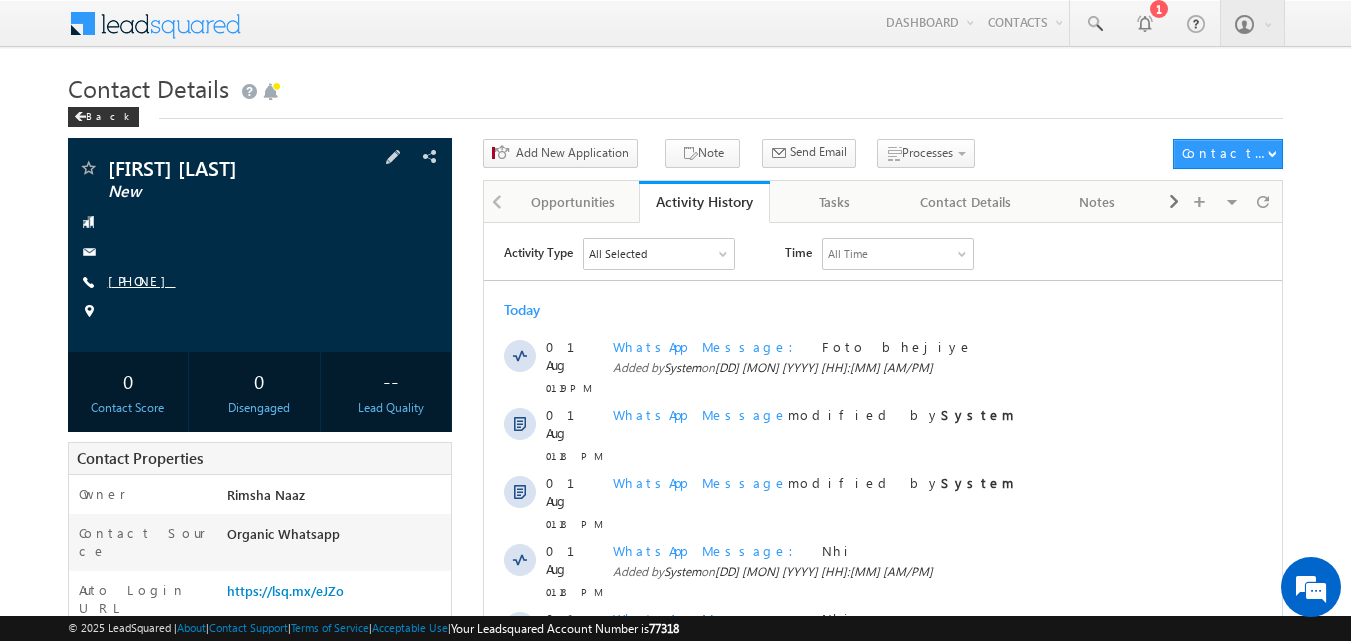 scroll, scrollTop: 0, scrollLeft: 0, axis: both 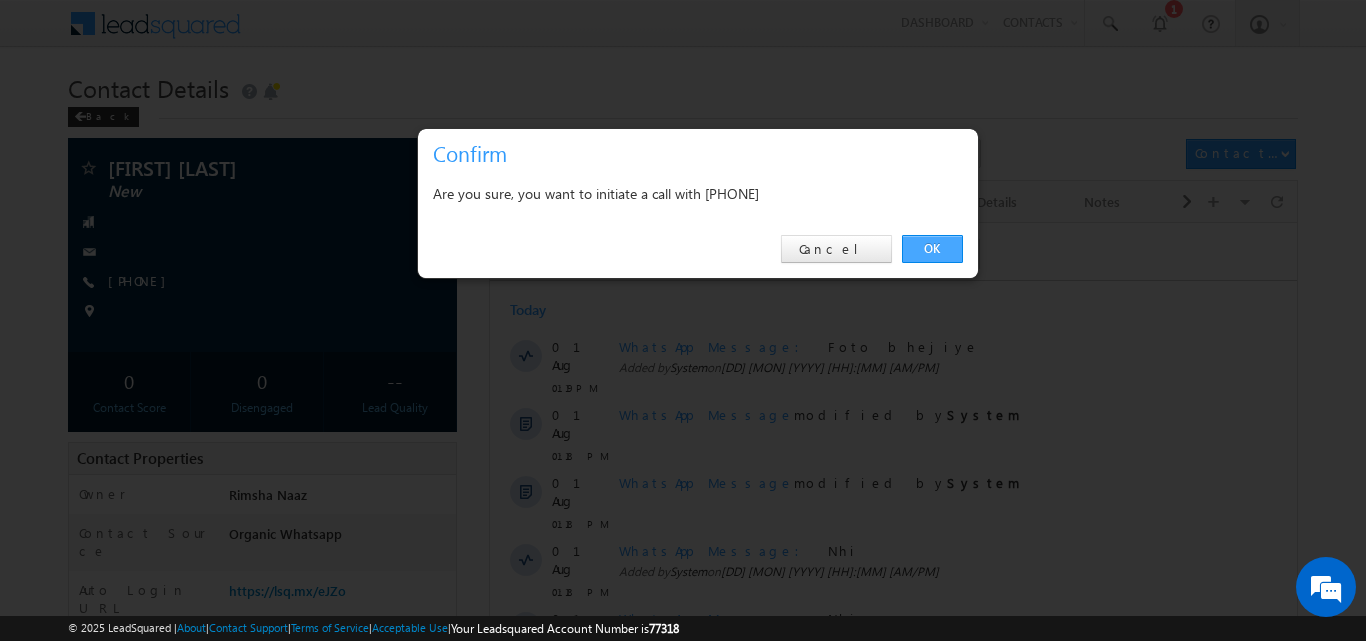 click on "OK" at bounding box center [932, 249] 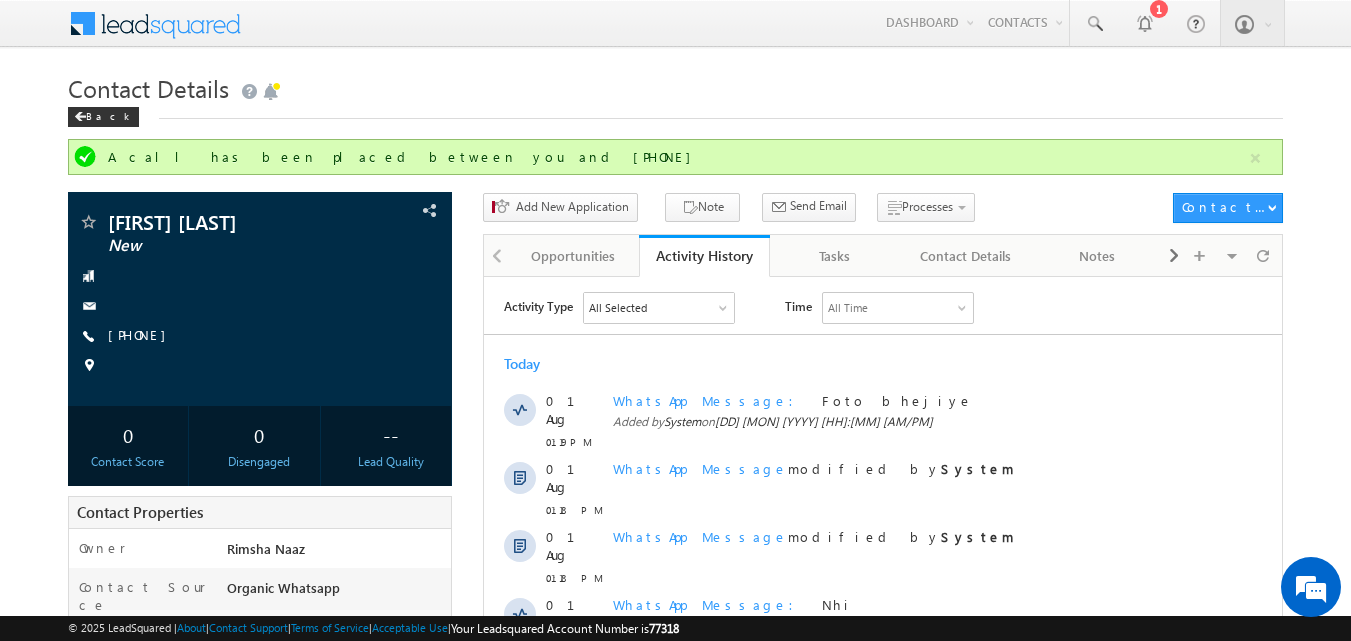 scroll, scrollTop: 0, scrollLeft: 0, axis: both 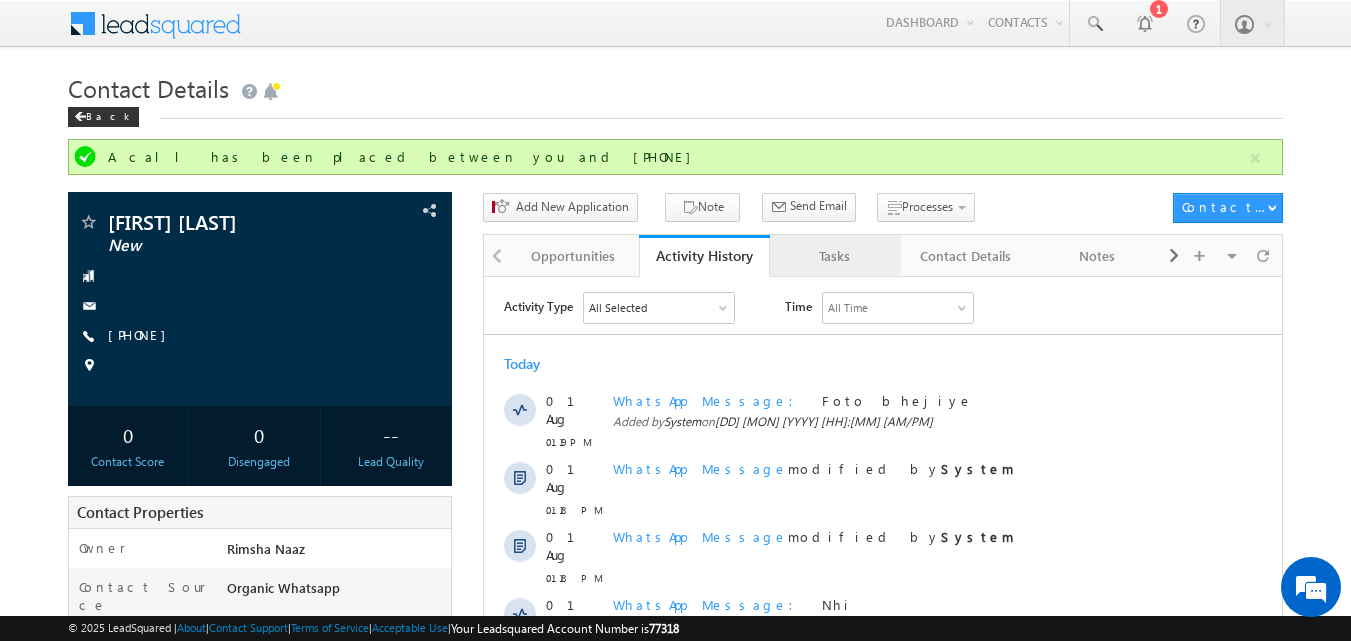click on "Tasks" at bounding box center [834, 256] 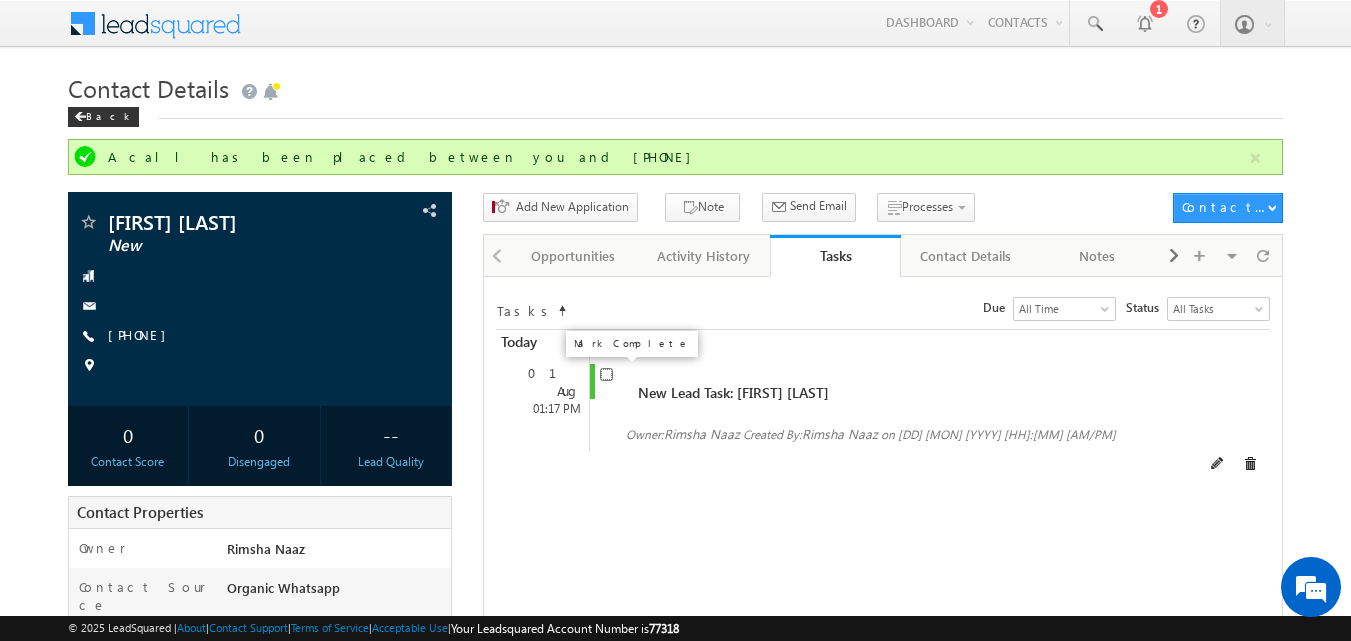 click at bounding box center (606, 374) 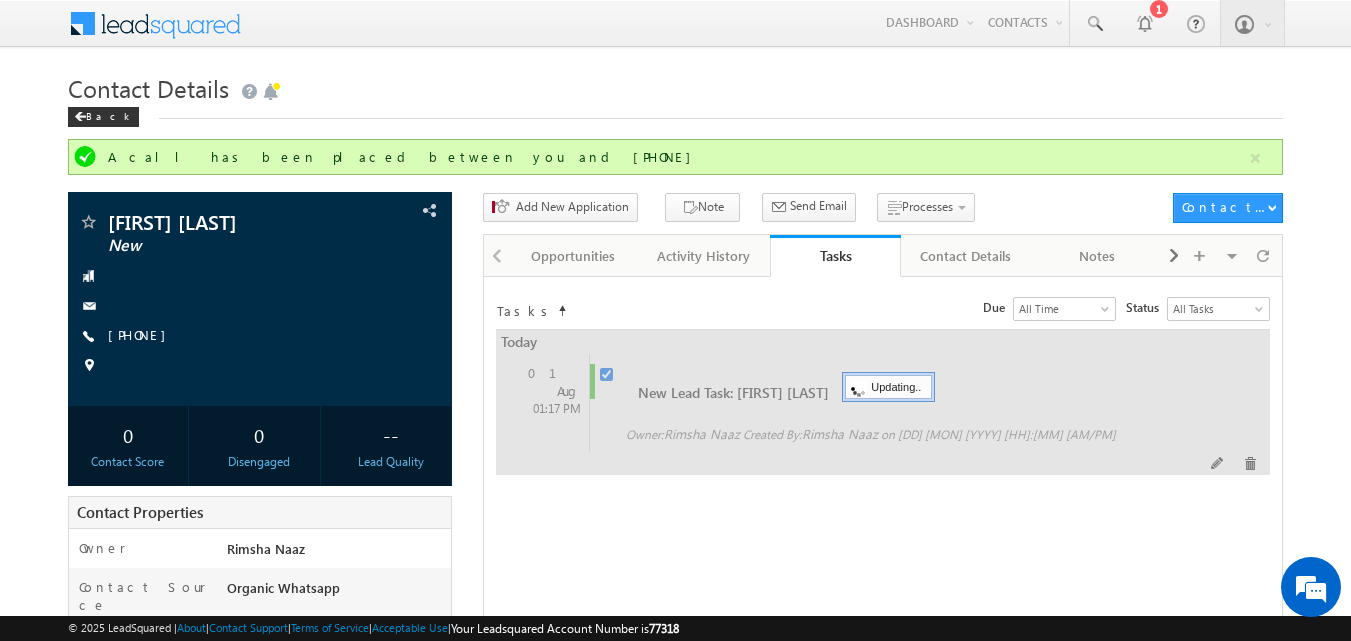 checkbox on "false" 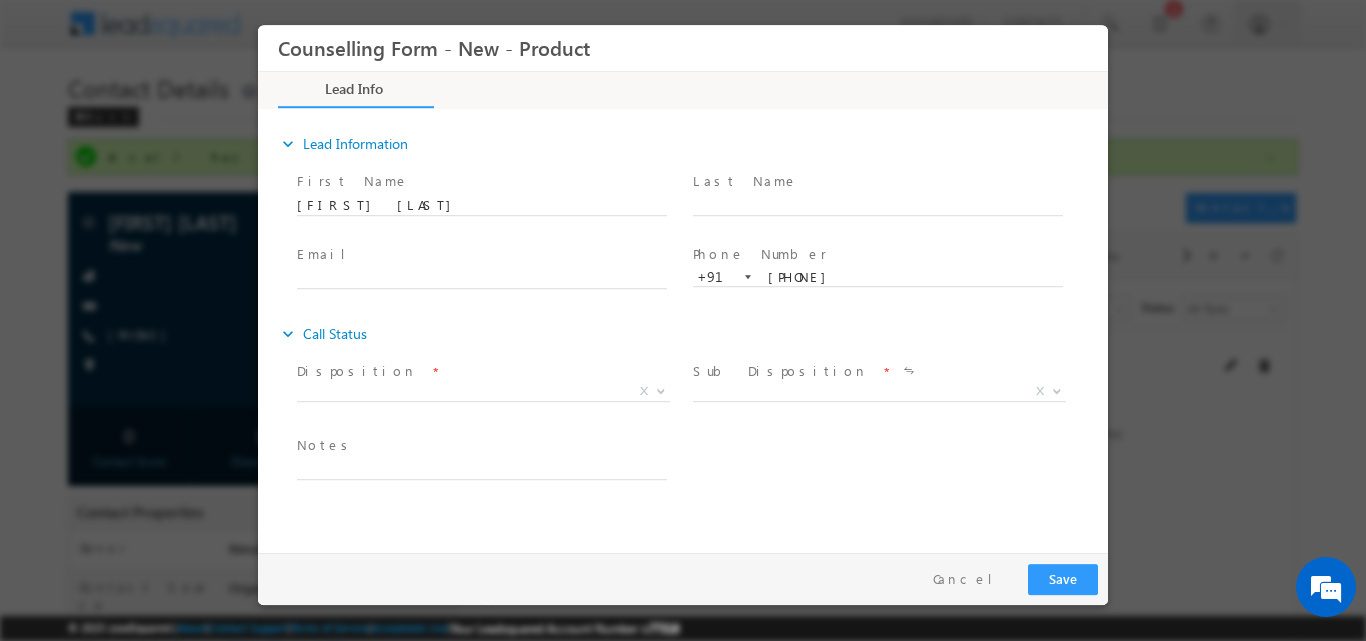 scroll, scrollTop: 0, scrollLeft: 0, axis: both 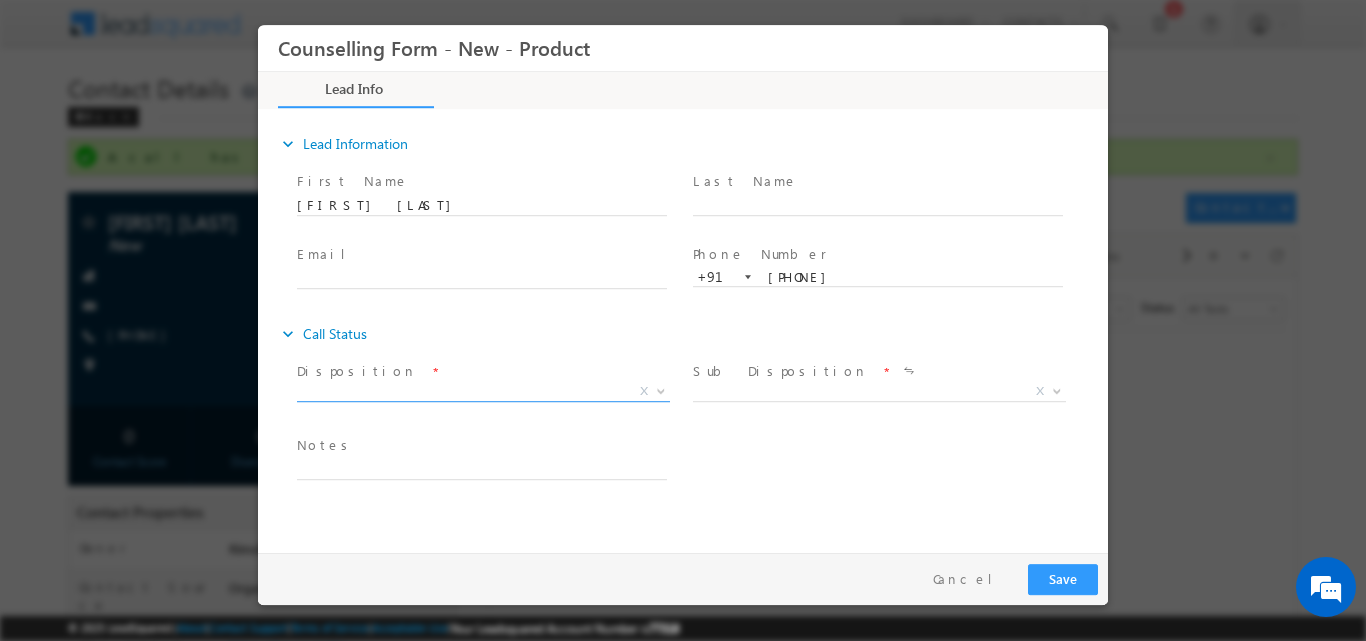click at bounding box center (659, 390) 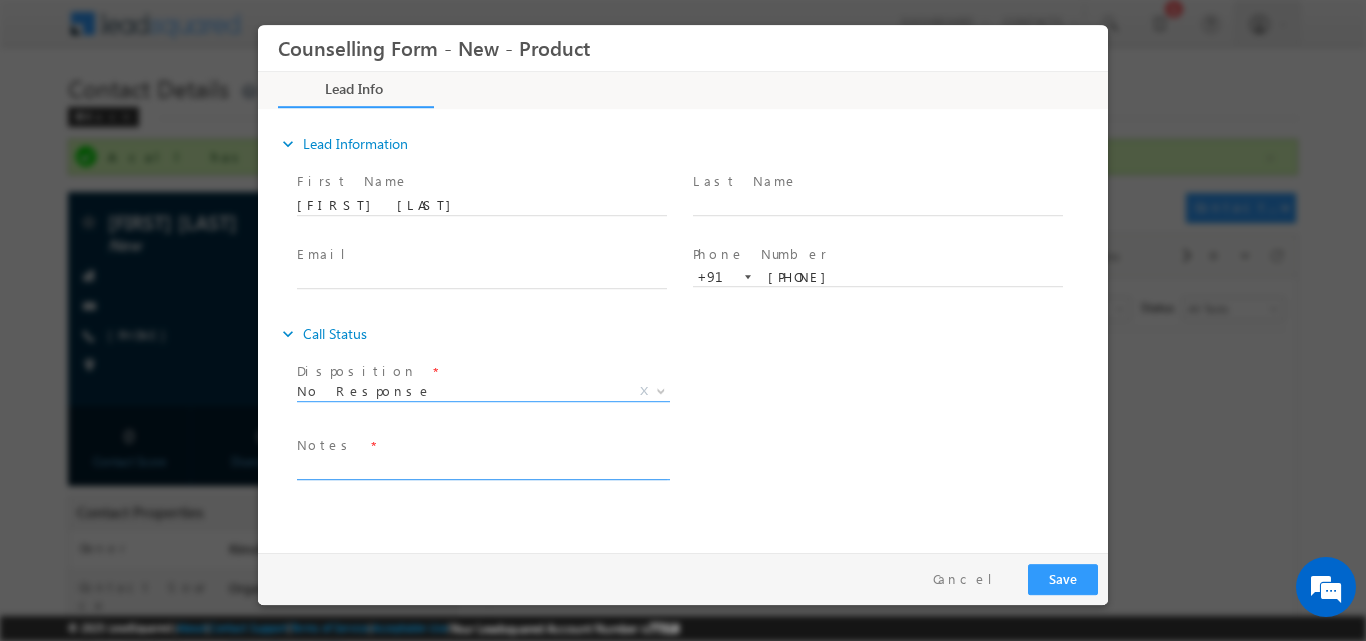 click at bounding box center [482, 467] 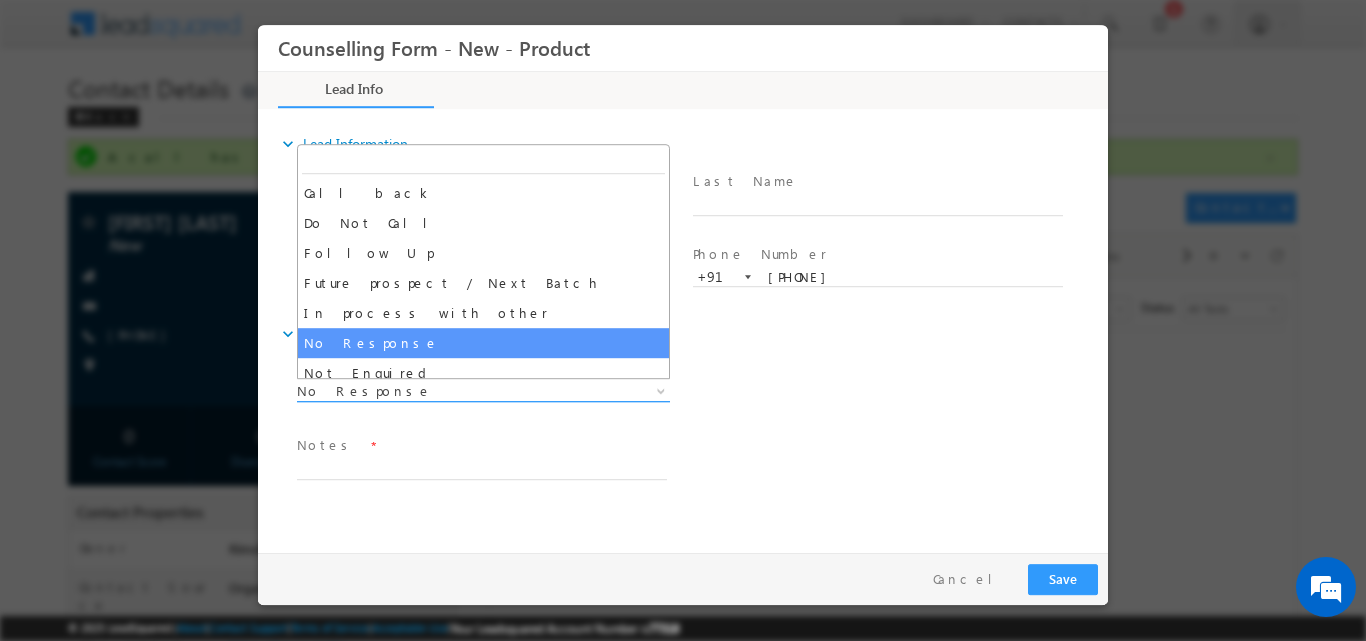 click at bounding box center (661, 389) 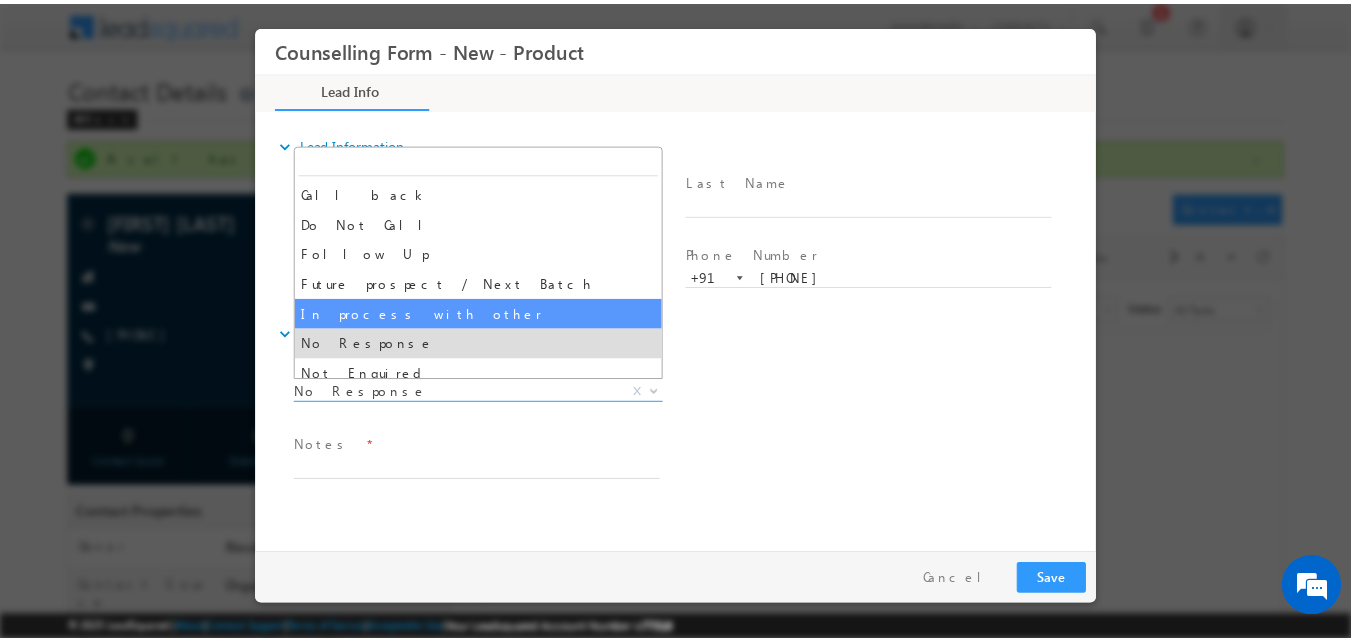 scroll, scrollTop: 130, scrollLeft: 0, axis: vertical 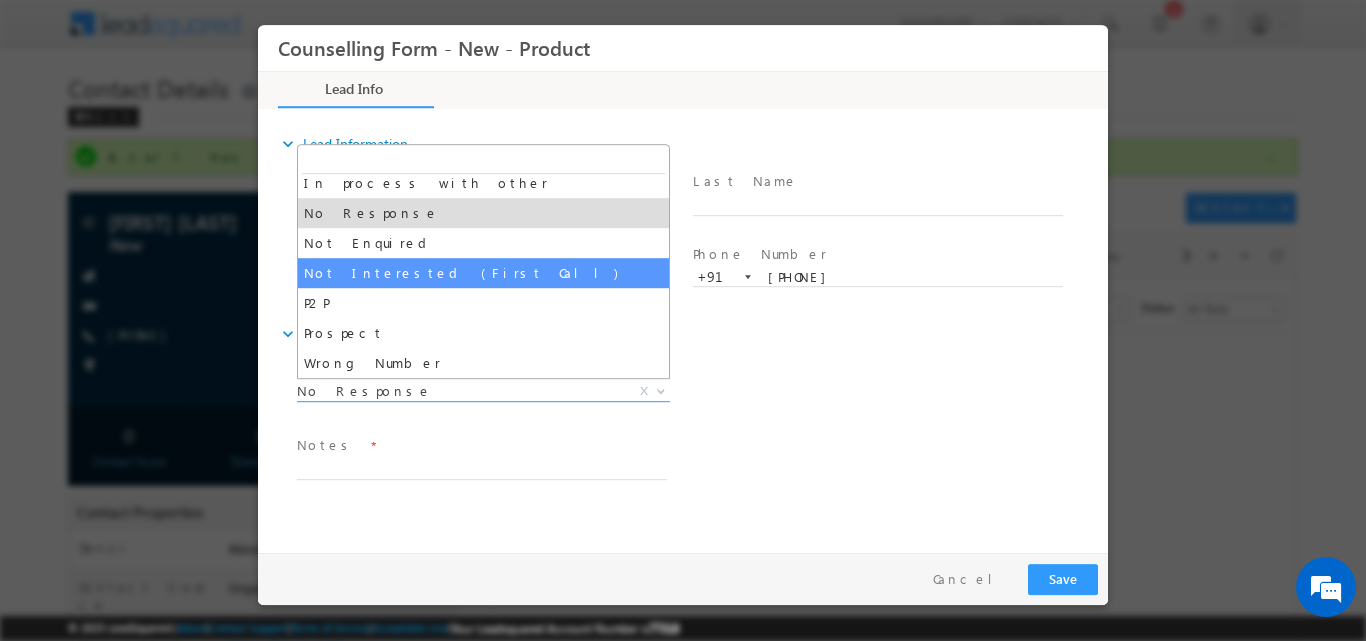 select on "Not Interested (First Call)" 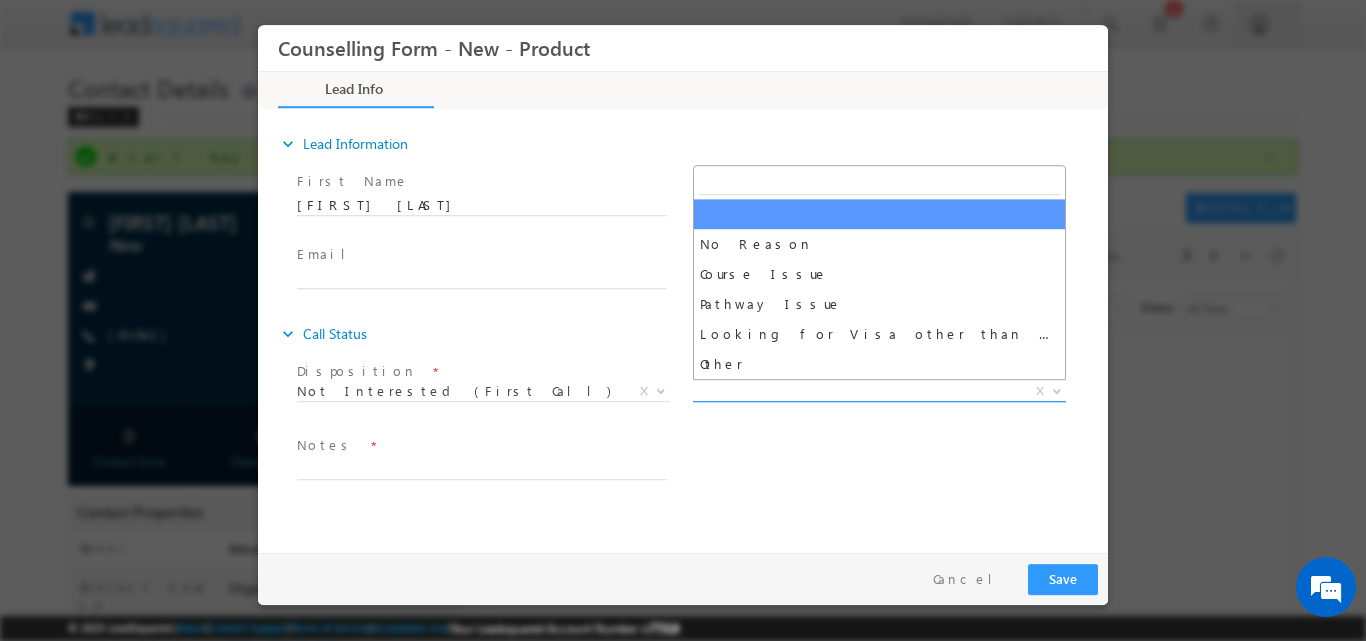 drag, startPoint x: 1055, startPoint y: 389, endPoint x: 719, endPoint y: 330, distance: 341.14075 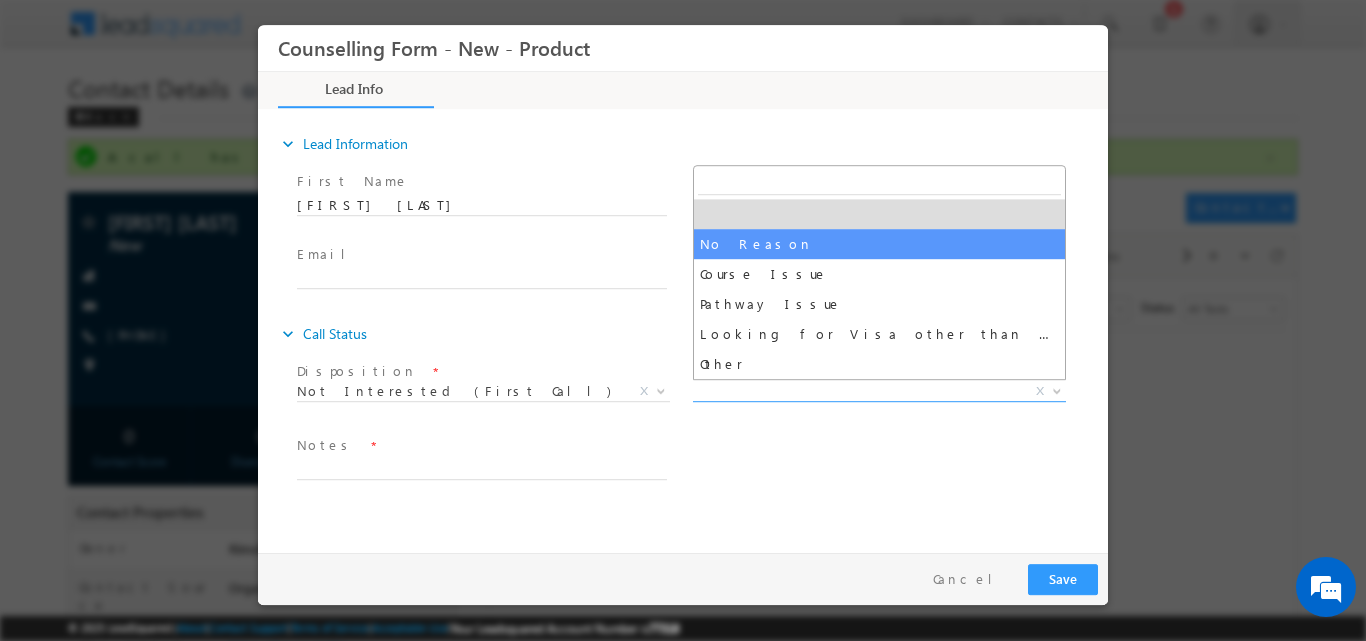 select on "No Reason" 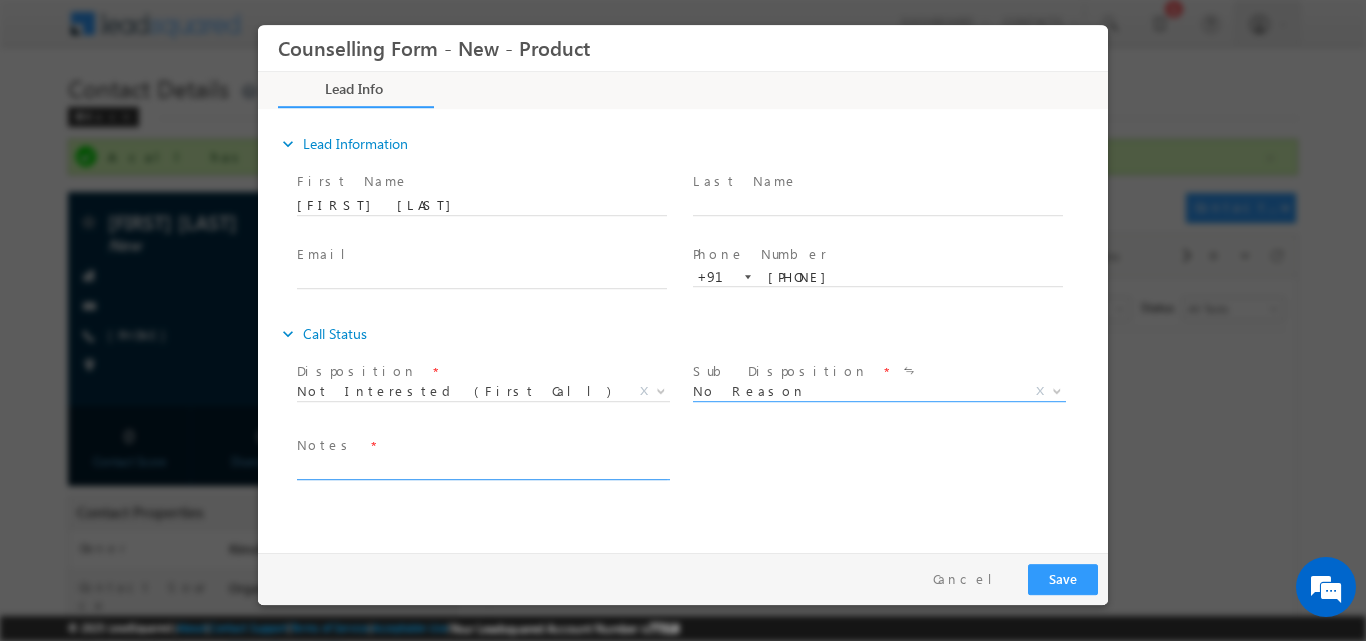 click at bounding box center [482, 467] 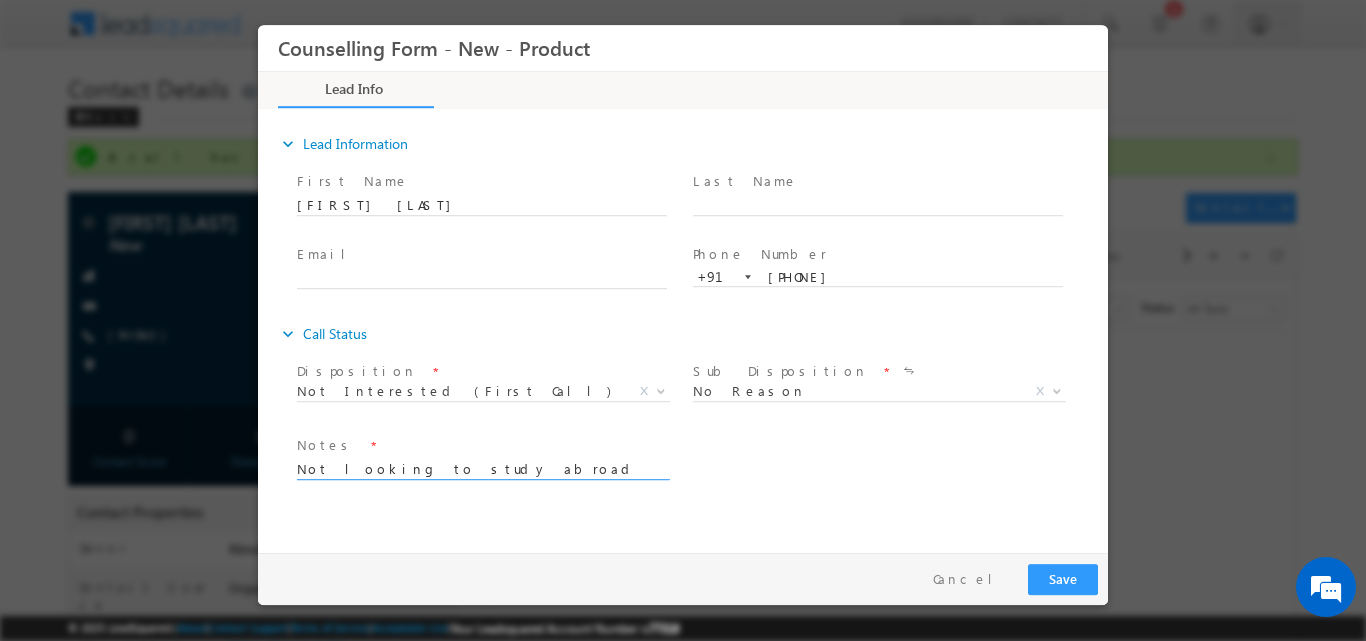 type on "Not looking to study abroad" 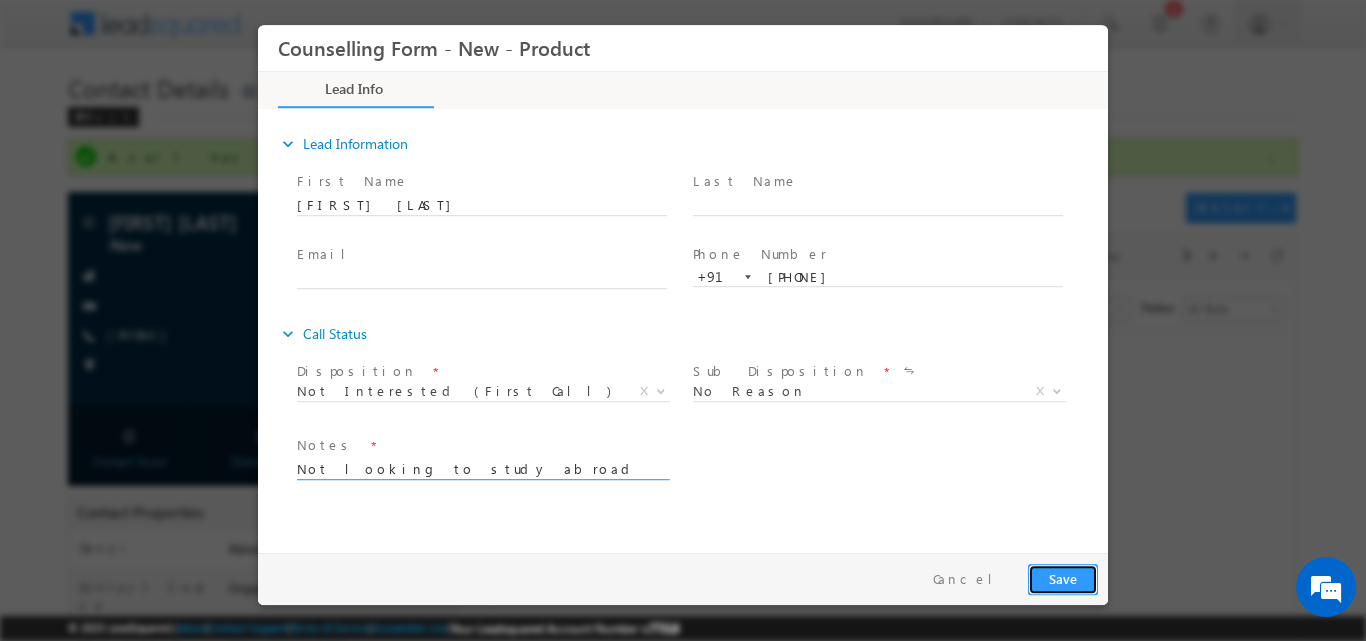 click on "Save" at bounding box center [1063, 578] 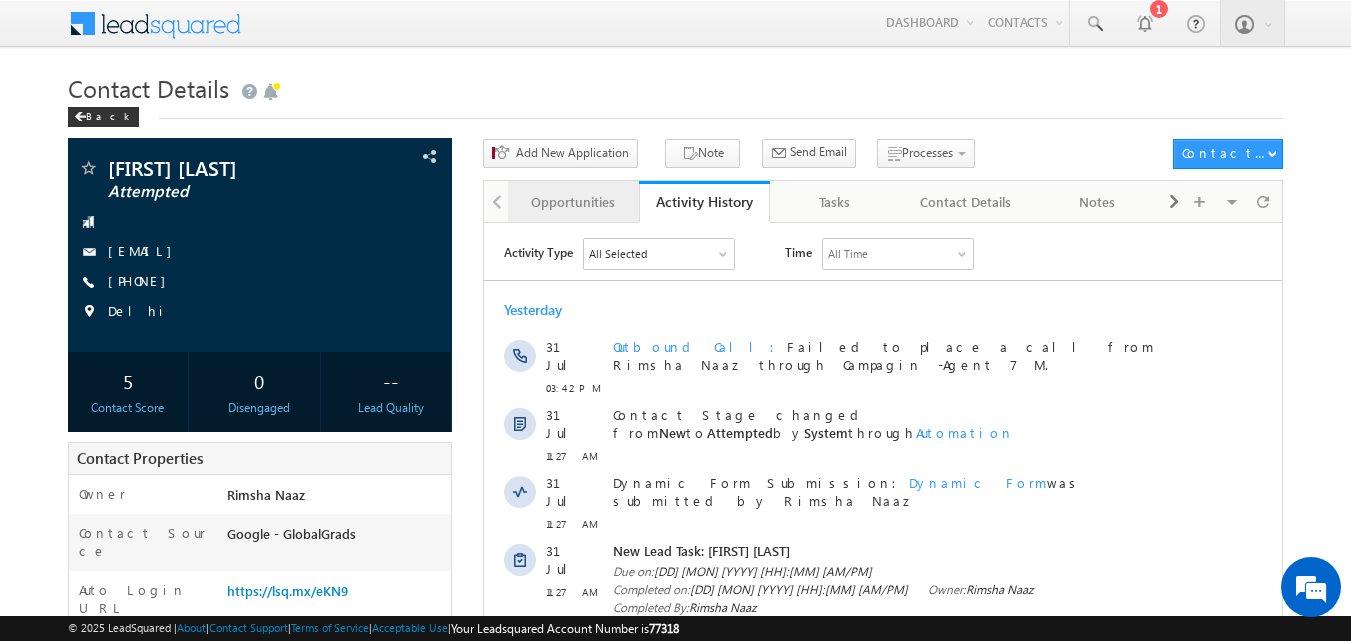 scroll, scrollTop: 0, scrollLeft: 0, axis: both 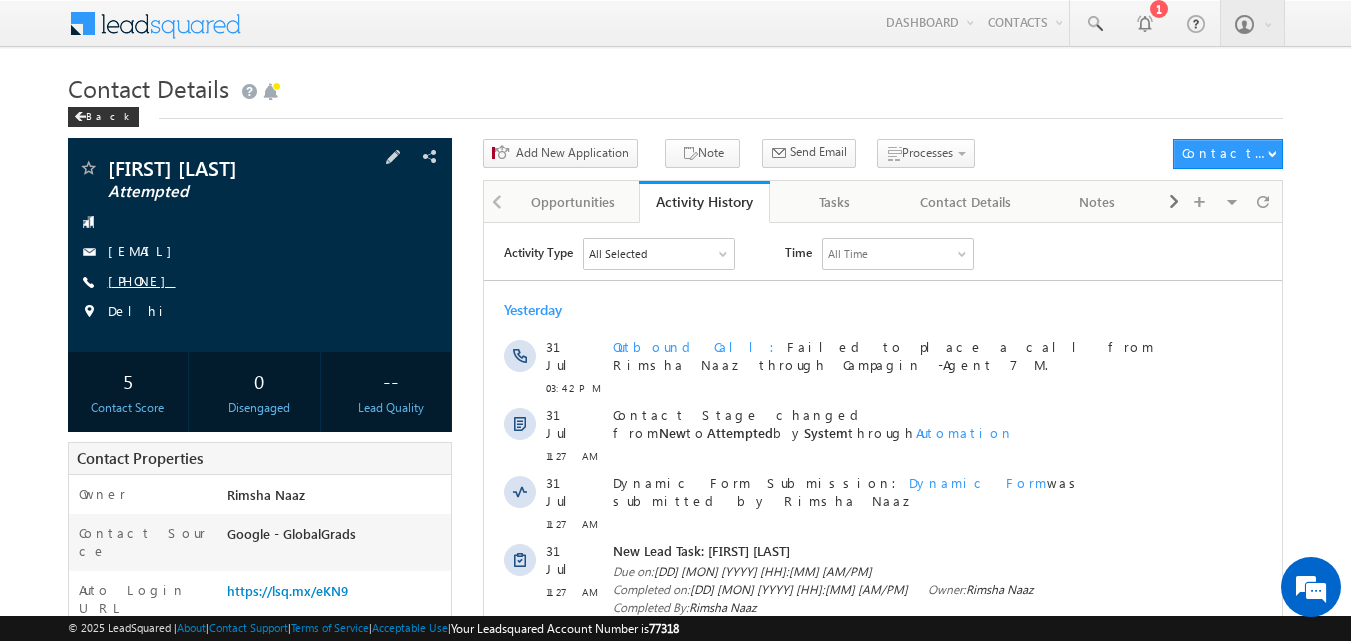 click on "+91-9310073141" at bounding box center (142, 280) 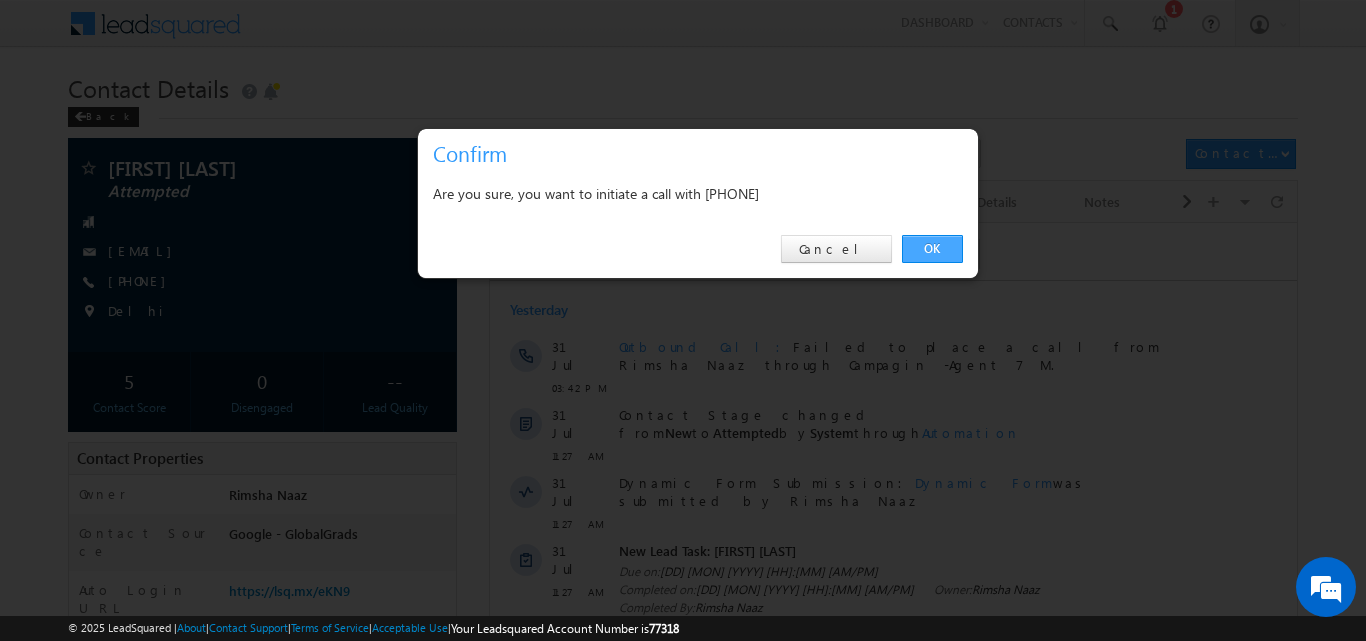 click on "OK" at bounding box center [932, 249] 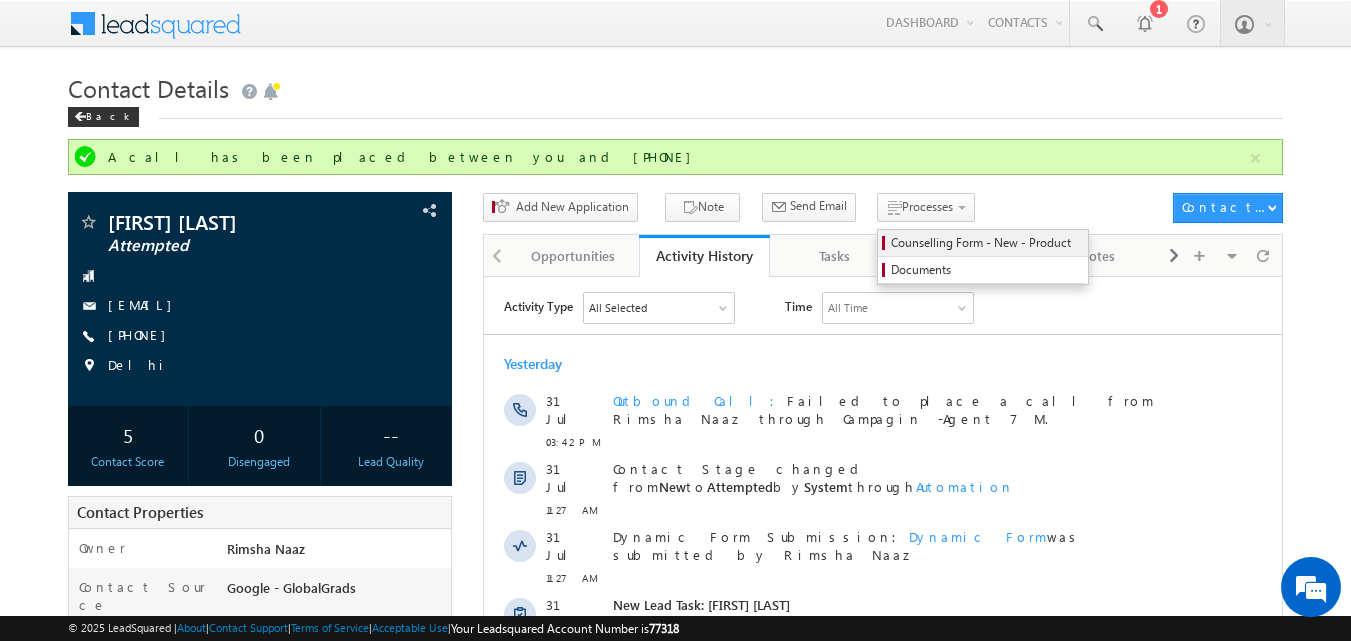 click on "Counselling Form - New - Product" at bounding box center [986, 243] 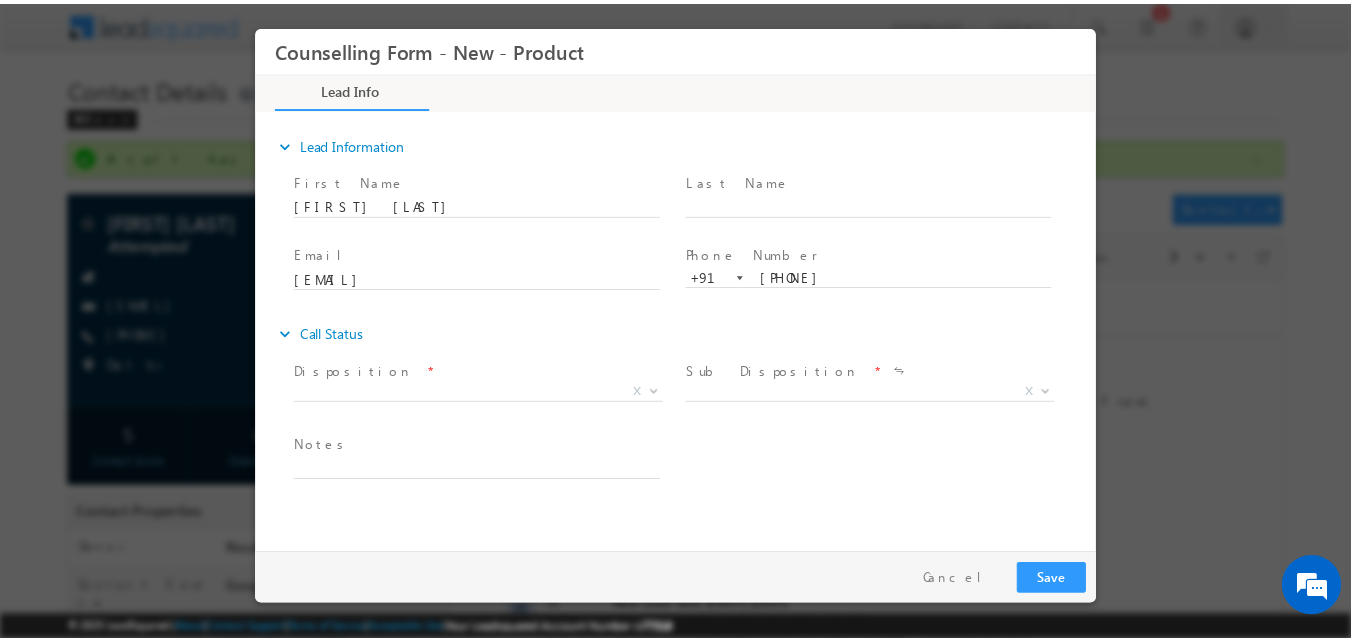 scroll, scrollTop: 0, scrollLeft: 0, axis: both 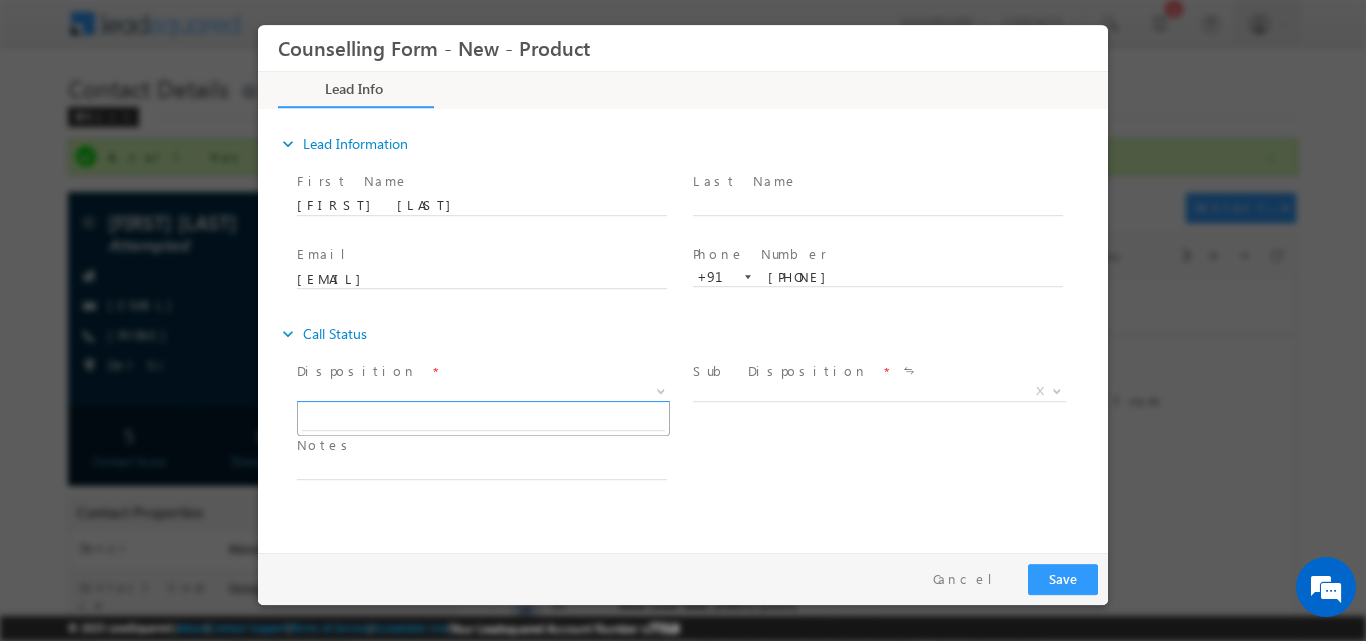click at bounding box center [661, 389] 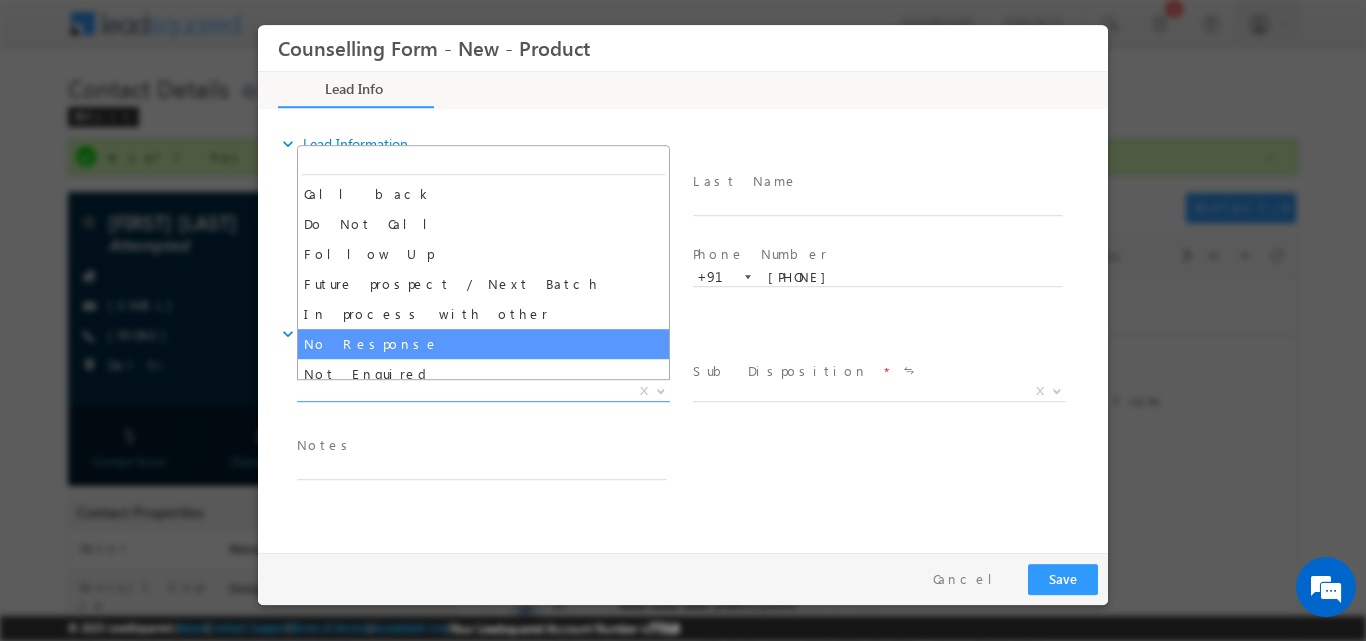select on "No Response" 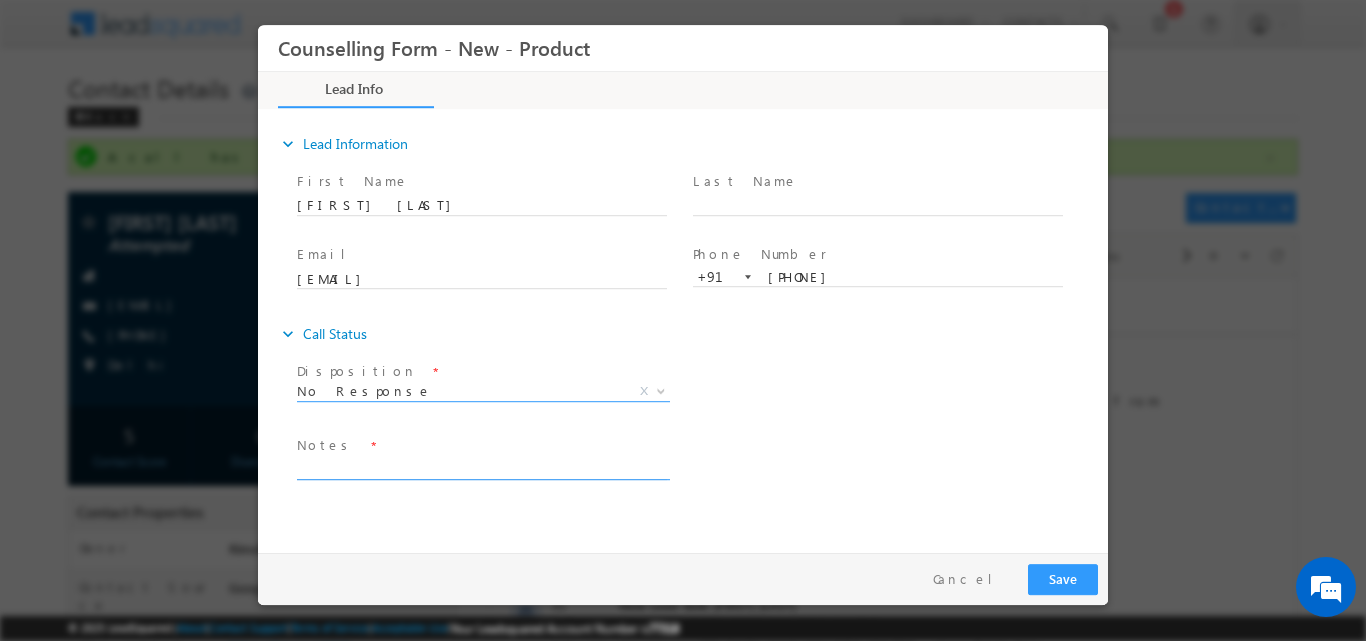 click at bounding box center [482, 467] 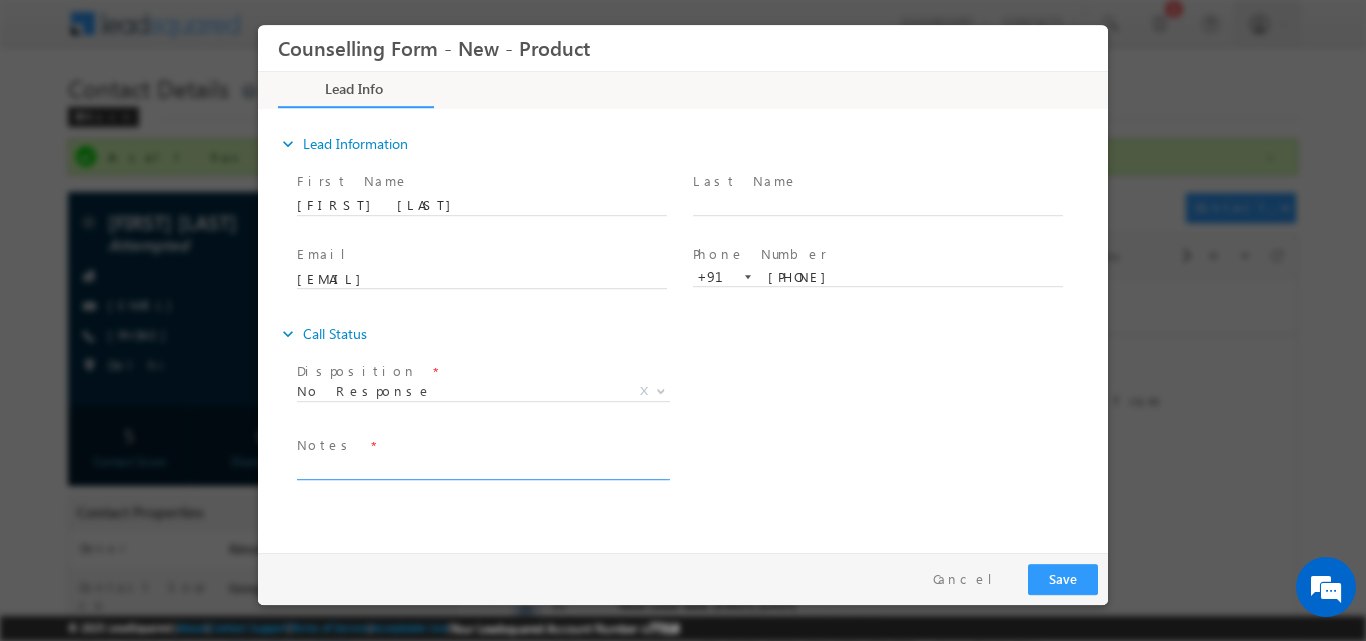 paste on "No response, dnp" 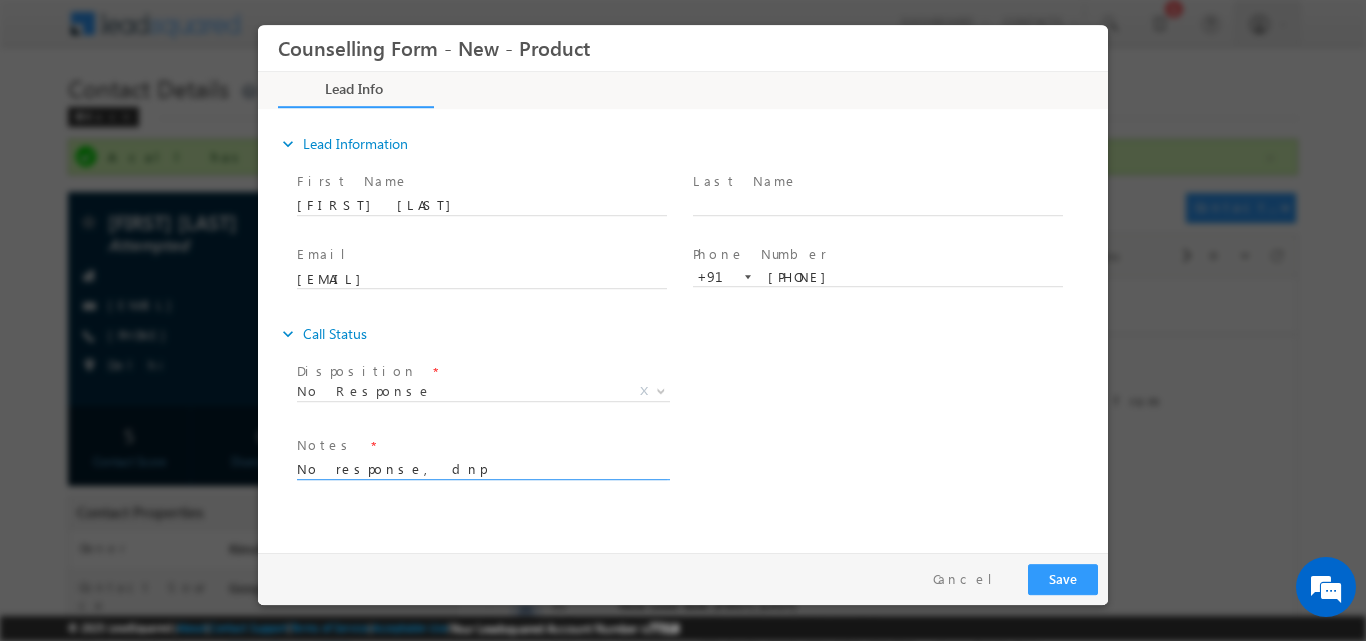type on "No response, dnp" 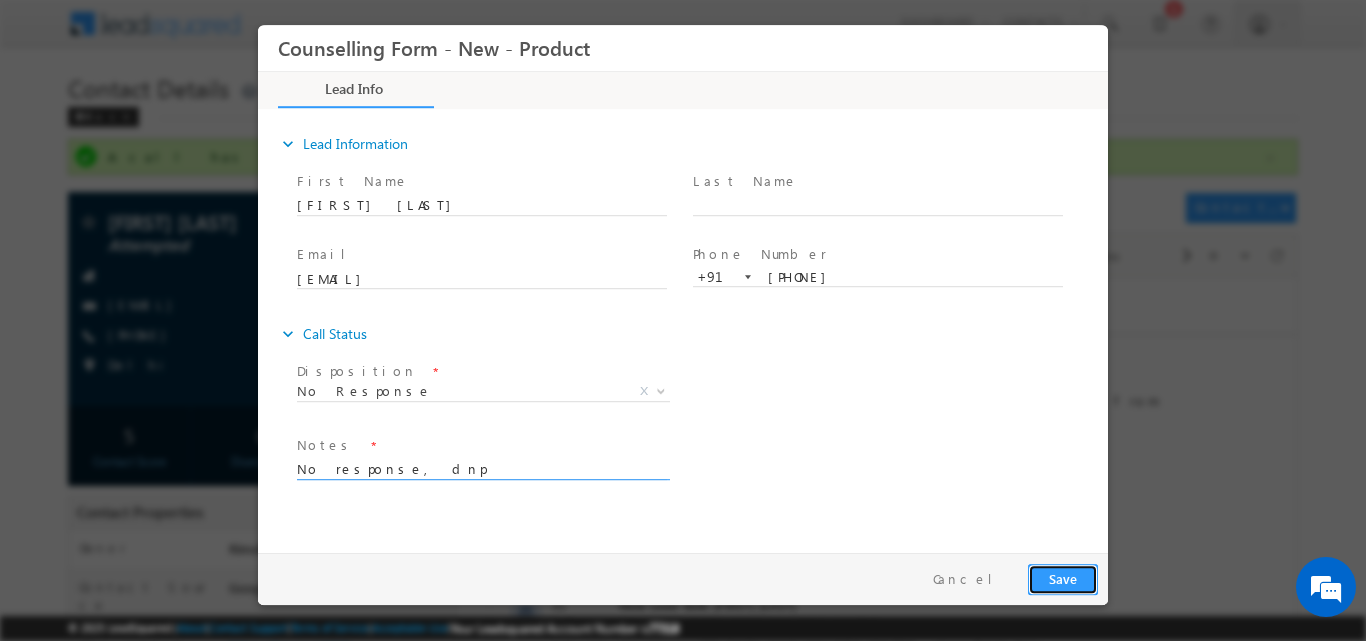 click on "Save" at bounding box center (1063, 578) 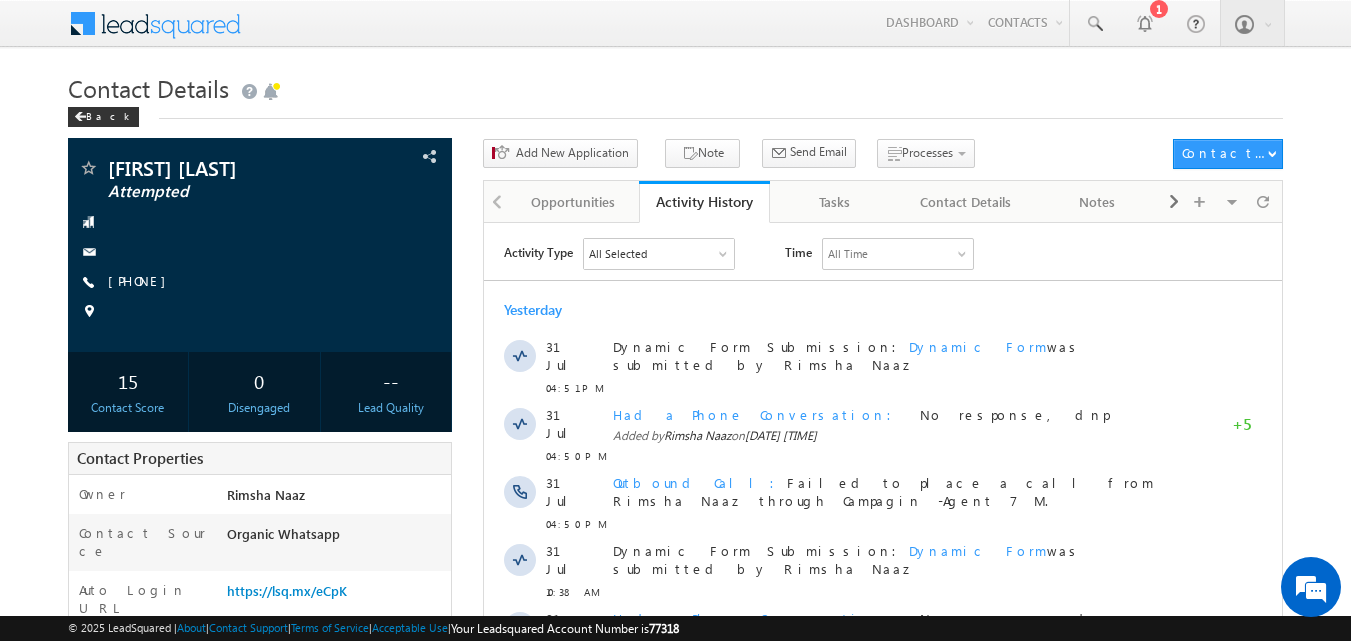 scroll, scrollTop: 0, scrollLeft: 0, axis: both 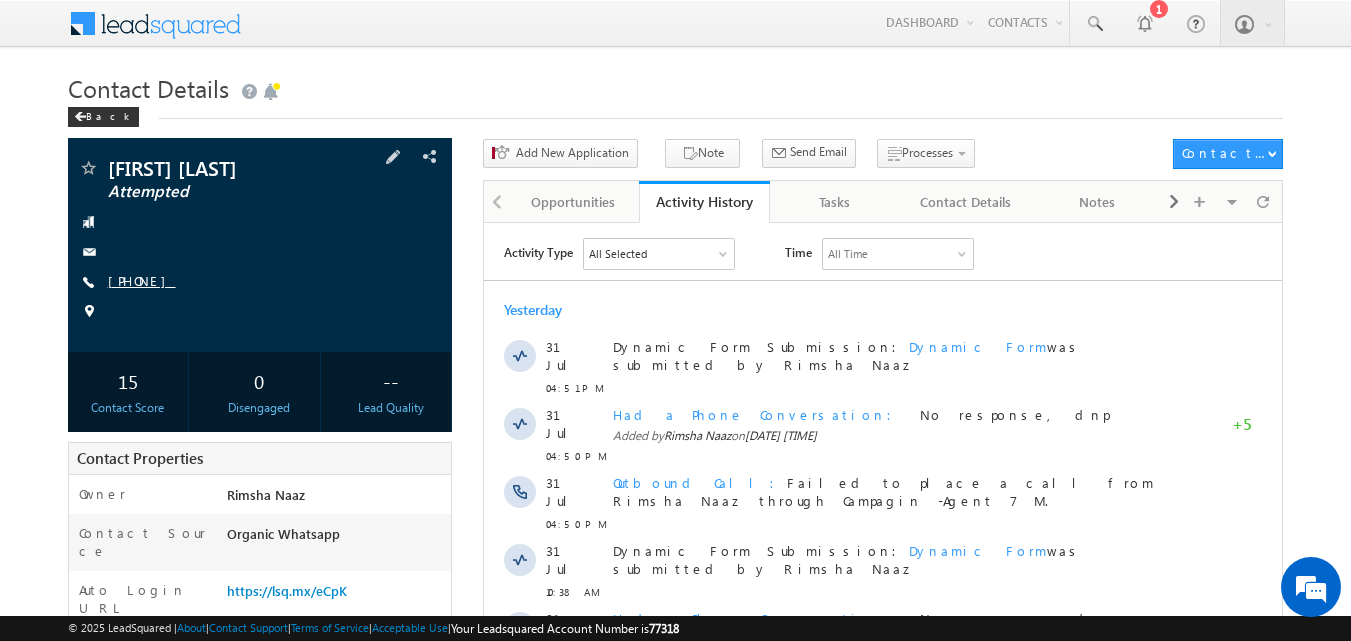 click on "[PHONE]" at bounding box center (142, 280) 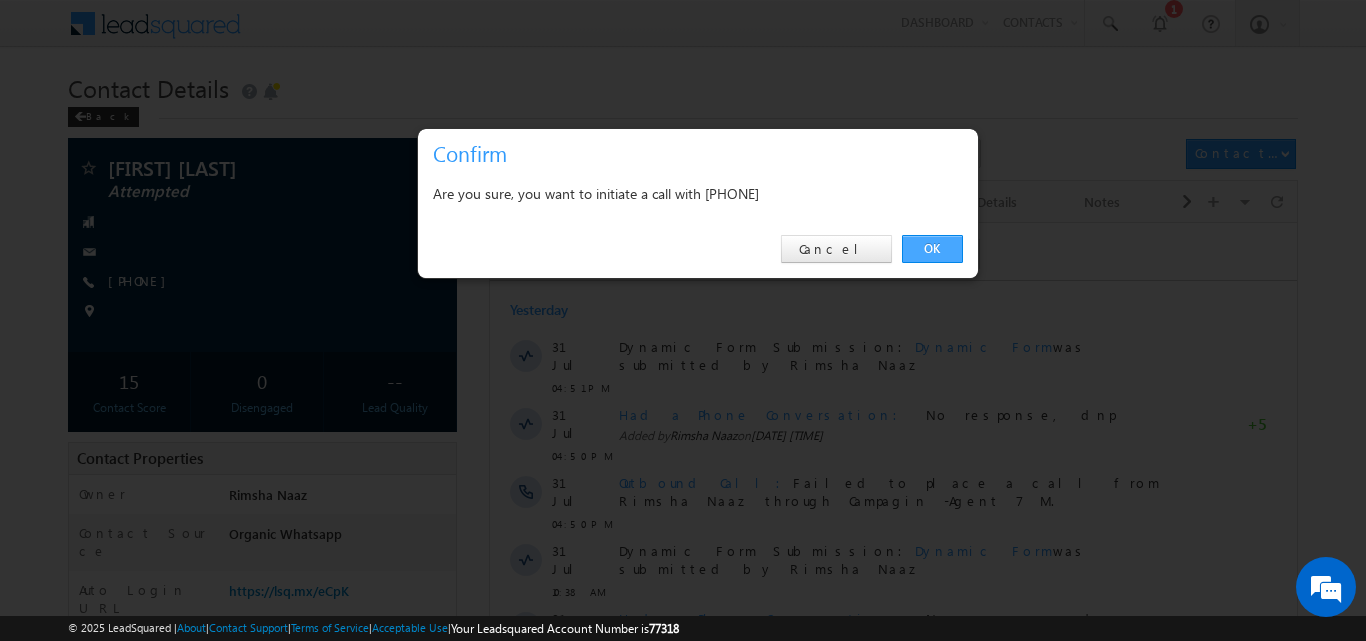click on "OK" at bounding box center [932, 249] 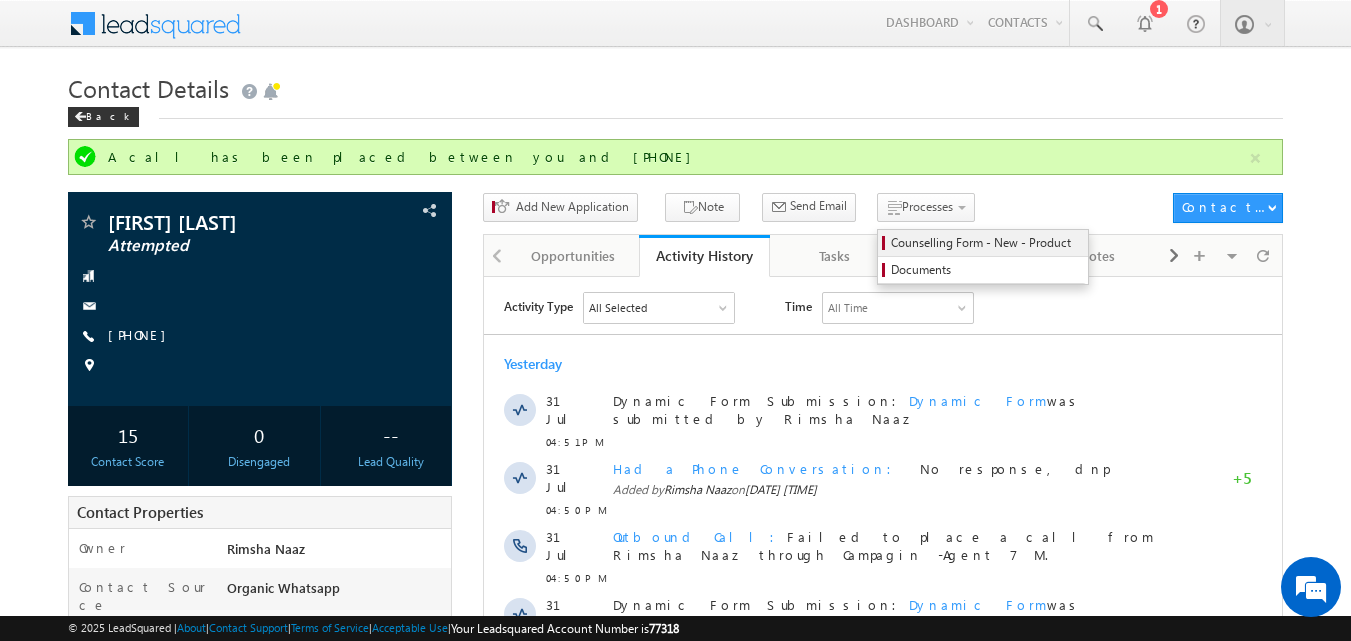 click on "Counselling Form - New - Product" at bounding box center (986, 243) 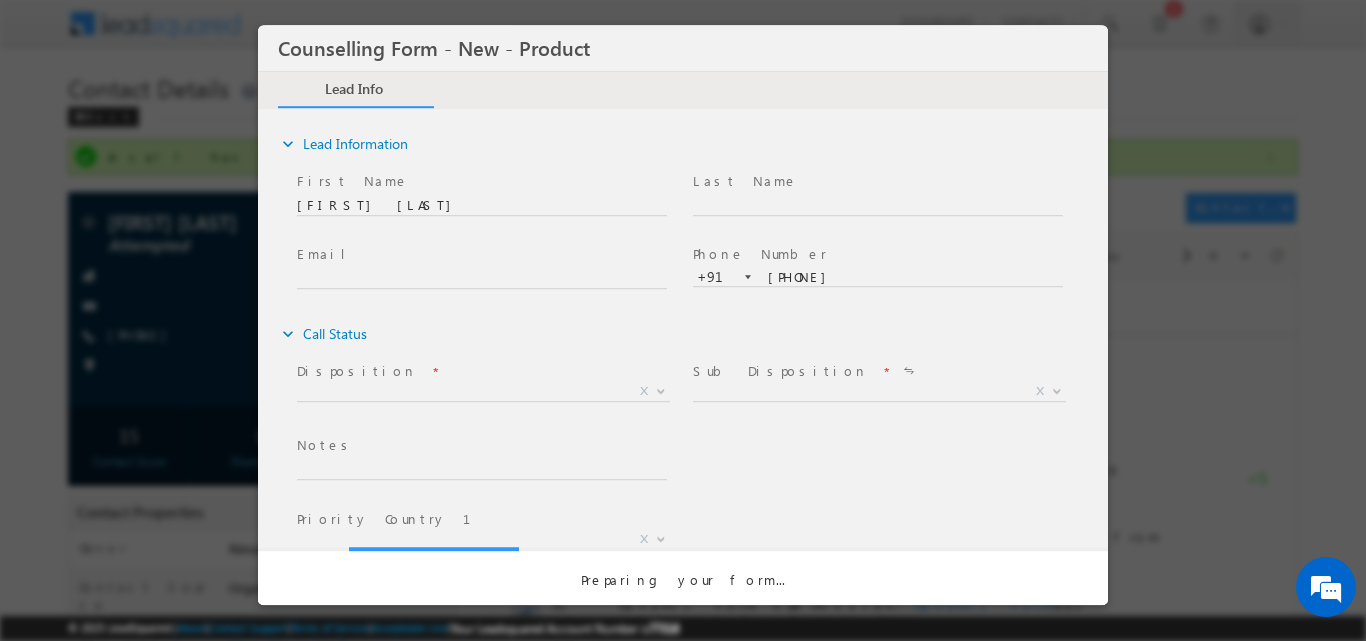 scroll, scrollTop: 0, scrollLeft: 0, axis: both 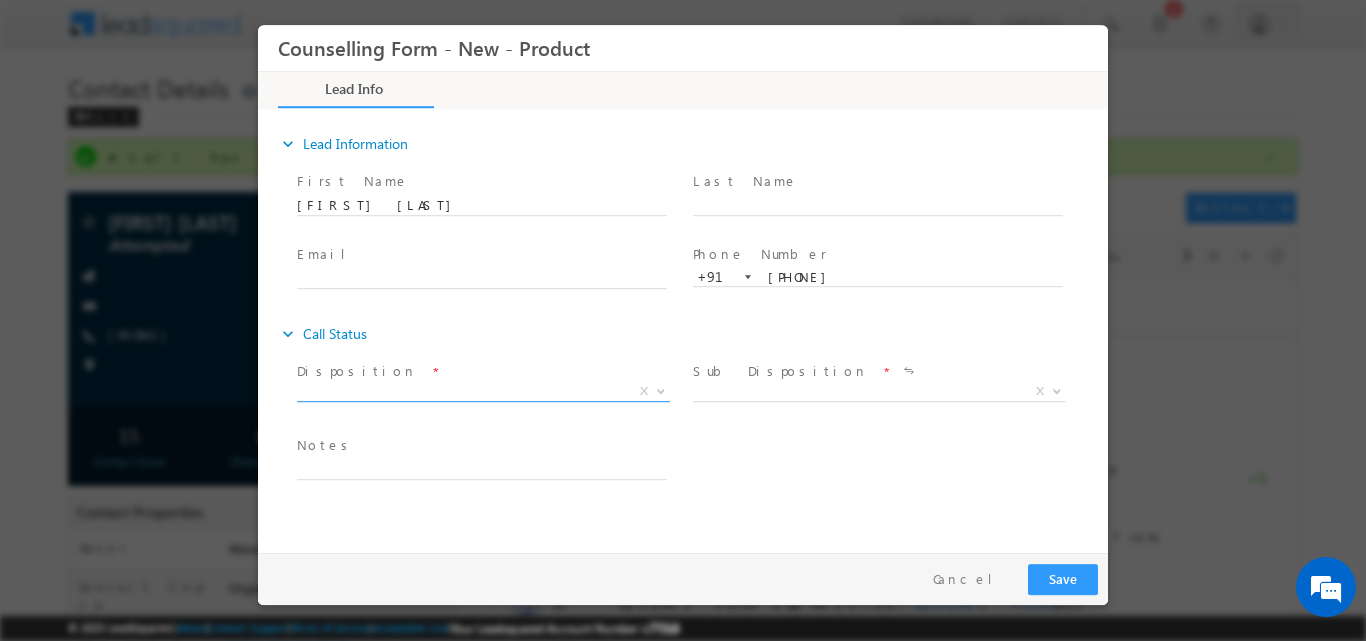 click at bounding box center (659, 390) 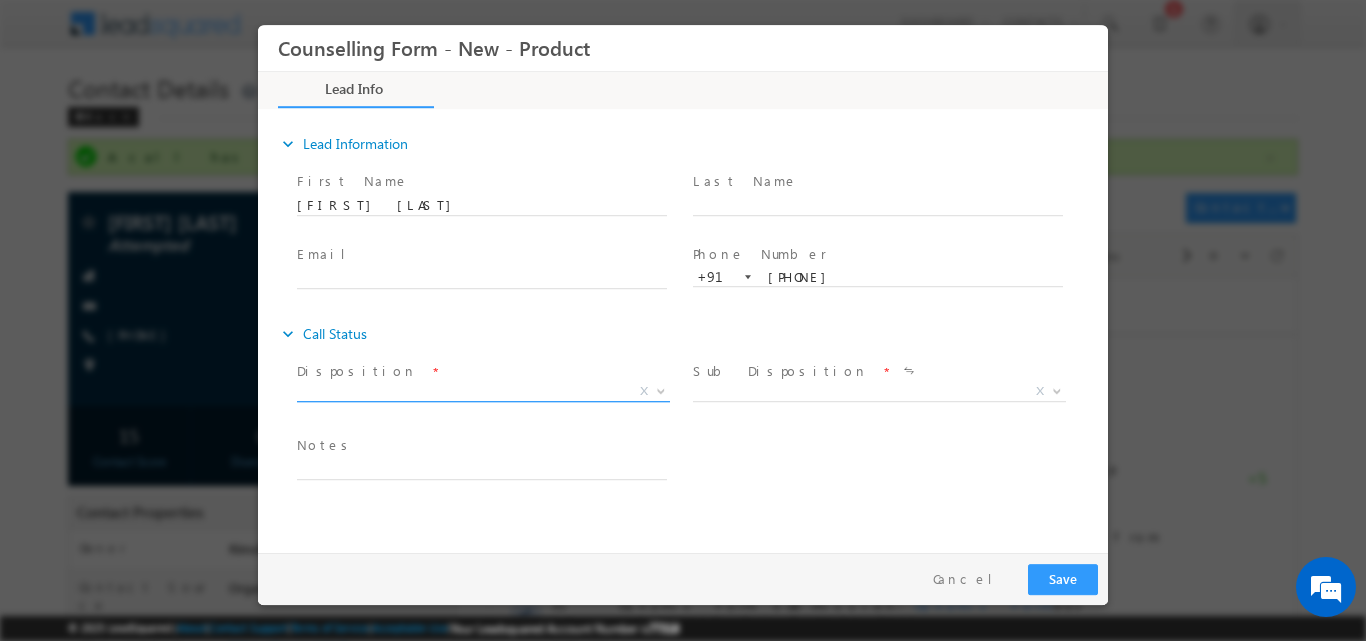 click at bounding box center [659, 390] 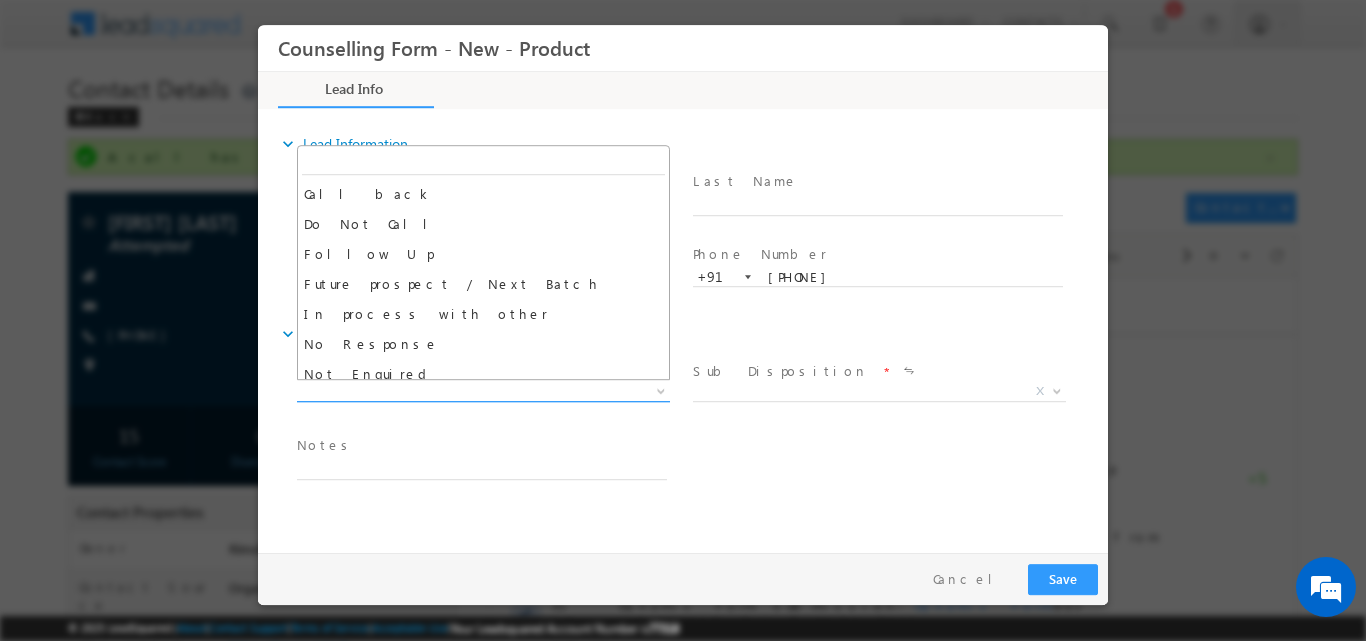 click at bounding box center (659, 390) 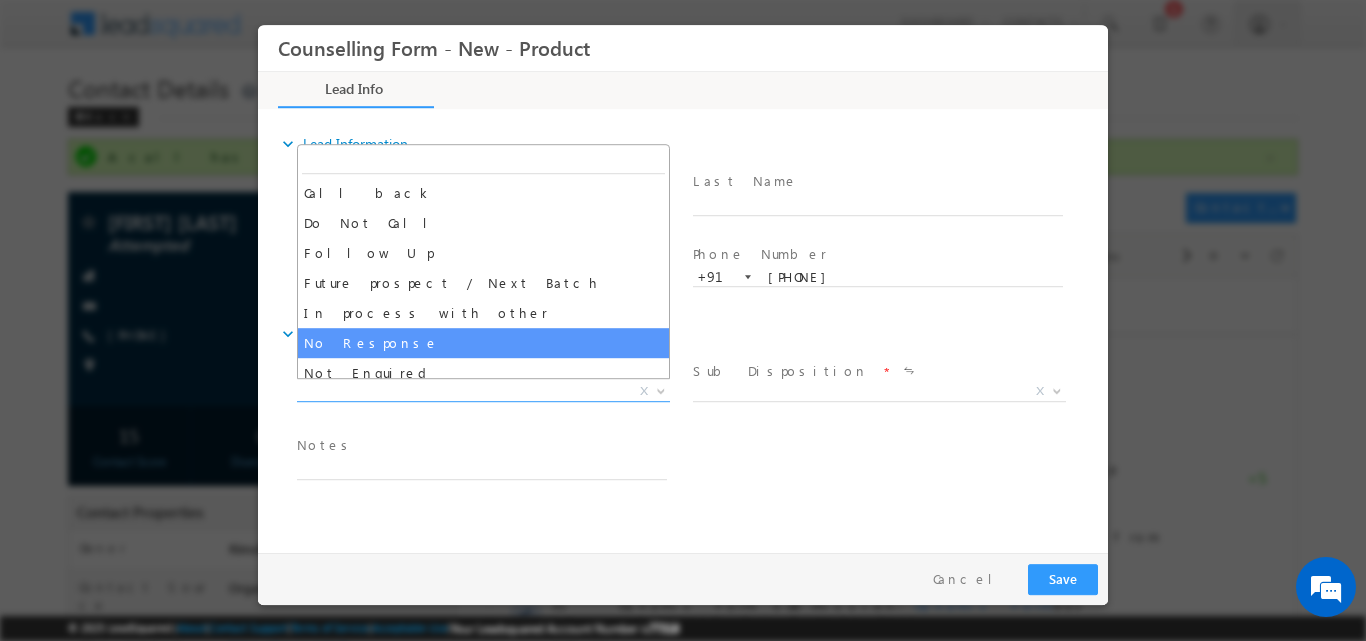 select on "No Response" 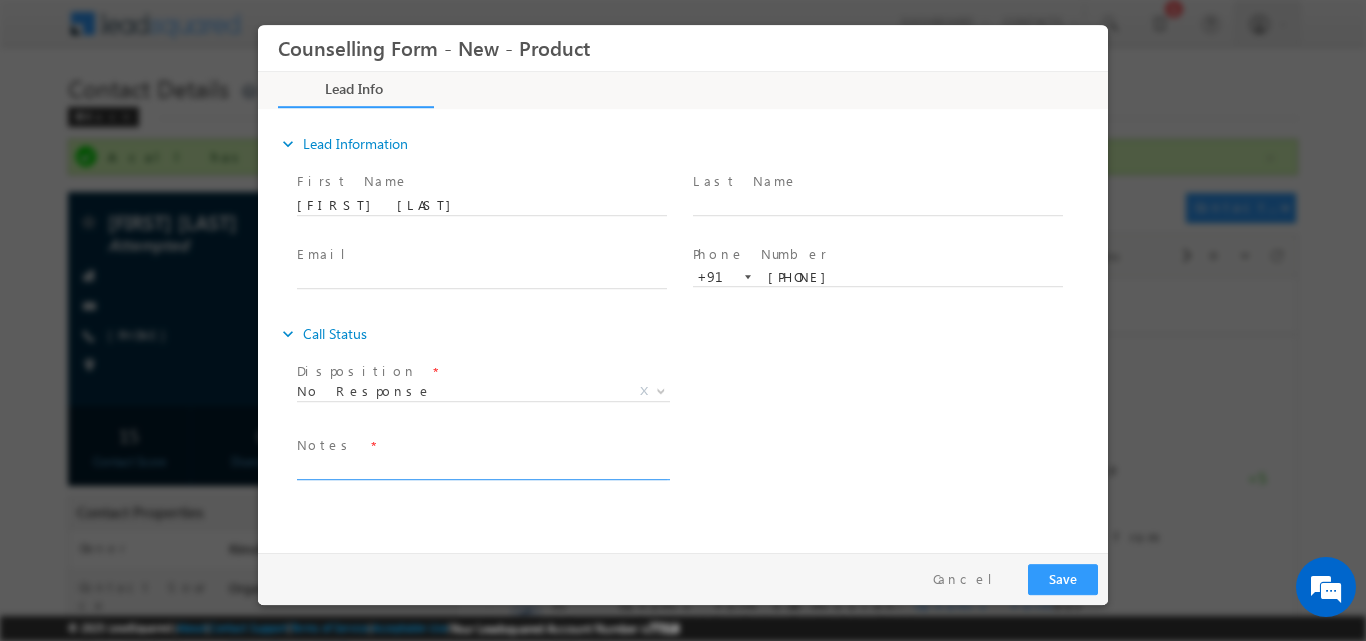 click at bounding box center (482, 467) 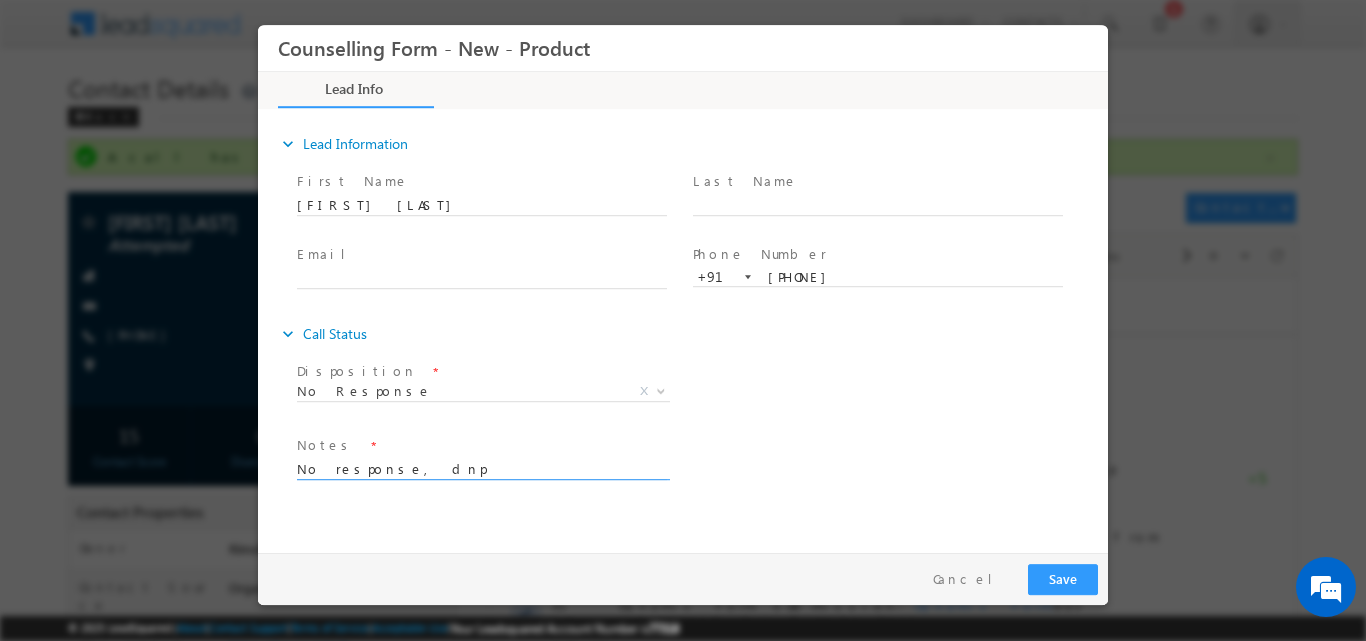 type on "No response, dnp" 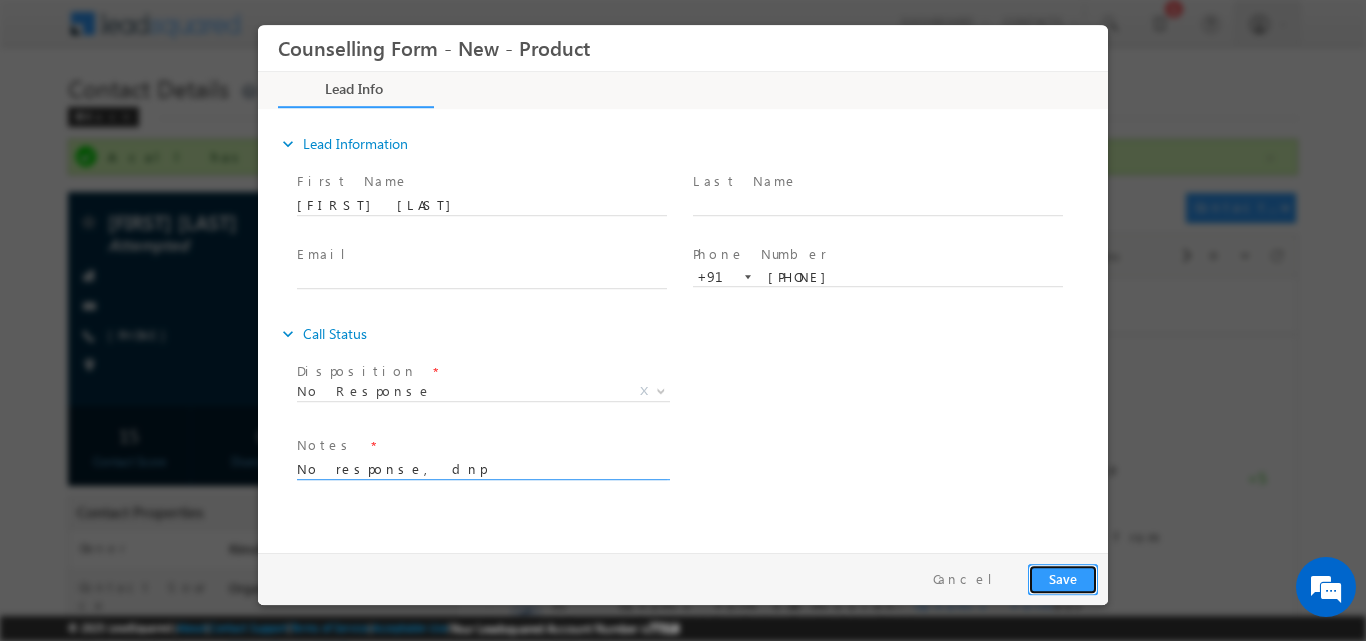 click on "Save" at bounding box center [1063, 578] 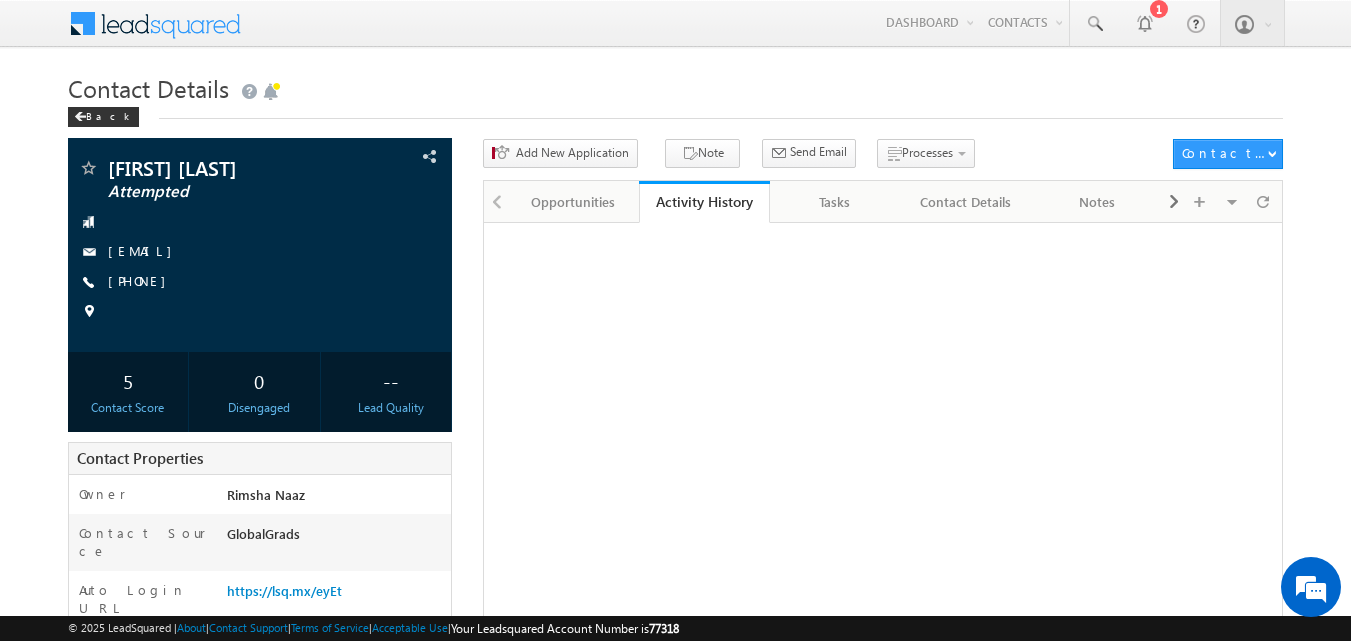 scroll, scrollTop: 0, scrollLeft: 0, axis: both 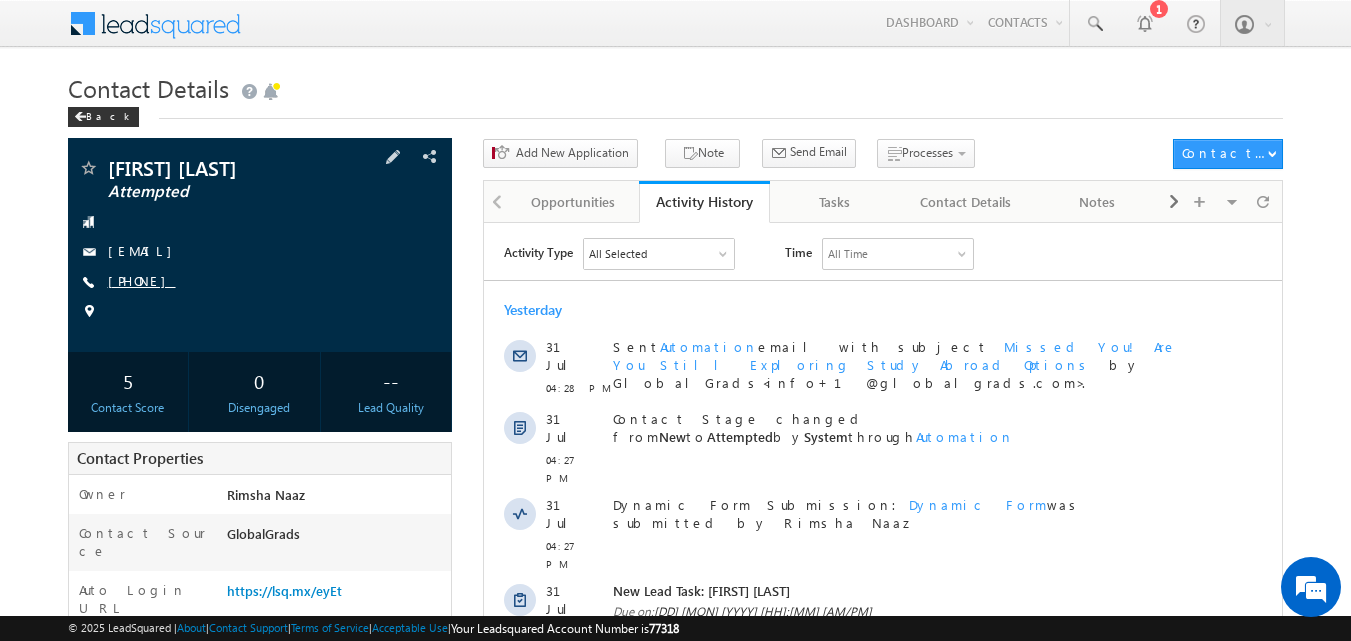 click on "[PHONE]" at bounding box center (142, 280) 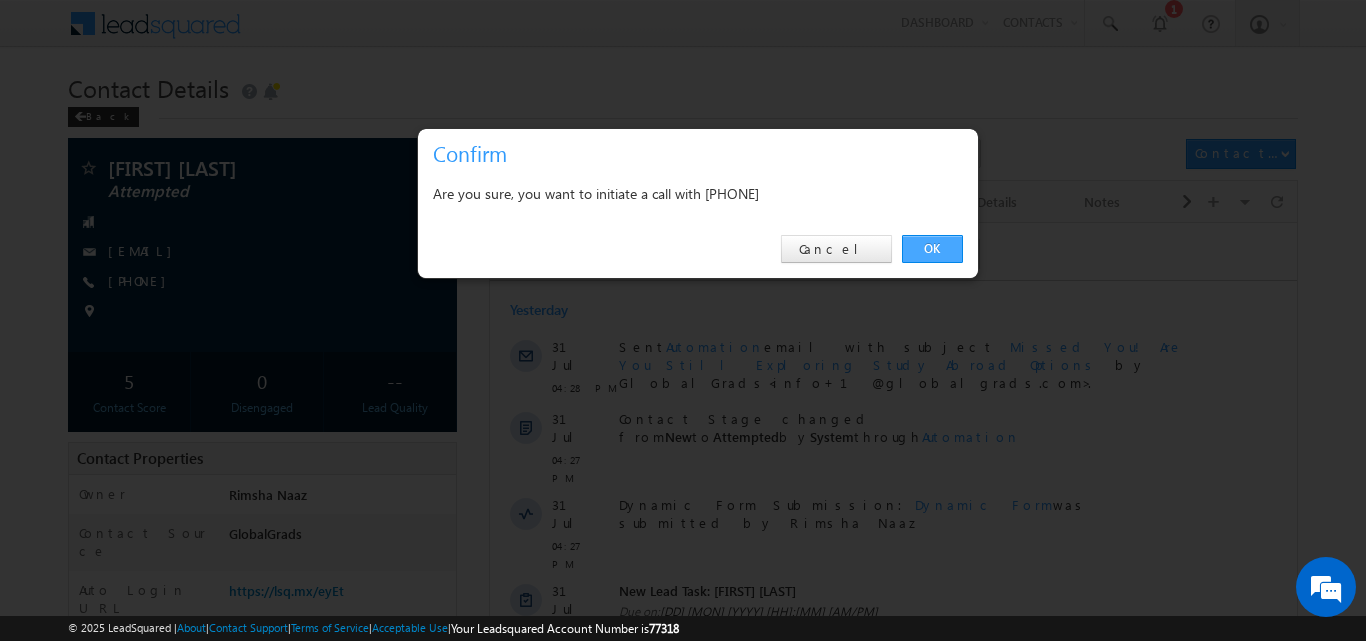 click on "OK" at bounding box center (932, 249) 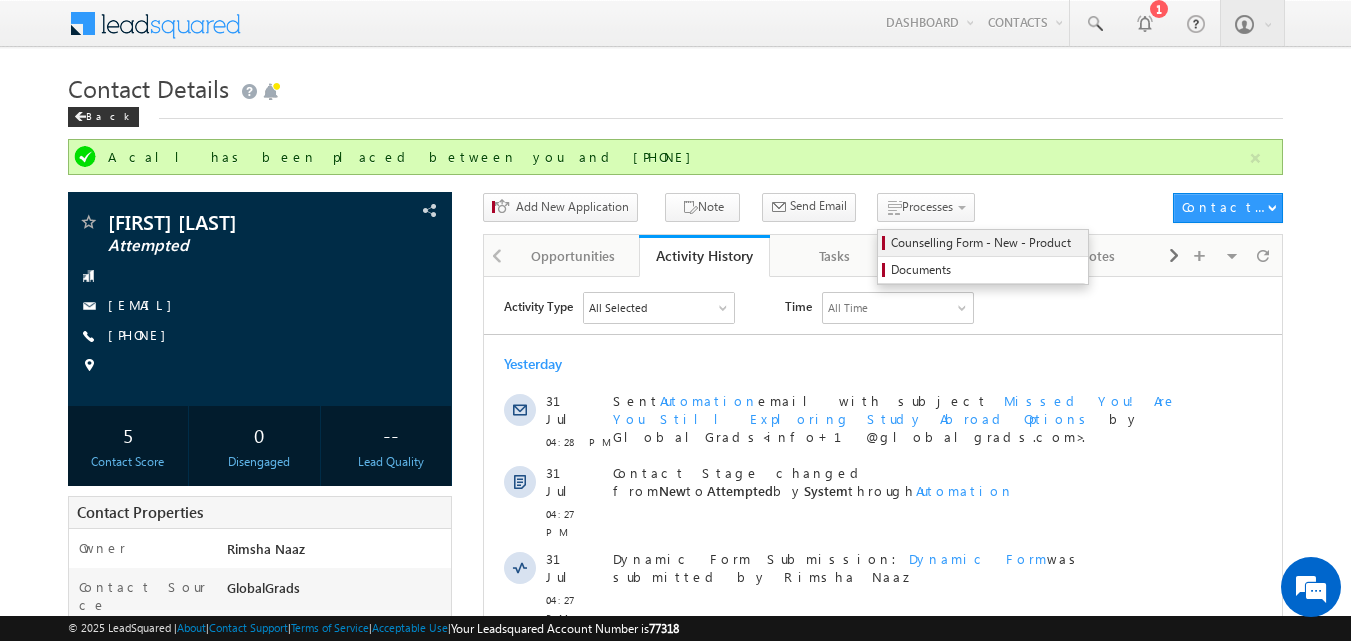 click on "Counselling Form - New - Product" at bounding box center [986, 243] 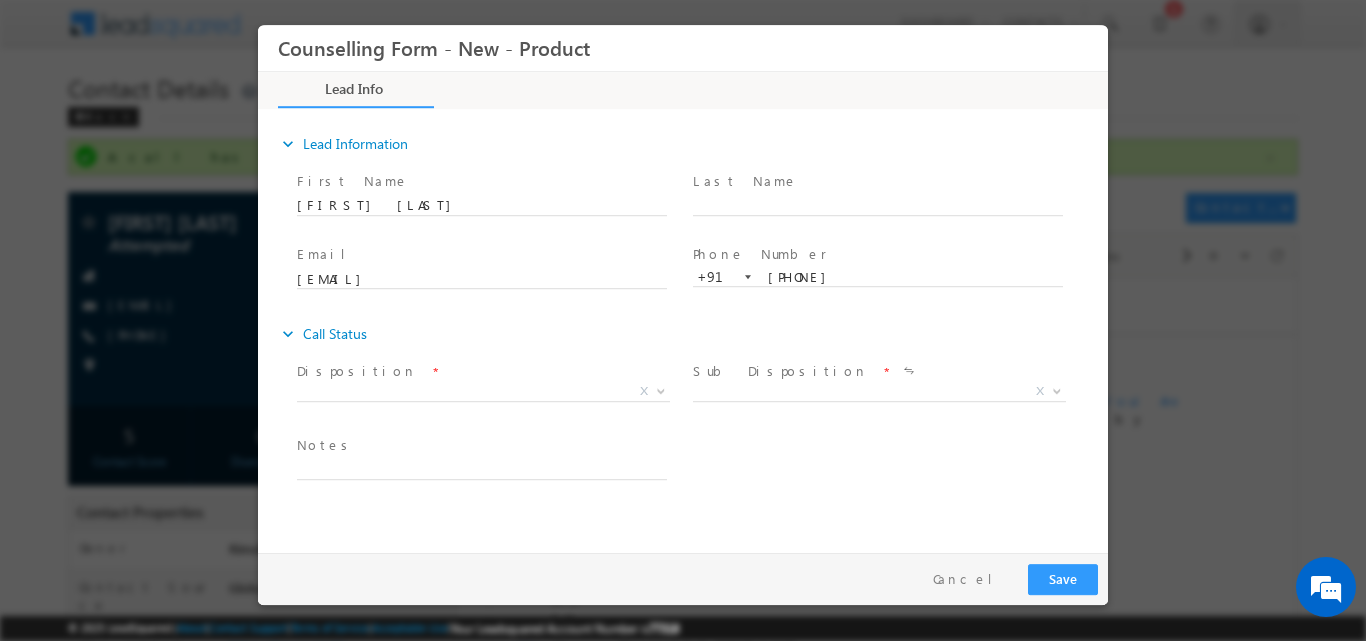 scroll, scrollTop: 0, scrollLeft: 0, axis: both 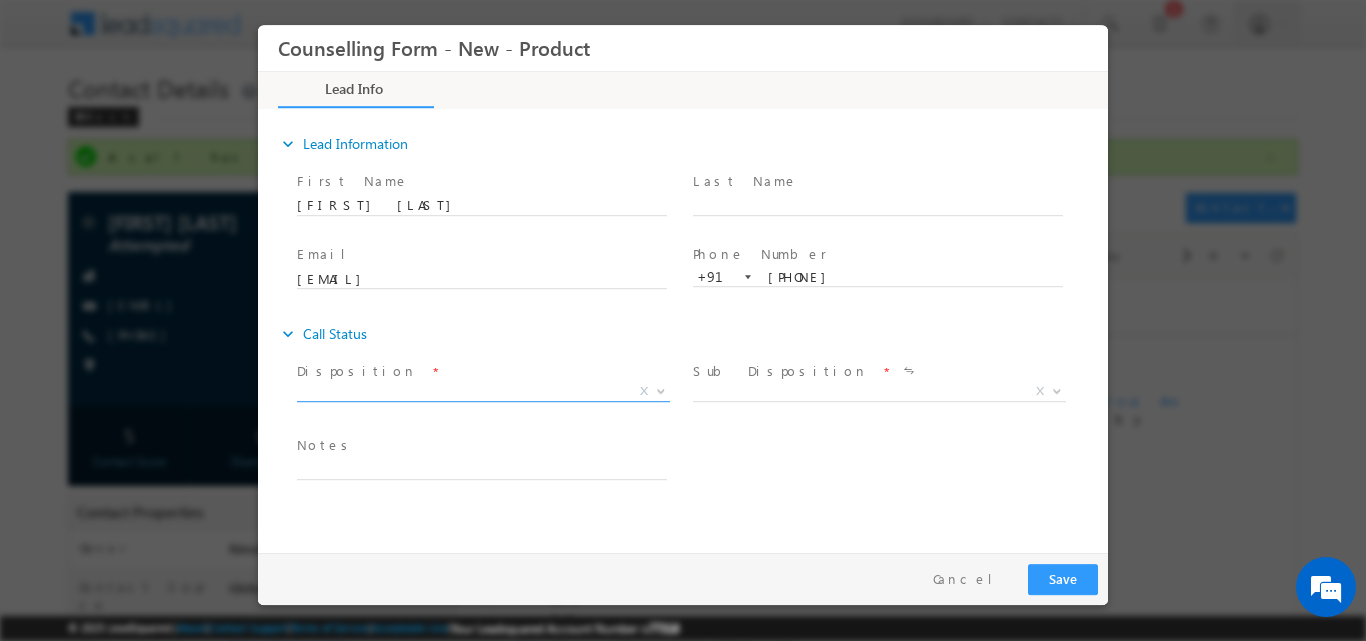 click at bounding box center [661, 389] 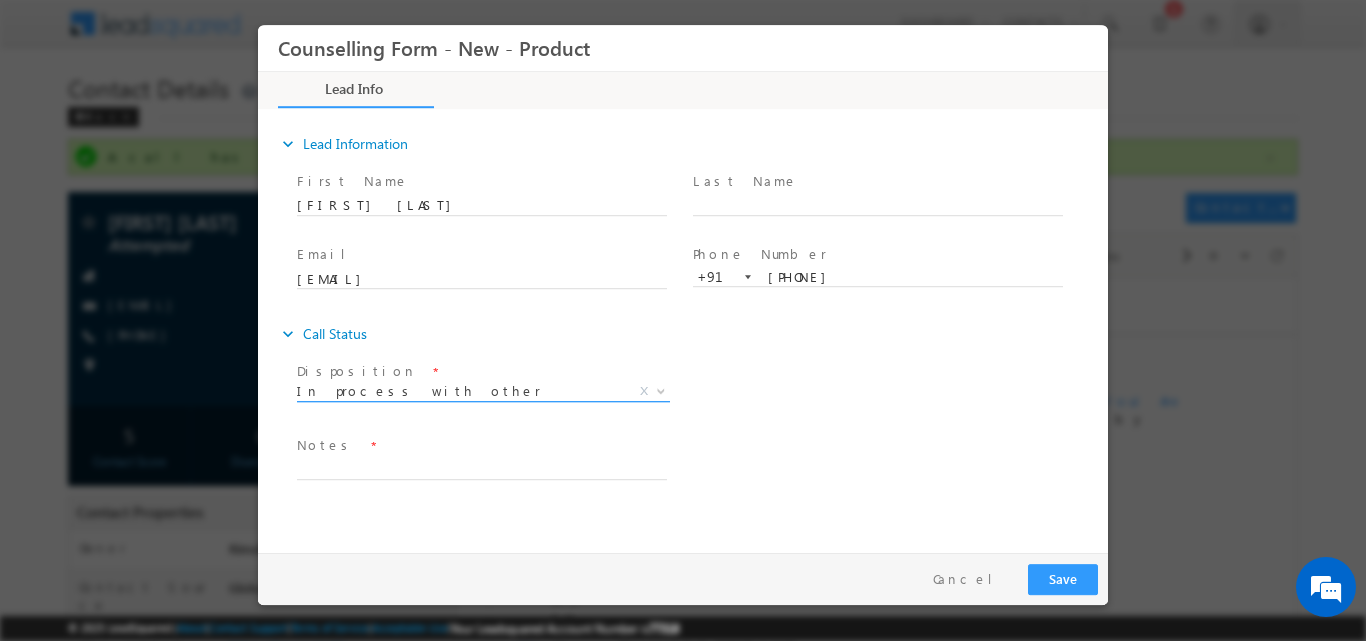 click at bounding box center (659, 390) 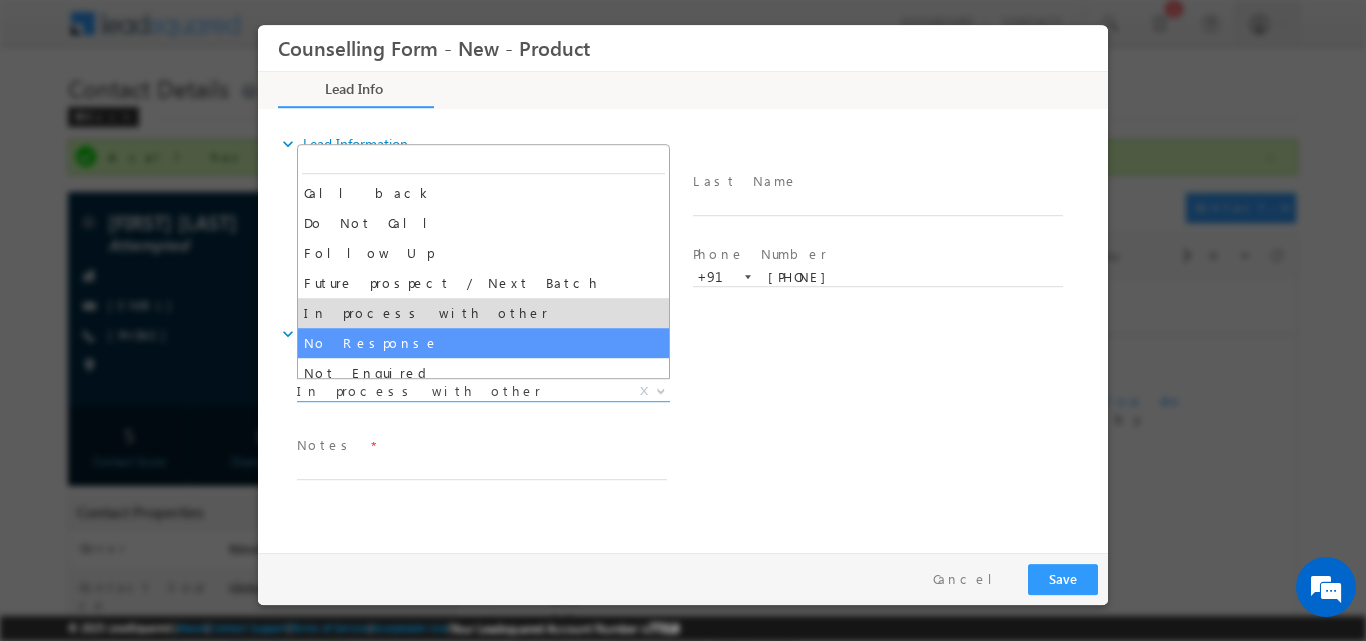 select on "No Response" 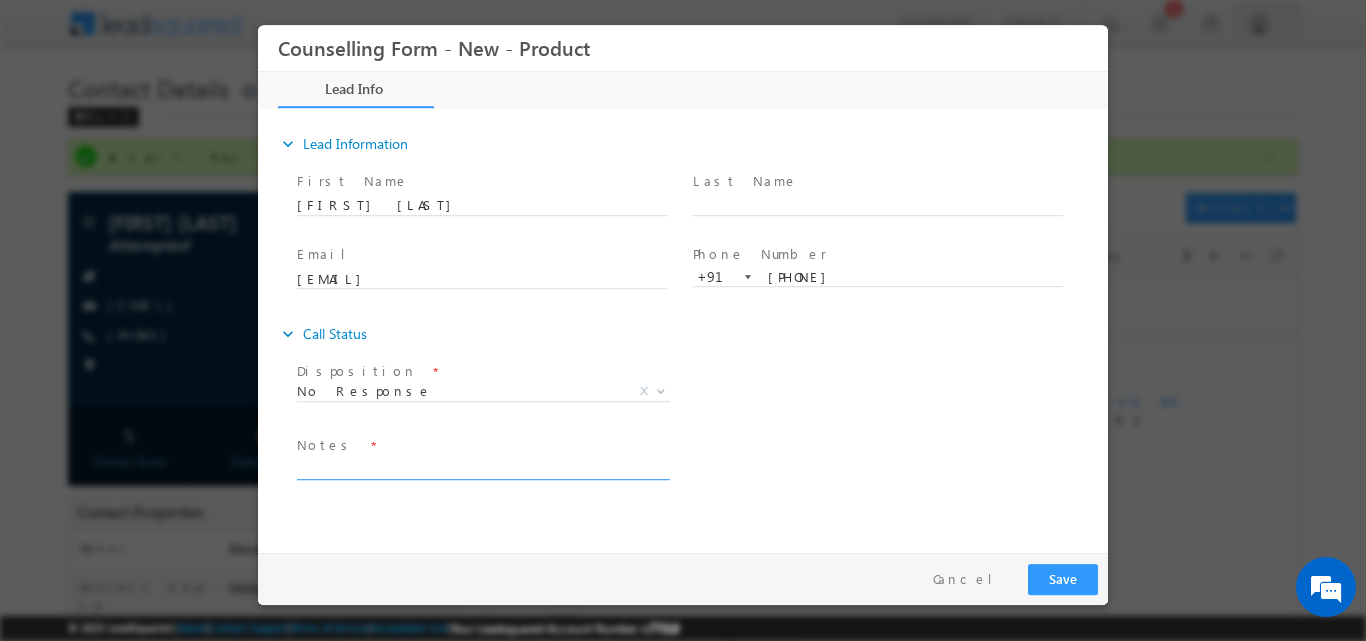 click at bounding box center [482, 467] 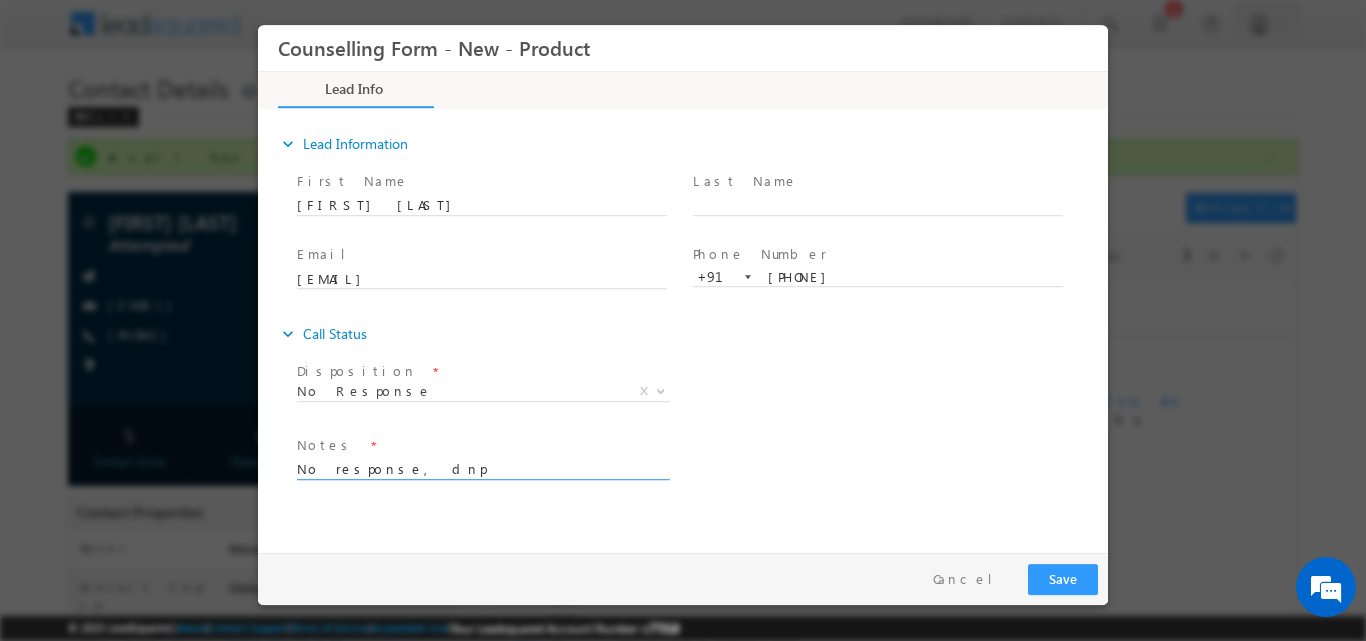type on "No response, dnp" 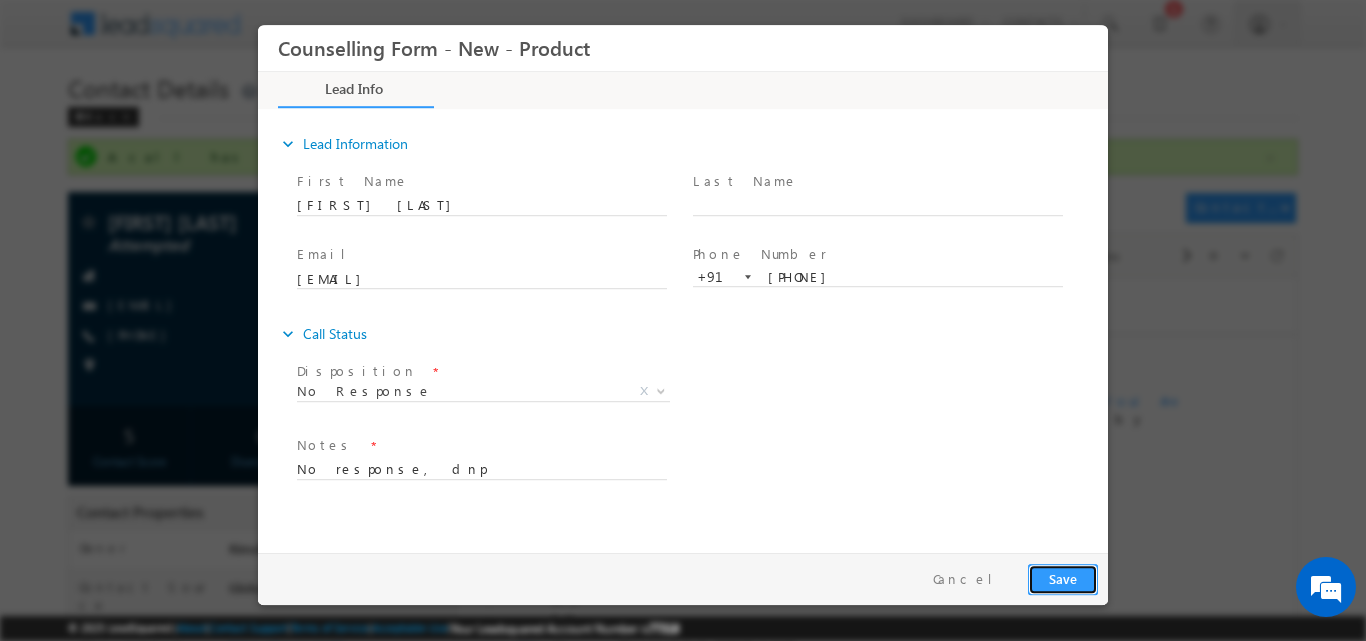 click on "Save" at bounding box center [1063, 578] 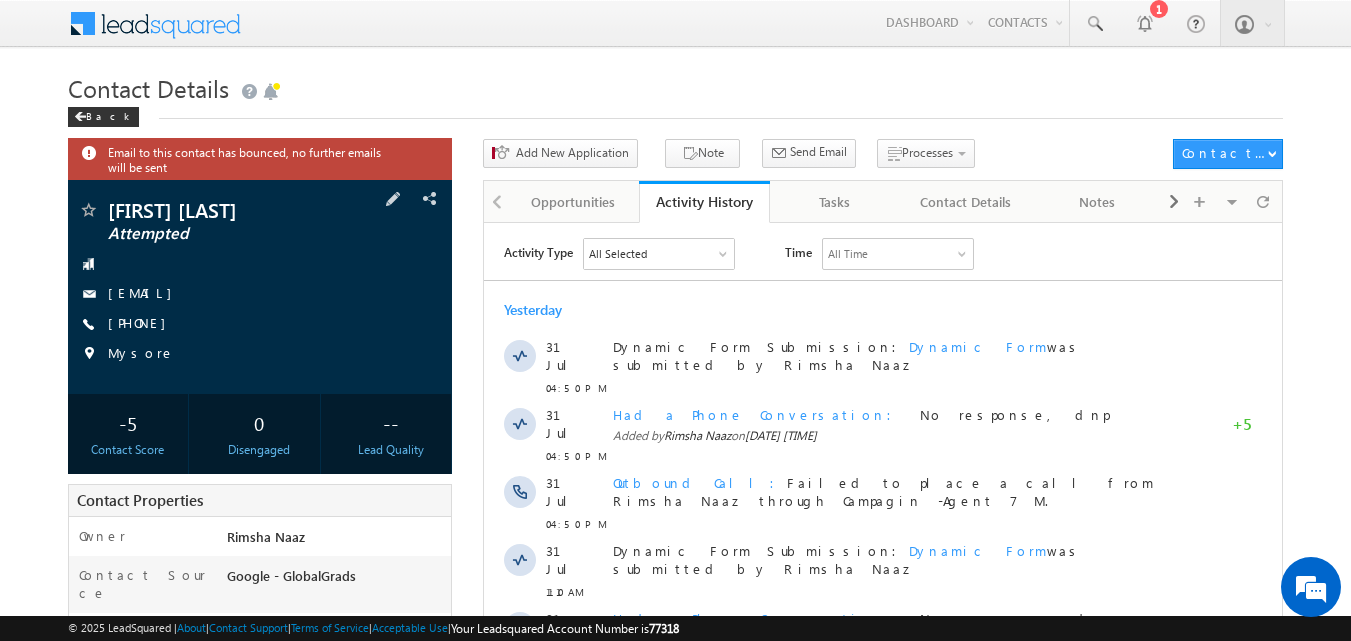 scroll, scrollTop: 0, scrollLeft: 0, axis: both 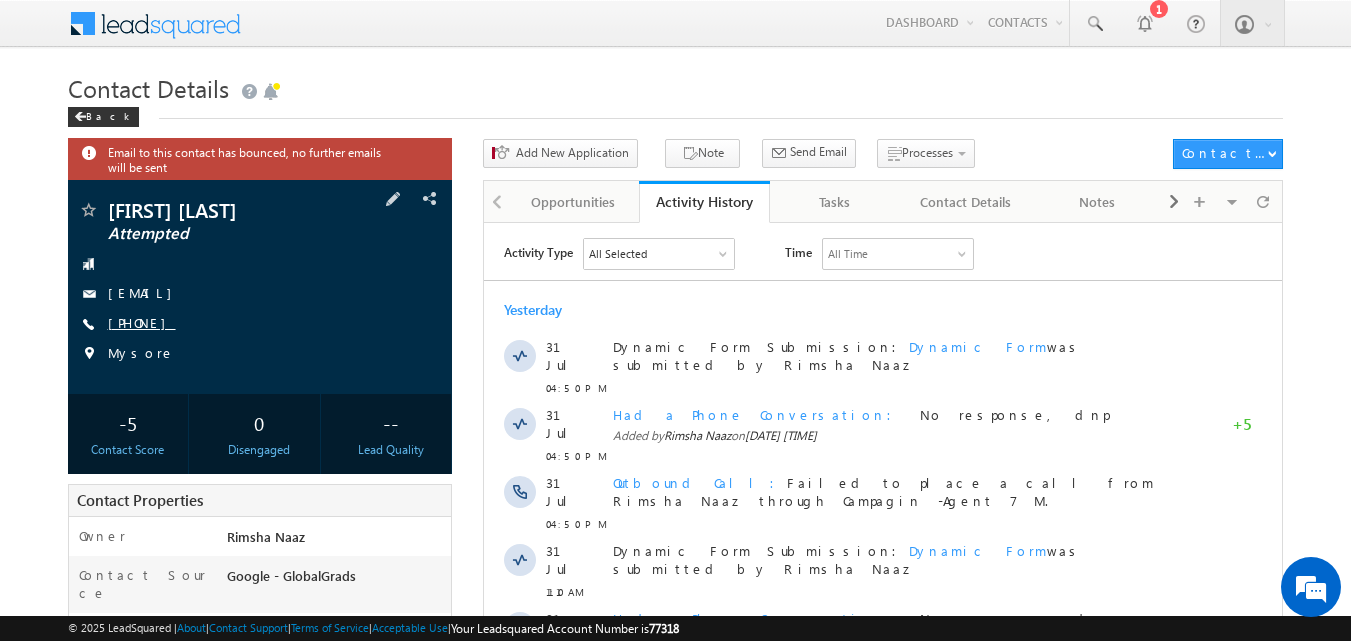 click on "+91-6360153432" at bounding box center (142, 322) 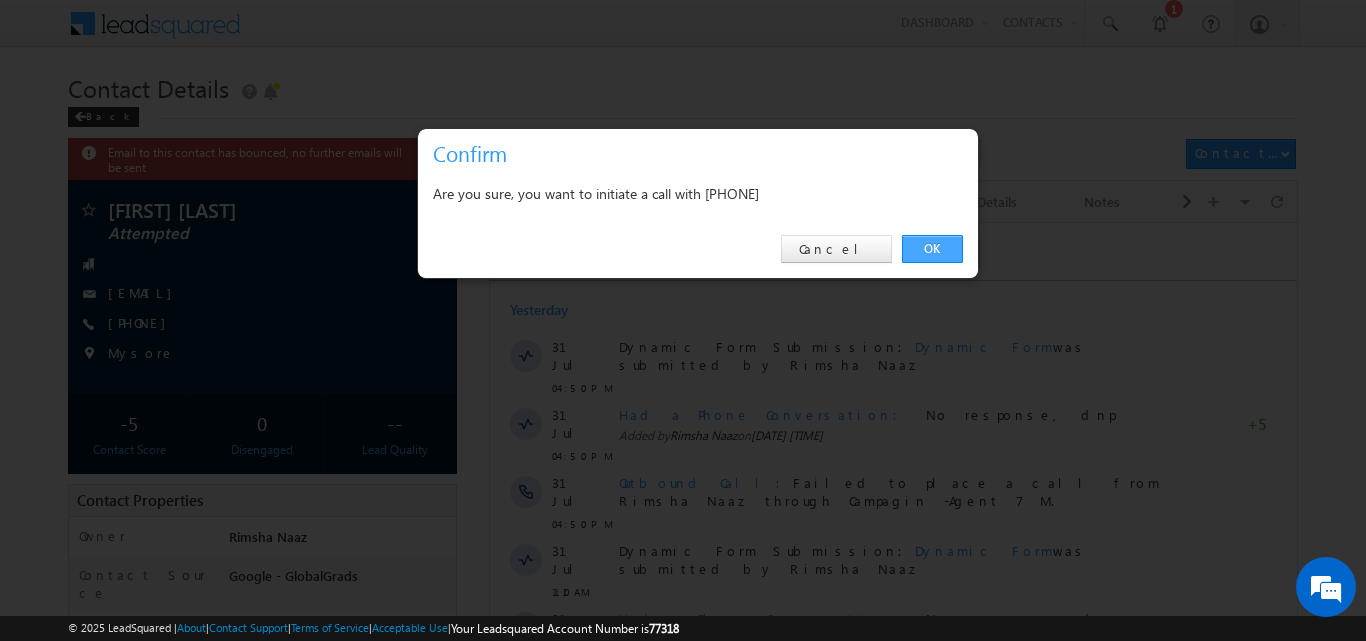 click on "OK" at bounding box center [932, 249] 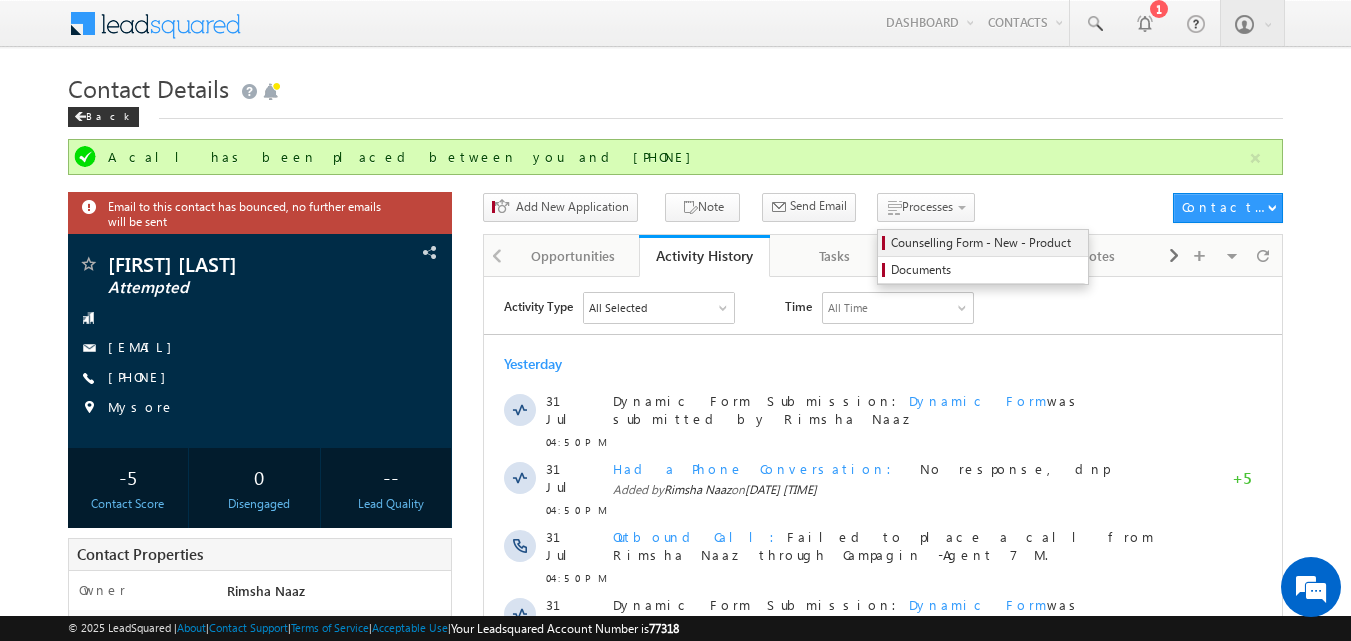 click on "Counselling Form - New - Product" at bounding box center (986, 243) 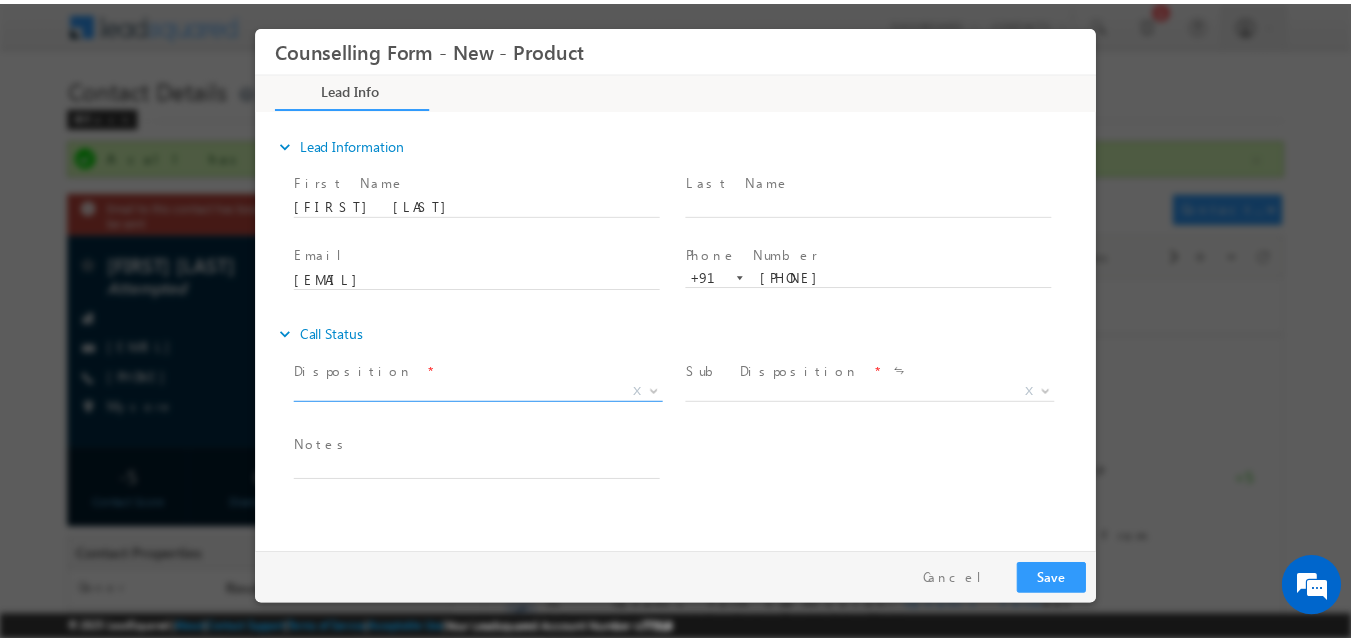 scroll, scrollTop: 0, scrollLeft: 0, axis: both 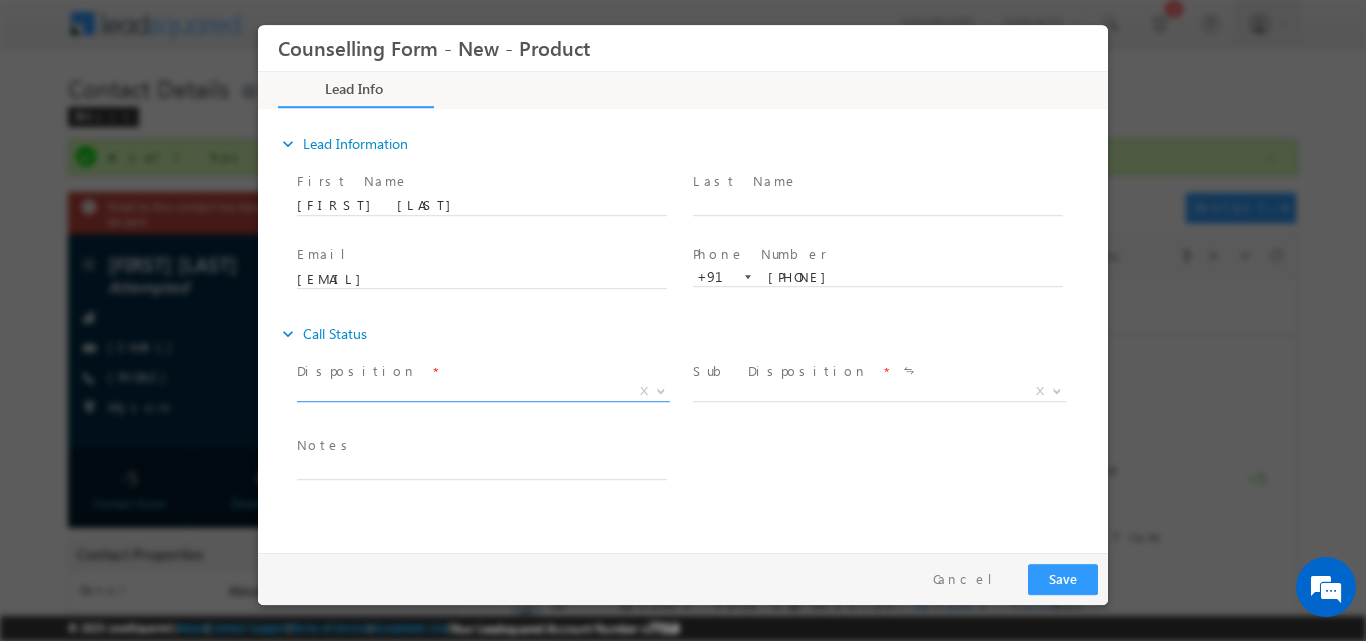 click at bounding box center [661, 389] 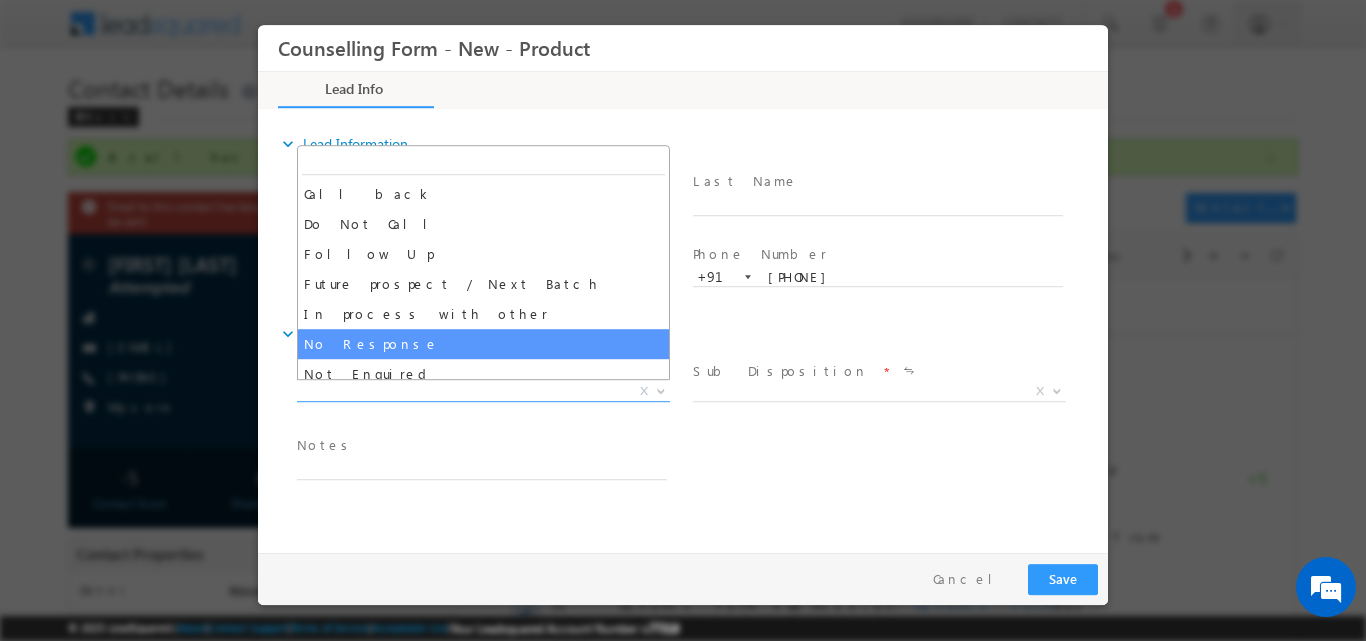 select on "No Response" 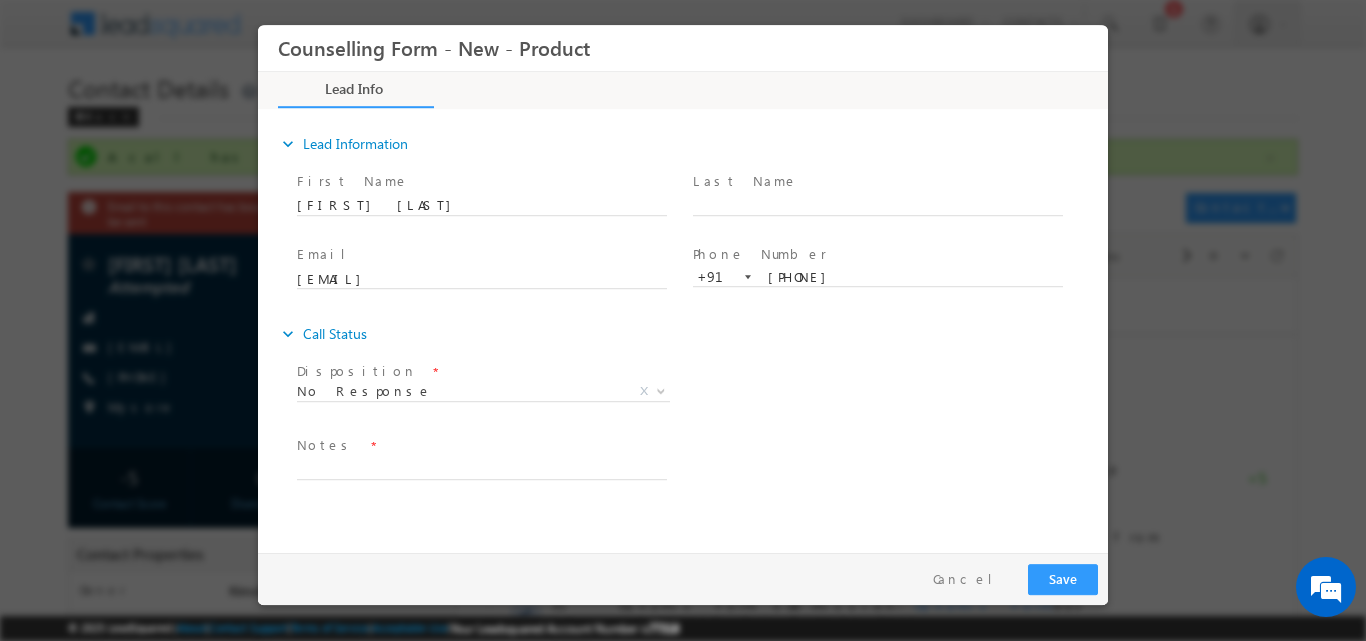 click on "Notes
*" at bounding box center (491, 457) 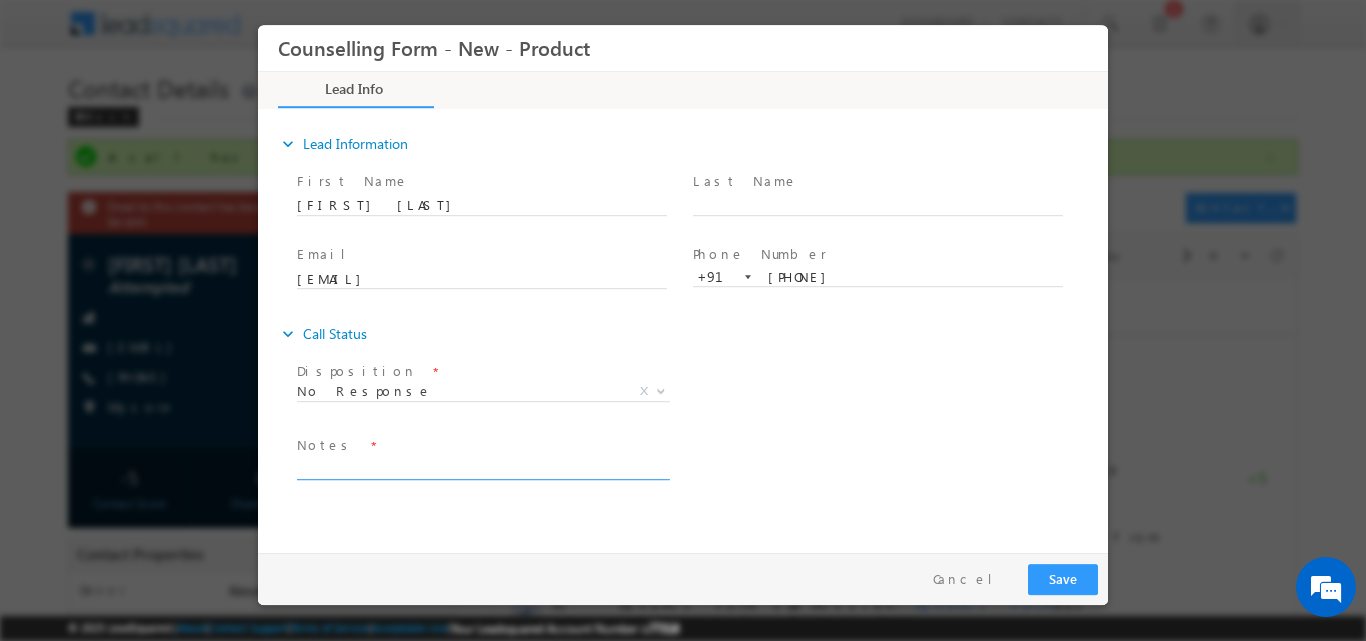 click at bounding box center [482, 467] 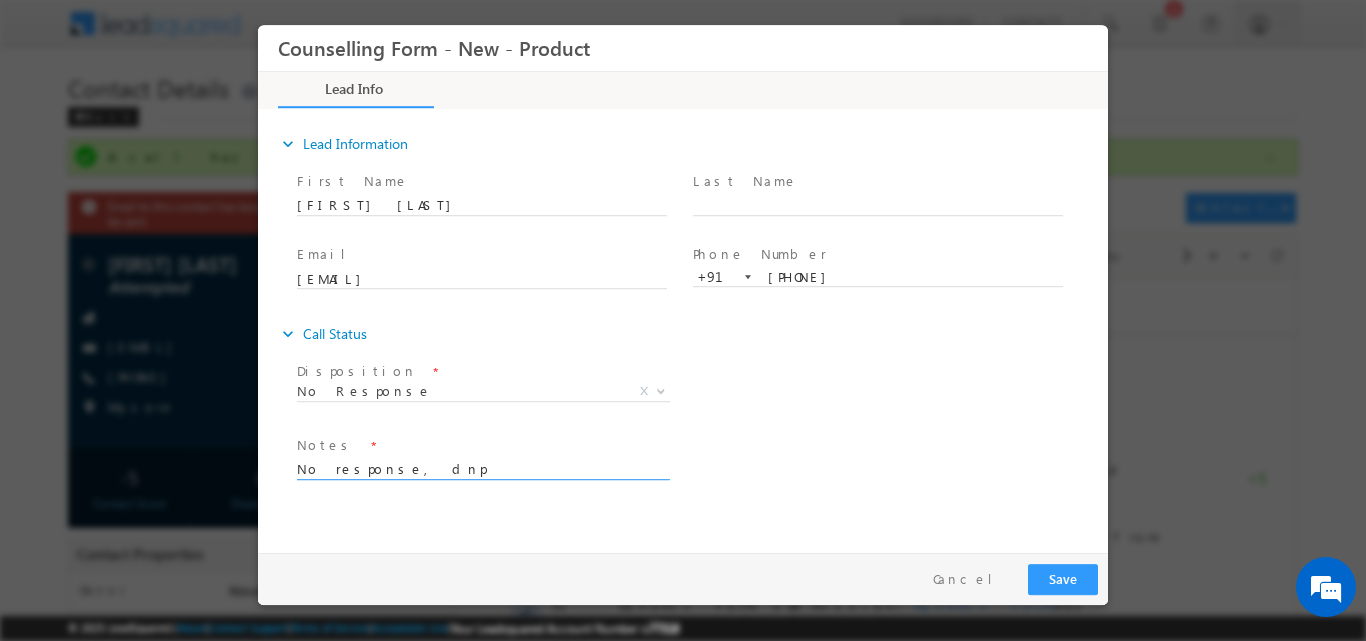 type on "No response, dnp" 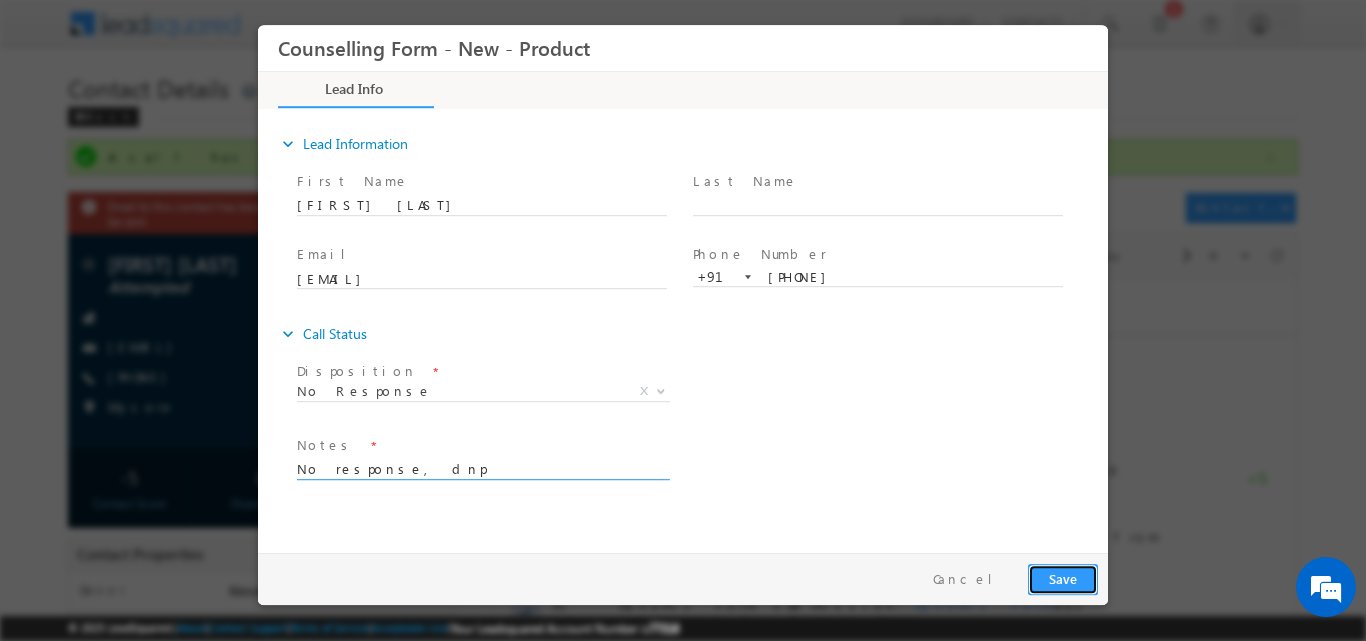 click on "Save" at bounding box center (1063, 578) 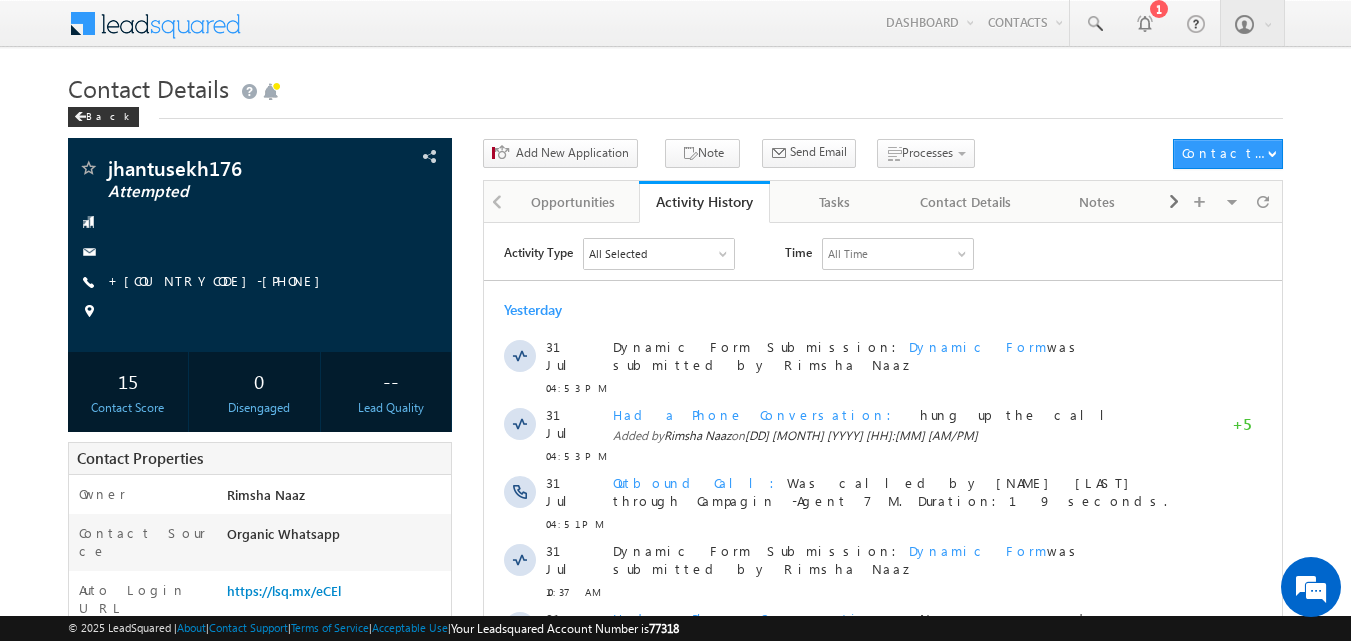 scroll, scrollTop: 0, scrollLeft: 0, axis: both 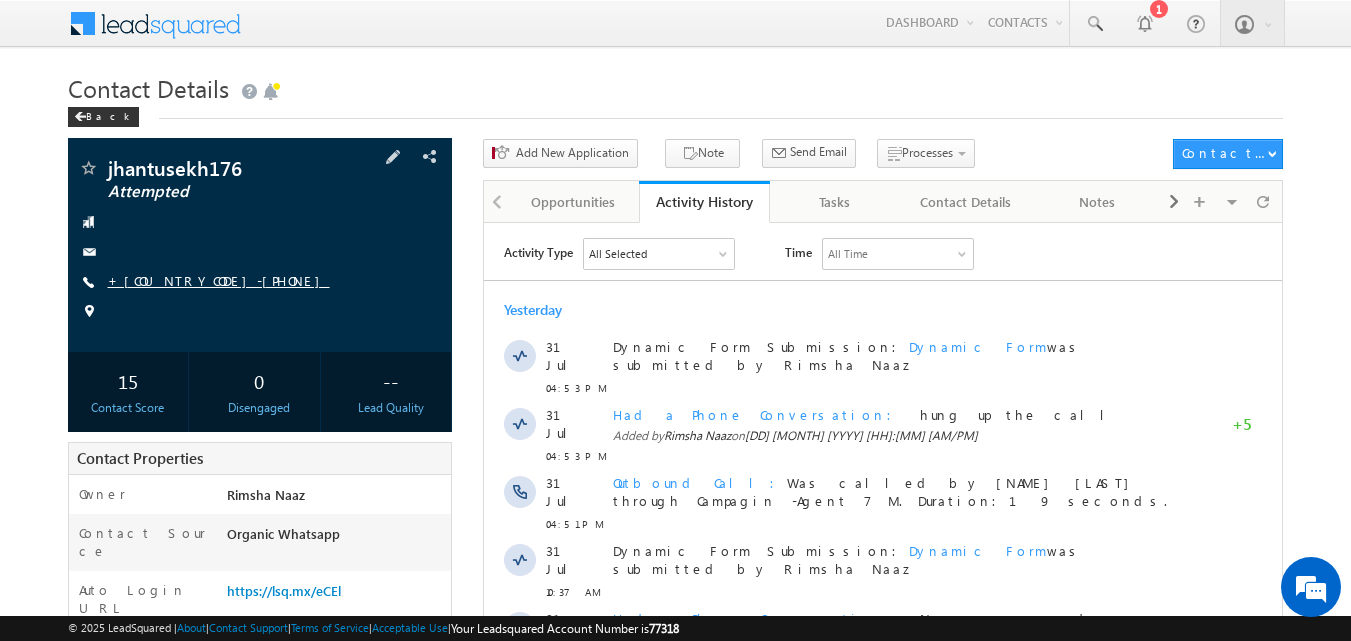 click on "+[COUNTRYCODE]-[PHONE]" at bounding box center (219, 280) 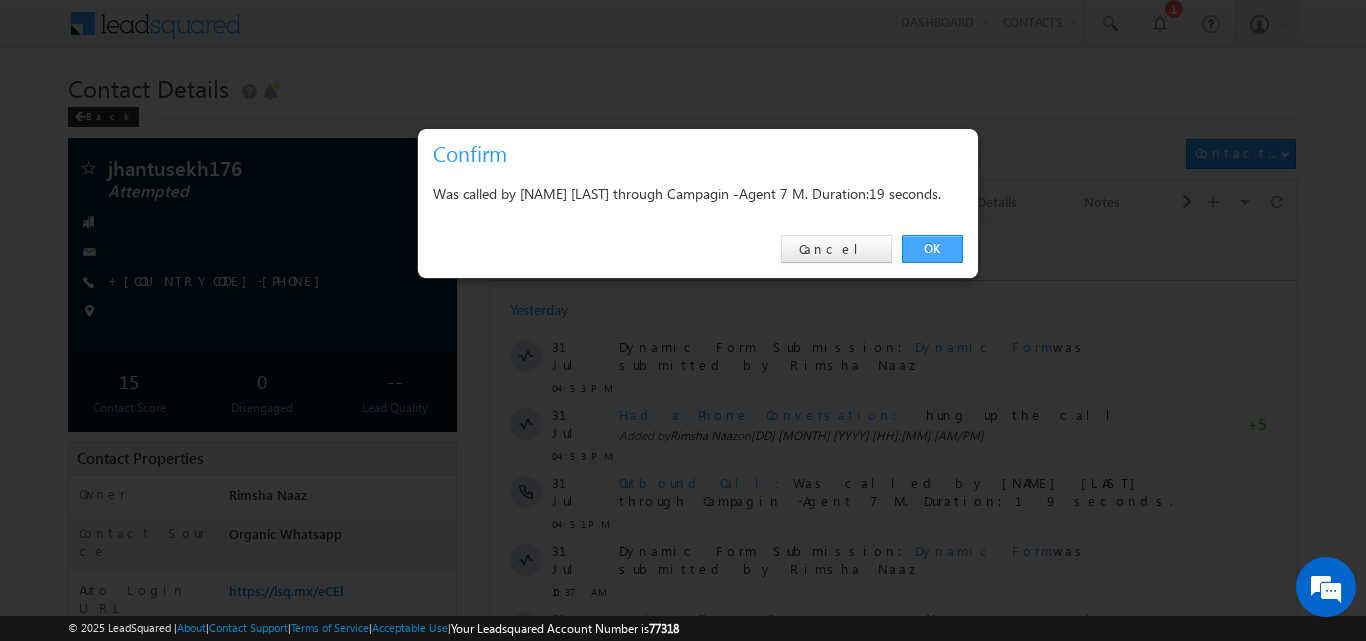 click on "OK" at bounding box center (932, 249) 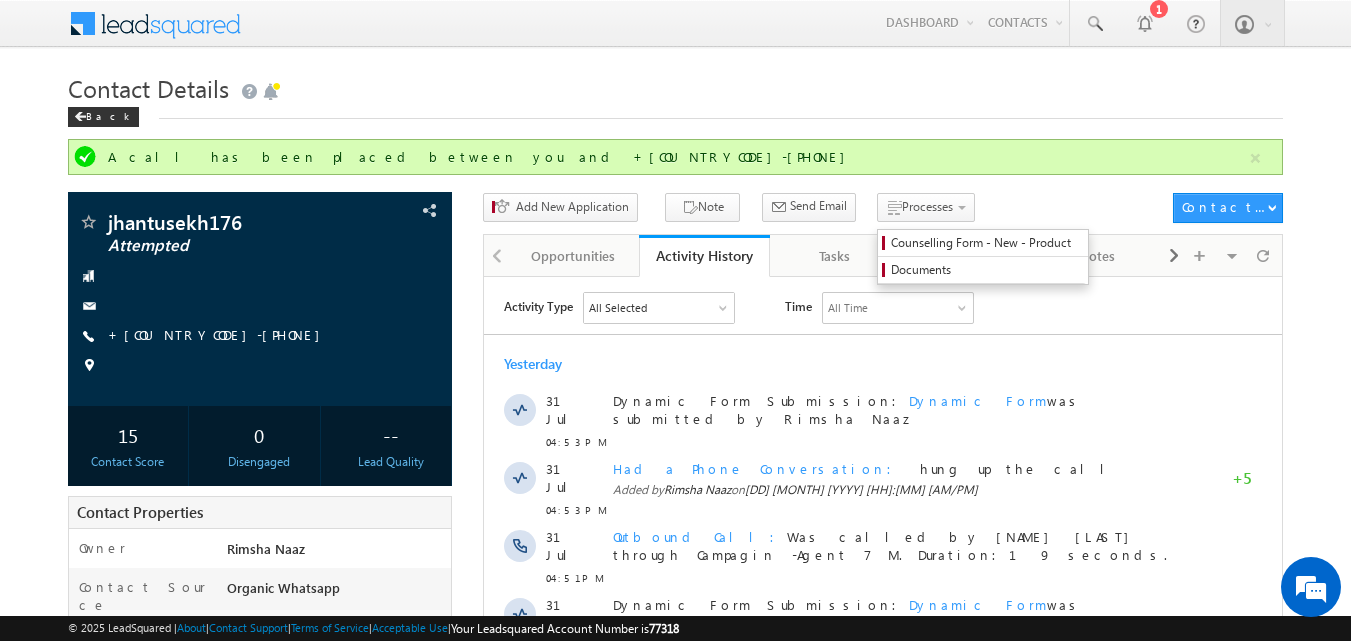 click on "Counselling Form - New - Product Documents" at bounding box center (983, 257) 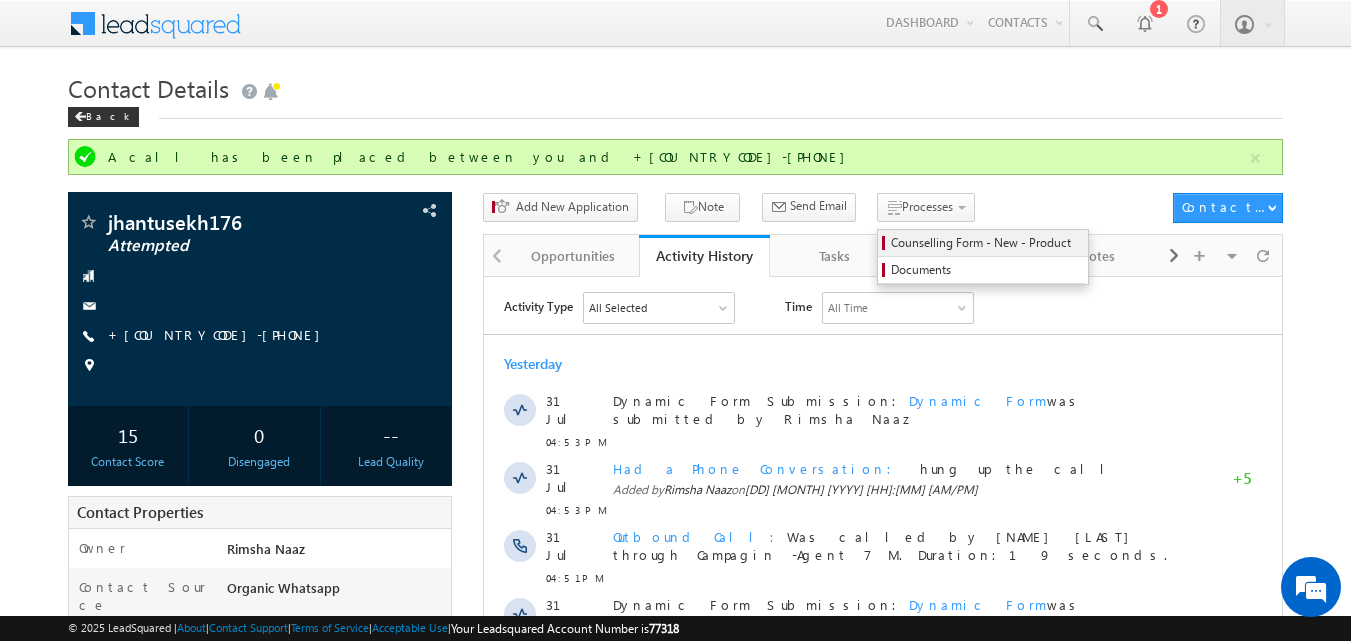 click on "Counselling Form - New - Product" at bounding box center (986, 243) 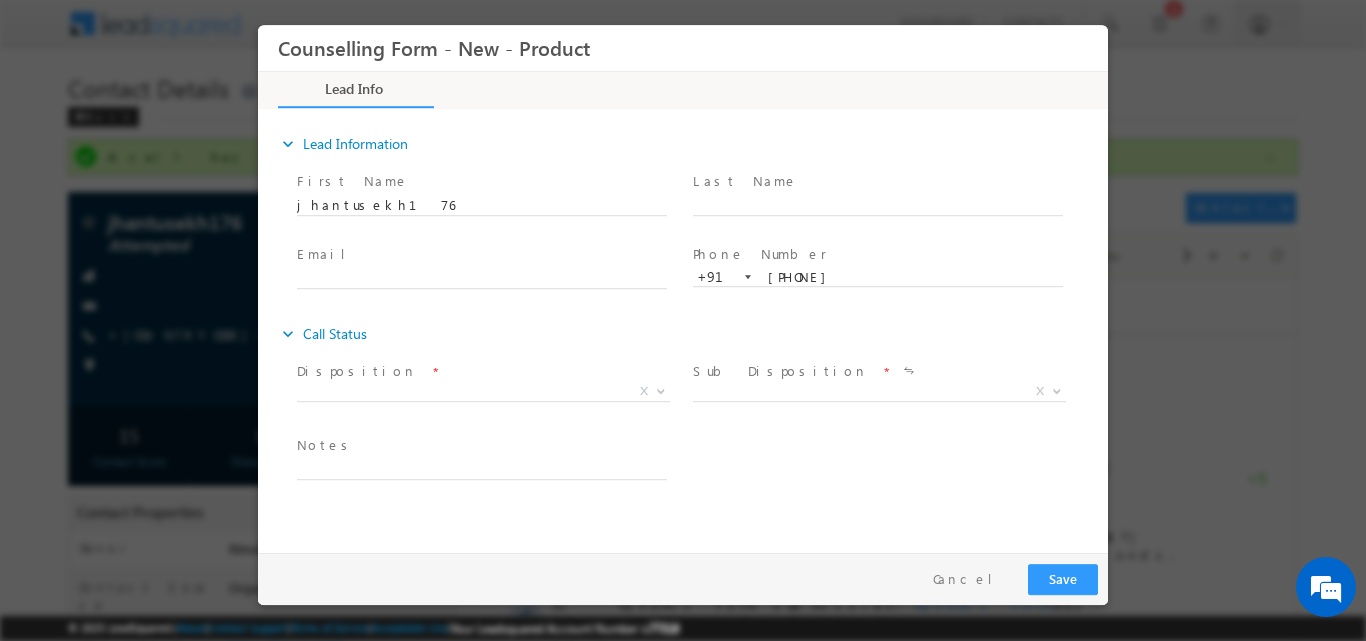 scroll, scrollTop: 0, scrollLeft: 0, axis: both 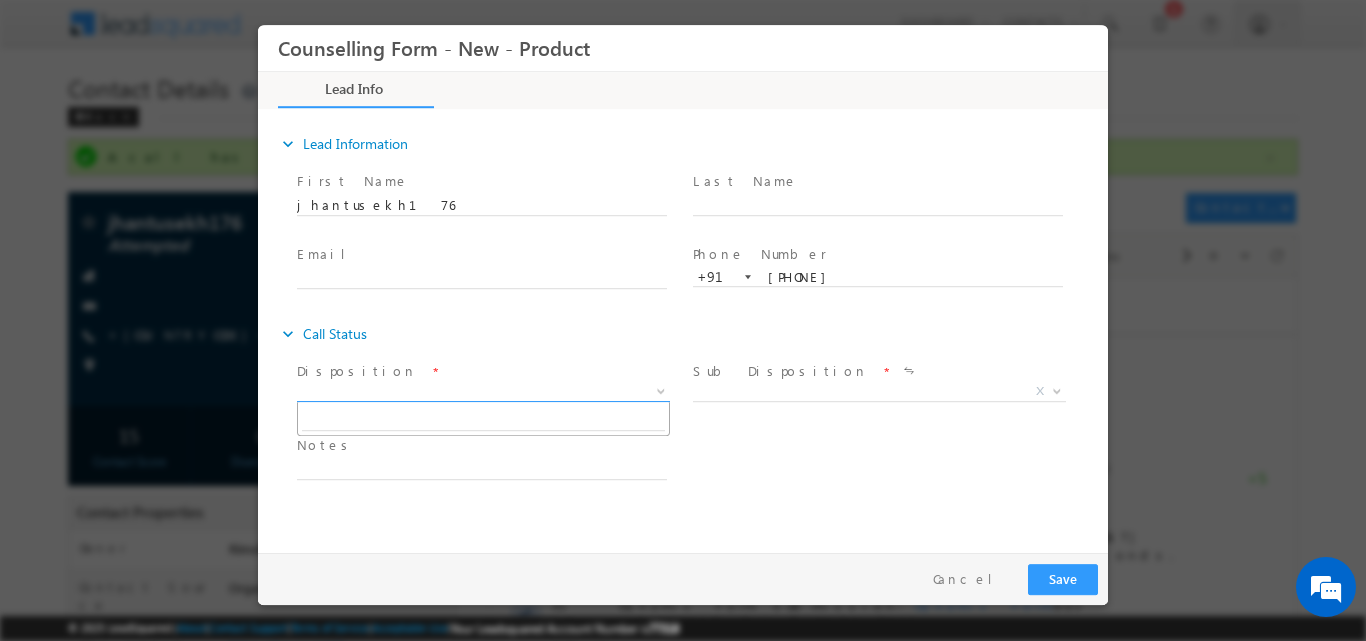 click at bounding box center (661, 389) 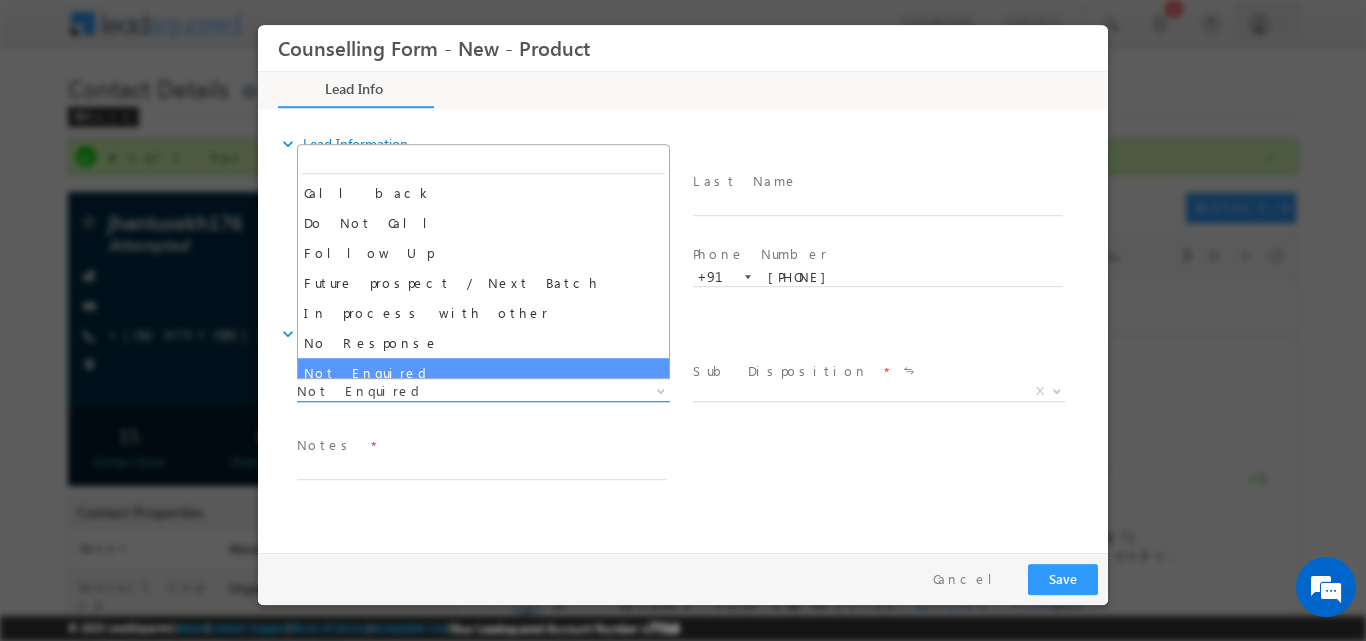 click at bounding box center (659, 390) 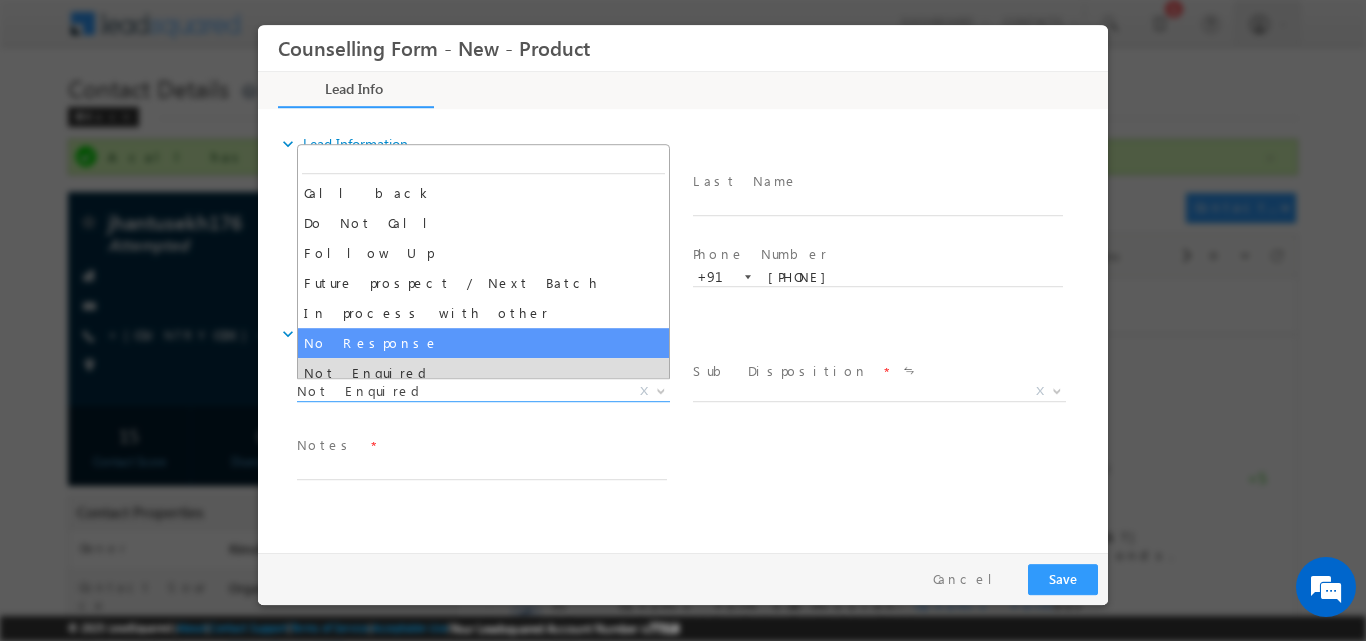 select on "No Response" 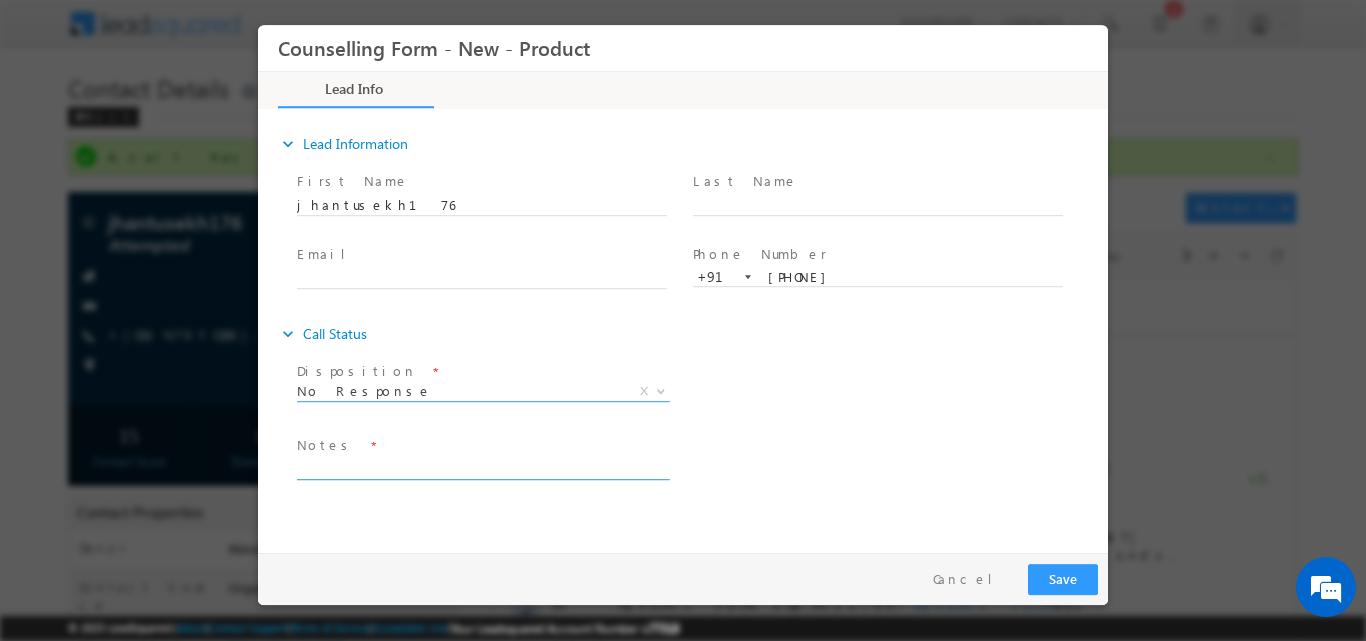 click at bounding box center (482, 467) 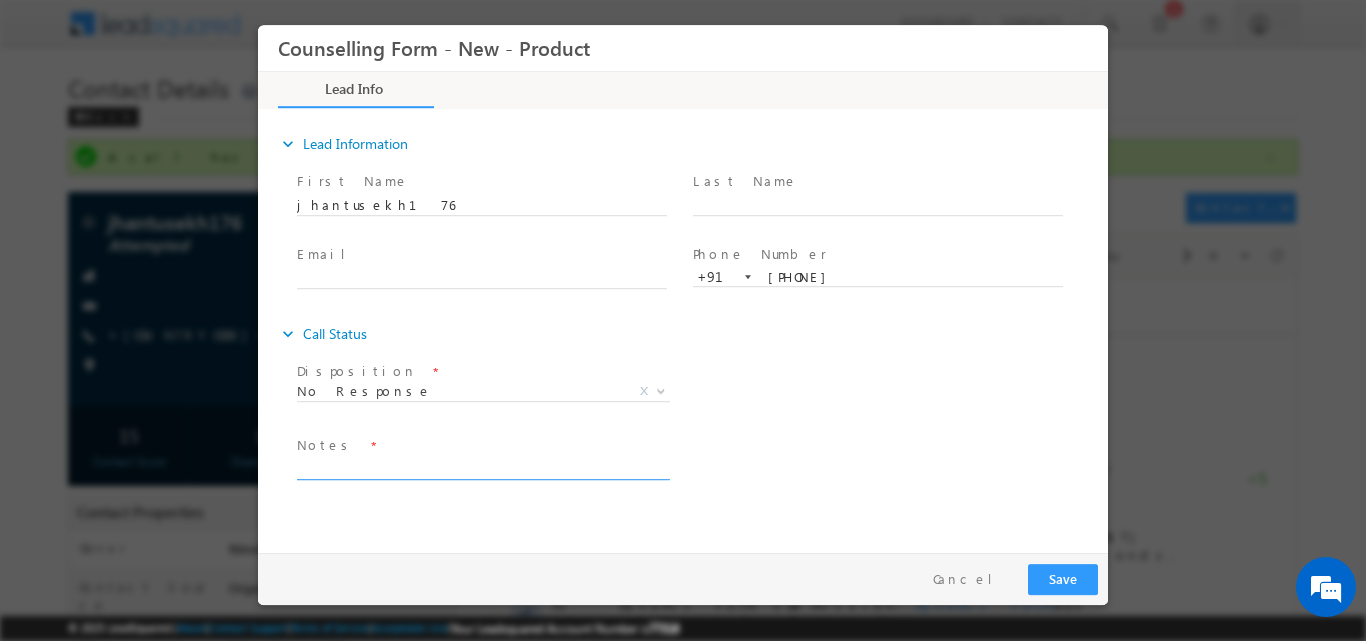 paste on "No response, dnp" 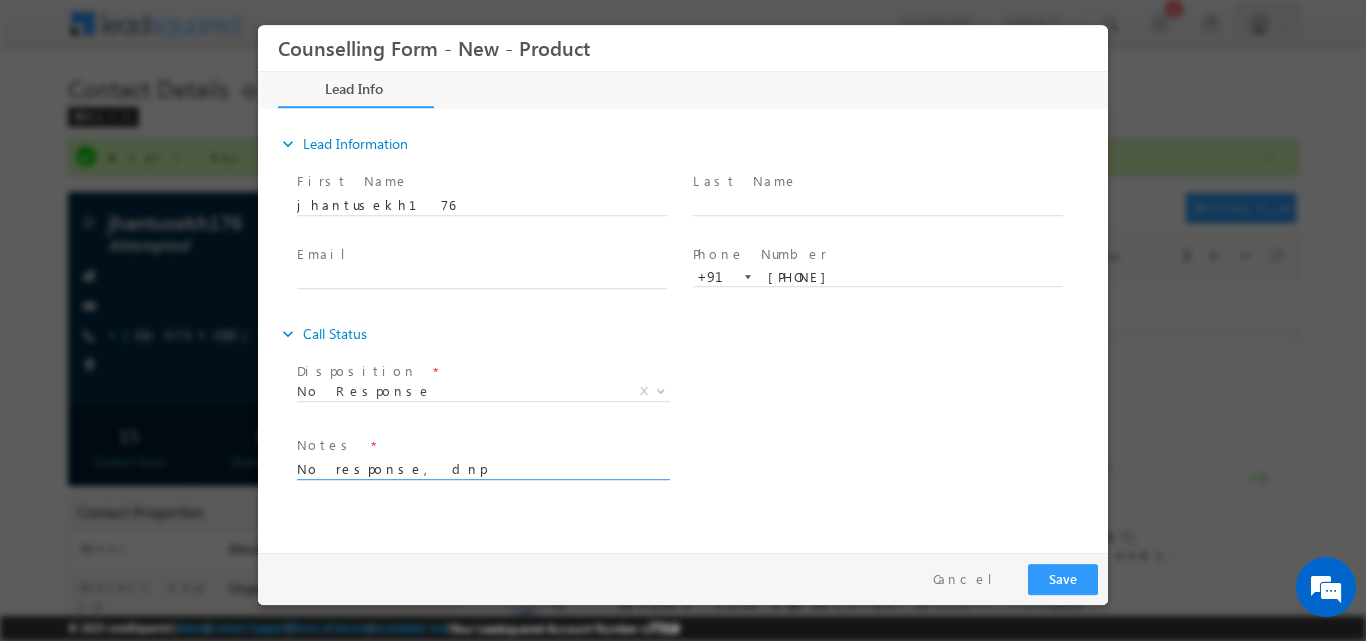 type on "No response, dnp" 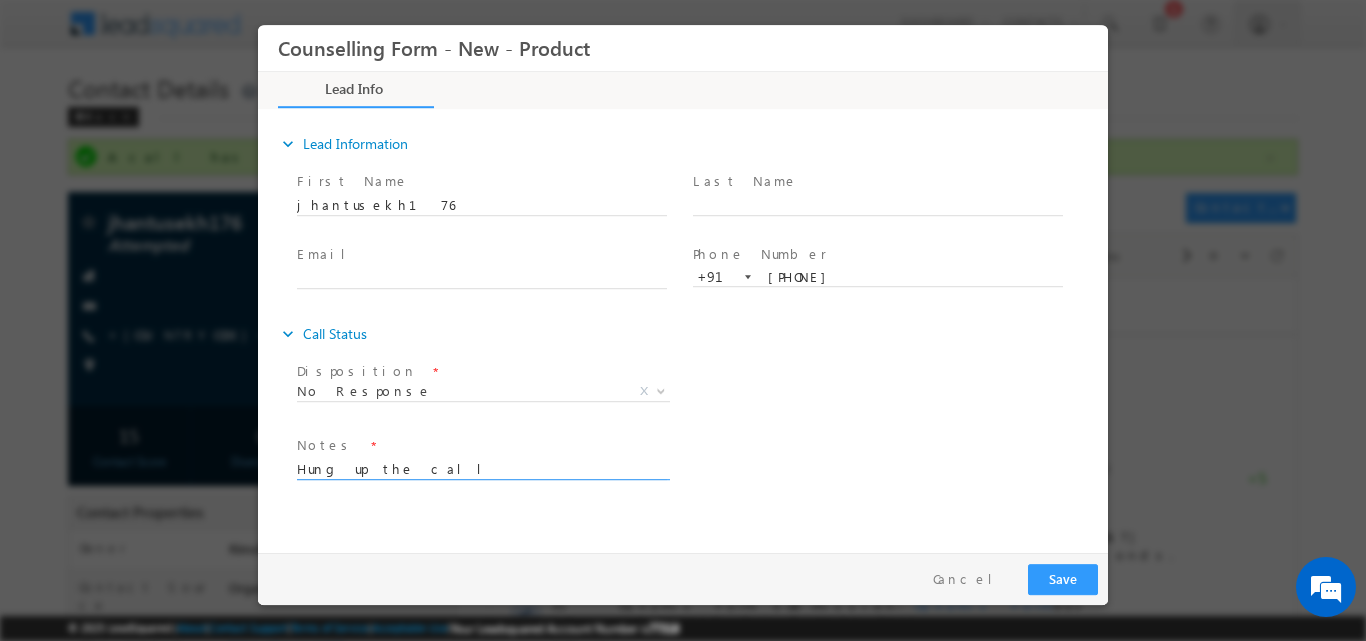 type on "Hung up the call" 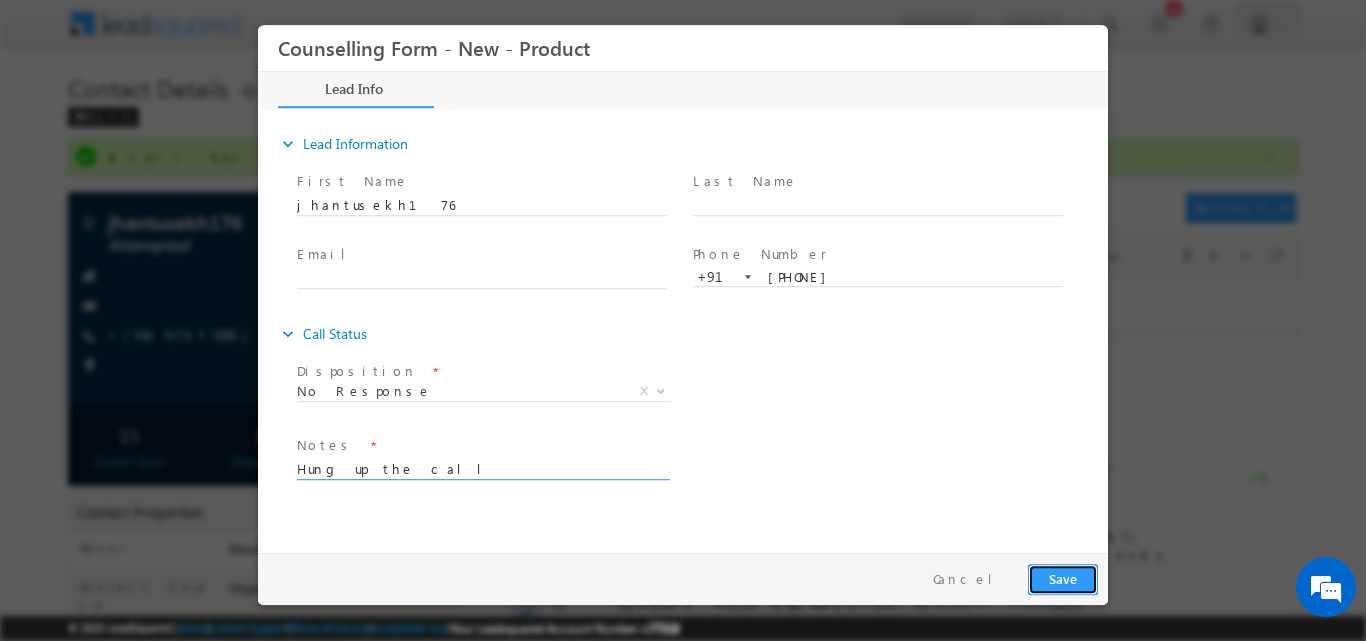 click on "Save" at bounding box center (1063, 578) 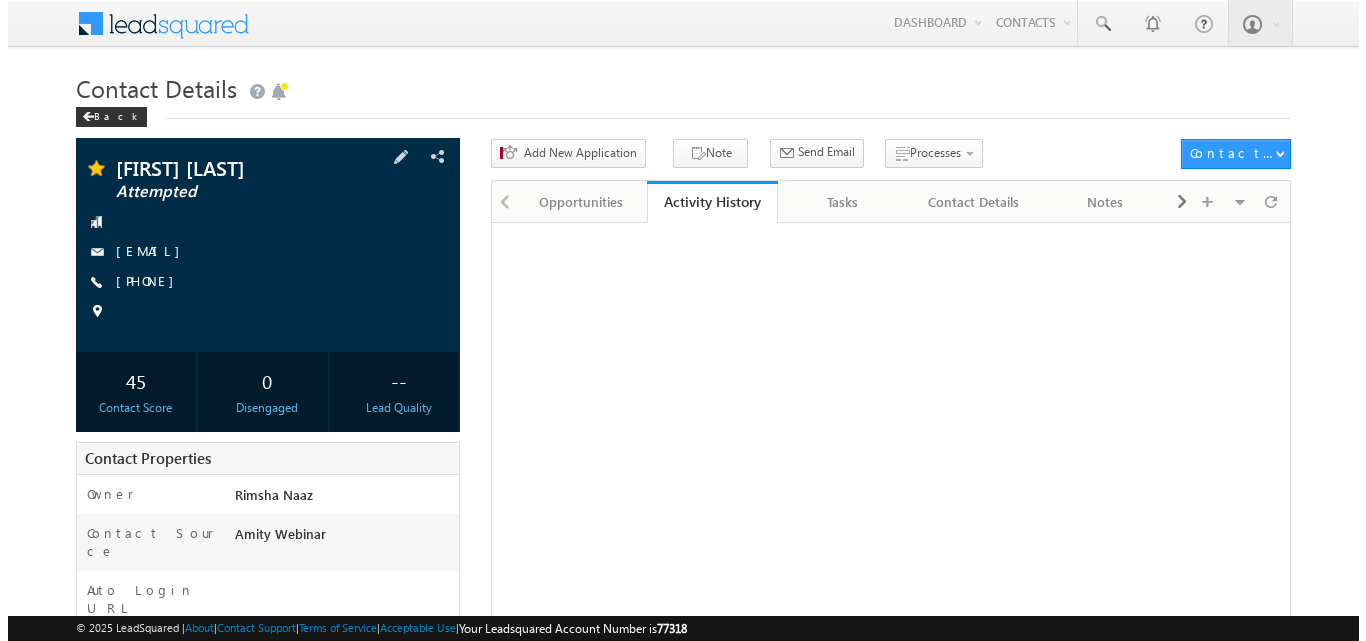 scroll, scrollTop: 0, scrollLeft: 0, axis: both 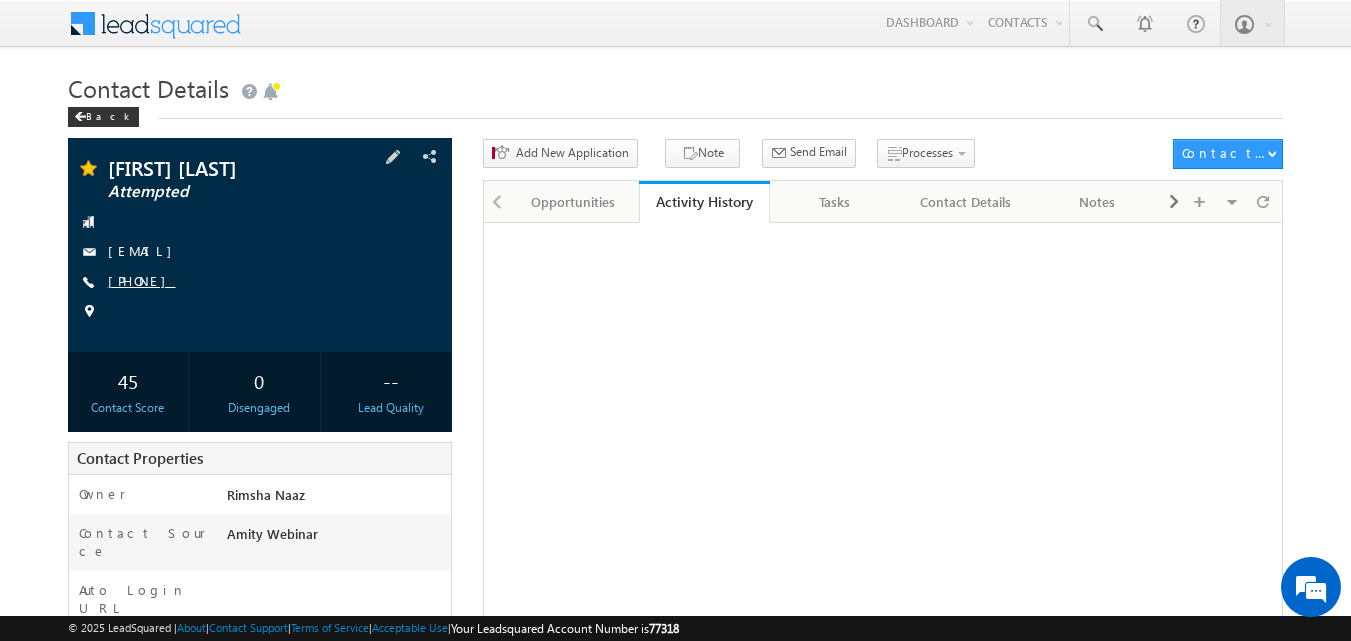 click on "+91-9176869671" at bounding box center (142, 280) 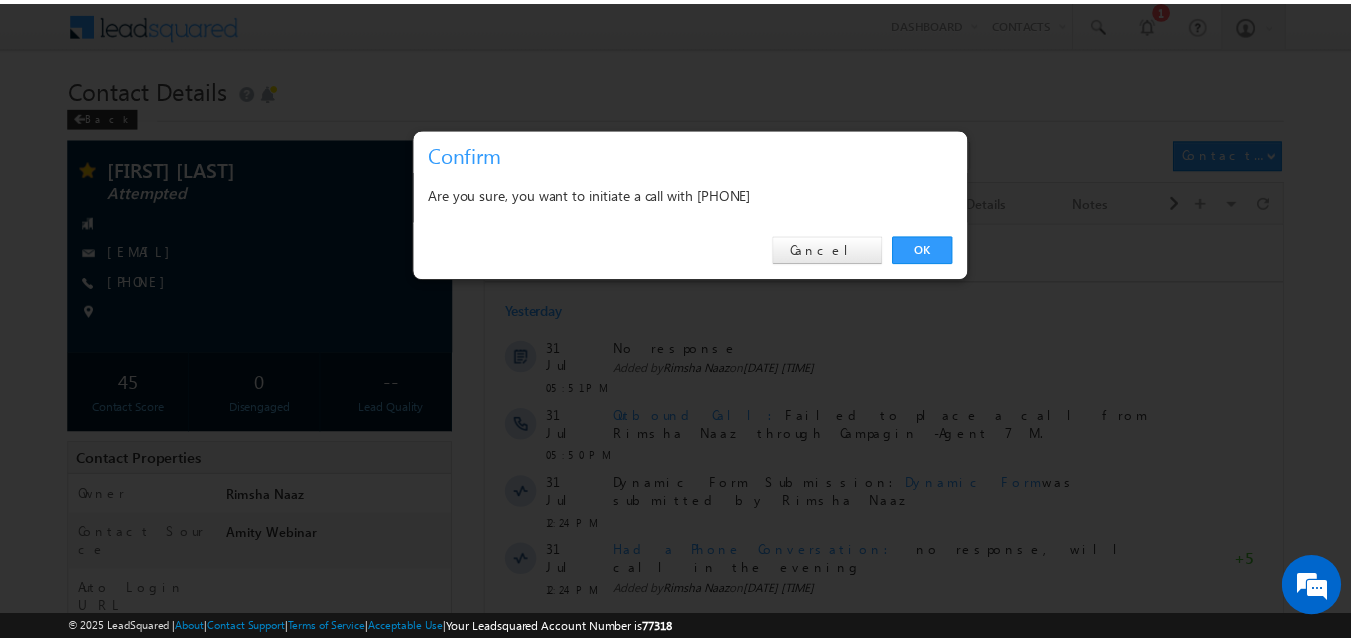 scroll, scrollTop: 0, scrollLeft: 0, axis: both 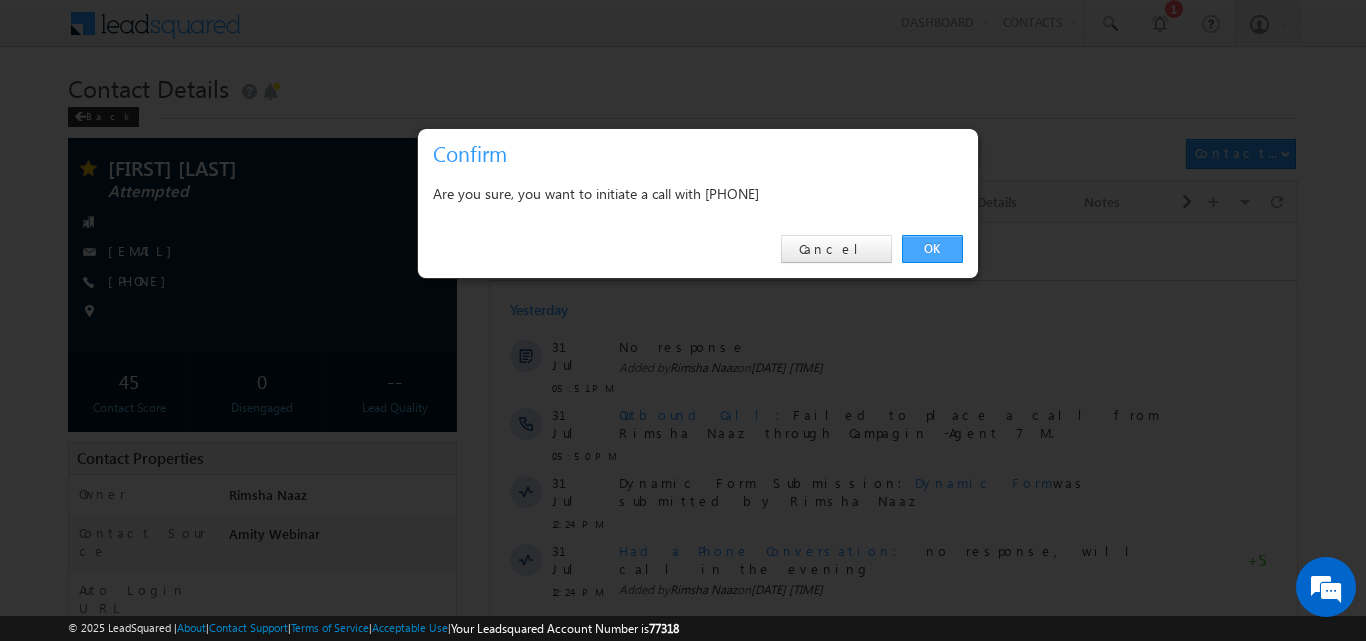 click on "OK" at bounding box center [932, 249] 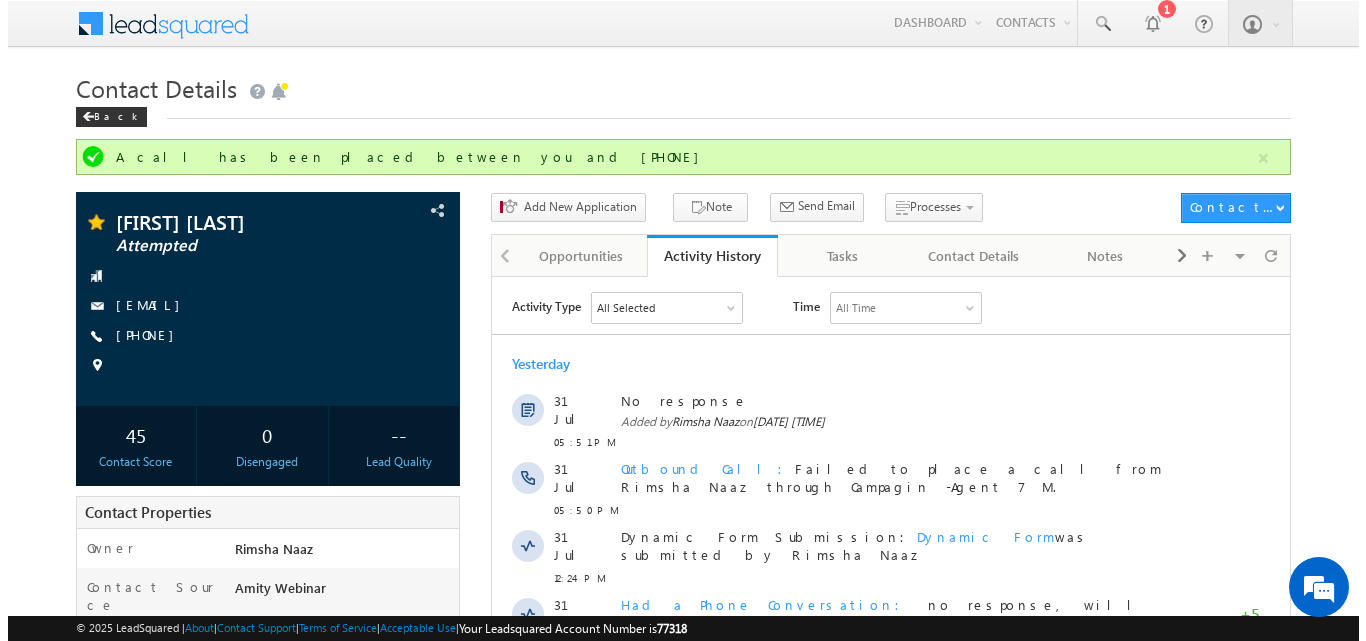 scroll, scrollTop: 0, scrollLeft: 0, axis: both 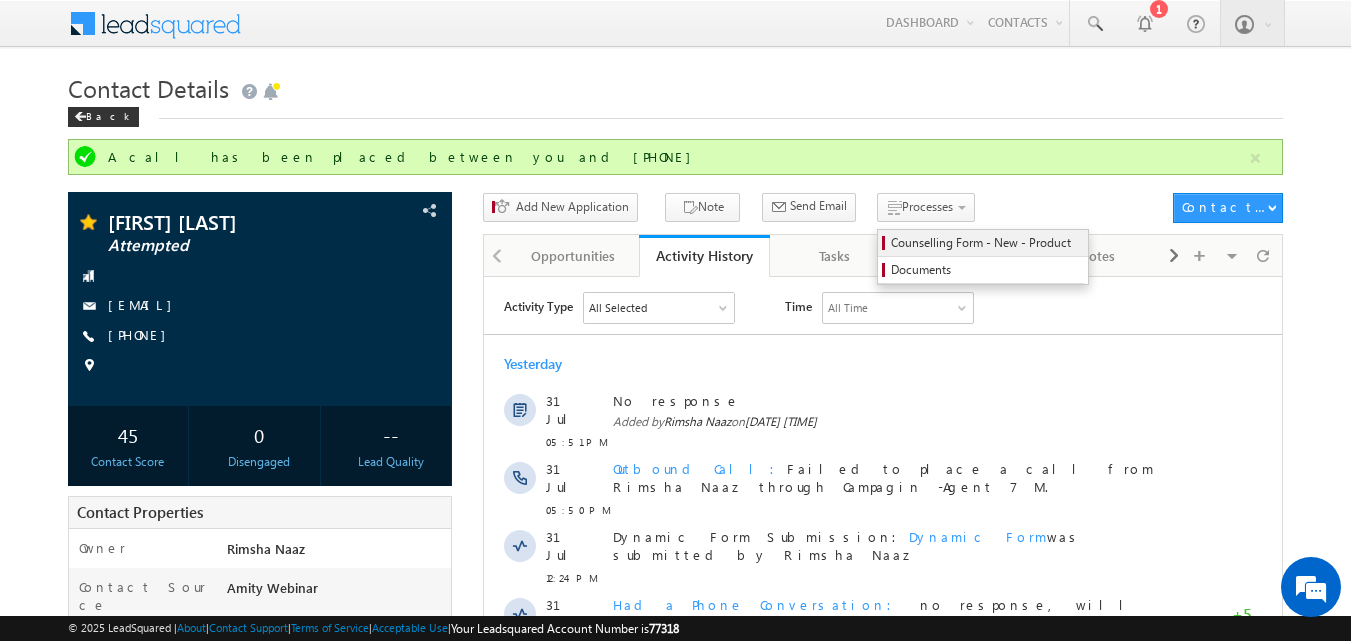click on "Counselling Form - New - Product" at bounding box center (986, 243) 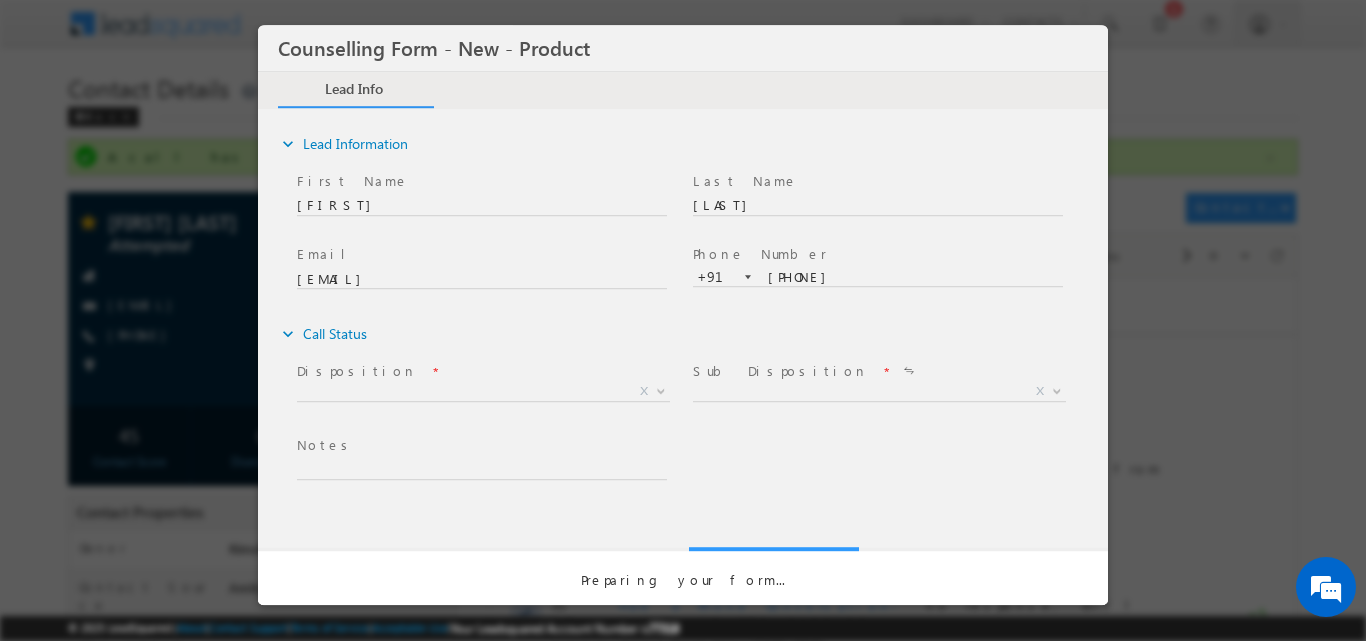 scroll, scrollTop: 0, scrollLeft: 0, axis: both 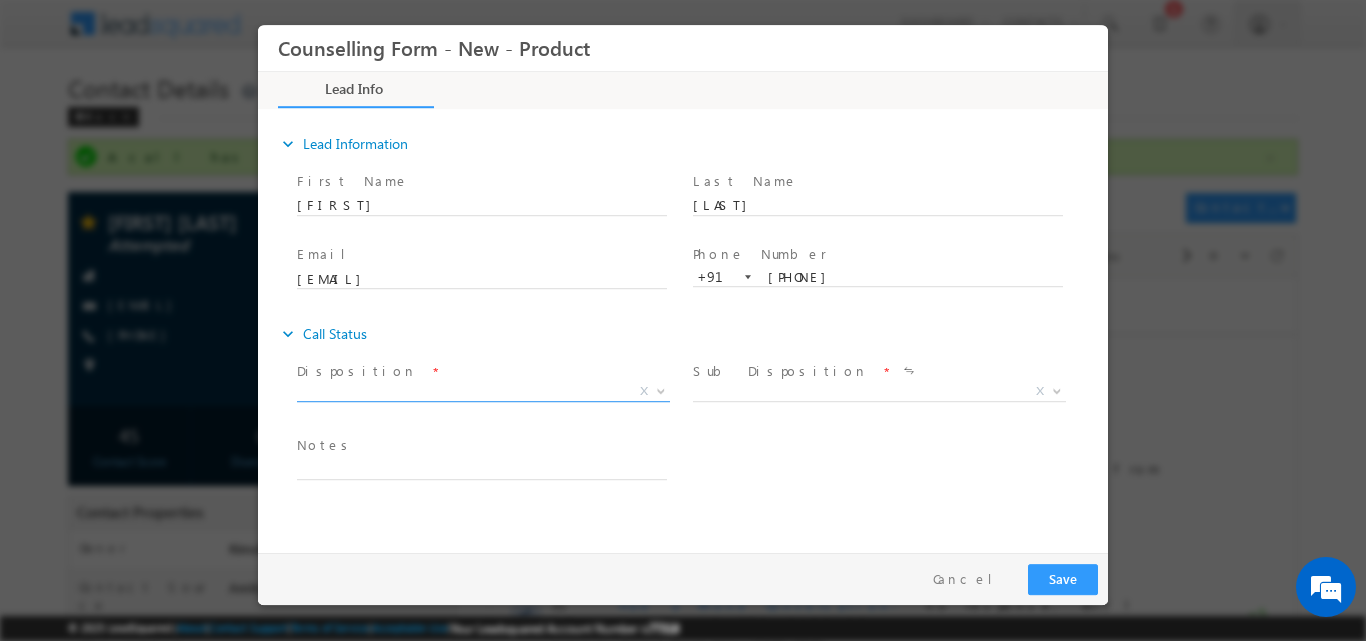 click at bounding box center [661, 389] 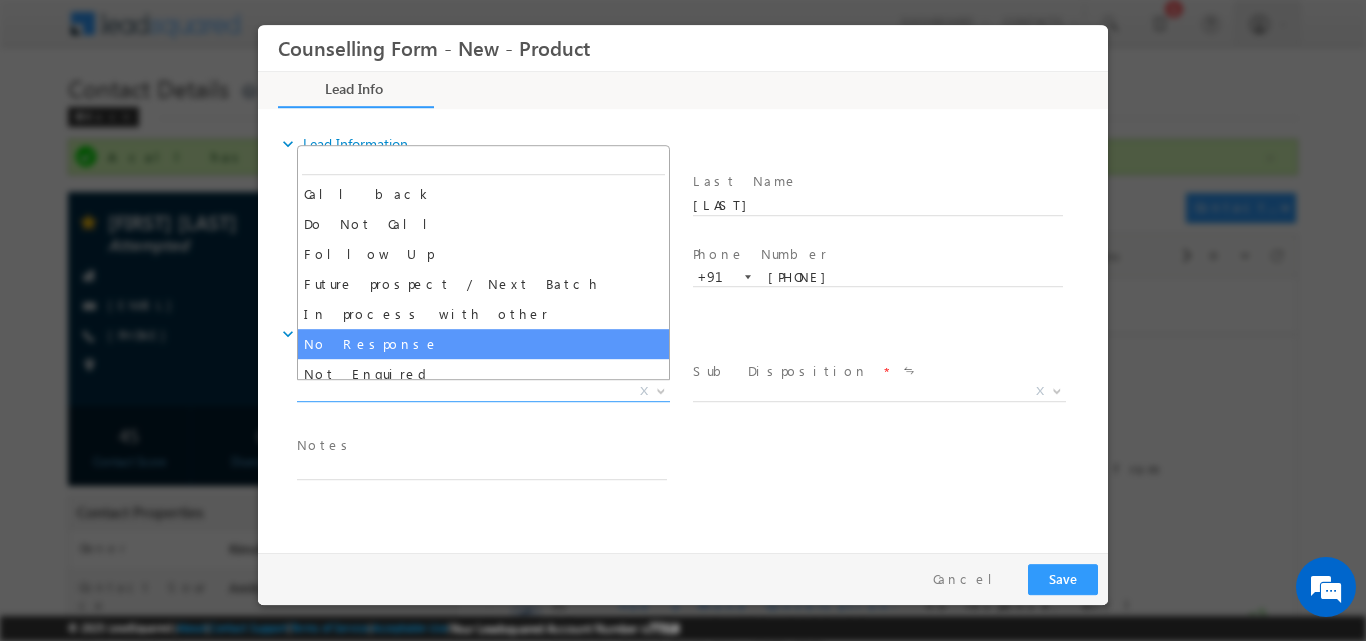 select on "No Response" 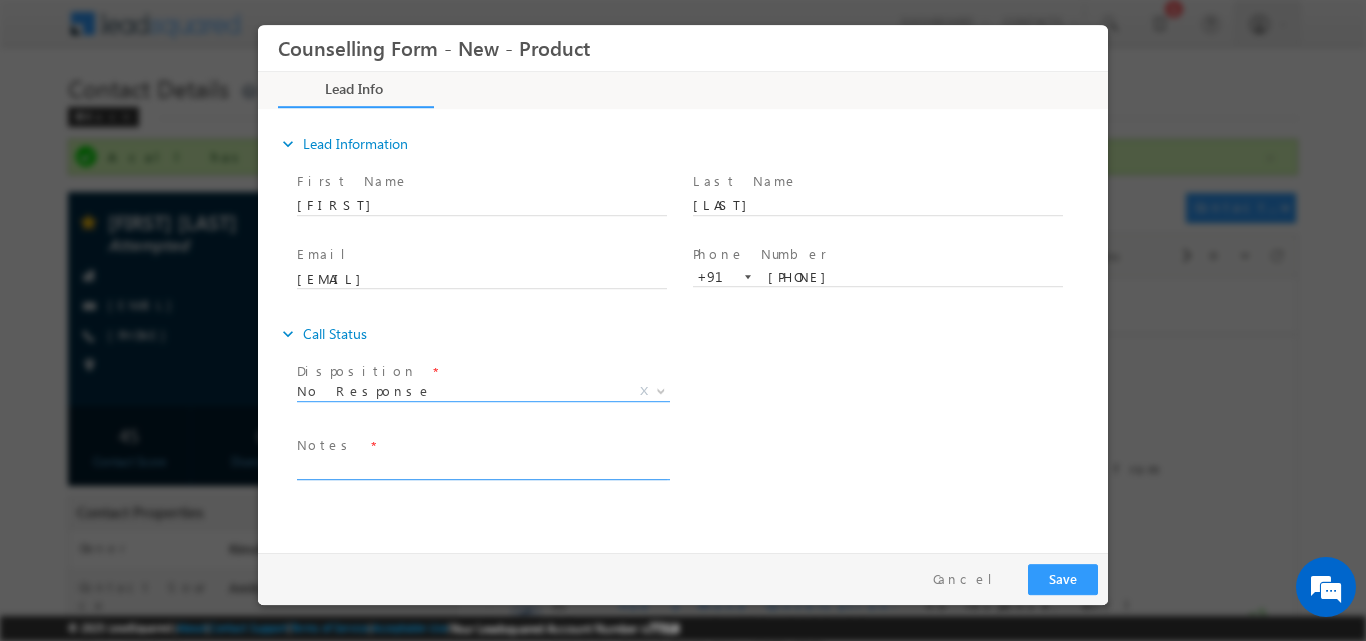 click at bounding box center (482, 467) 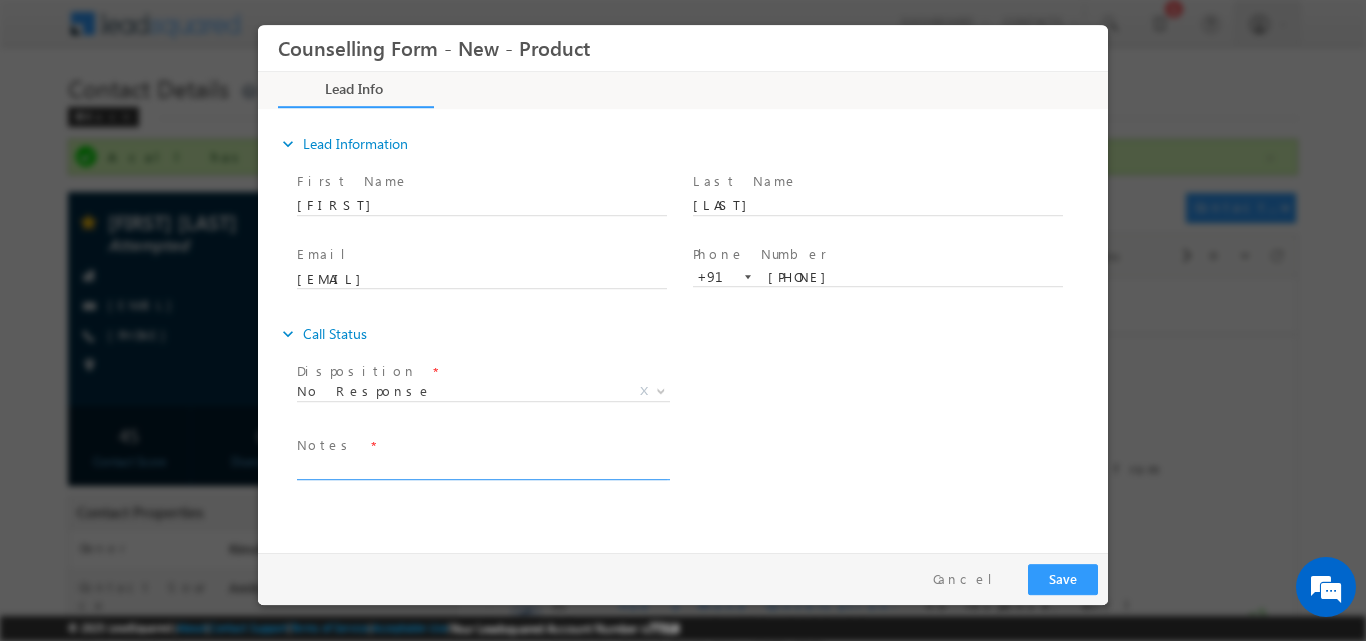 paste on "N" 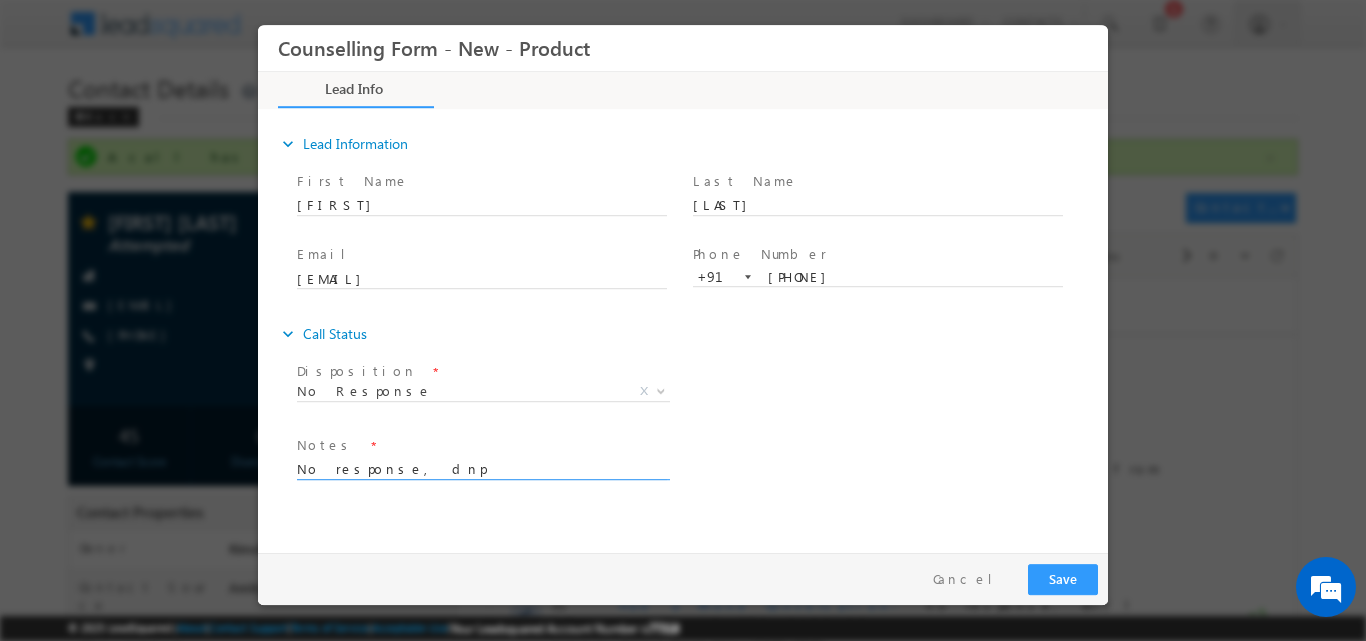 drag, startPoint x: 490, startPoint y: 468, endPoint x: 259, endPoint y: 466, distance: 231.00865 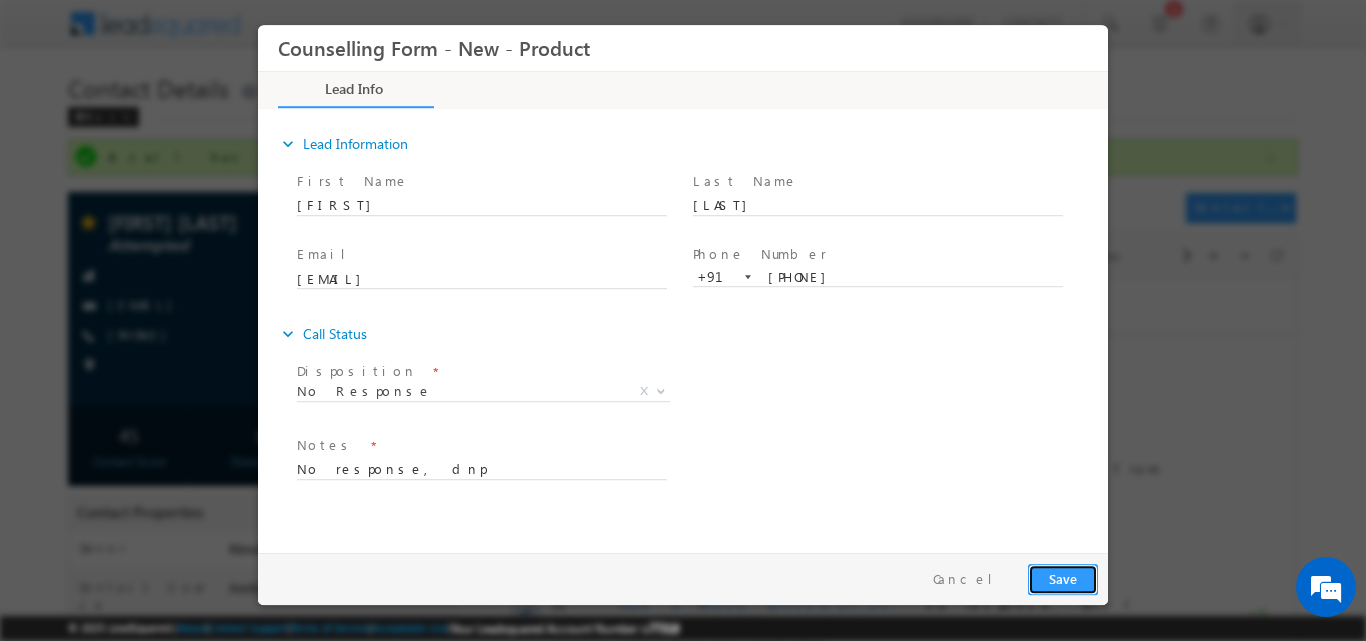 click on "Save" at bounding box center [1063, 578] 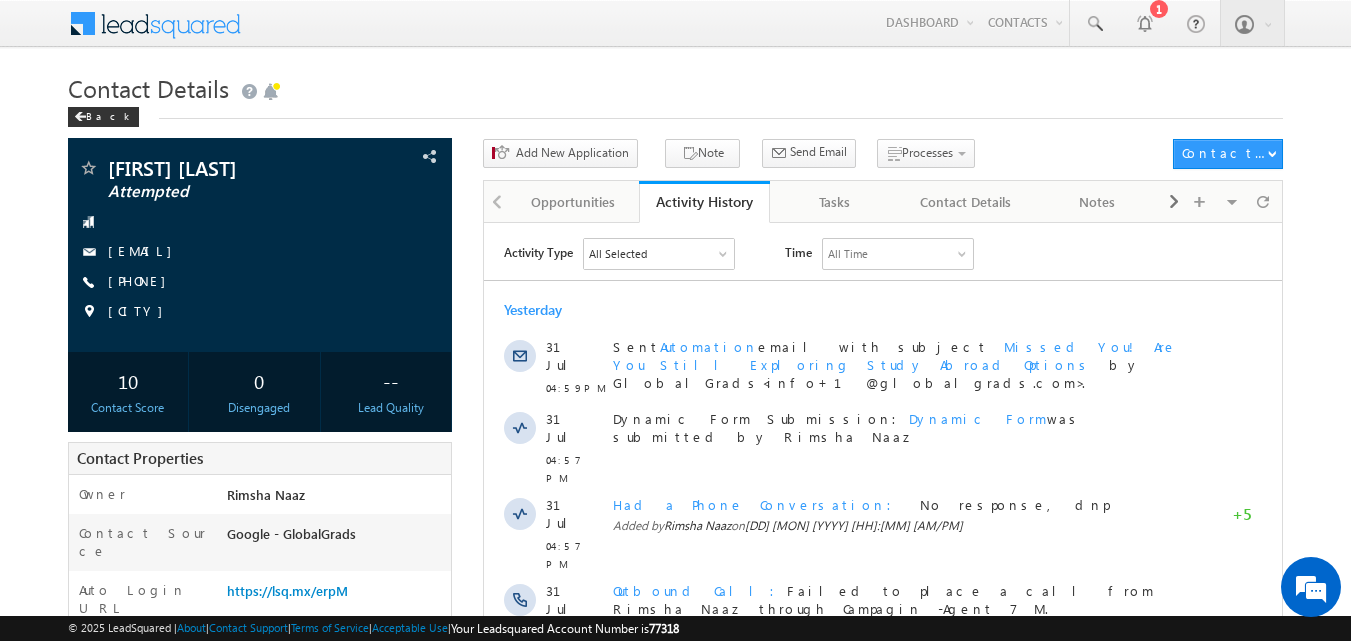 scroll, scrollTop: 0, scrollLeft: 0, axis: both 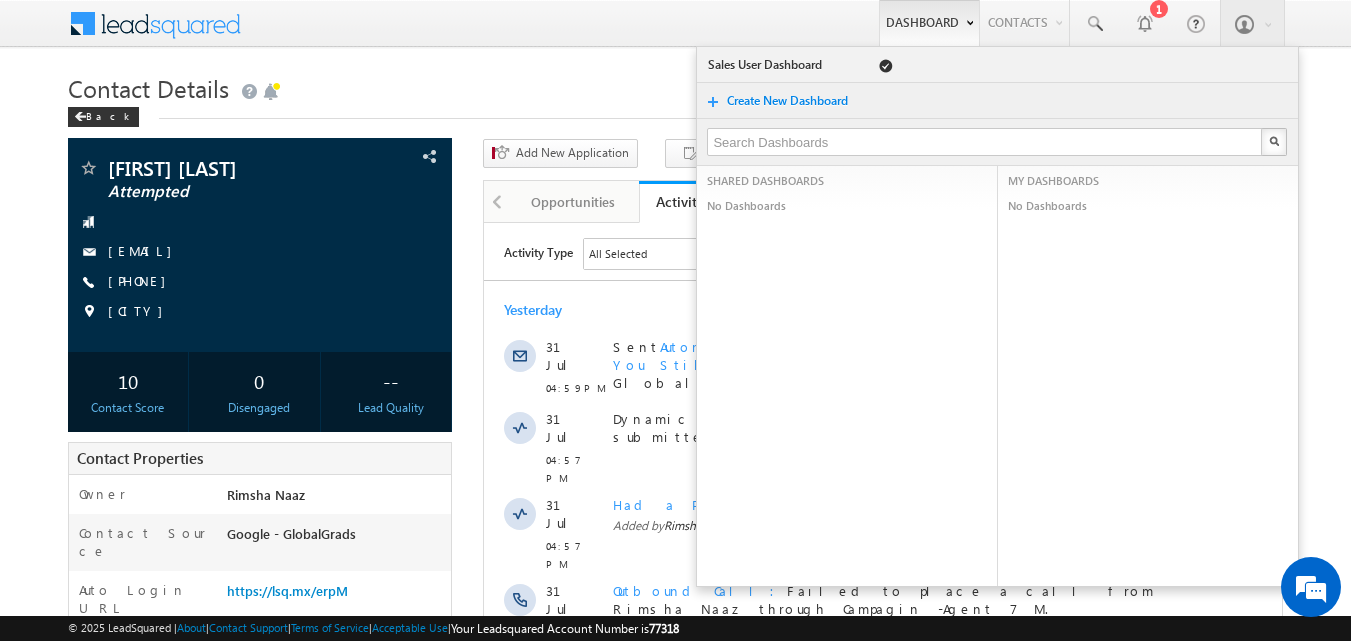 click on "Create New Dashboard" at bounding box center (997, 100) 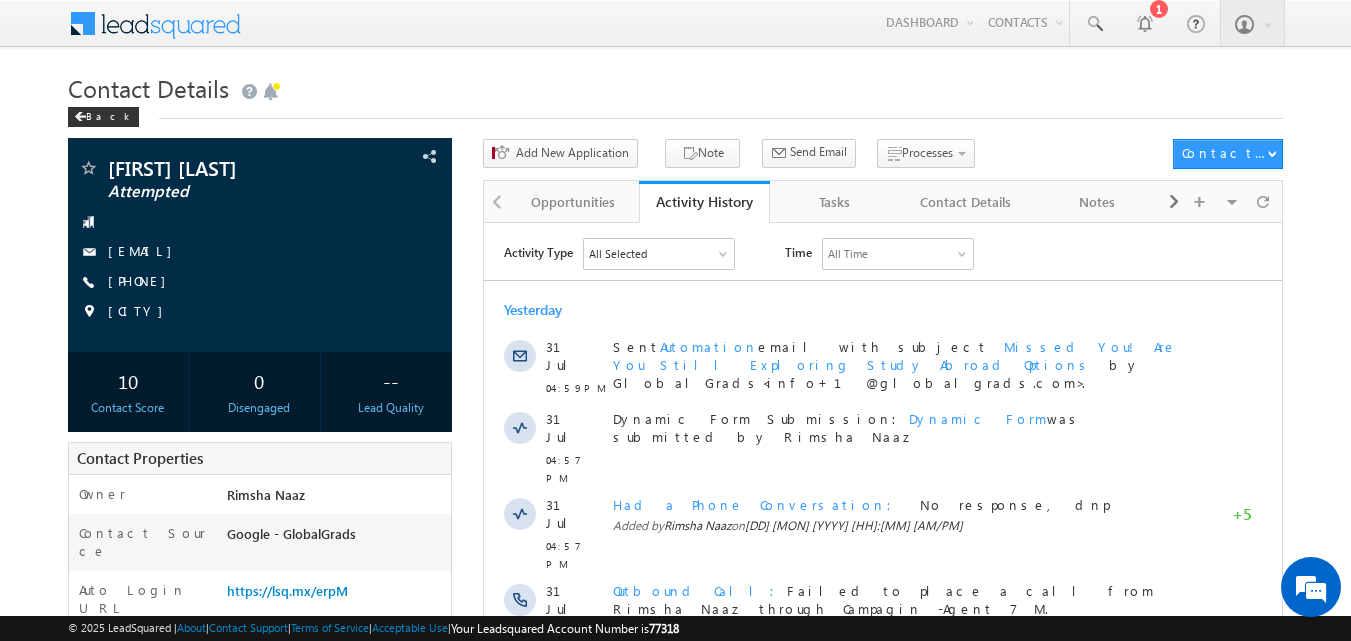 drag, startPoint x: 584, startPoint y: 124, endPoint x: 586, endPoint y: 103, distance: 21.095022 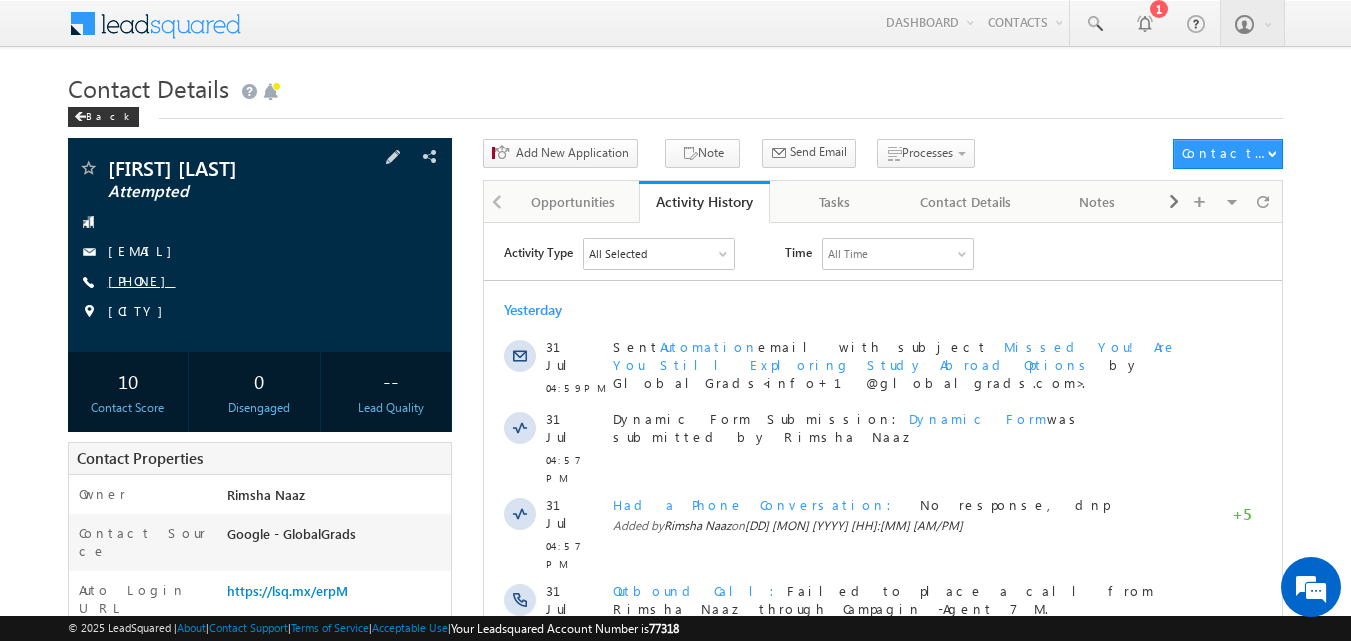 click on "[PHONE]" at bounding box center (142, 280) 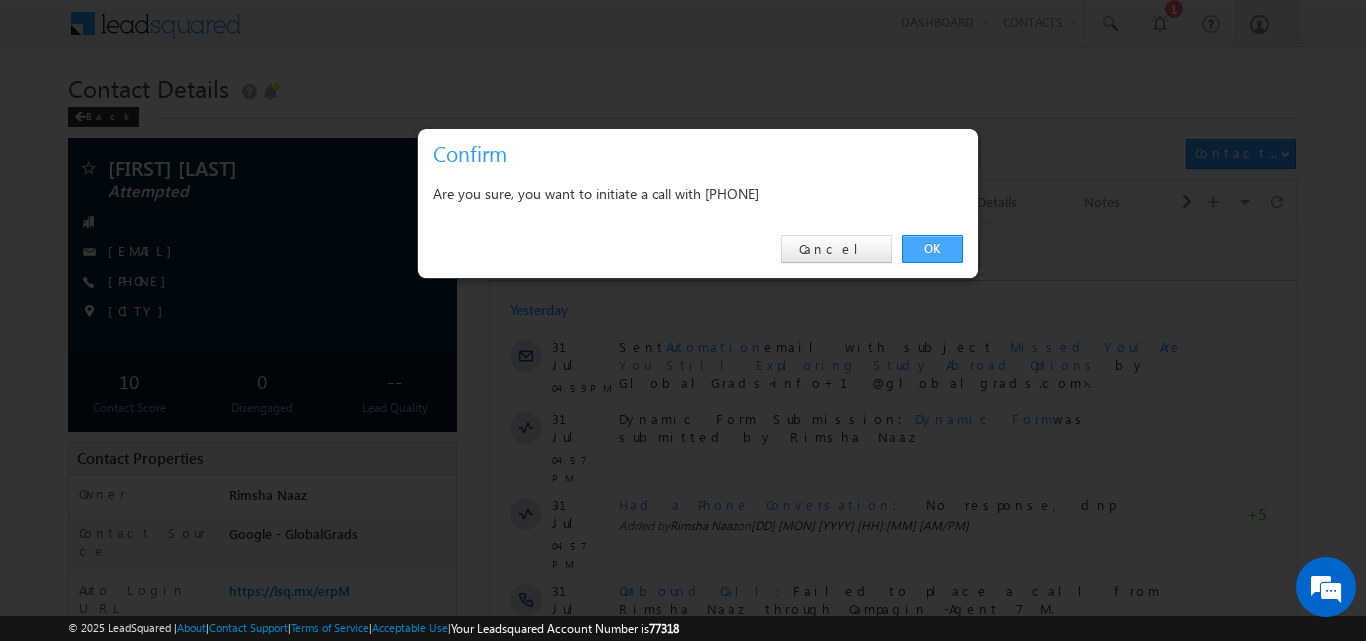 click on "OK" at bounding box center (932, 249) 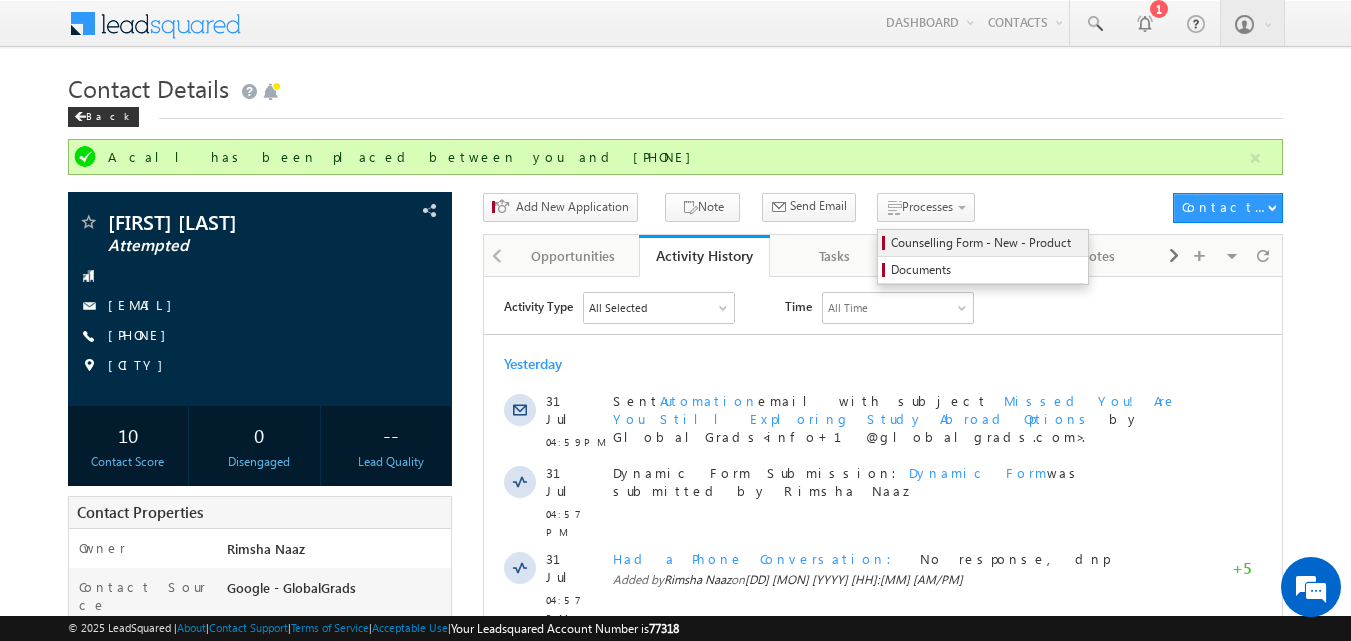 click on "Counselling Form - New - Product" at bounding box center (986, 243) 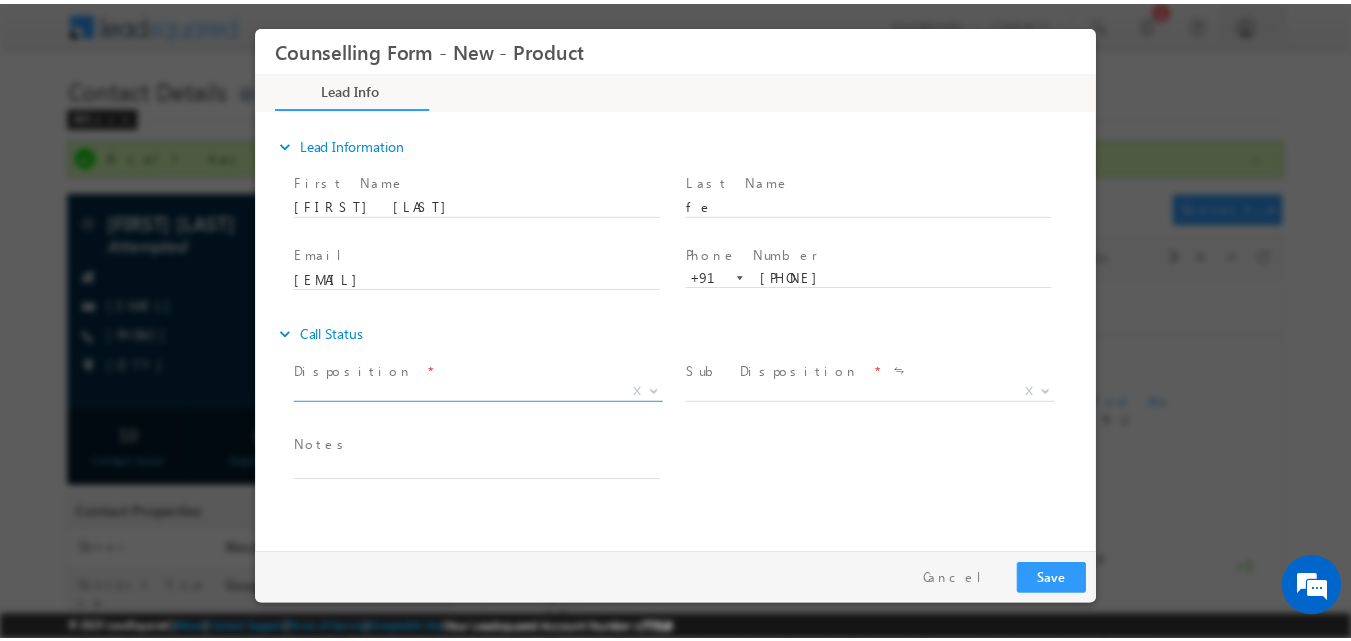 scroll, scrollTop: 0, scrollLeft: 0, axis: both 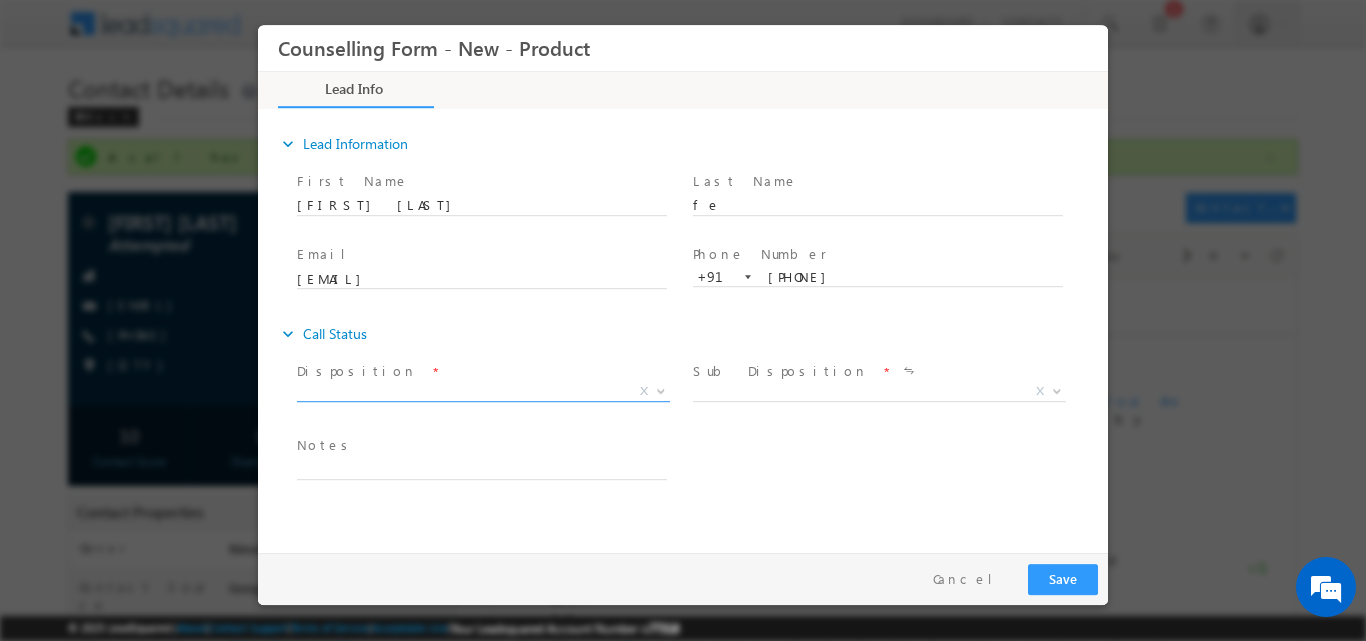 click at bounding box center (661, 389) 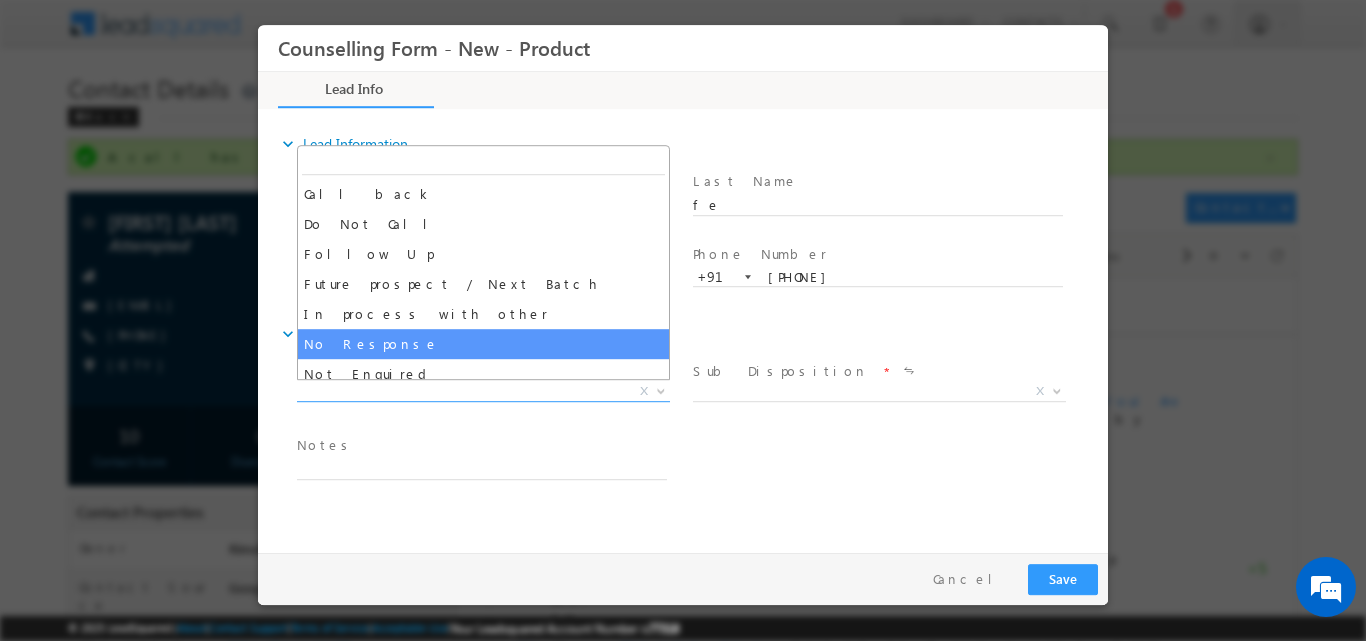 select on "No Response" 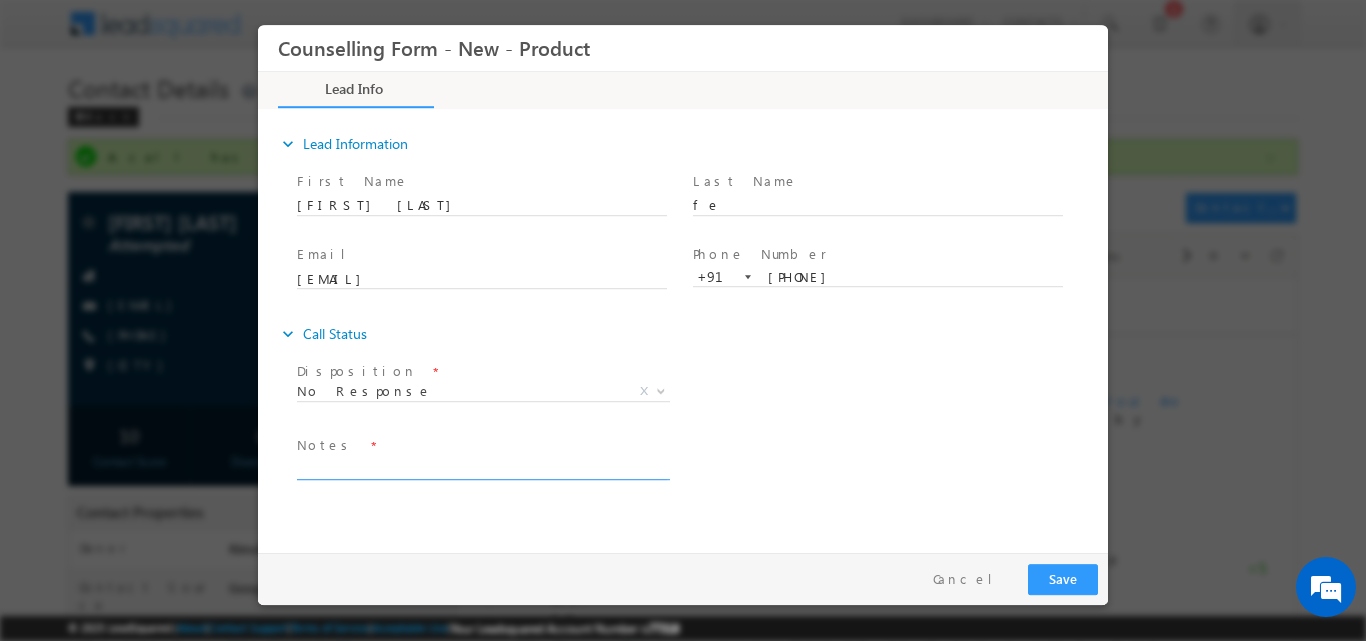 click at bounding box center [482, 467] 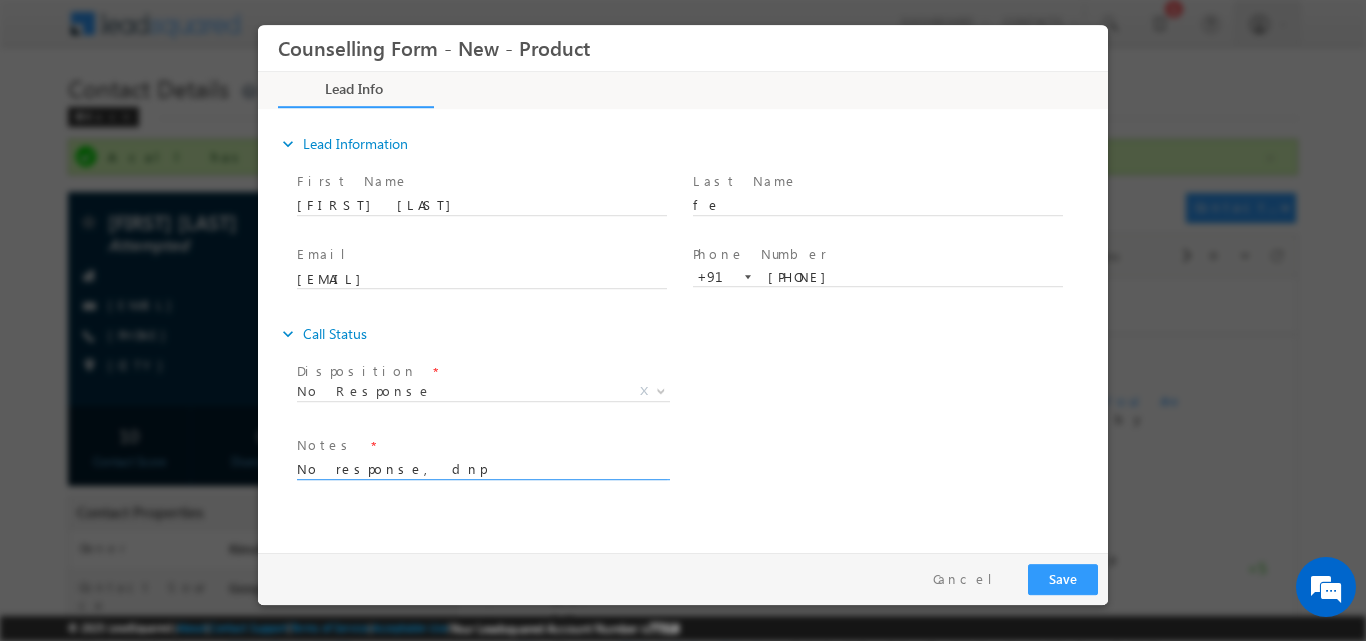 type on "No response, dnp" 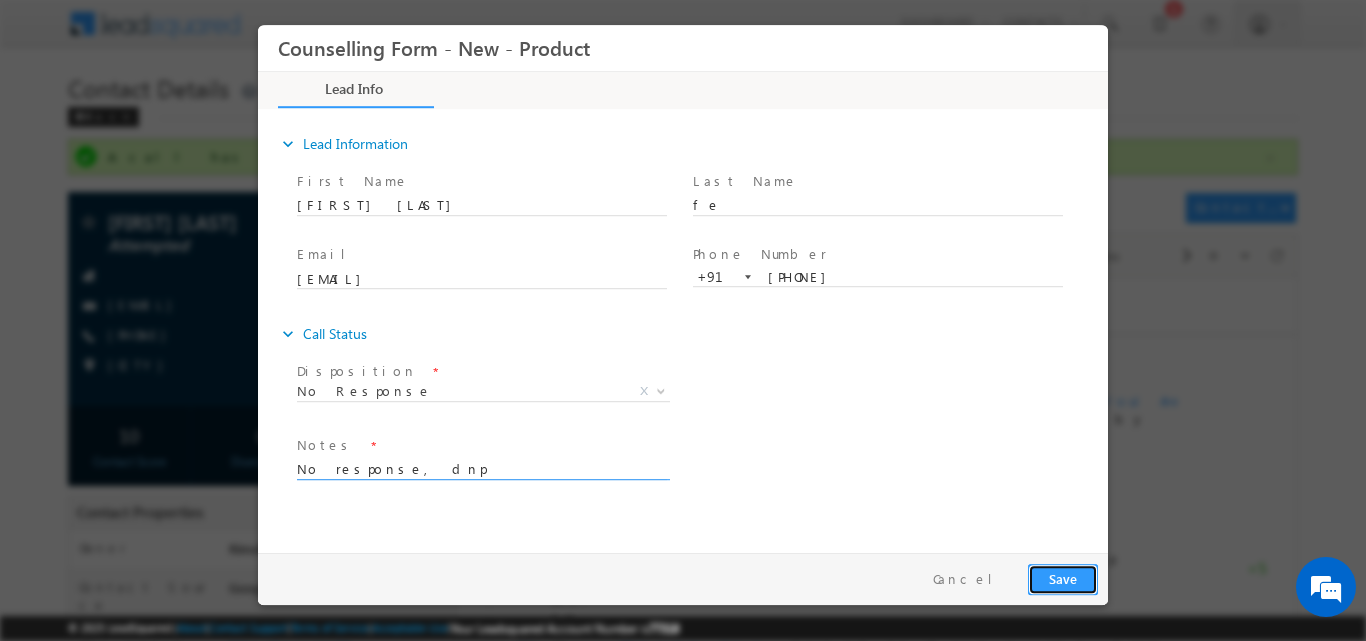 click on "Save" at bounding box center [1063, 578] 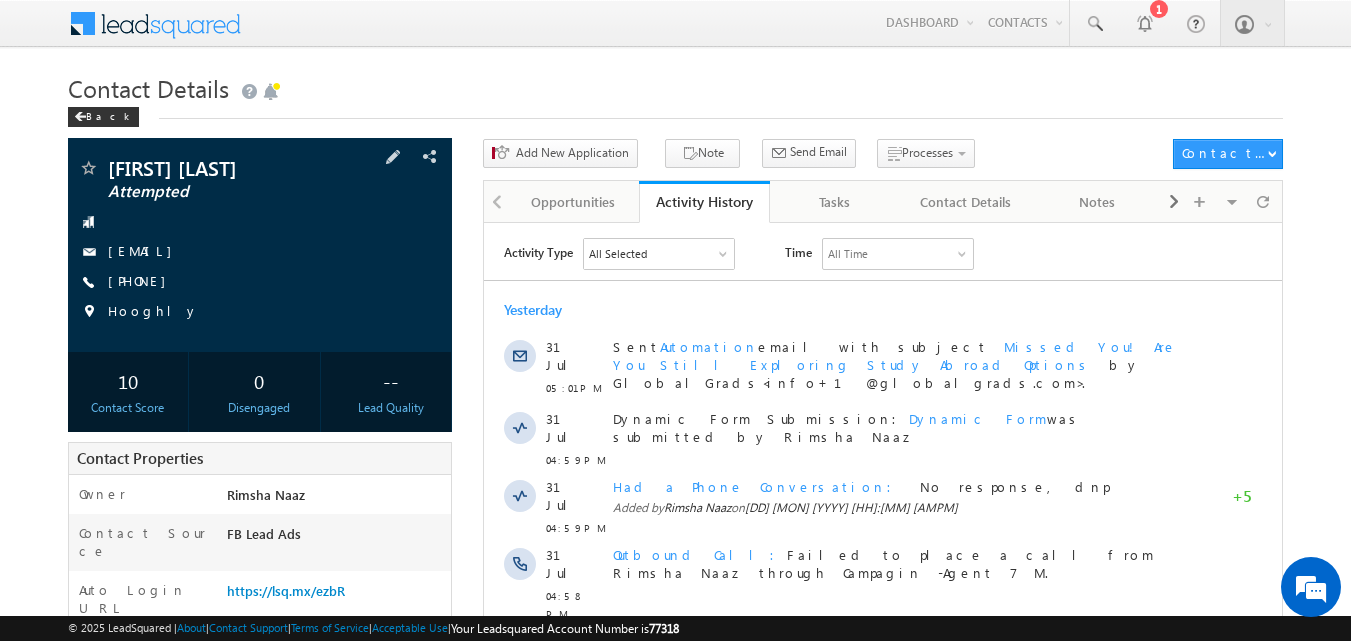 scroll, scrollTop: 0, scrollLeft: 0, axis: both 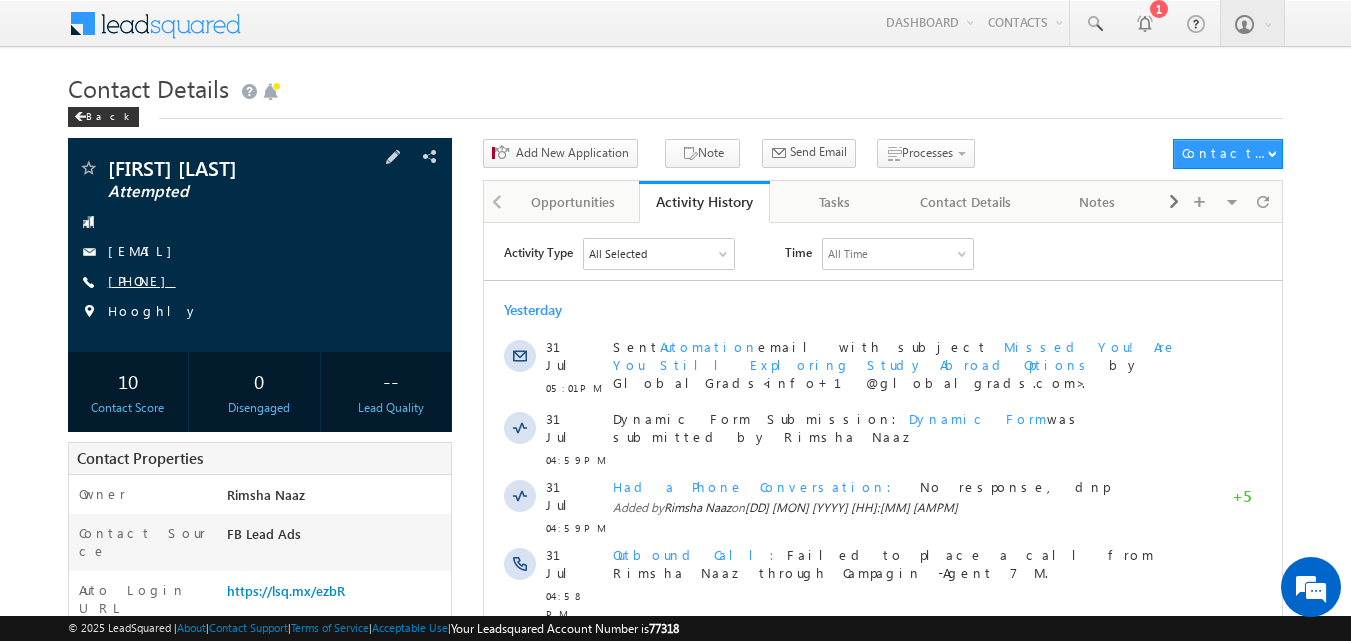 click on "[PHONE]" at bounding box center (142, 280) 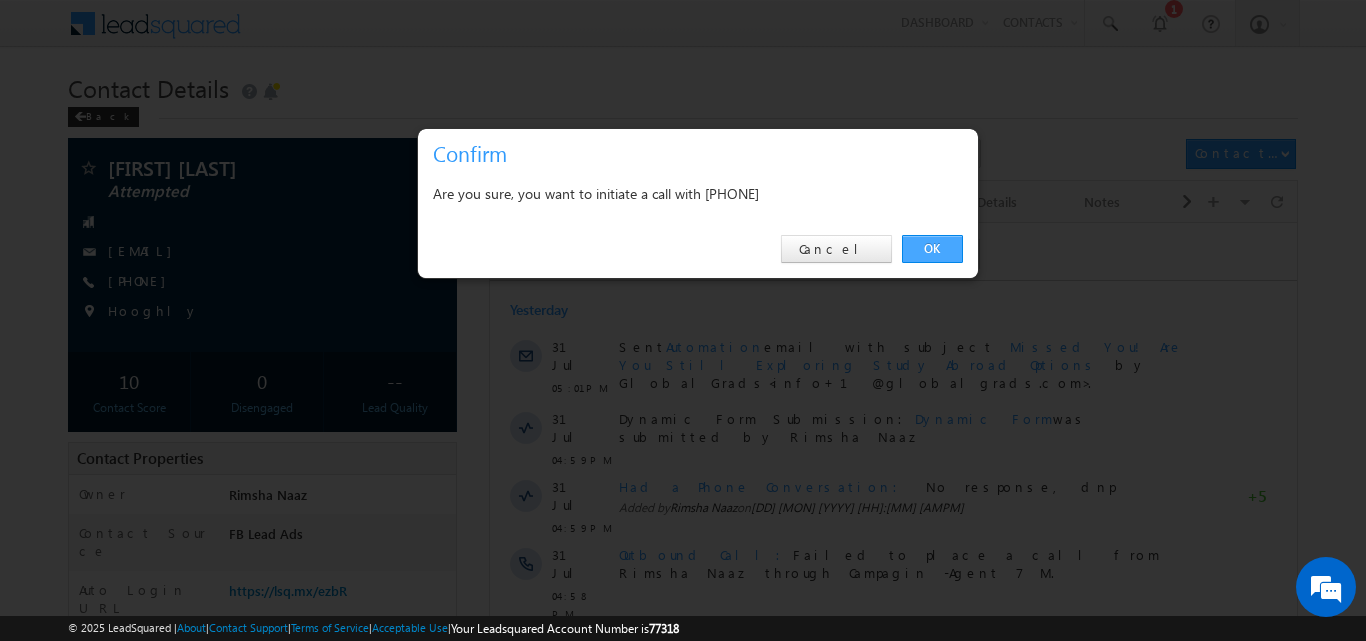 click on "OK" at bounding box center [932, 249] 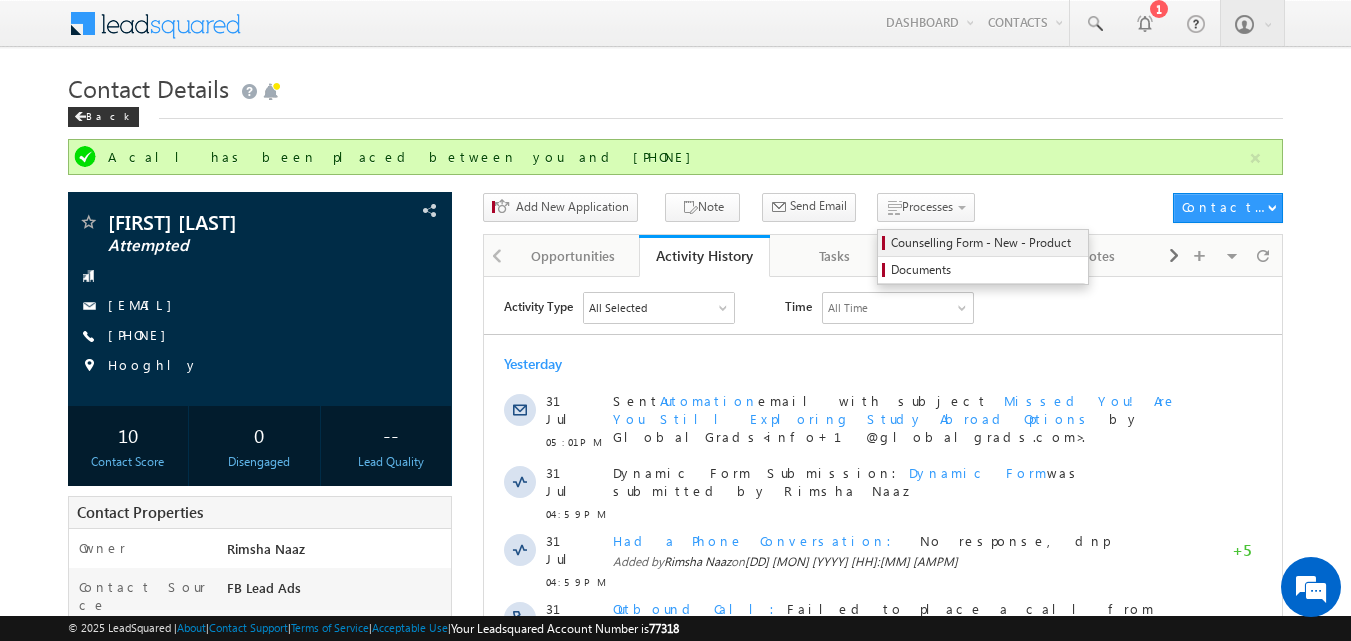 click on "Counselling Form - New - Product" at bounding box center [986, 243] 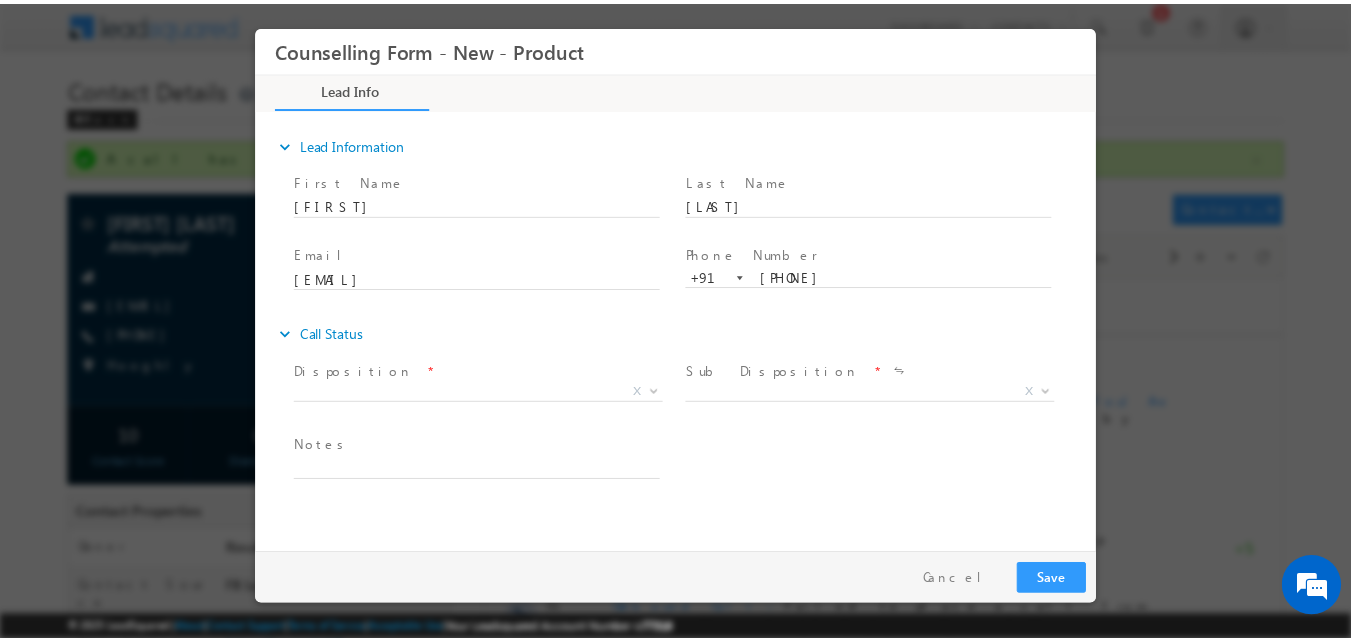 scroll, scrollTop: 0, scrollLeft: 0, axis: both 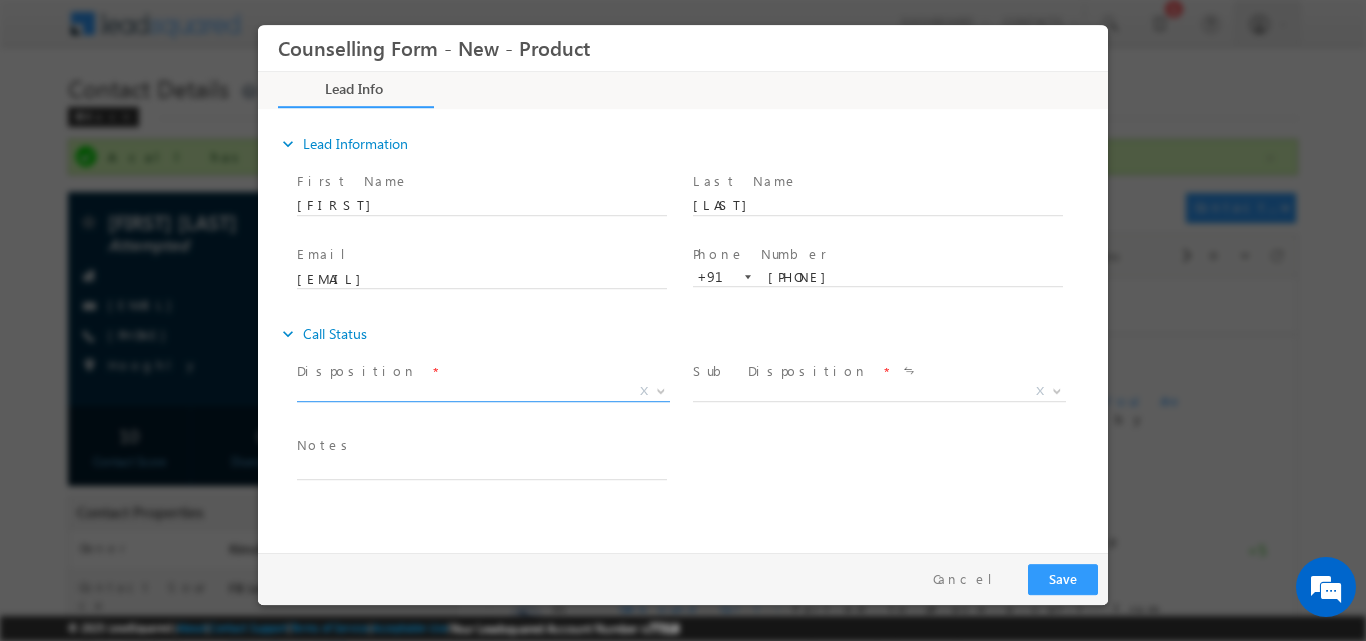 click at bounding box center [661, 389] 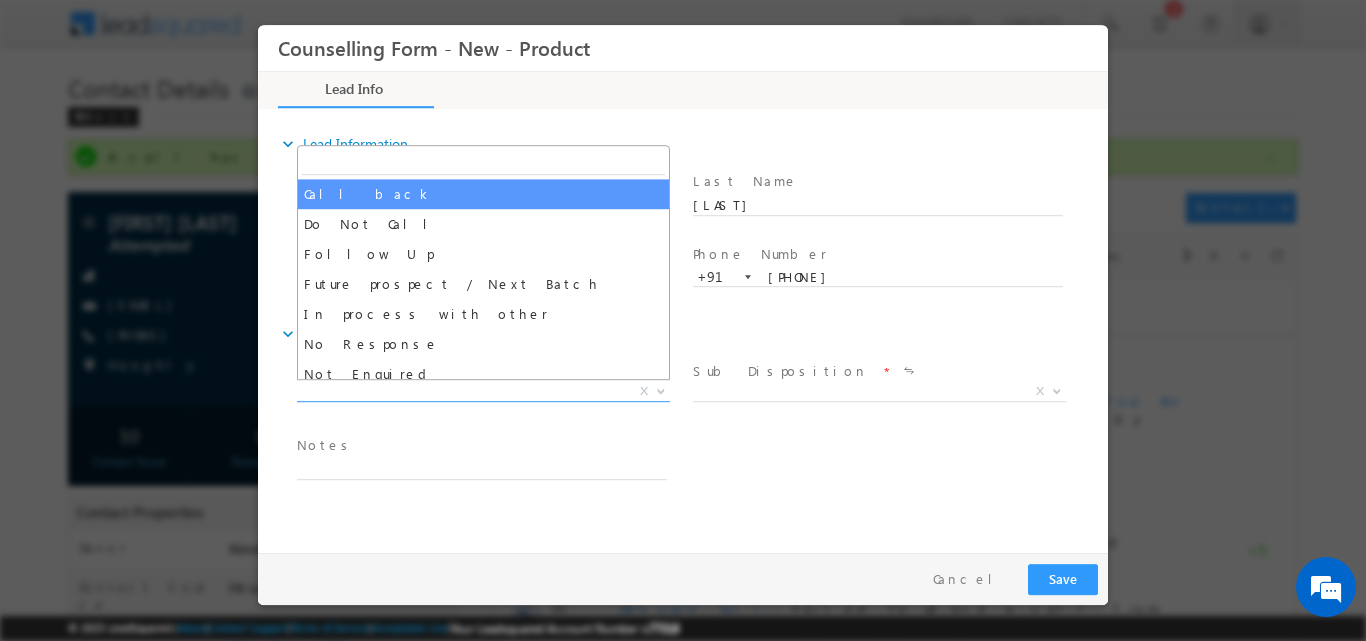 select on "Call back" 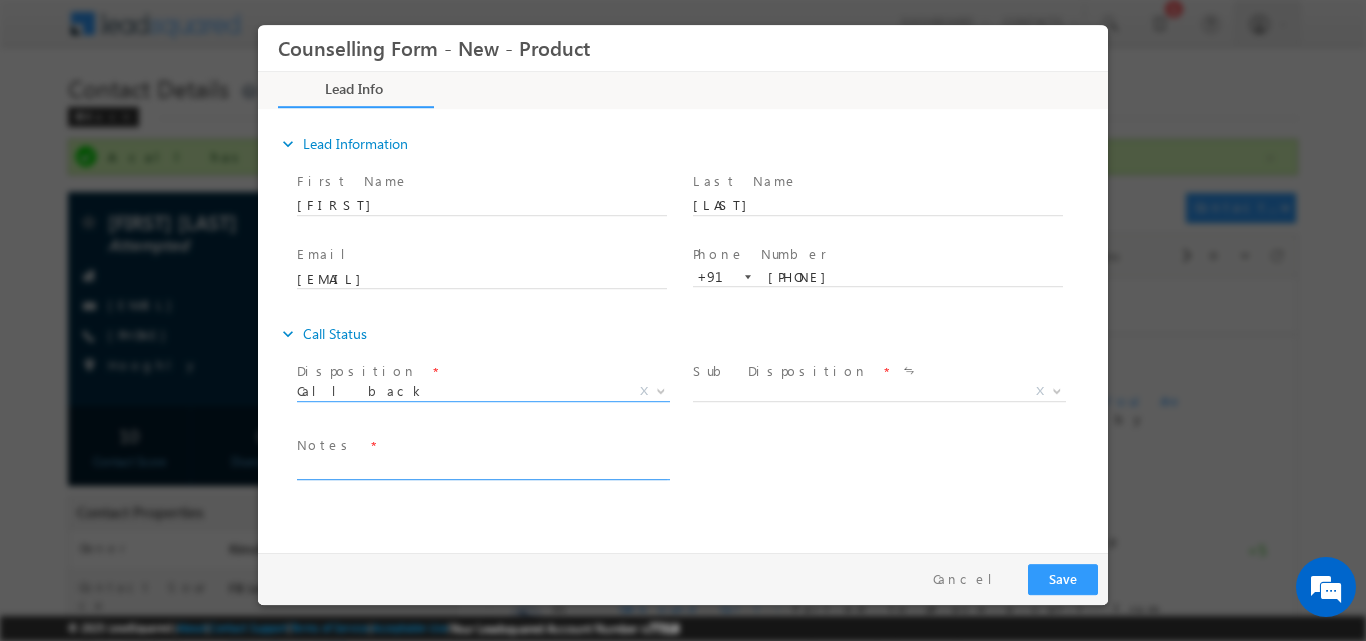 click at bounding box center [482, 467] 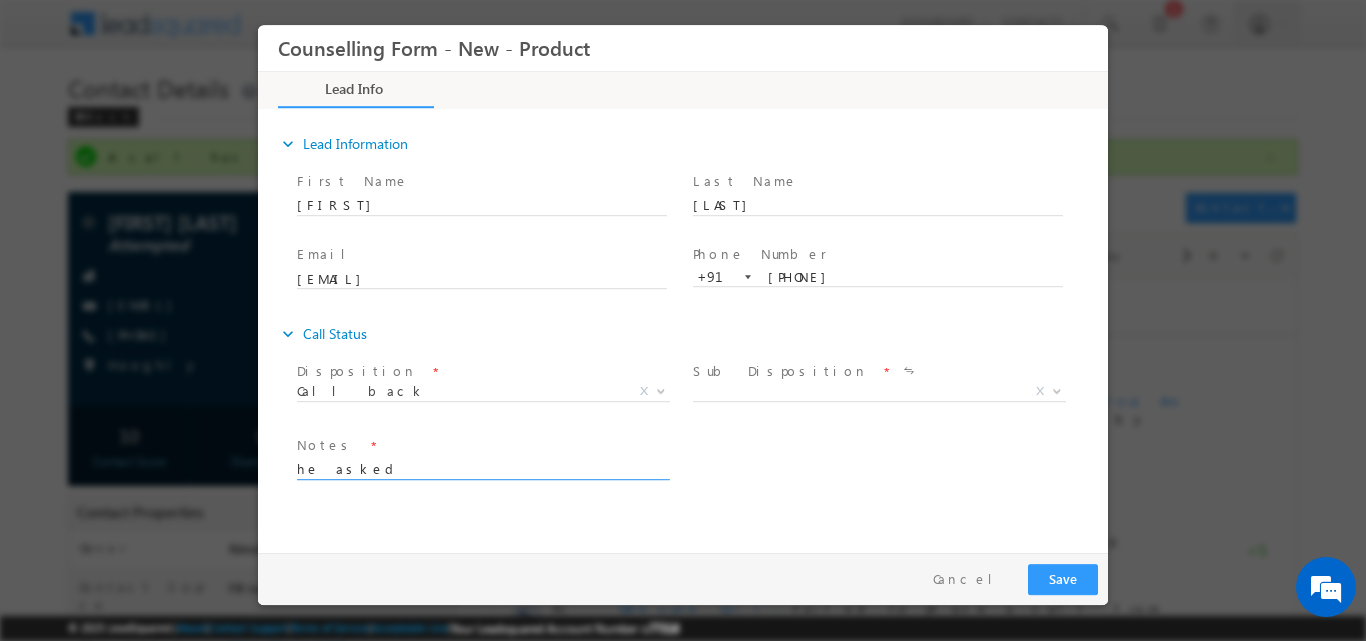 click on "he asked" at bounding box center (482, 467) 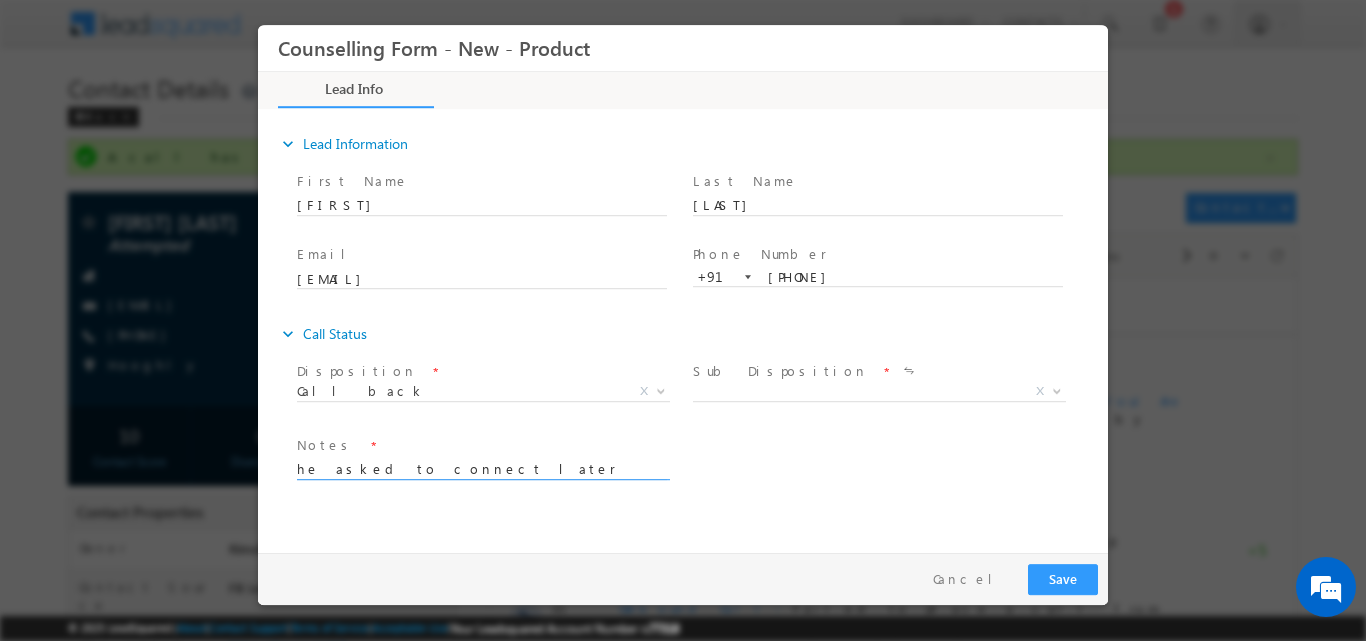 type on "he asked to connect later" 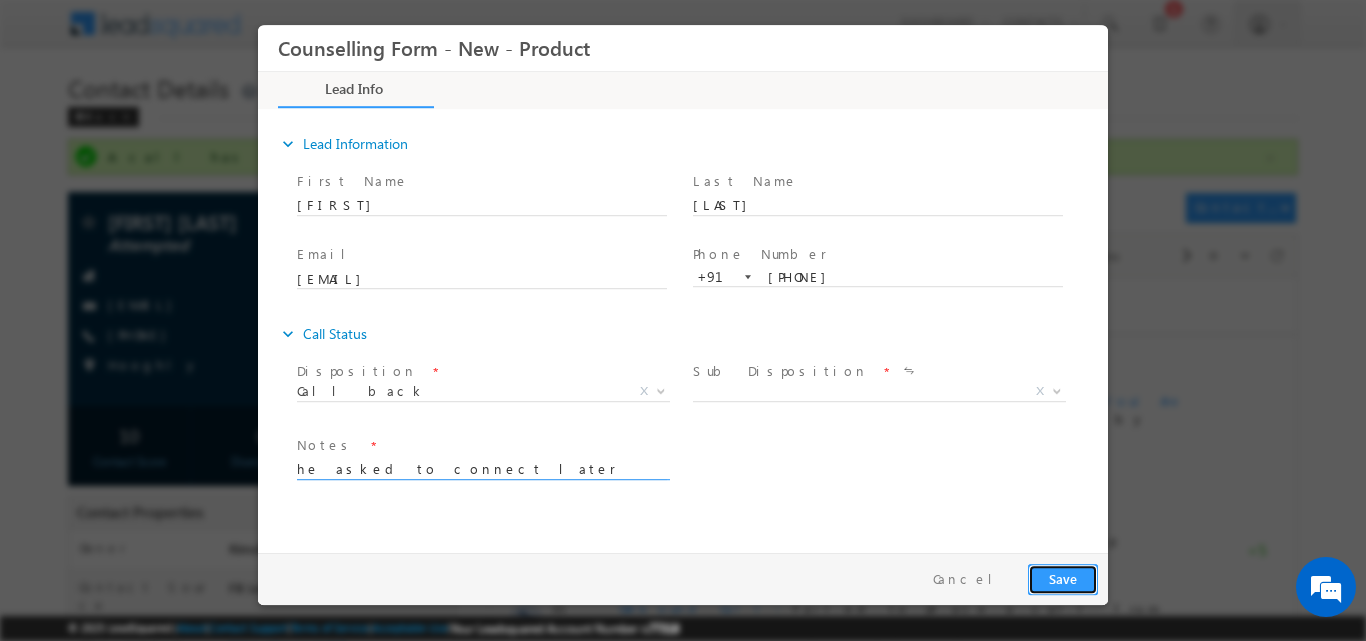 click on "Save" at bounding box center (1063, 578) 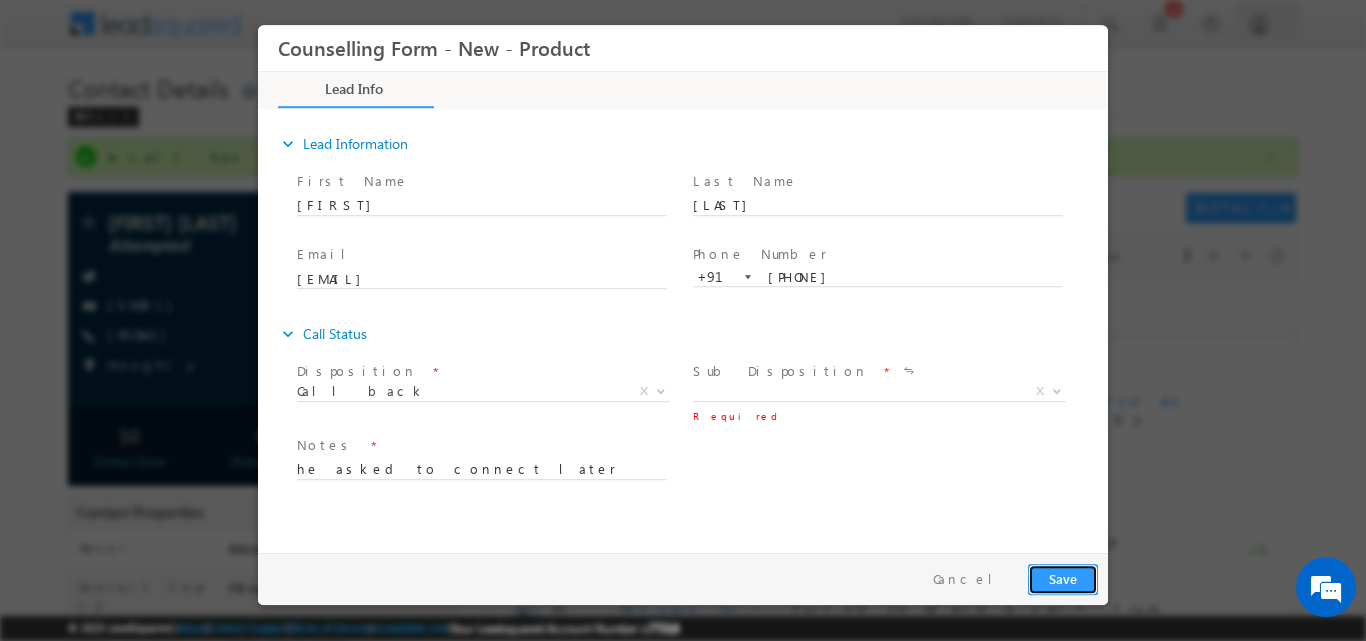 click on "Save" at bounding box center [1063, 578] 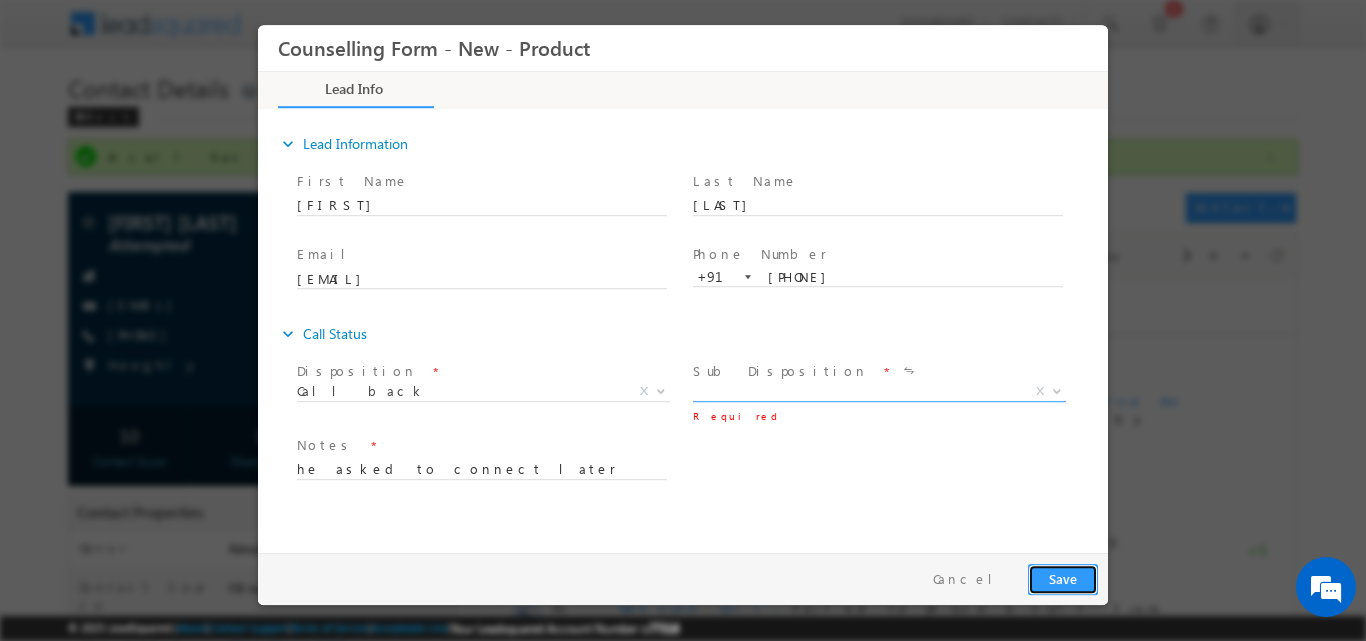 click on "Save" at bounding box center (1063, 578) 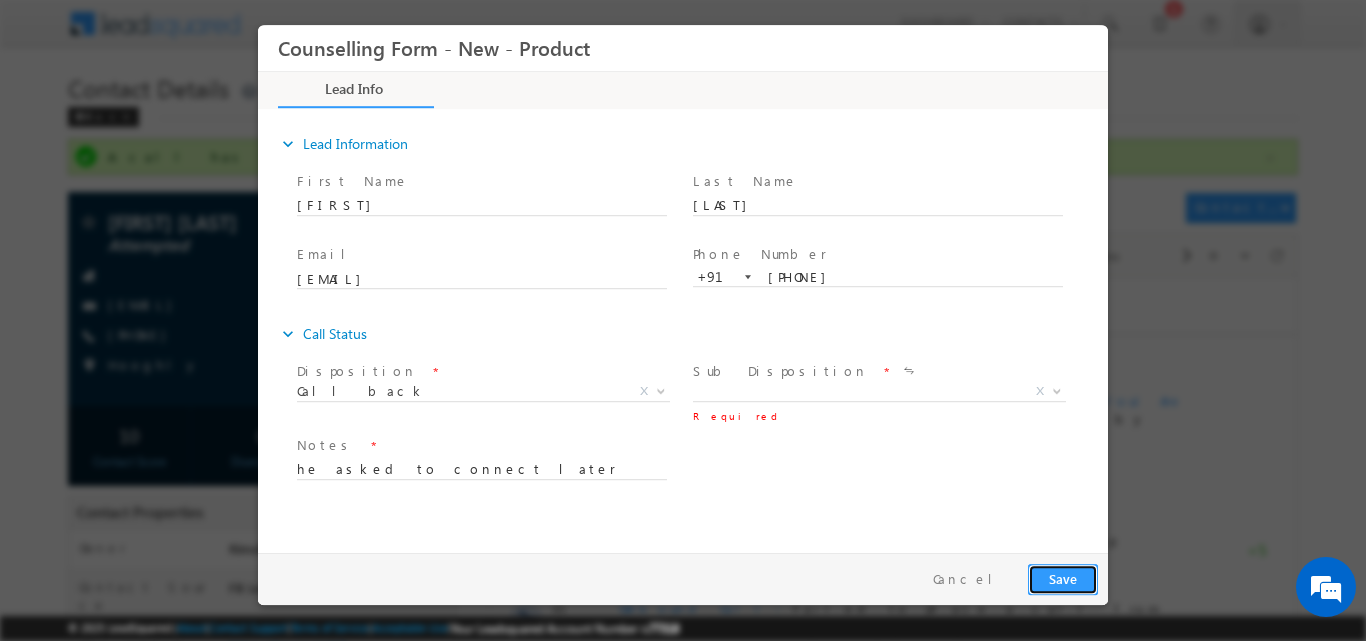 click on "Save" at bounding box center (1063, 578) 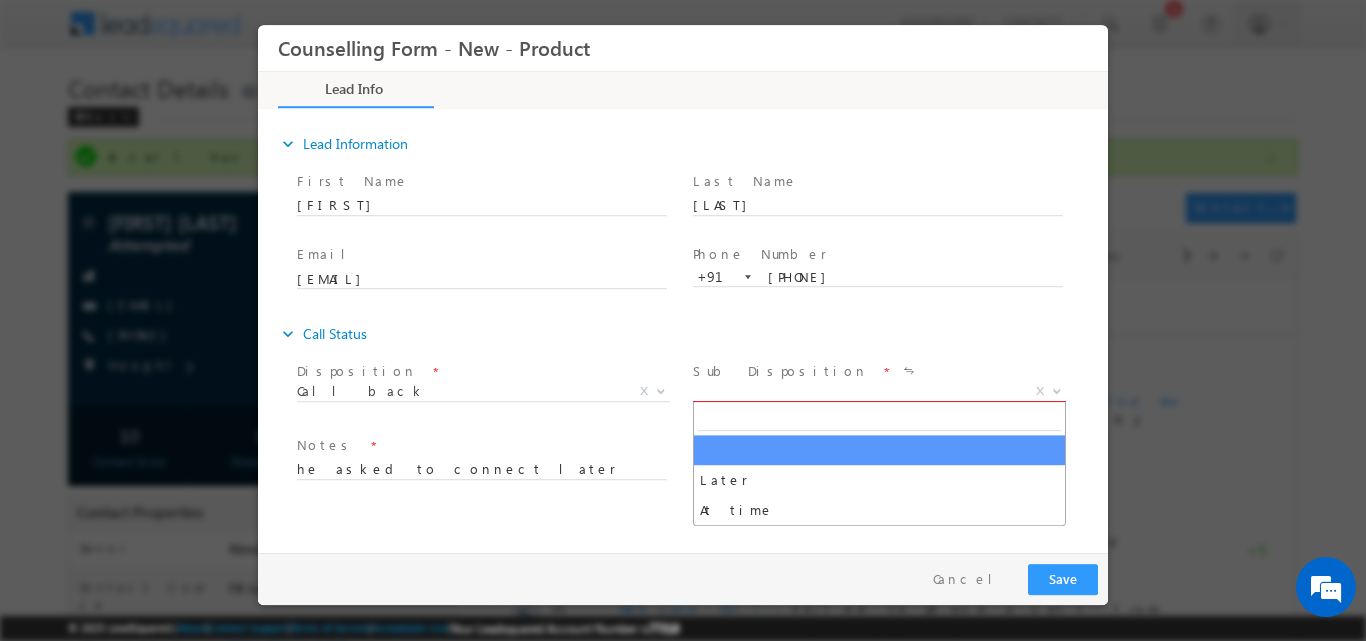 click at bounding box center (1055, 390) 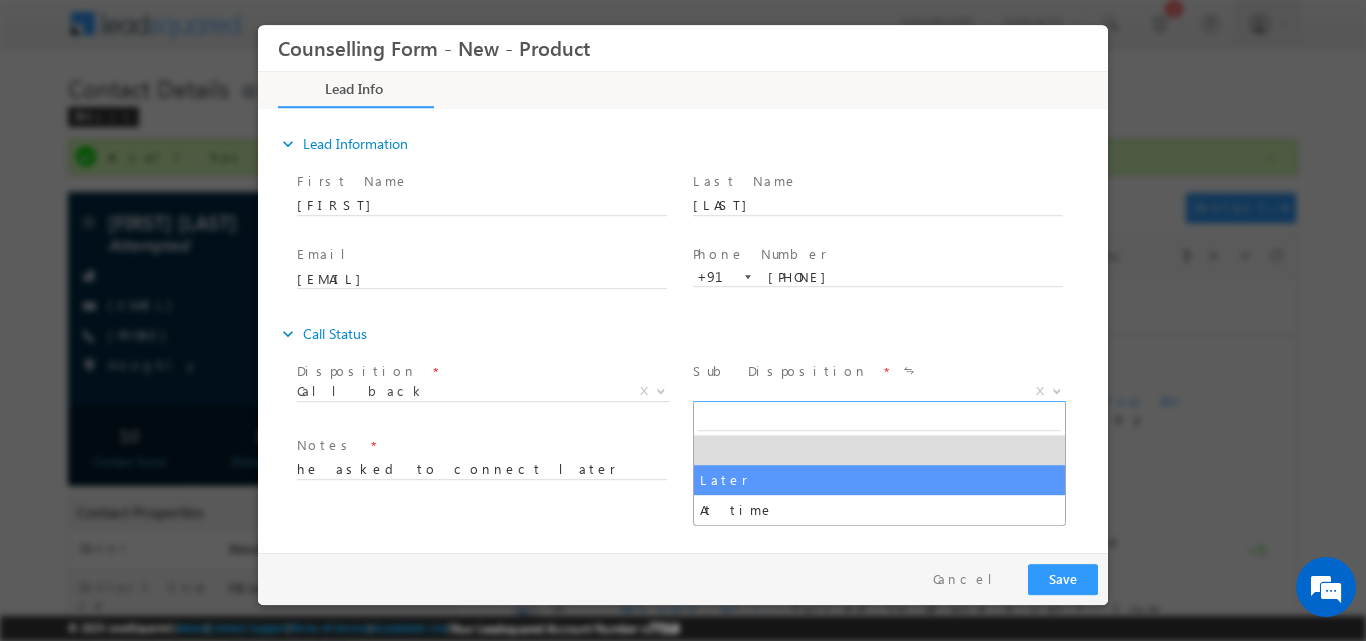 select on "Later" 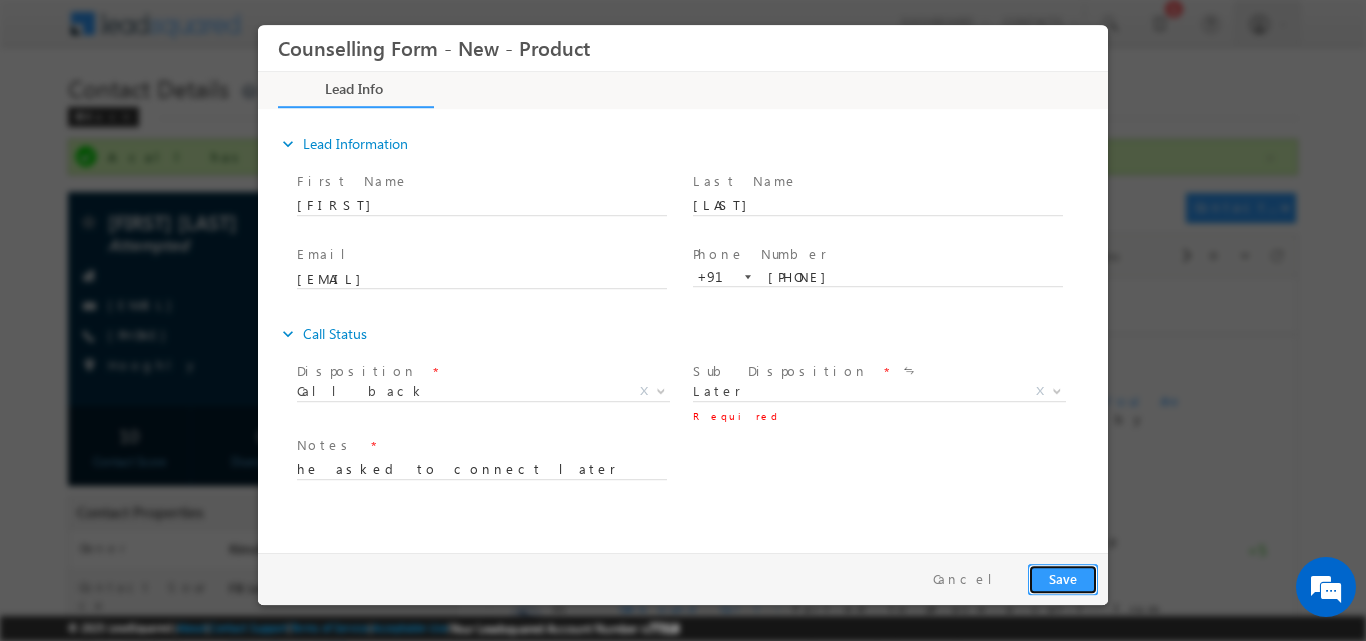 click on "Save" at bounding box center (1063, 578) 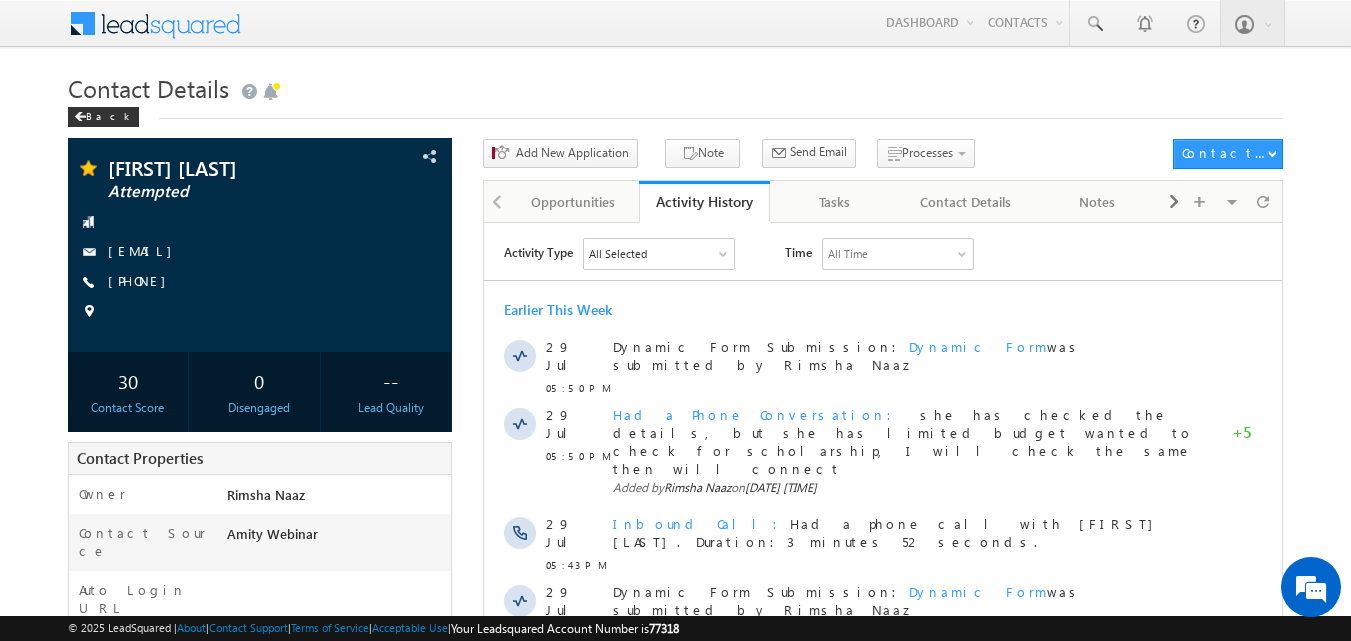 scroll, scrollTop: 0, scrollLeft: 0, axis: both 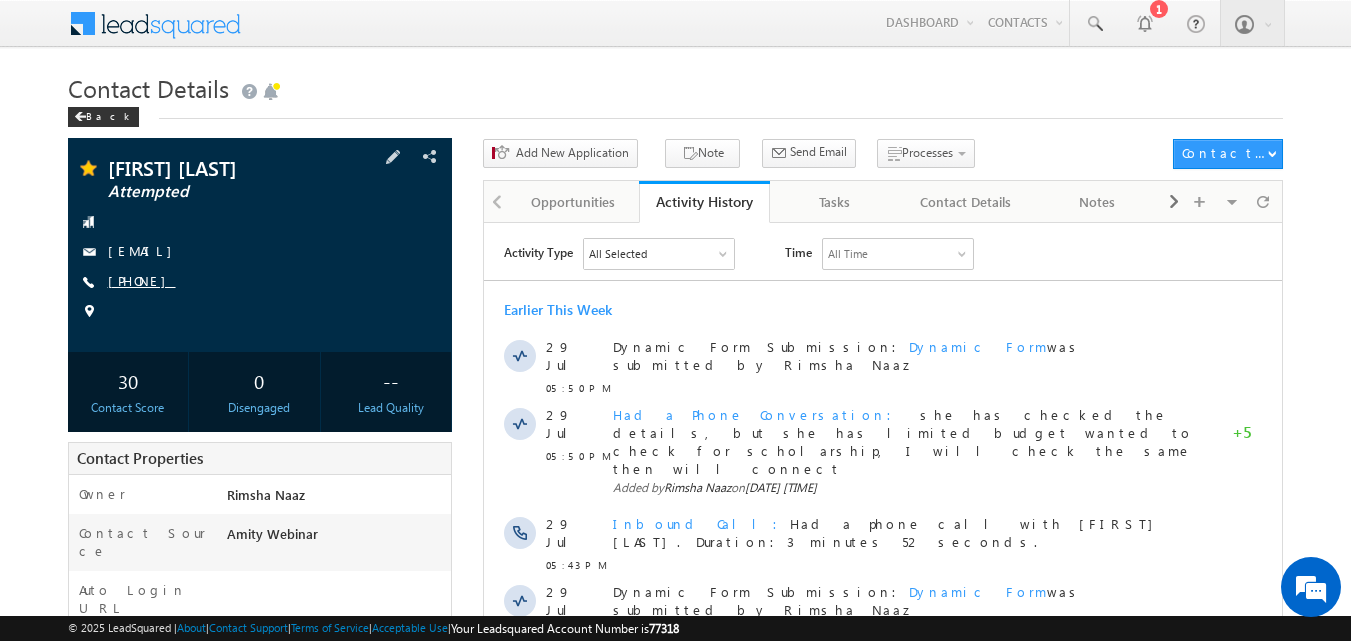 click on "[PHONE]" at bounding box center [142, 280] 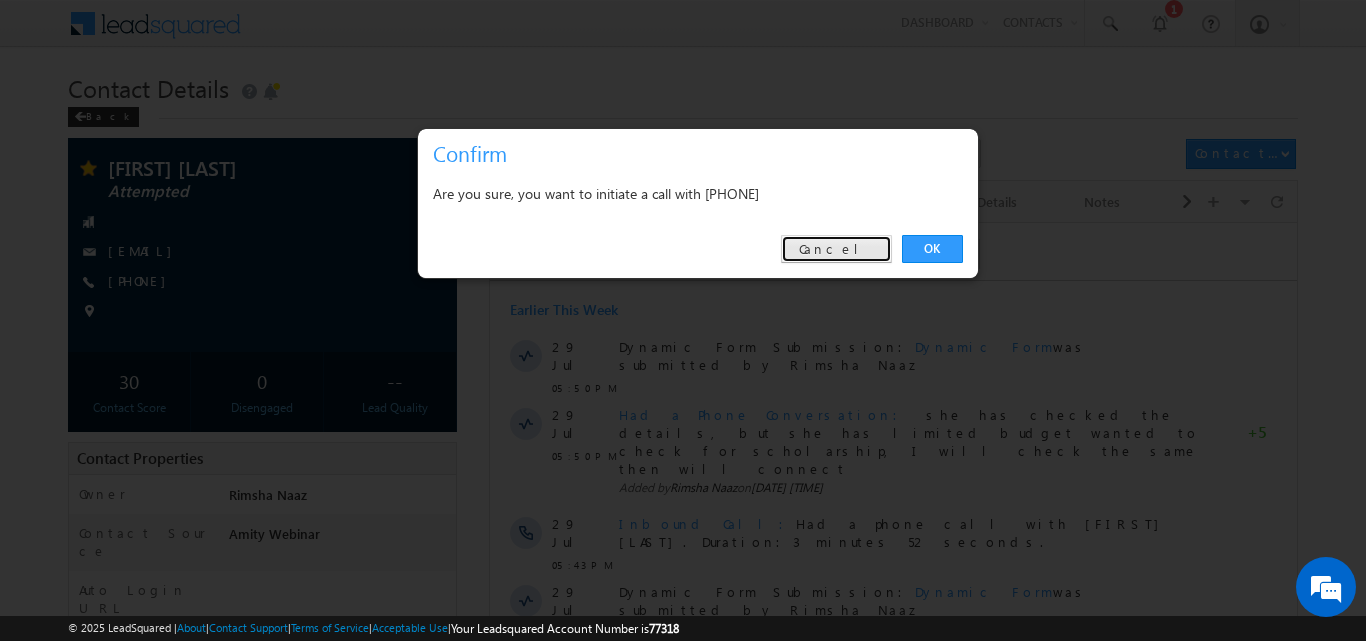 click on "Cancel" at bounding box center (836, 249) 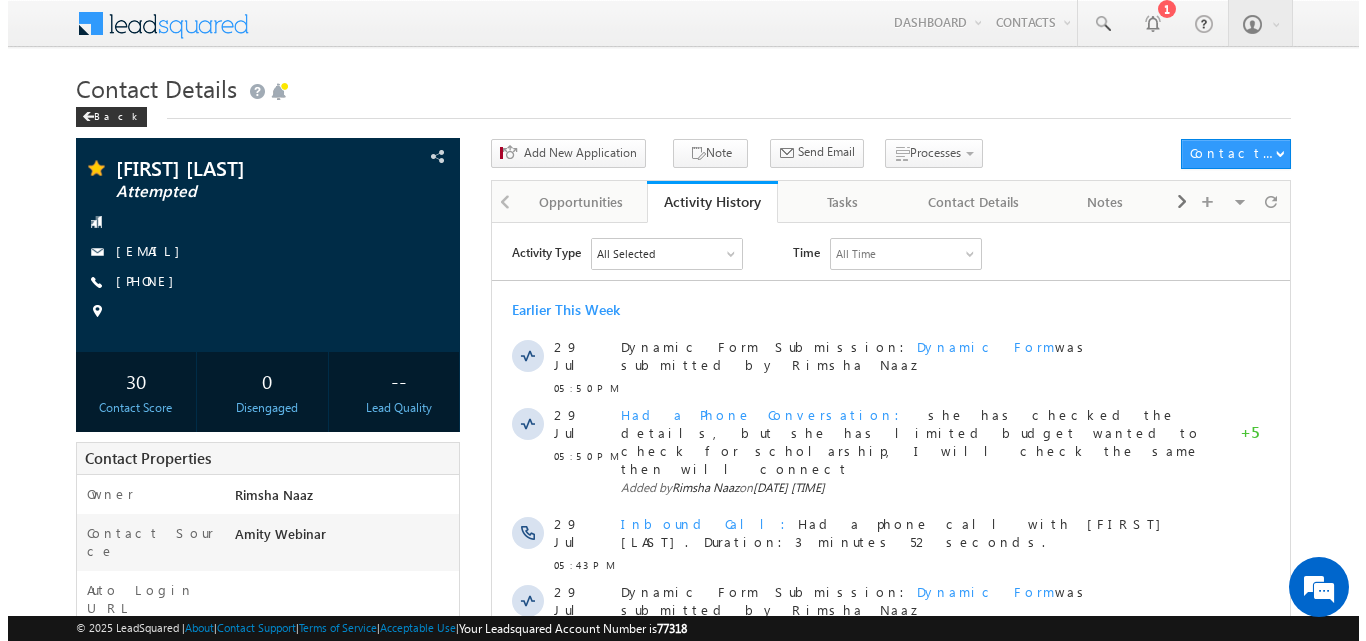 scroll, scrollTop: 0, scrollLeft: 0, axis: both 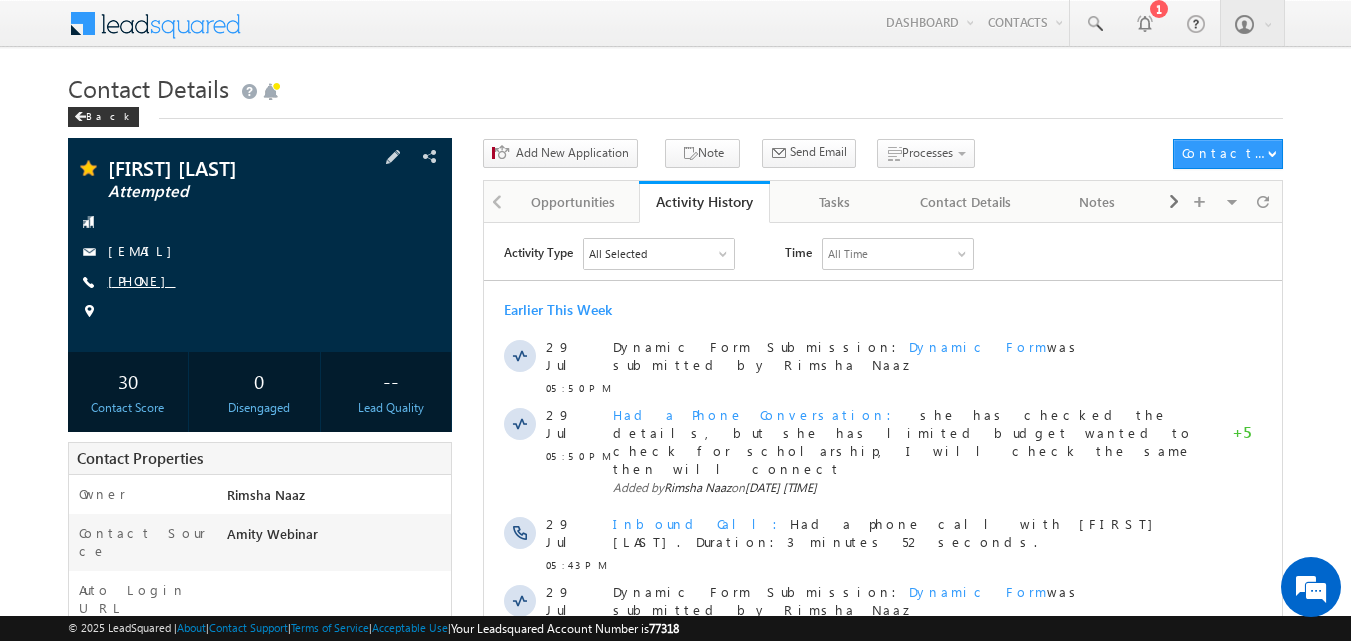 click on "[PHONE]" at bounding box center (142, 280) 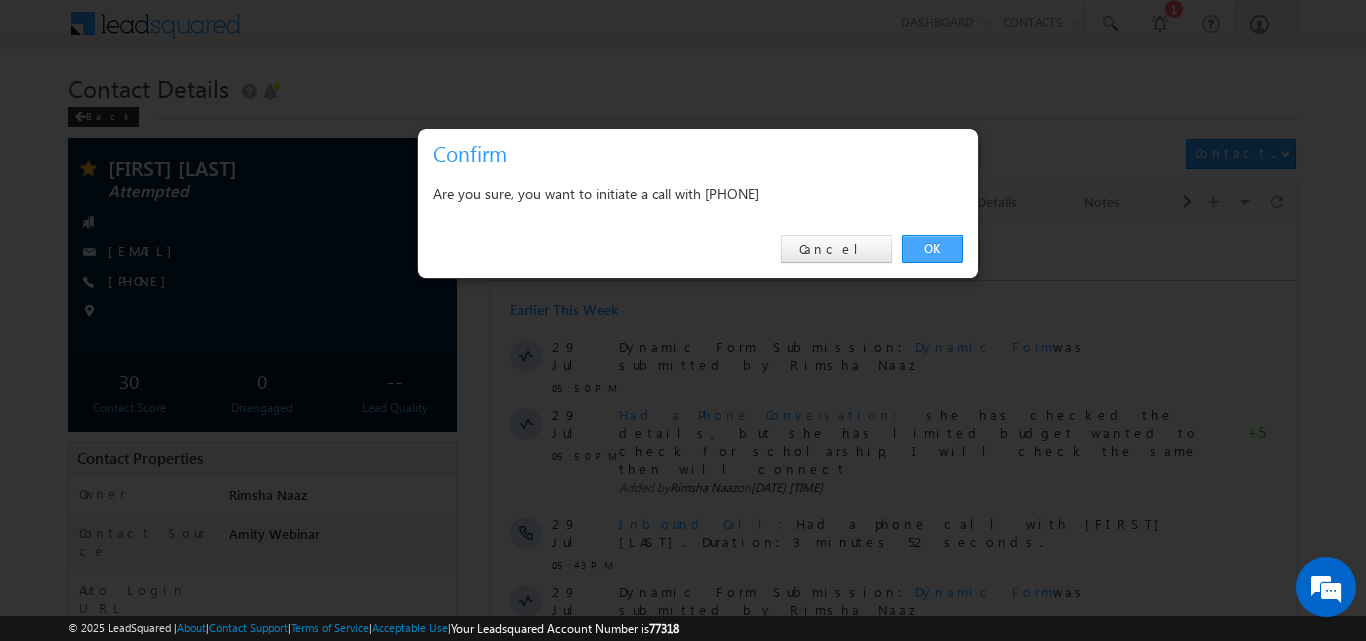 click on "OK" at bounding box center [932, 249] 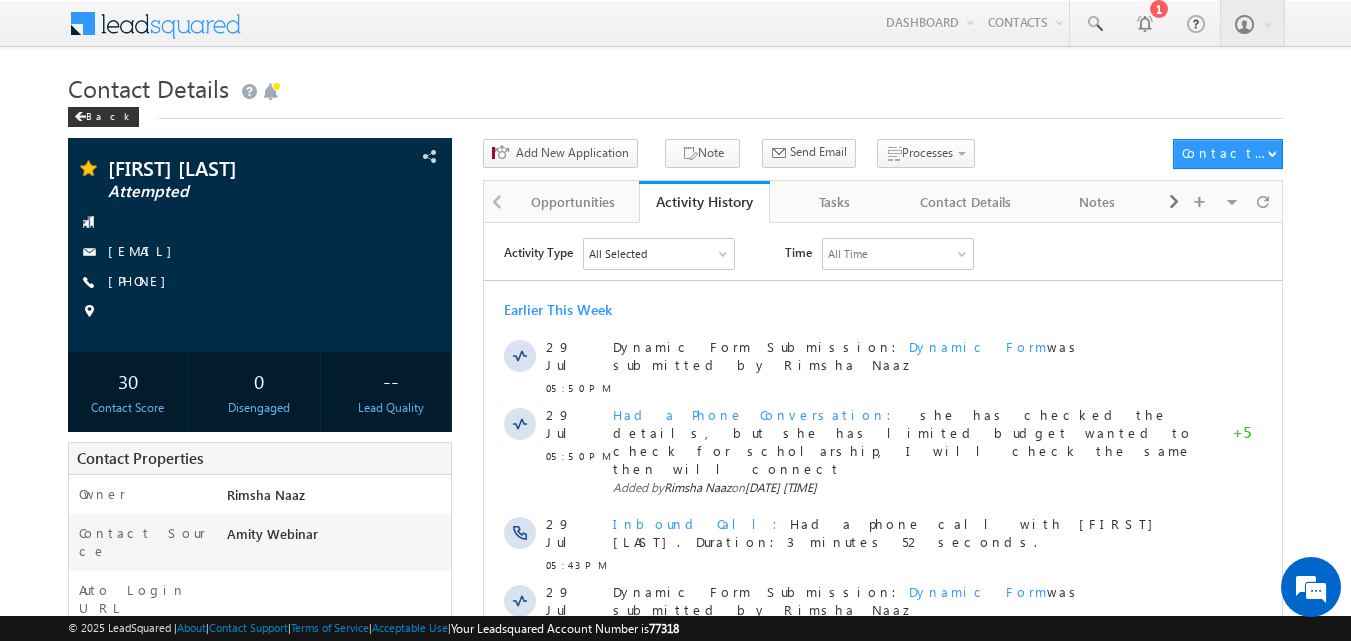 drag, startPoint x: 1440, startPoint y: 466, endPoint x: 1440, endPoint y: 437, distance: 29 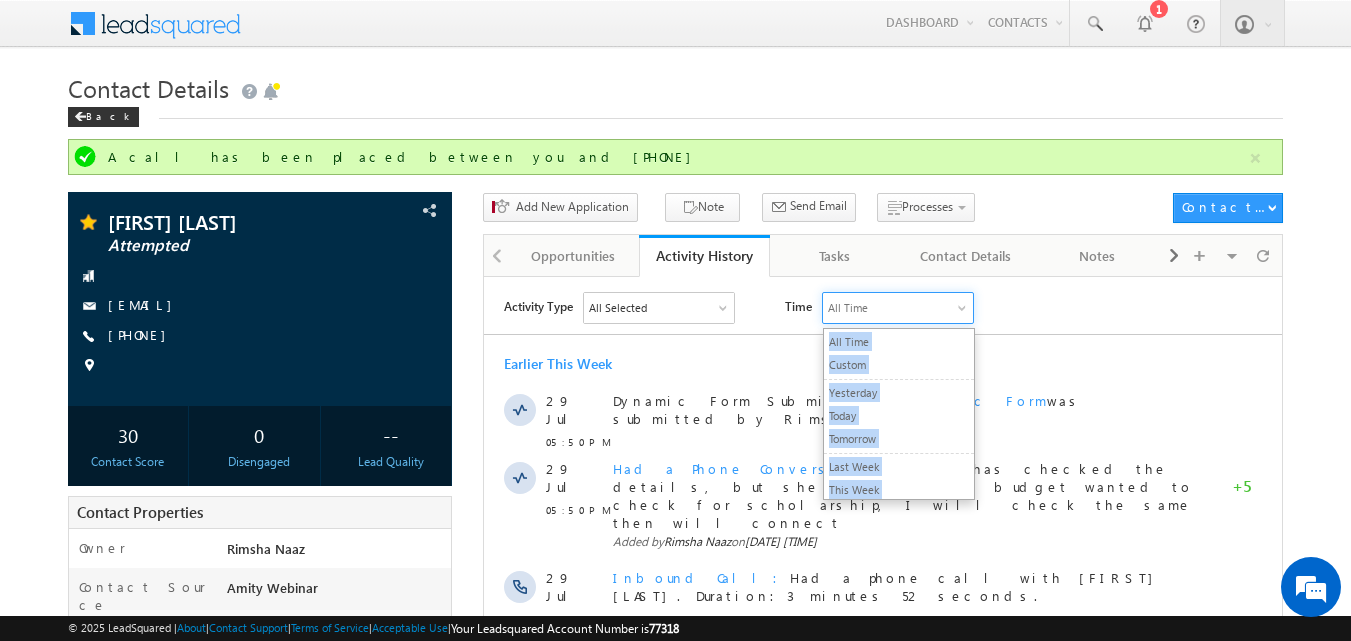 click on "Activity Type
All Selected
Select All Sales Activities 1 Sales Activity Opportunities 1 University Application Email Activities 18 Email Bounced Email Link Clicked Email Marked Spam Email Opened Inbound Contact through Email Mailing preference link clicked Negative Response to Email Neutral Response to Email Positive Response to Email Resubscribed Subscribed To Newsletter Subscribed To Promotional Emails Unsubscribe Link Clicked Unsubscribed Unsubscribed From Newsletter Unsubscribed From Promotional Emails View in browser link Clicked Email Sent Web Activities 5 Conversion Button Clicked Converted to Contact Form Submitted on Website Page Visited on Website Tracking URL Clicked Contact Capture Activities 1 Contact Capture Phone Call Activities 2 Inbound Phone Call Activity Outbound Phone Call Activity Other Activities 20 Application Form Document Generation Facebook Lead Ads Submissions Meeting 5" at bounding box center [893, 307] 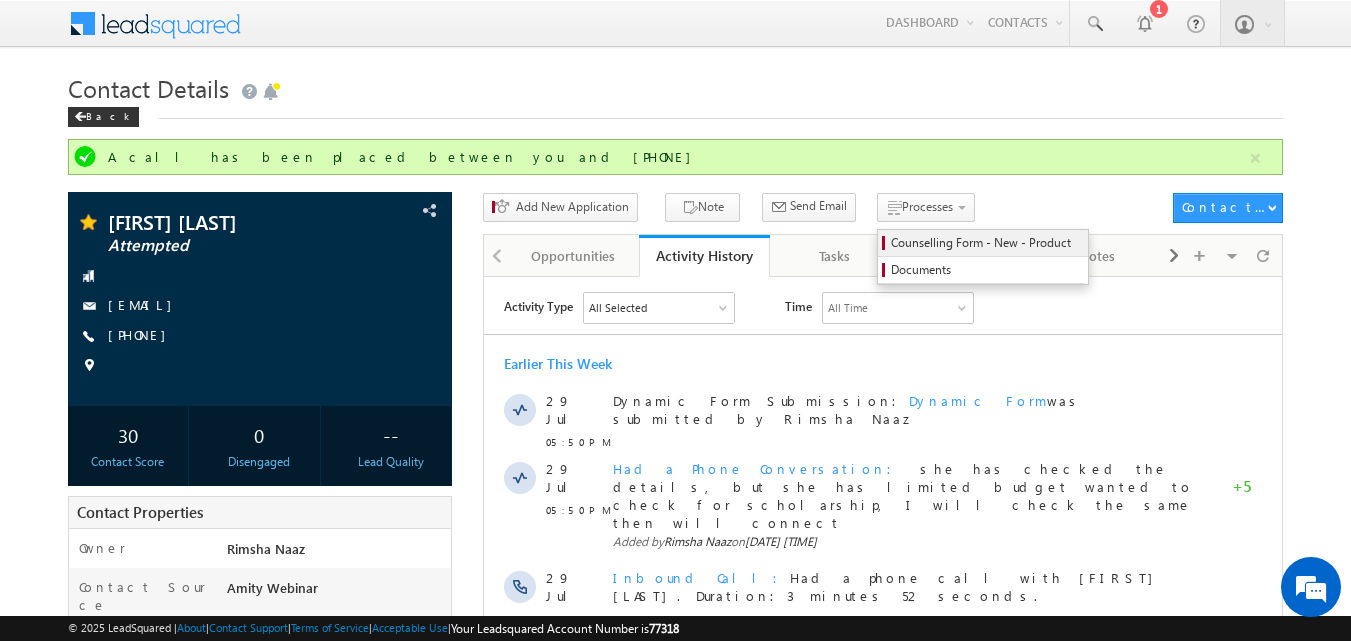 click on "Counselling Form - New - Product" at bounding box center (986, 243) 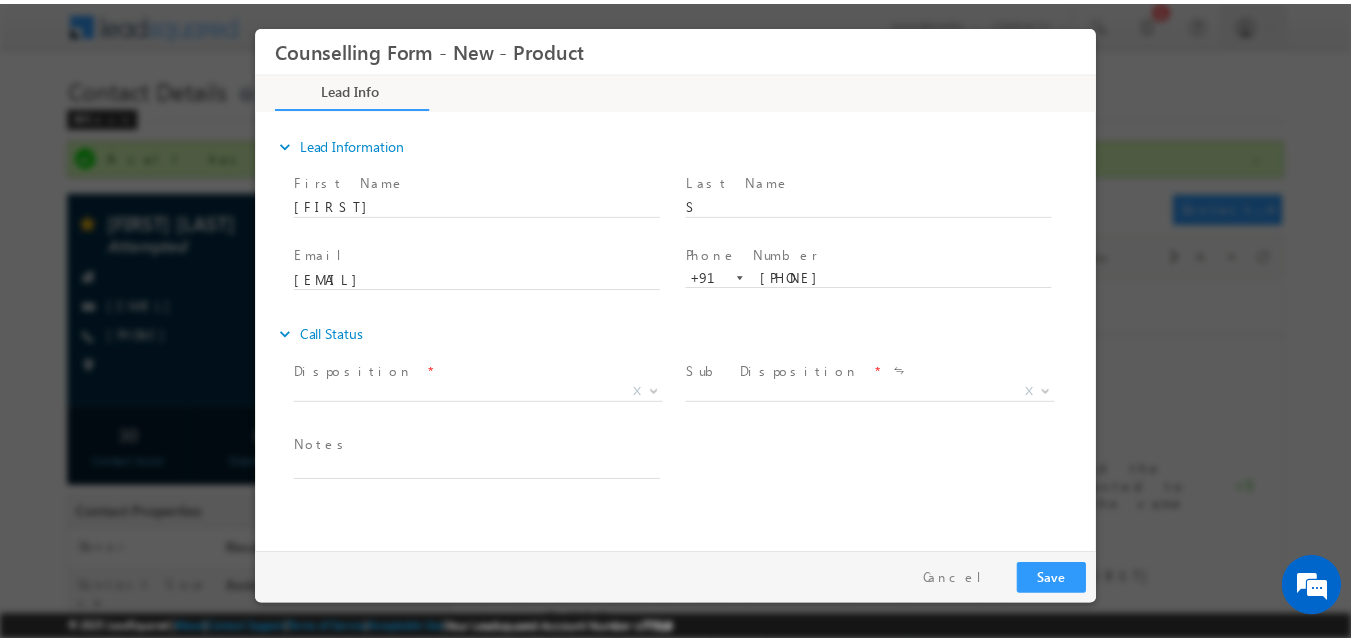 scroll, scrollTop: 0, scrollLeft: 0, axis: both 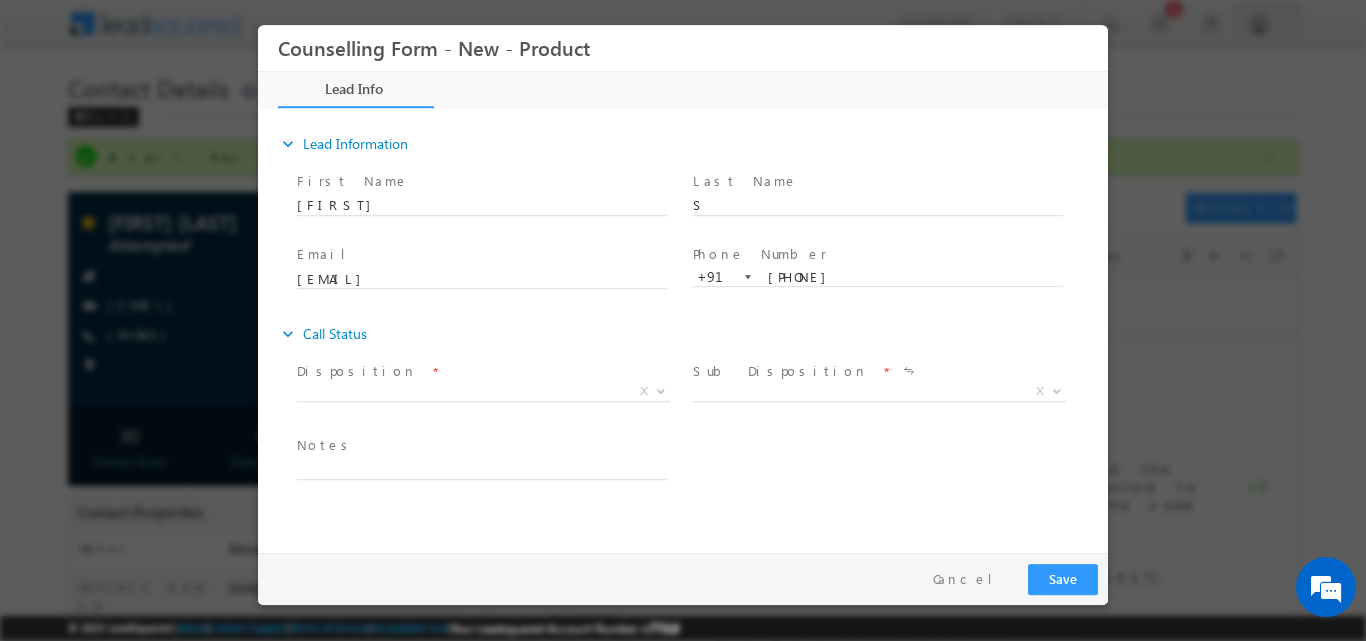 click on "X" at bounding box center (491, 393) 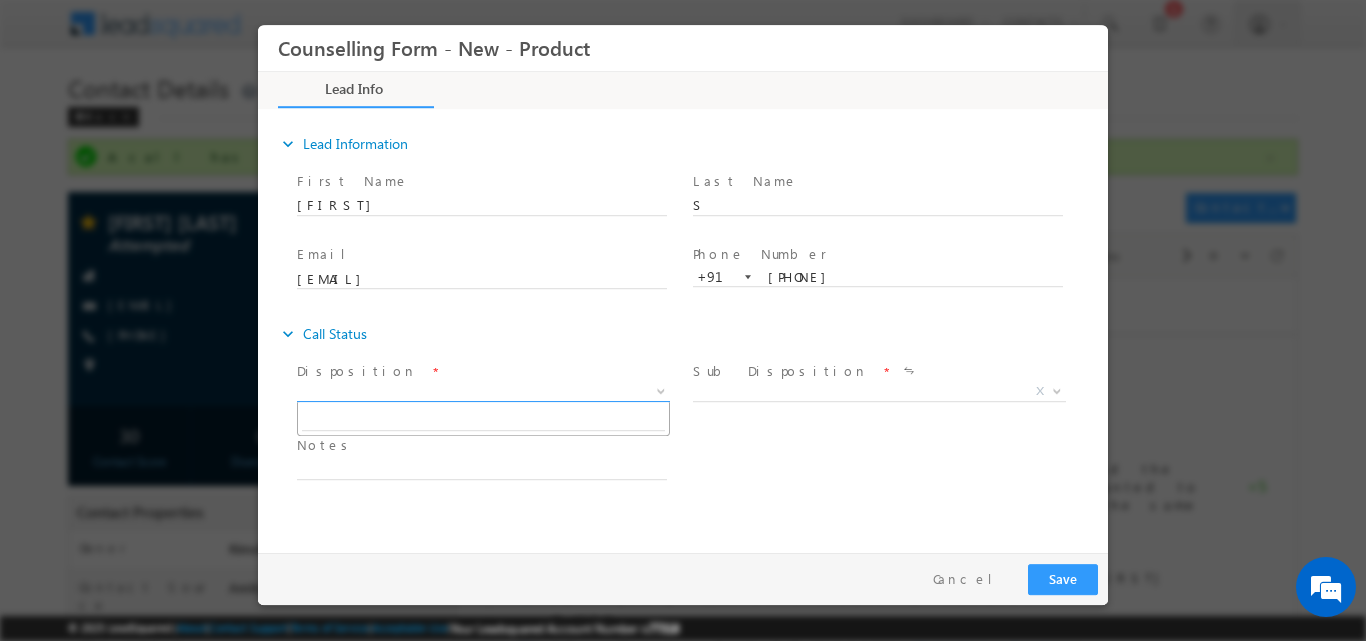 click at bounding box center (661, 389) 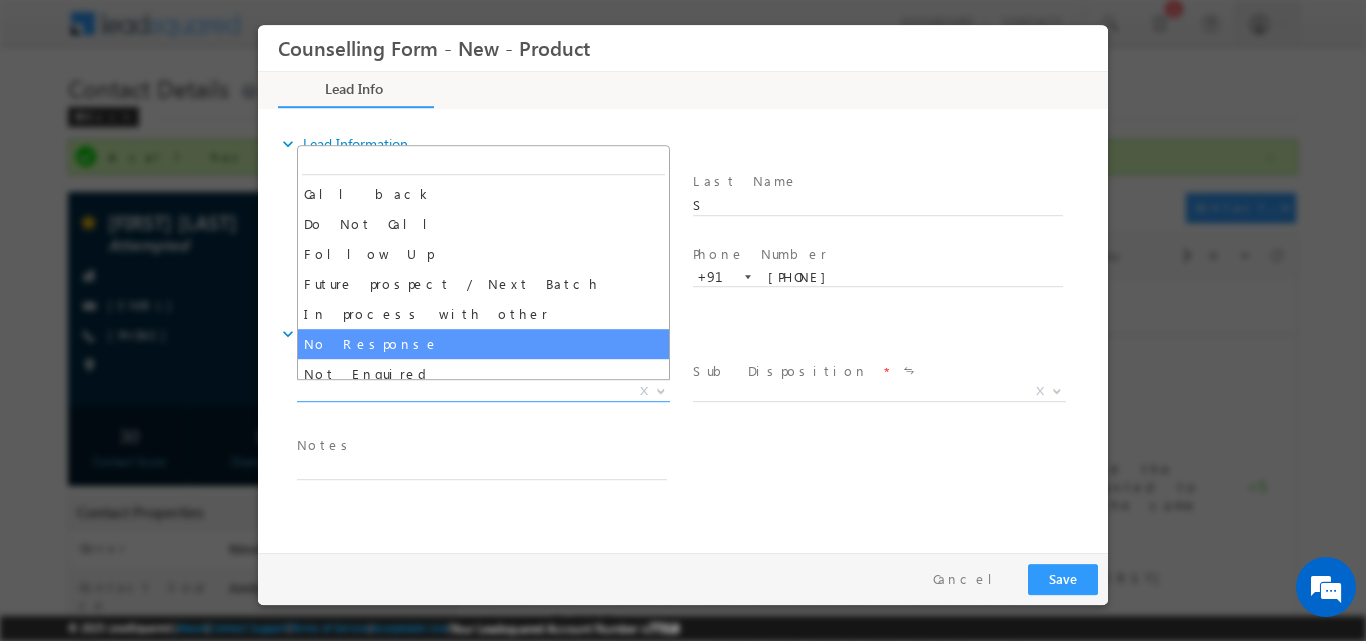 select on "No Response" 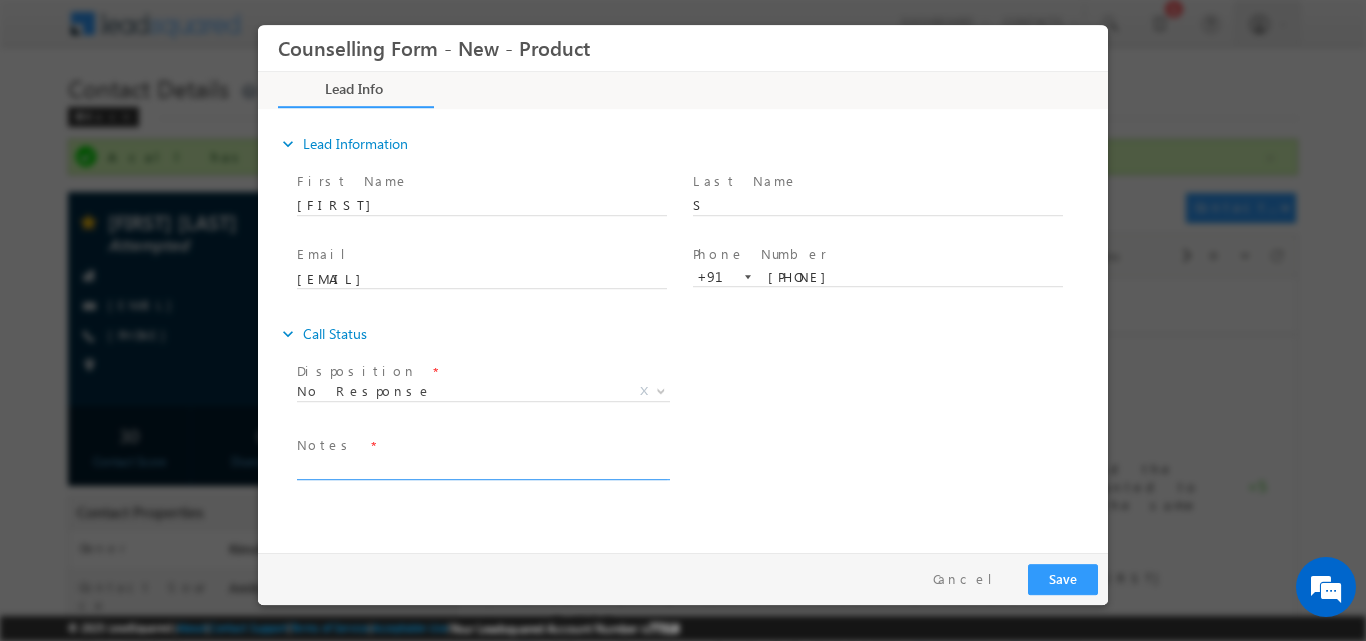 click at bounding box center (482, 467) 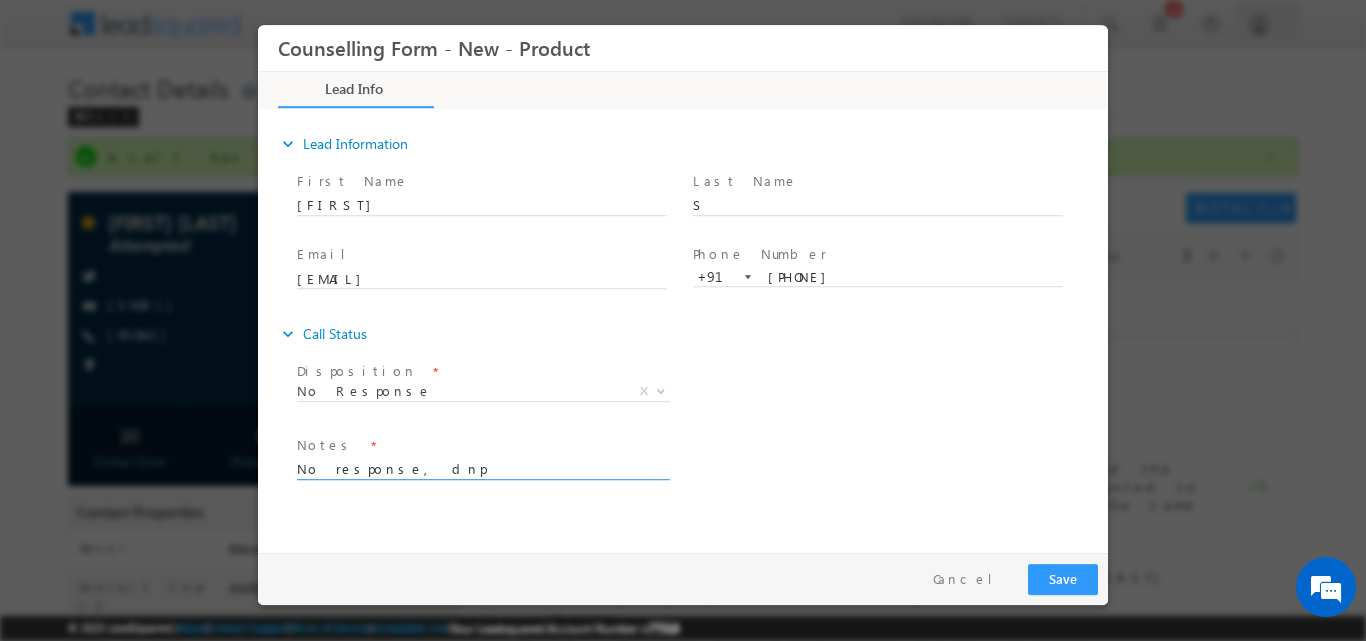 type on "No response, dnp" 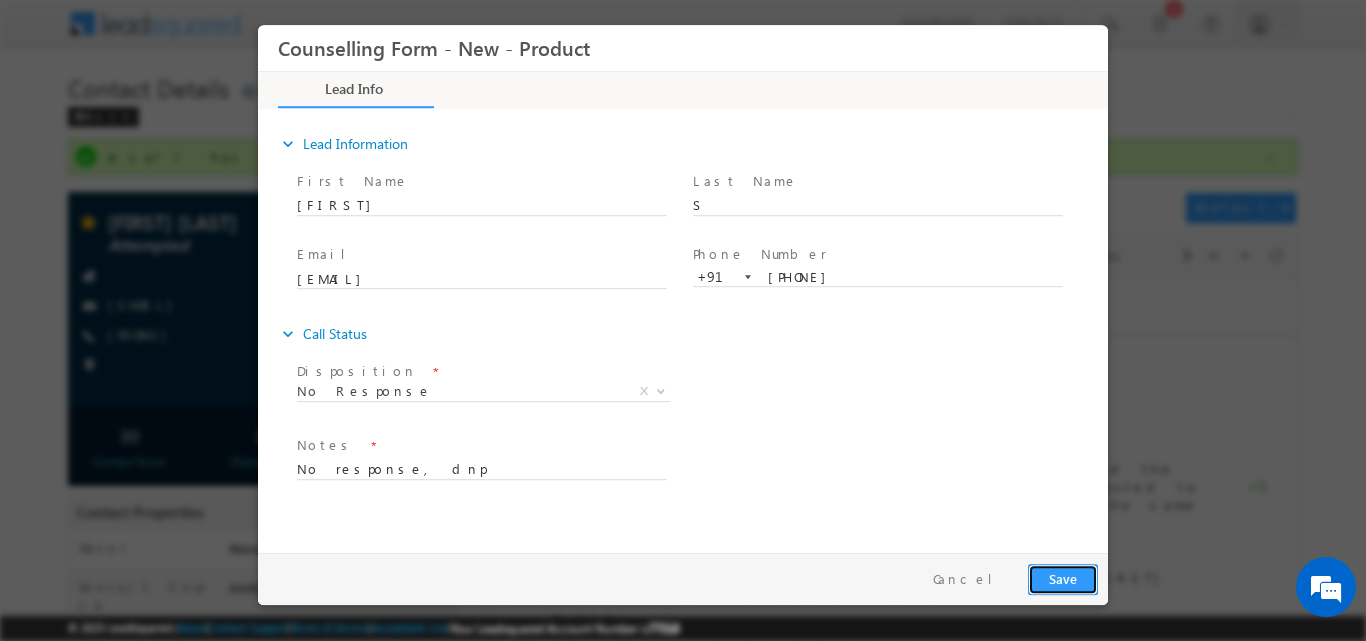 click on "Save" at bounding box center [1063, 578] 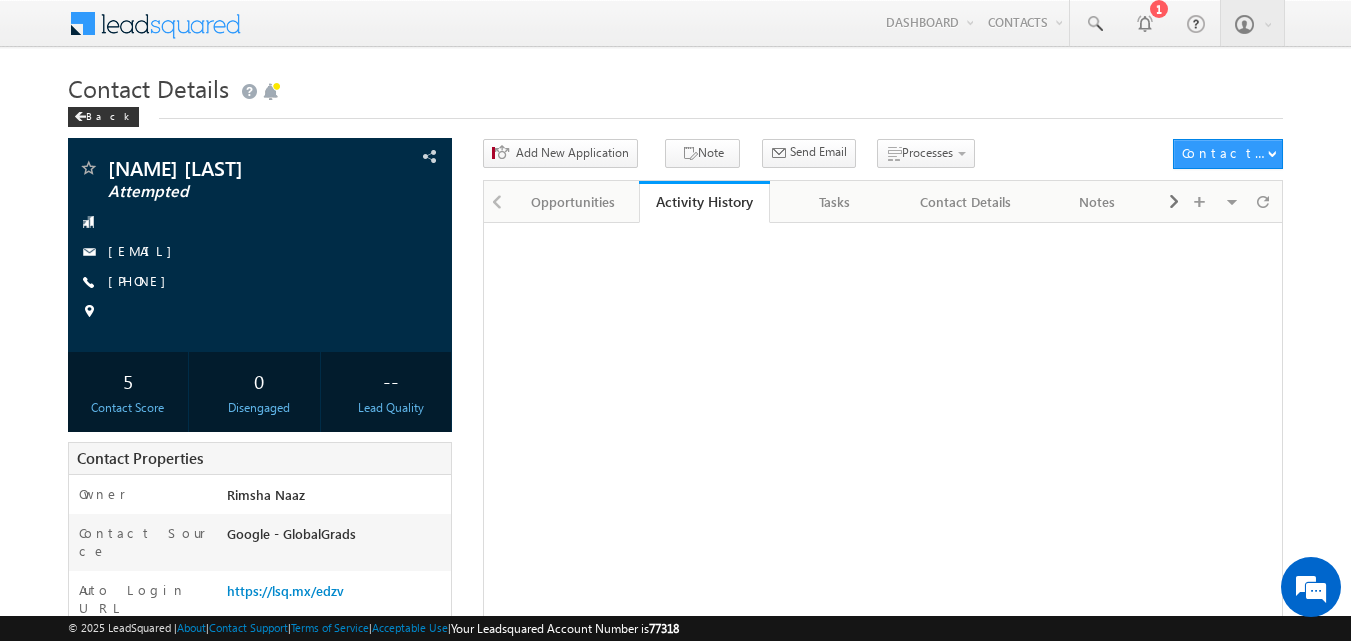 scroll, scrollTop: 0, scrollLeft: 0, axis: both 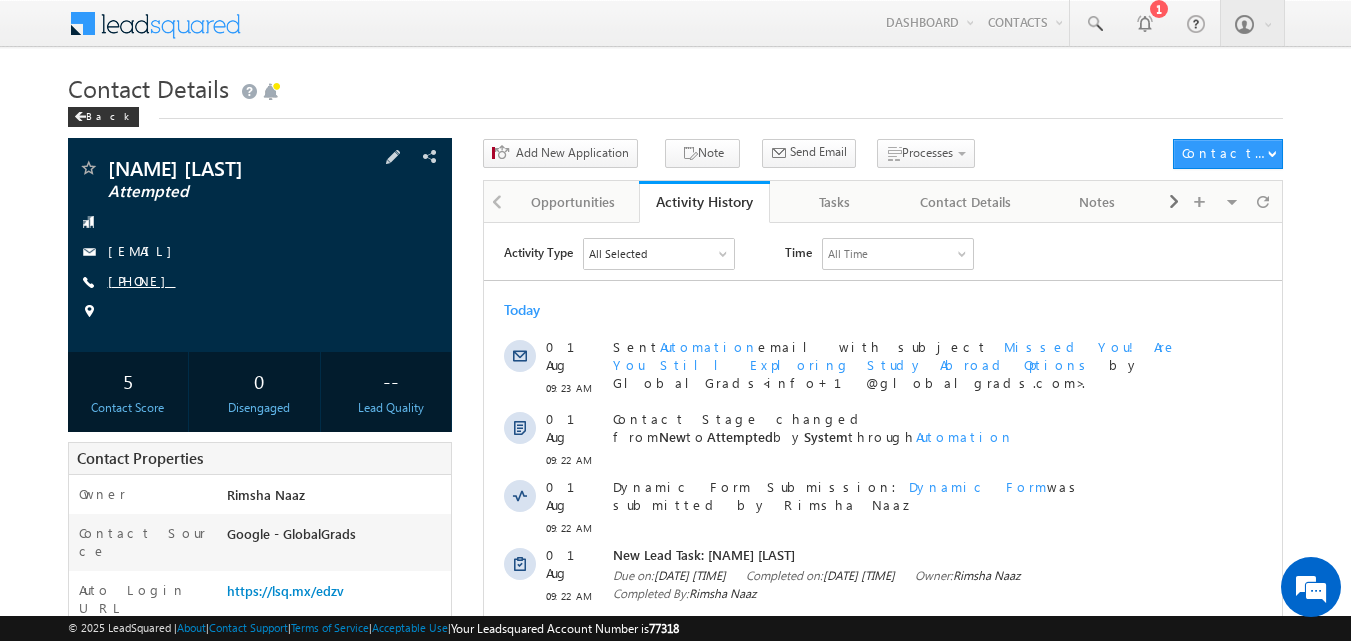 click on "[PHONE]" at bounding box center [142, 280] 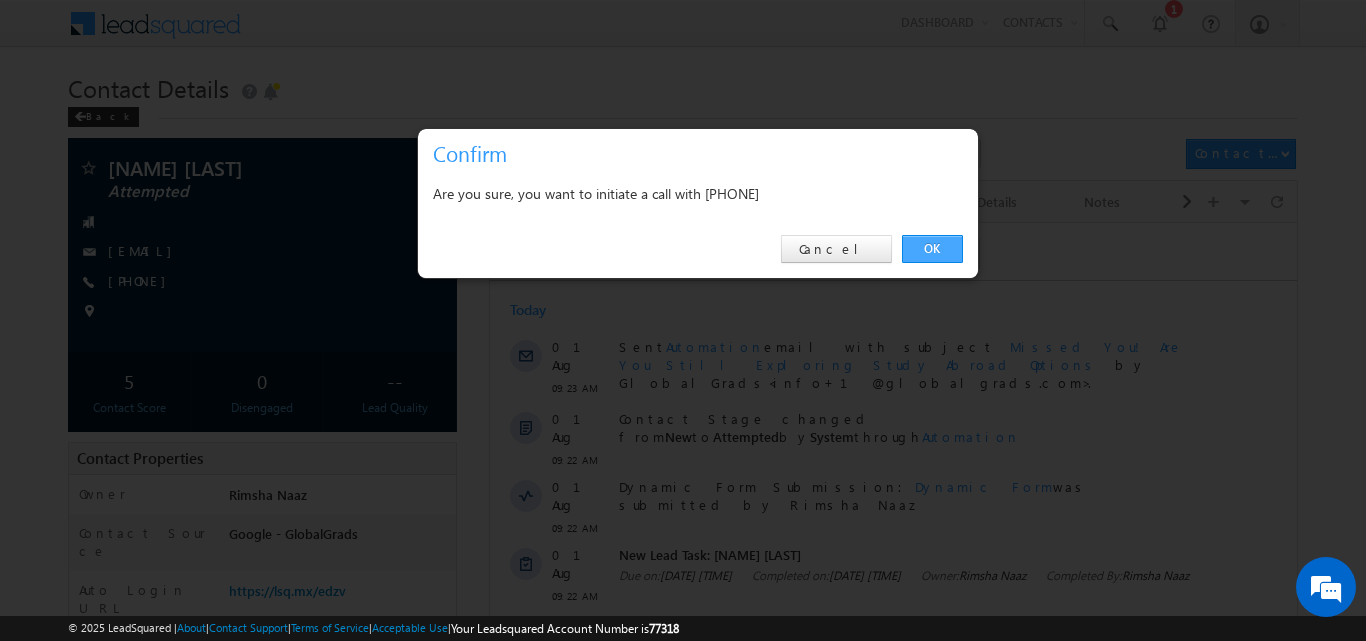 click on "OK" at bounding box center (932, 249) 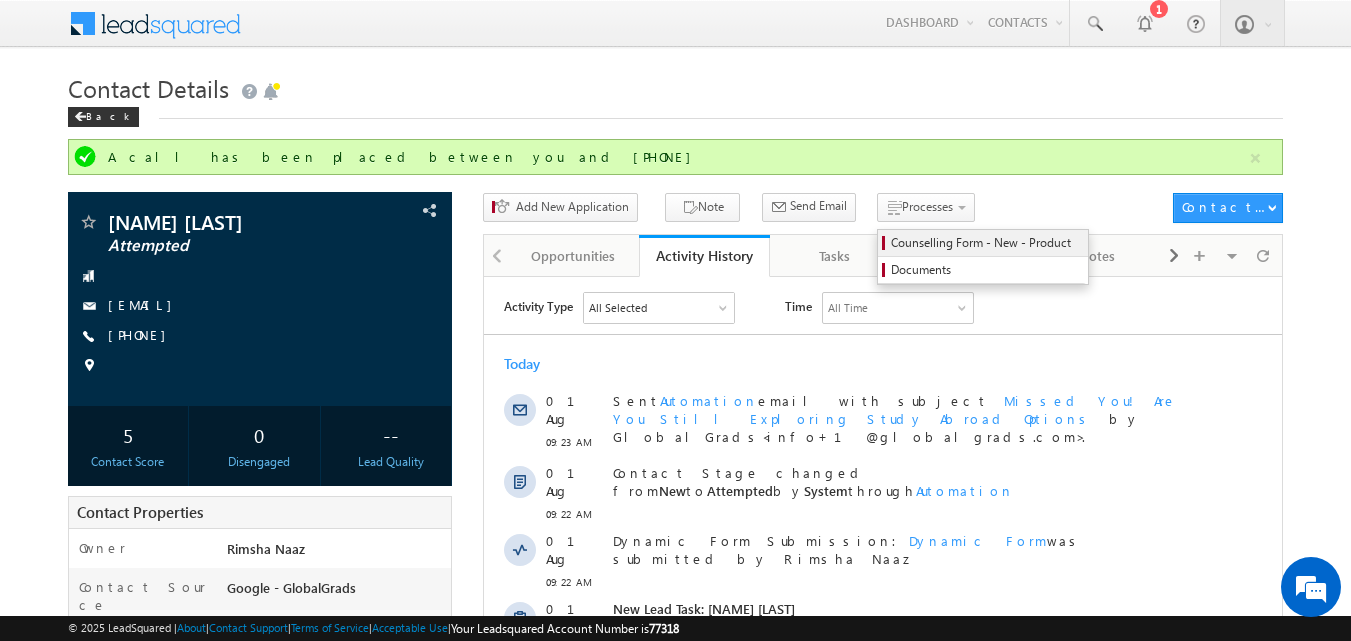click on "Counselling Form - New - Product" at bounding box center (986, 243) 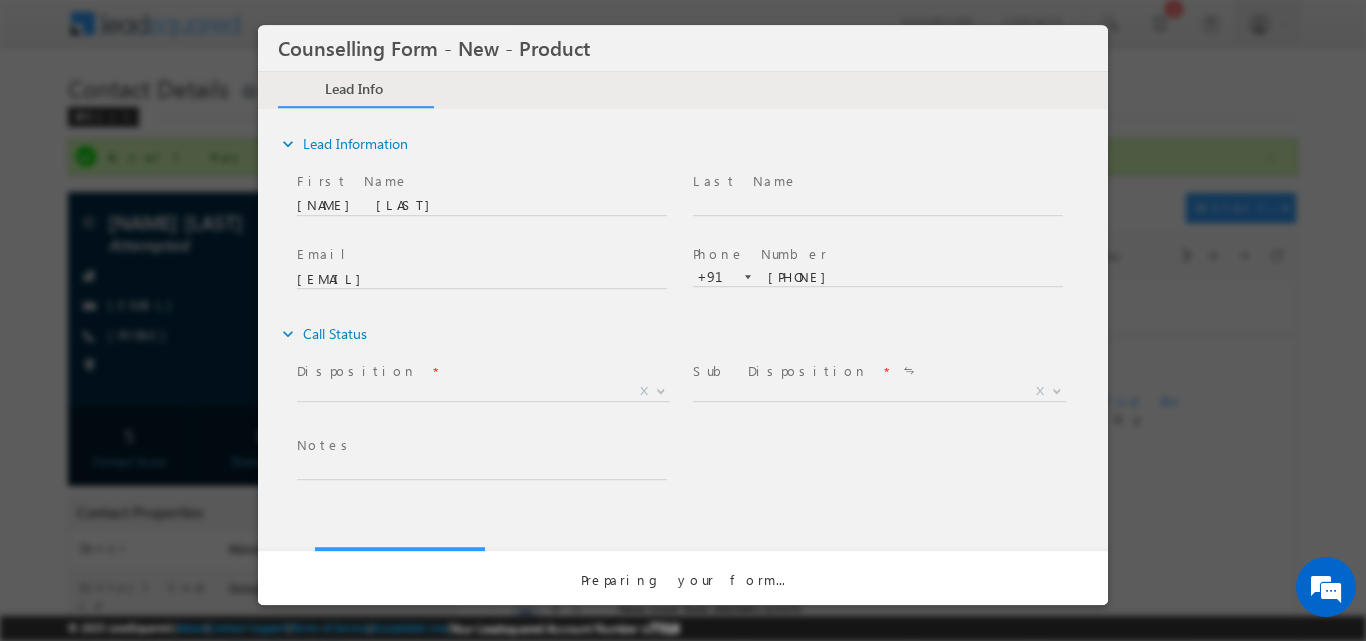 scroll, scrollTop: 0, scrollLeft: 0, axis: both 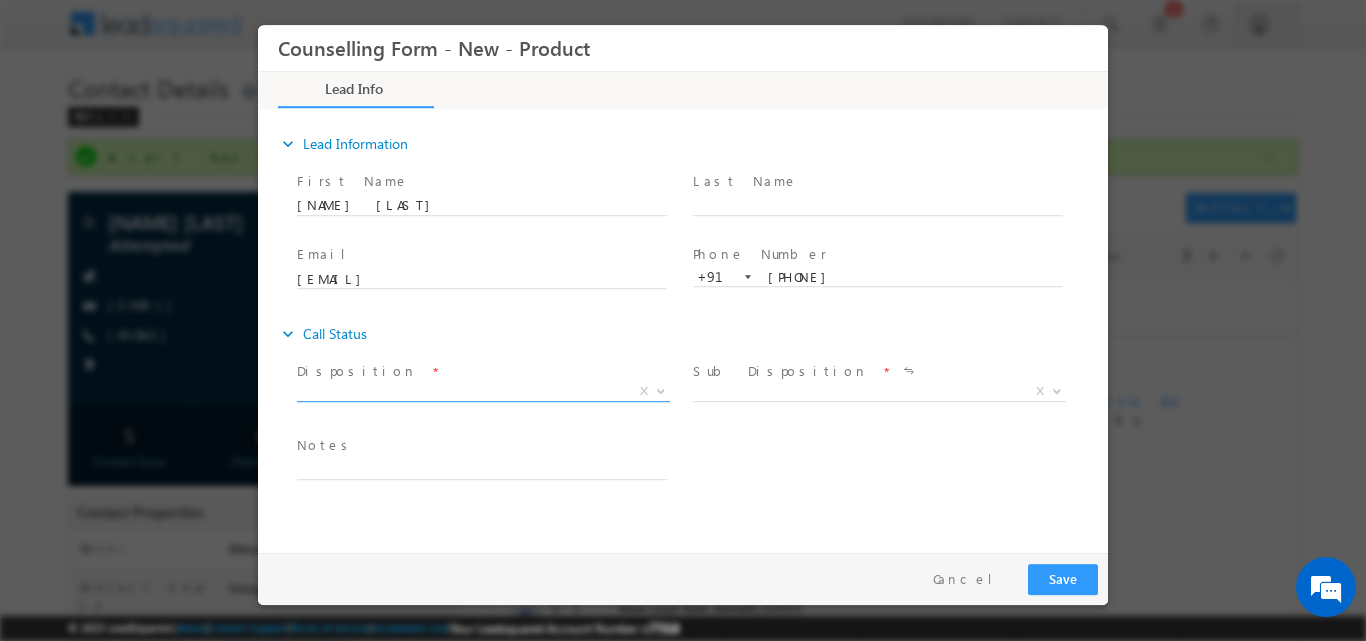 click at bounding box center [661, 389] 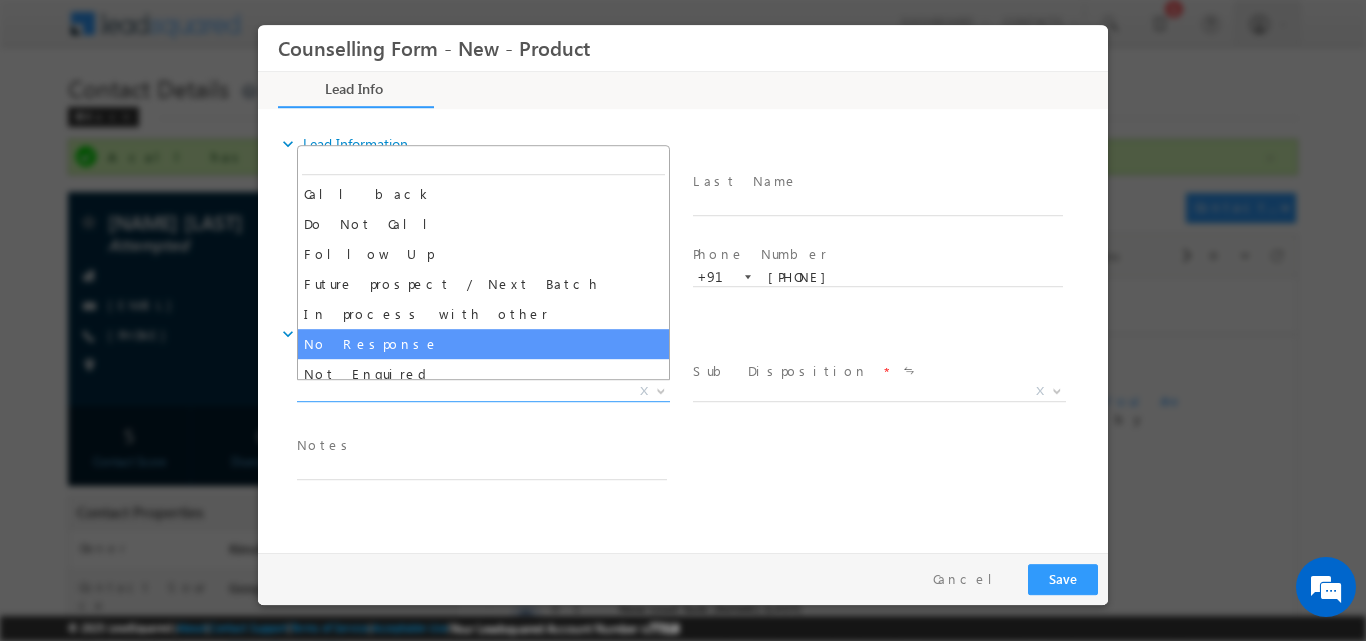 select on "No Response" 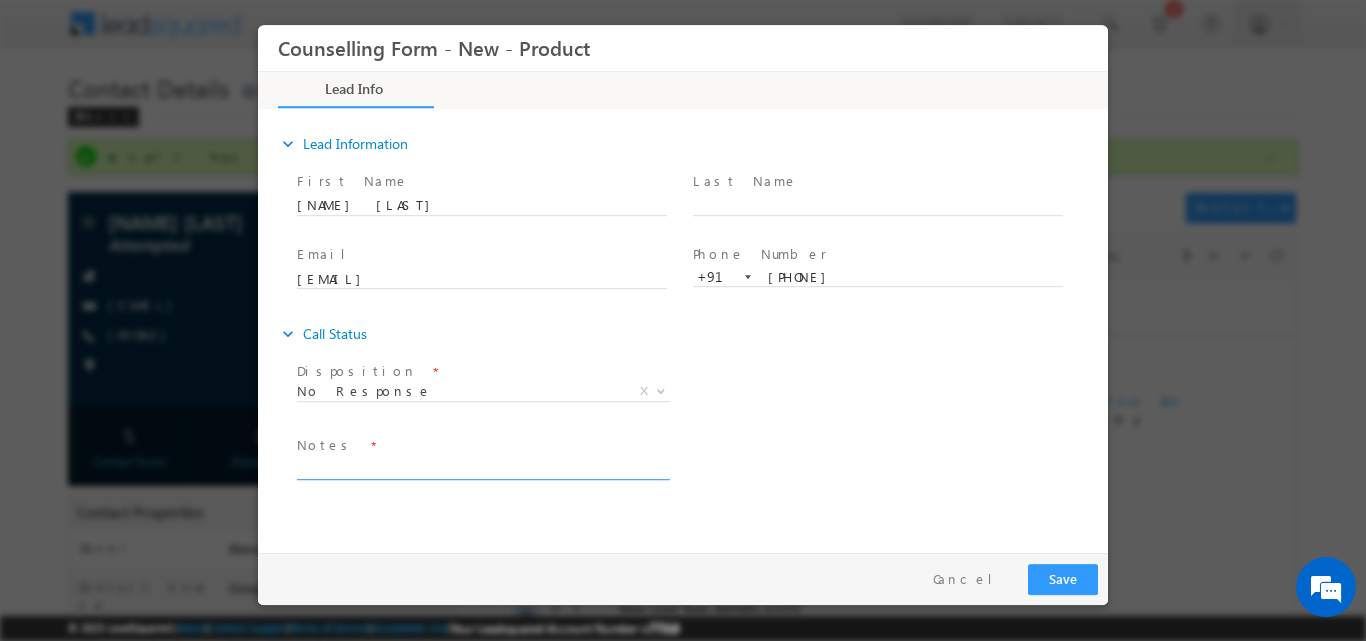 click at bounding box center (482, 467) 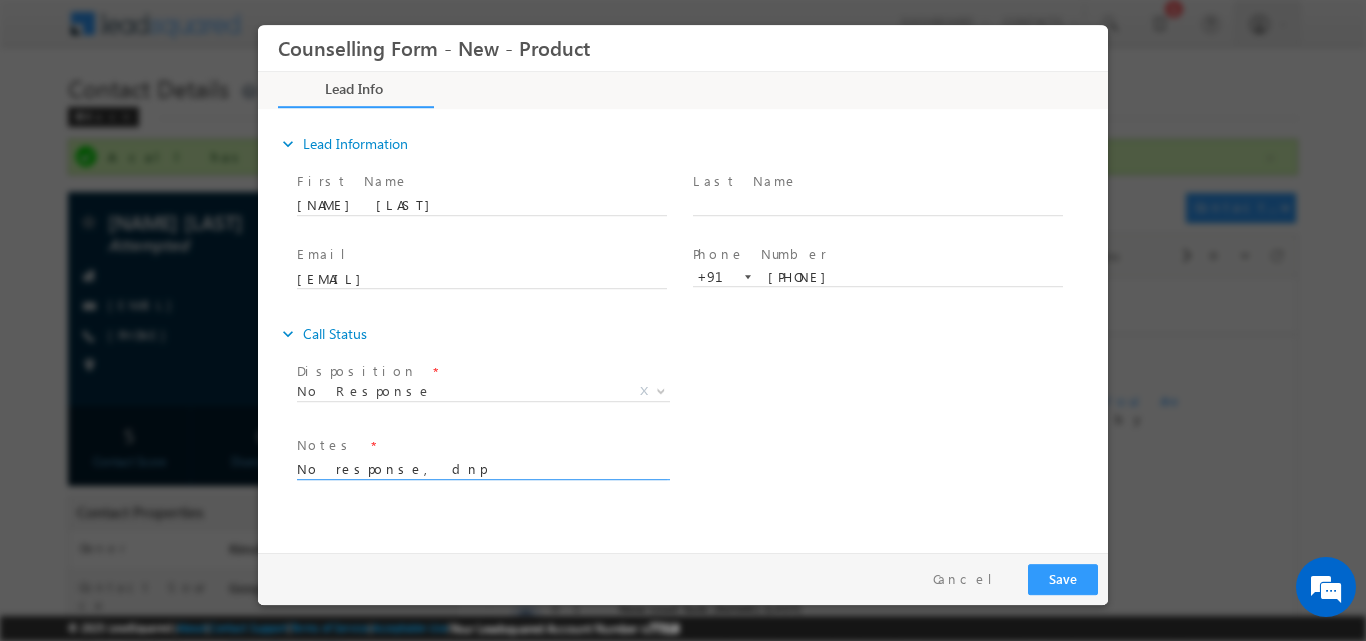 type on "No response, dnp" 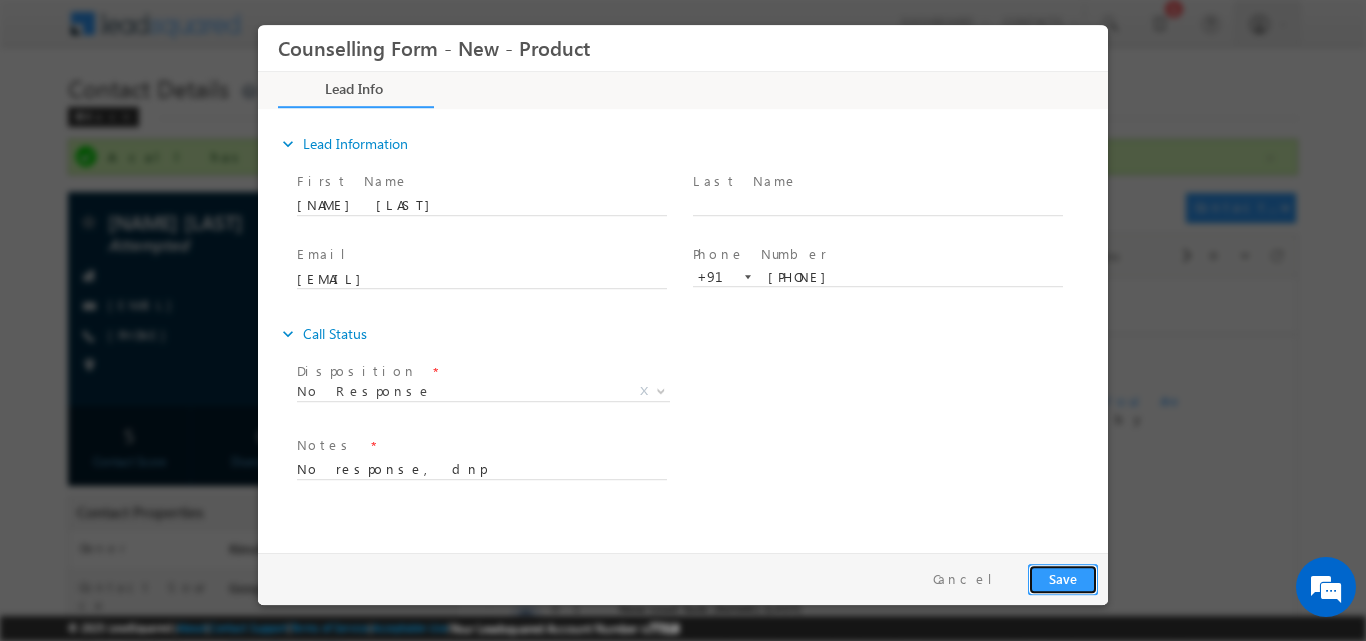 click on "Save" at bounding box center [1063, 578] 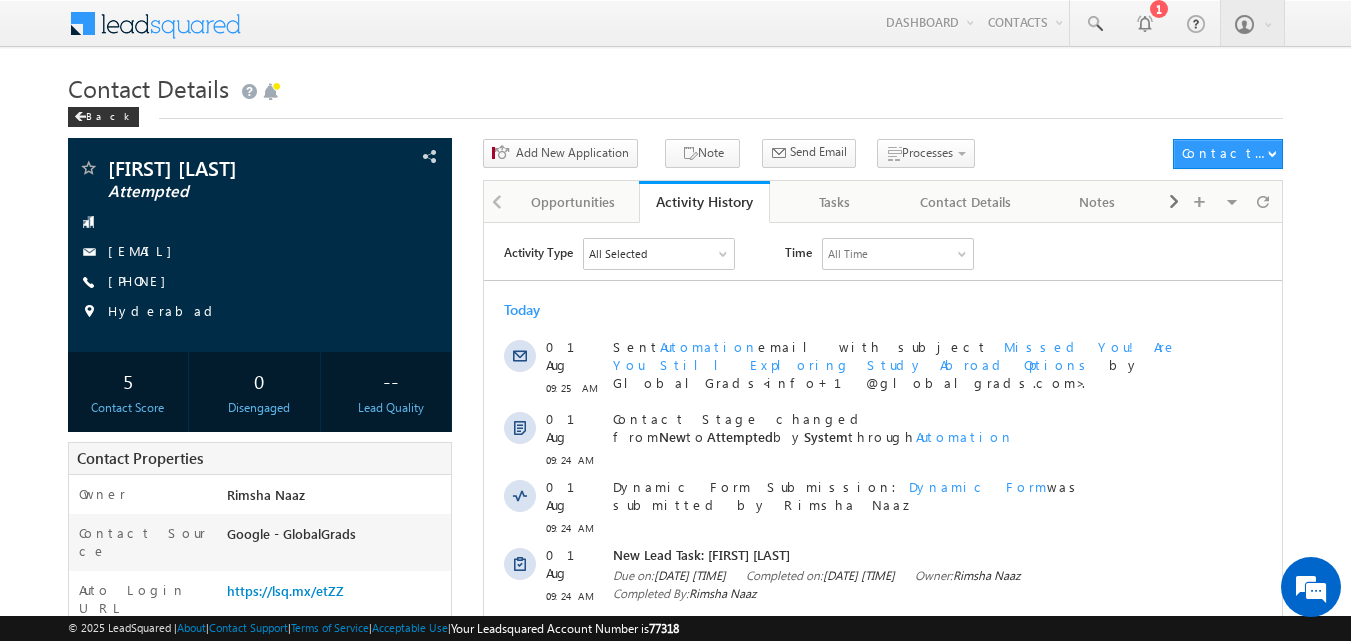 scroll, scrollTop: 0, scrollLeft: 0, axis: both 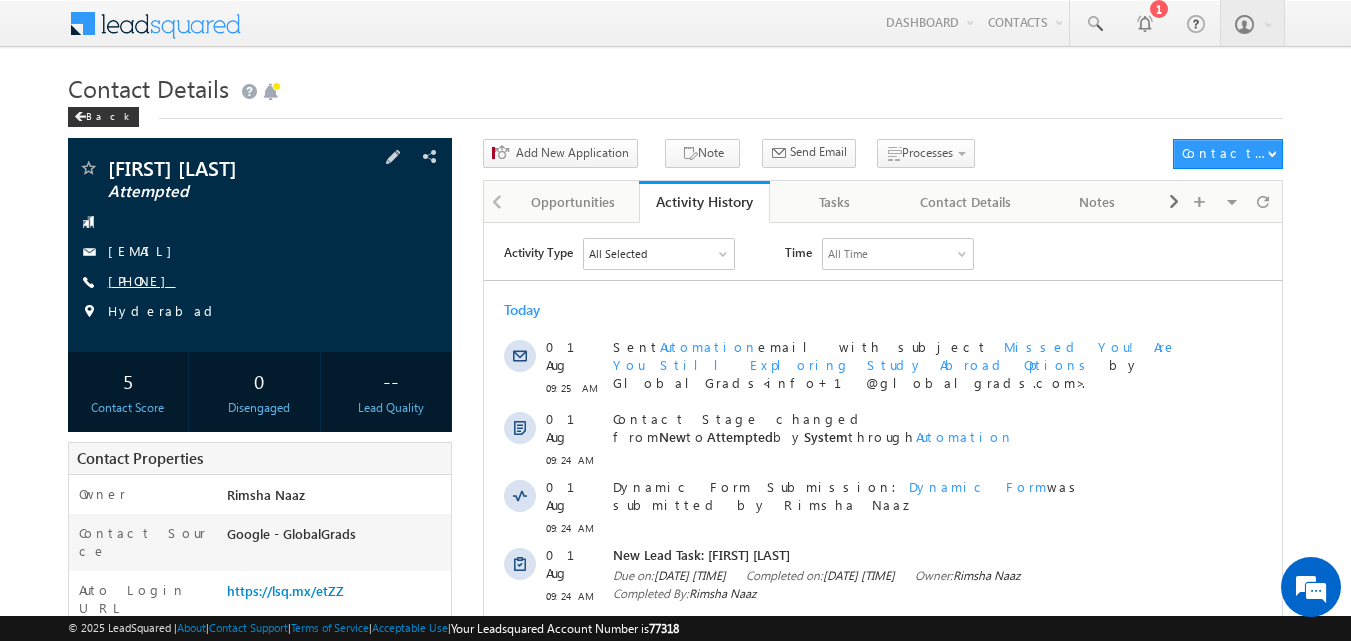 click on "[PHONE]" at bounding box center [142, 280] 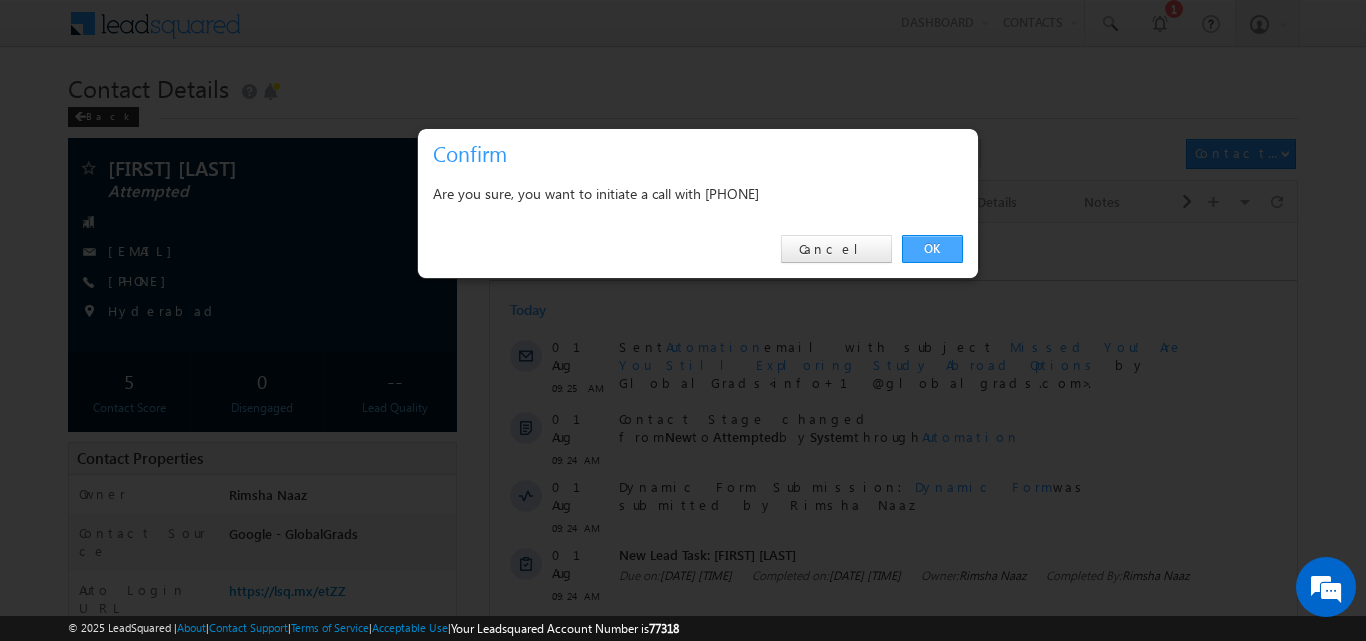 click on "OK" at bounding box center [932, 249] 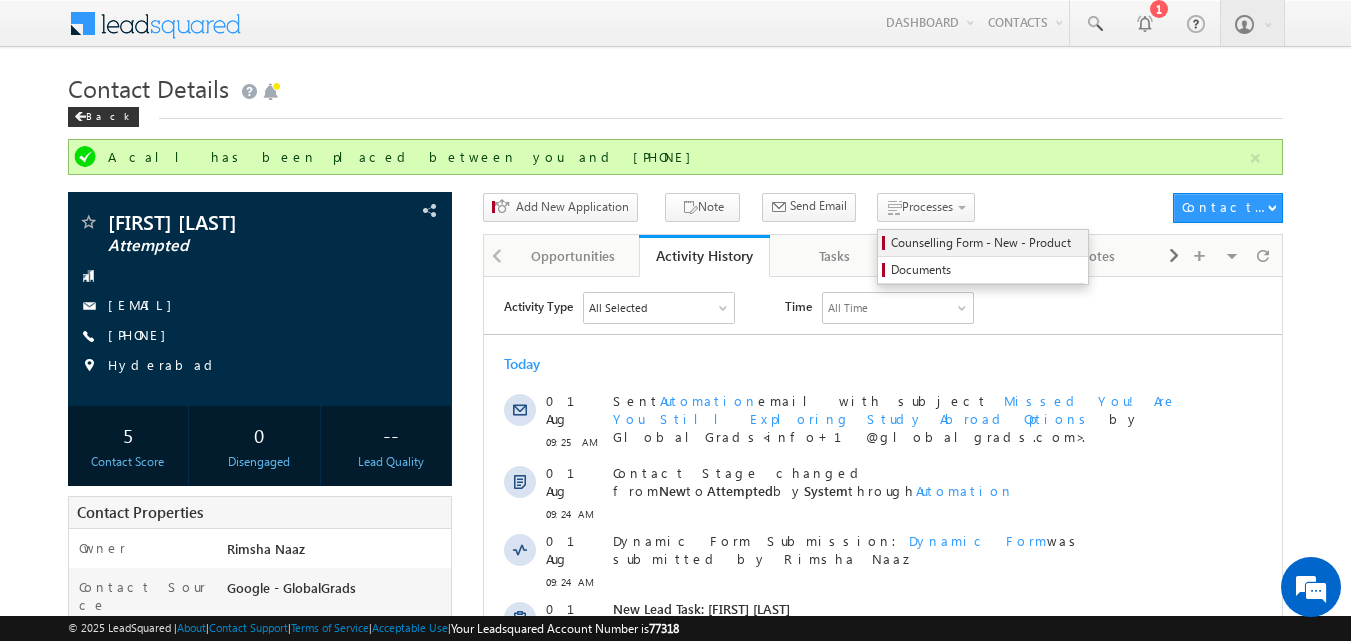 click on "Counselling Form - New - Product" at bounding box center [986, 243] 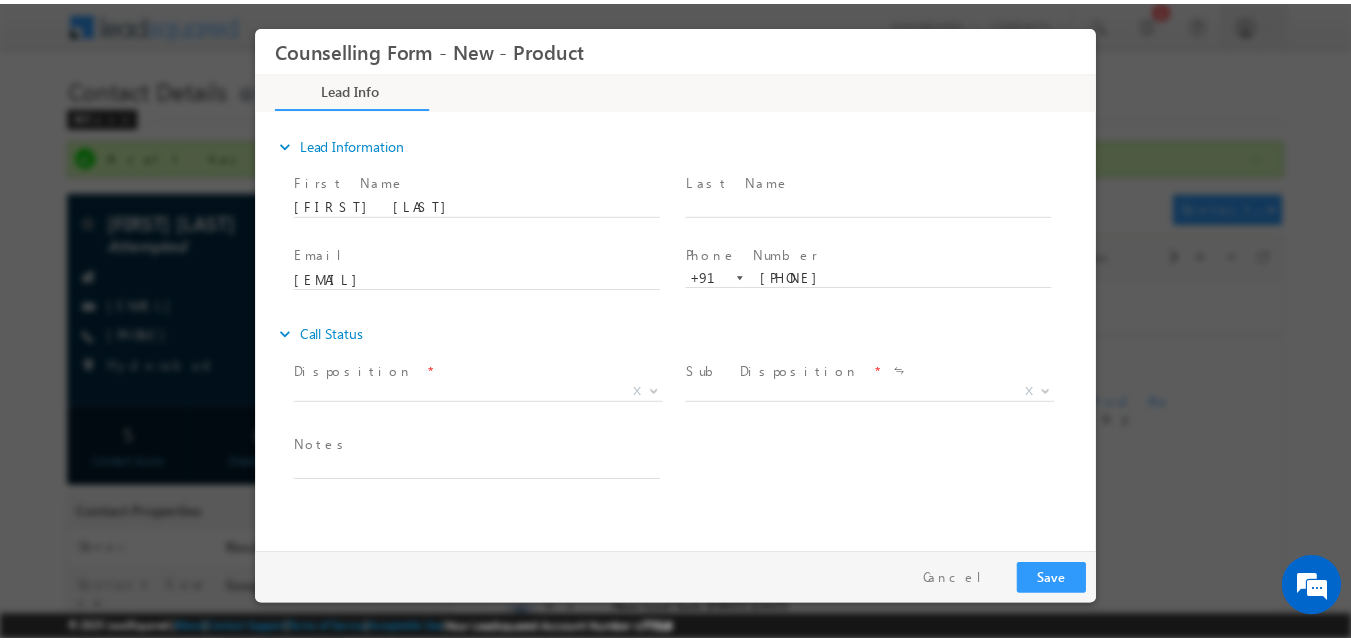 scroll, scrollTop: 0, scrollLeft: 0, axis: both 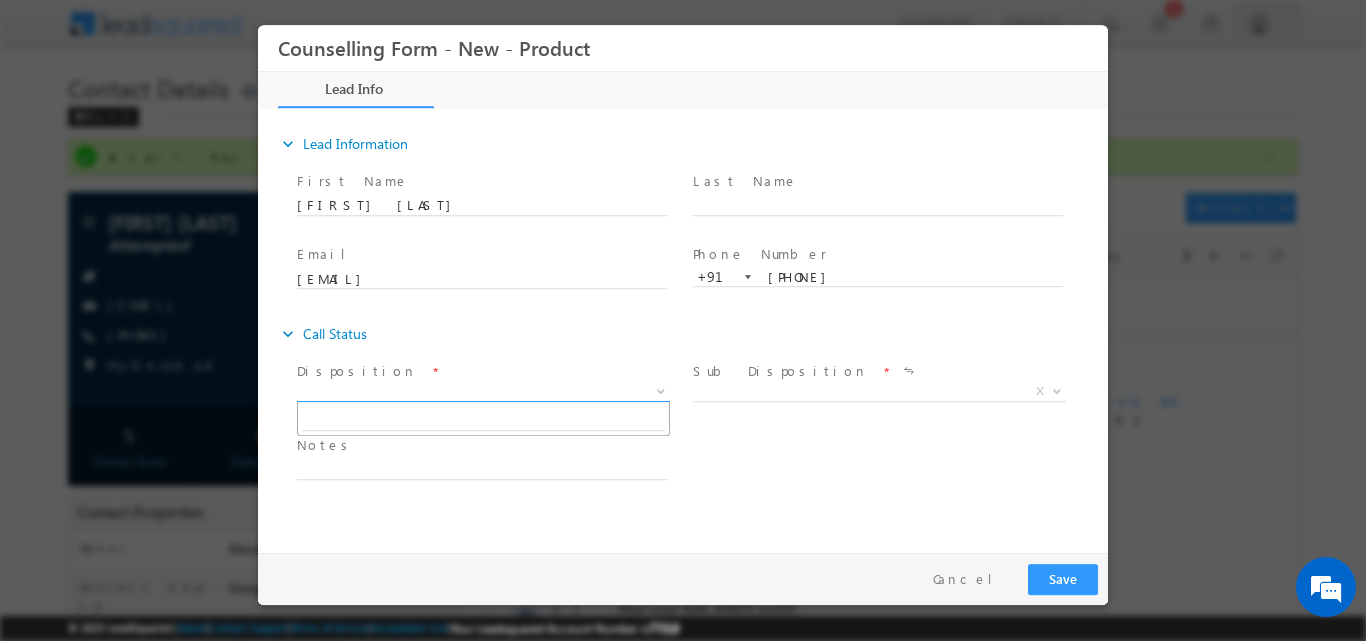 click at bounding box center [661, 389] 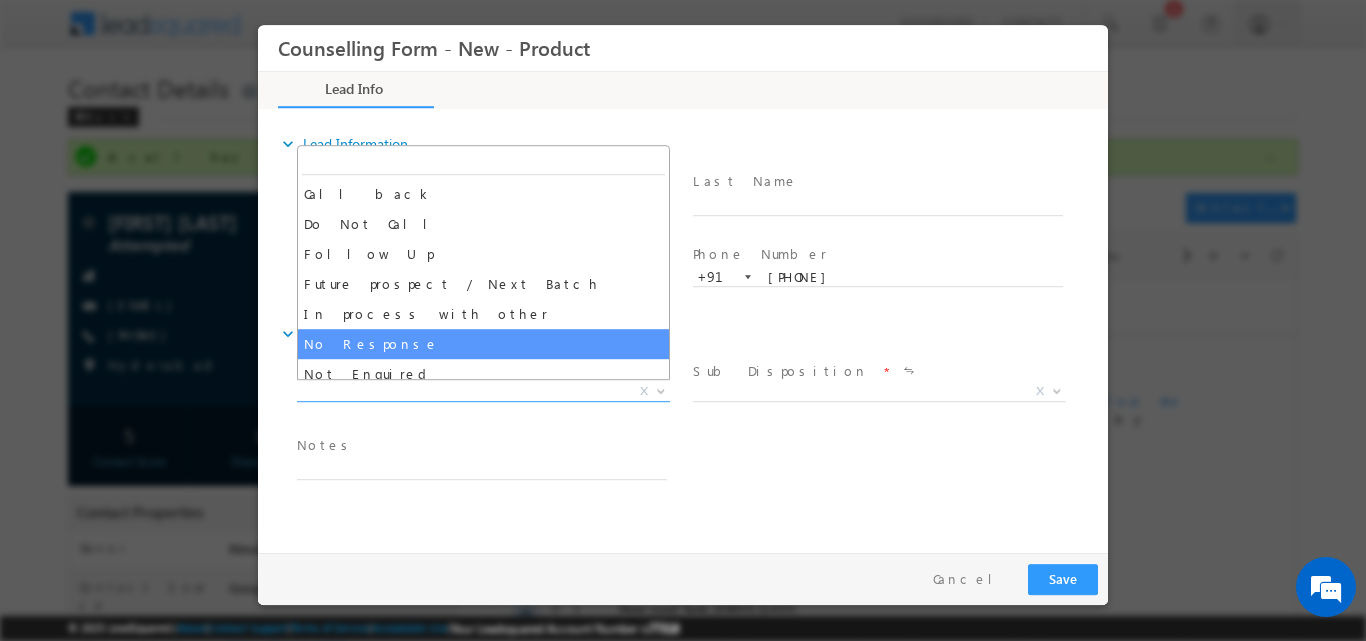 select on "No Response" 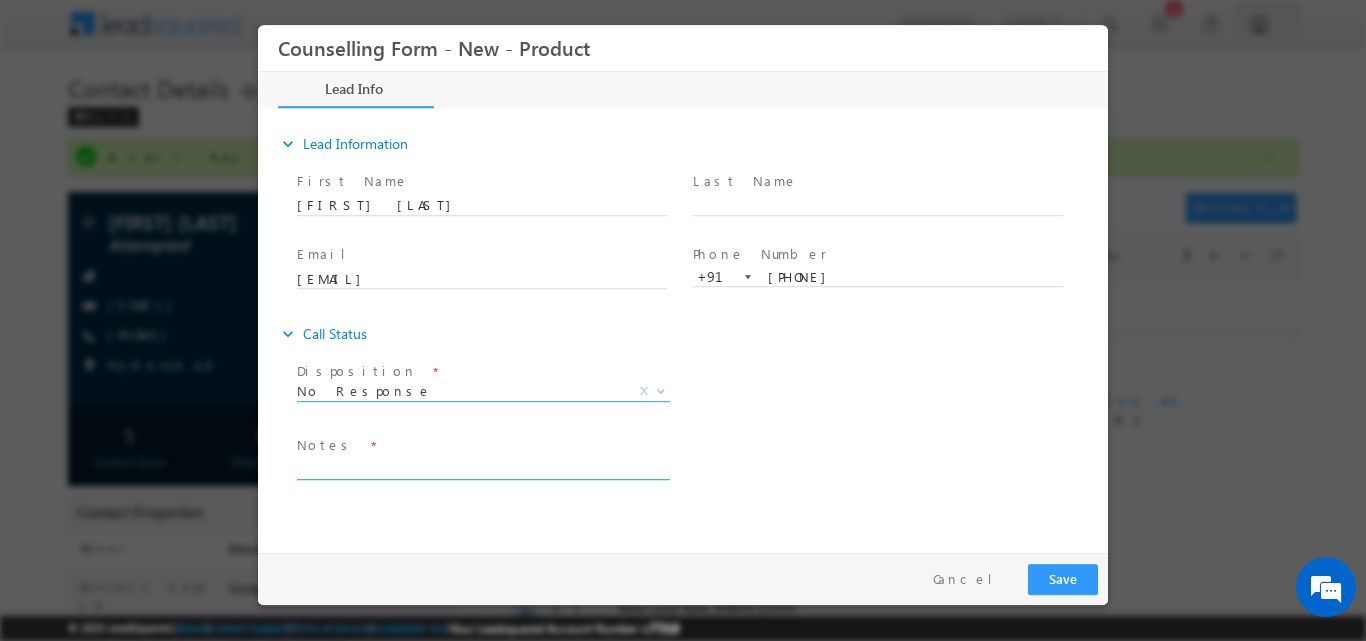click at bounding box center (482, 467) 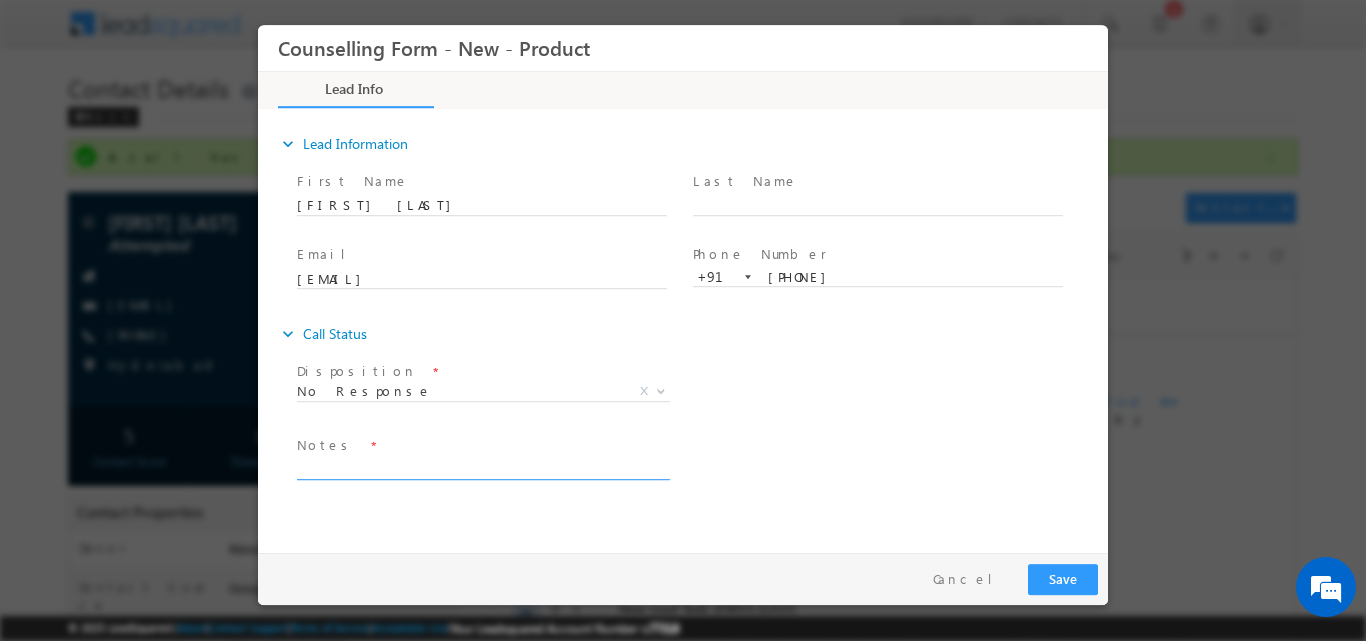 paste on "No response, dnp" 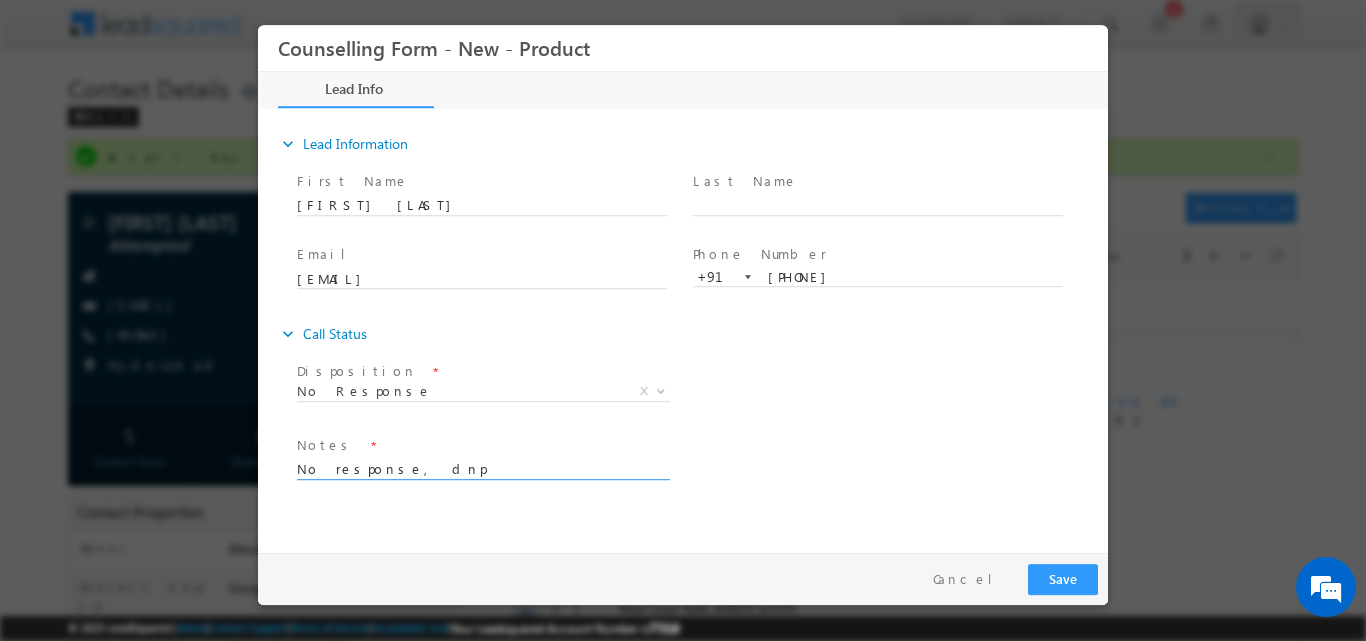 type on "No response, dnp" 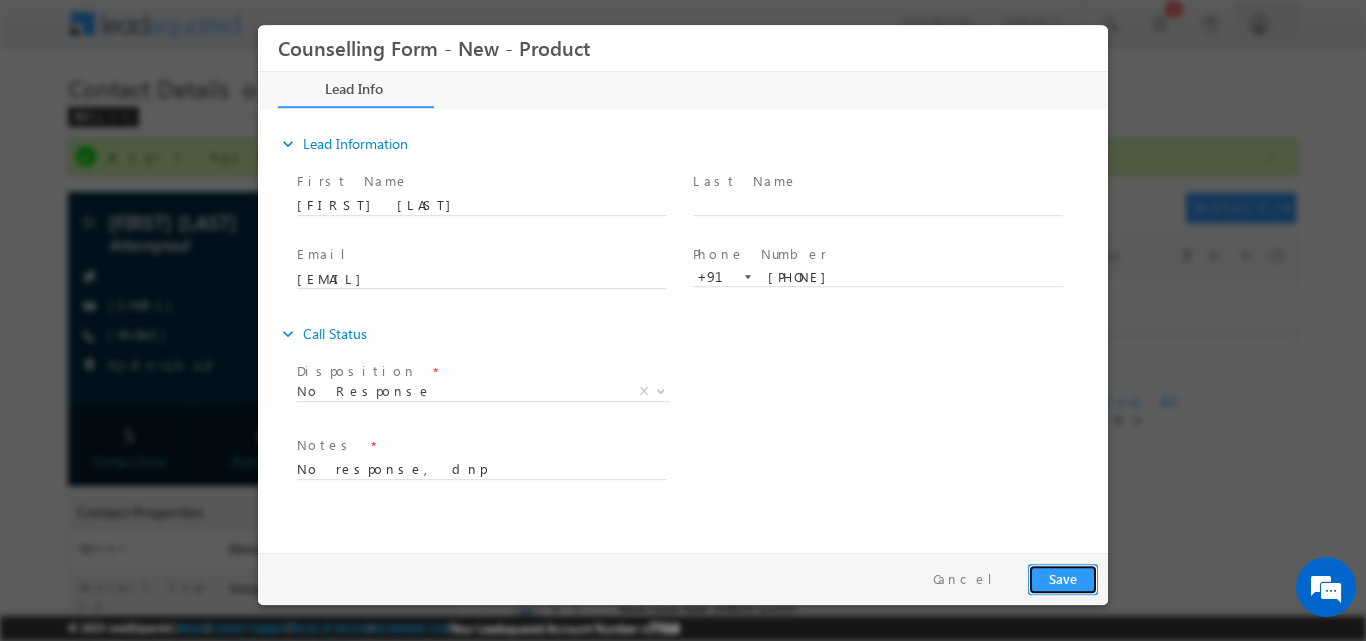 click on "Save" at bounding box center (1063, 578) 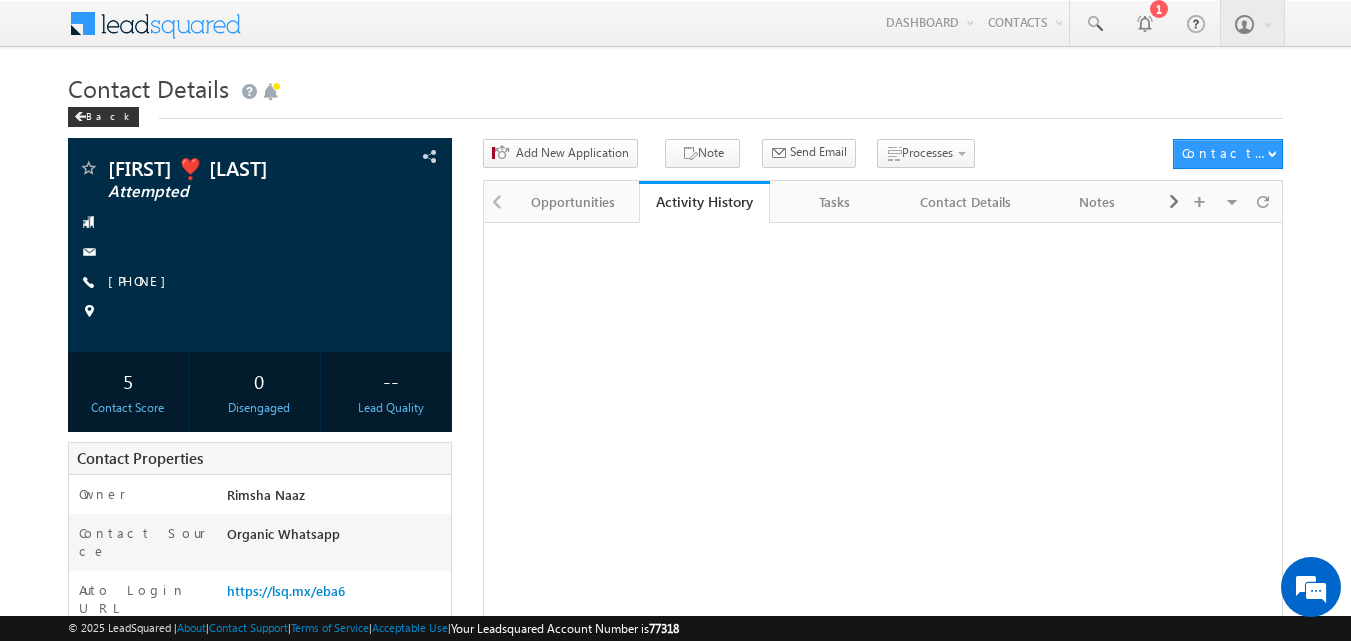 scroll, scrollTop: 0, scrollLeft: 0, axis: both 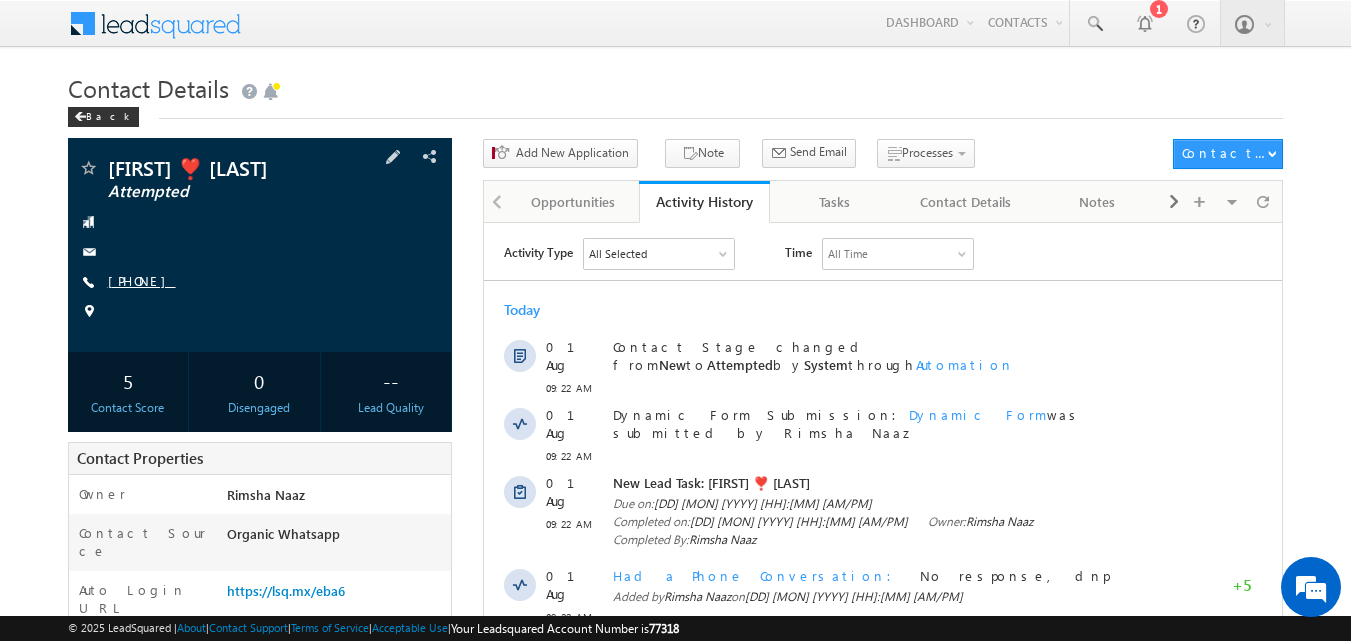 click on "[PHONE]" at bounding box center [142, 280] 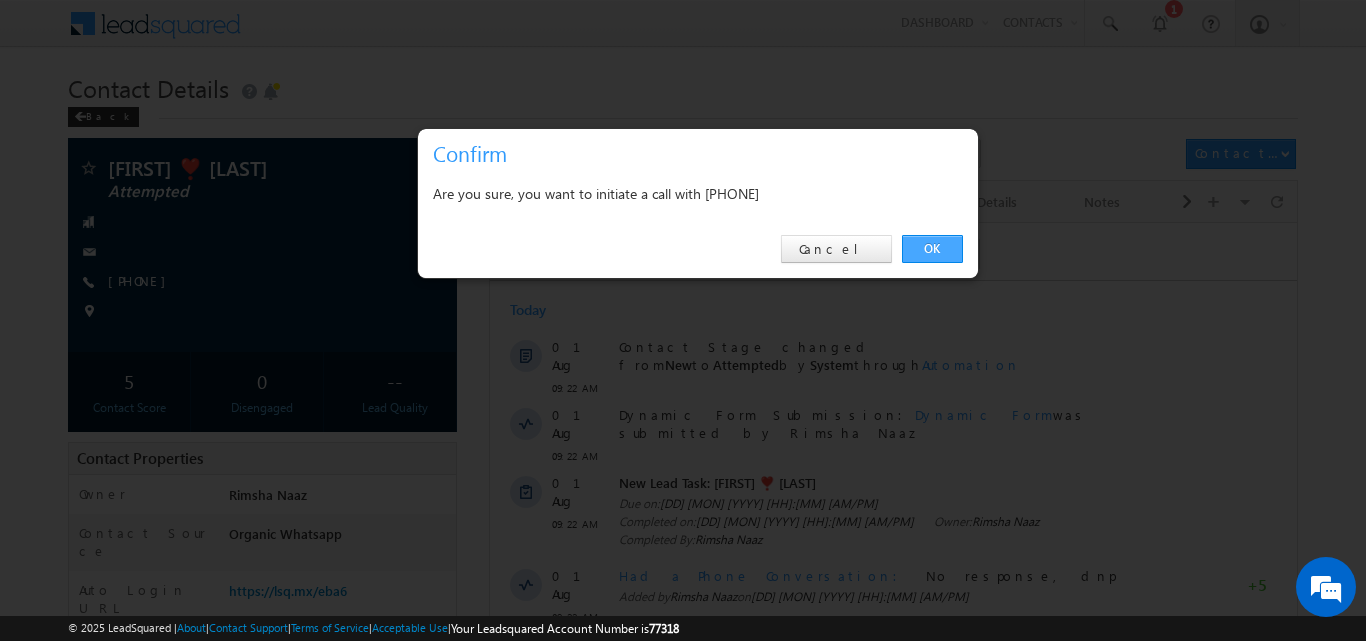 click on "OK" at bounding box center [932, 249] 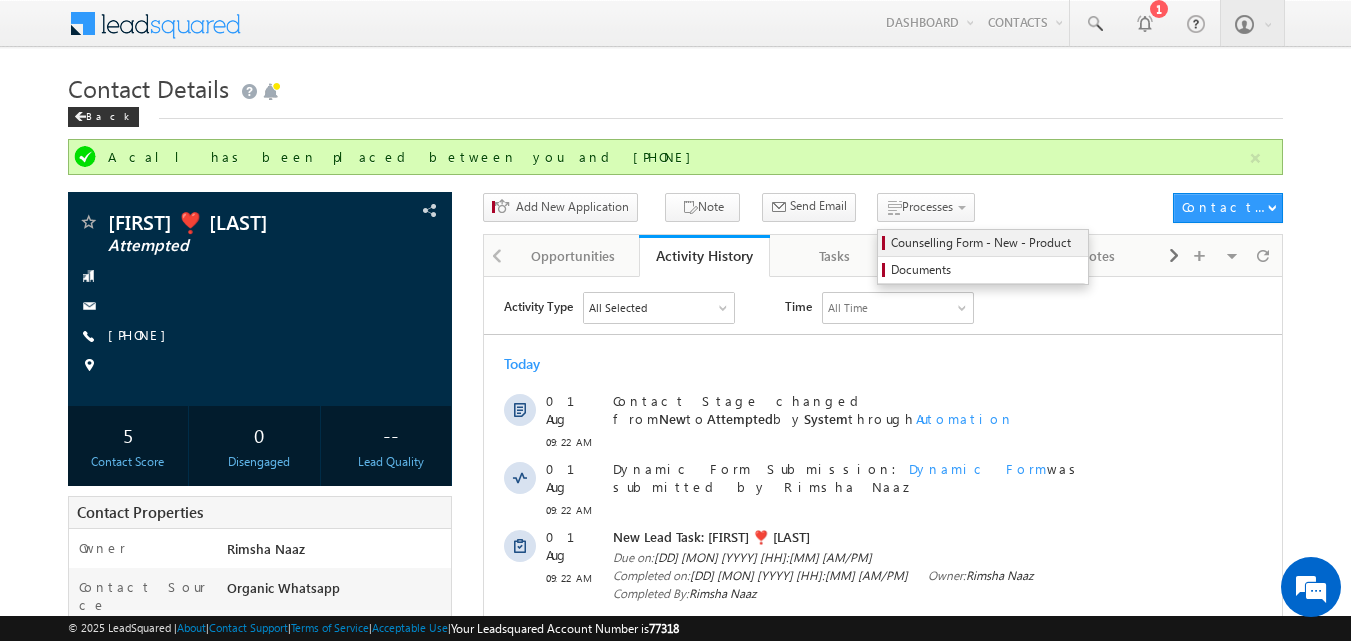 click on "Counselling Form - New - Product" at bounding box center [986, 243] 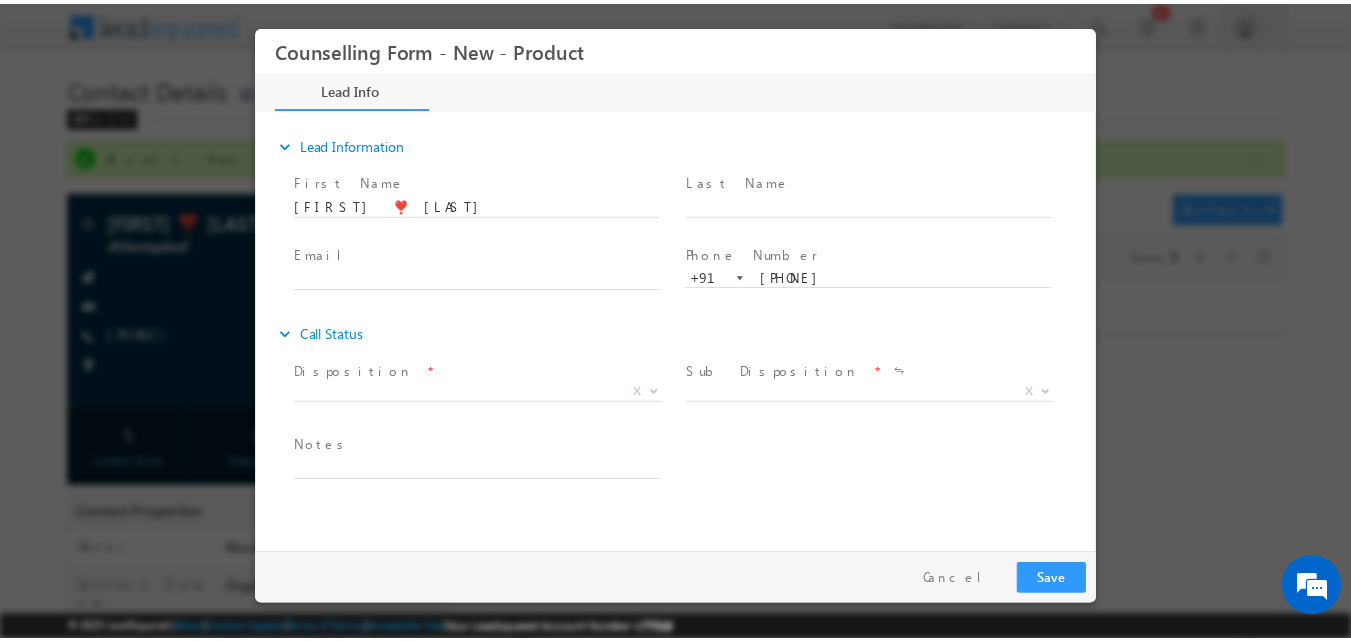 scroll, scrollTop: 0, scrollLeft: 0, axis: both 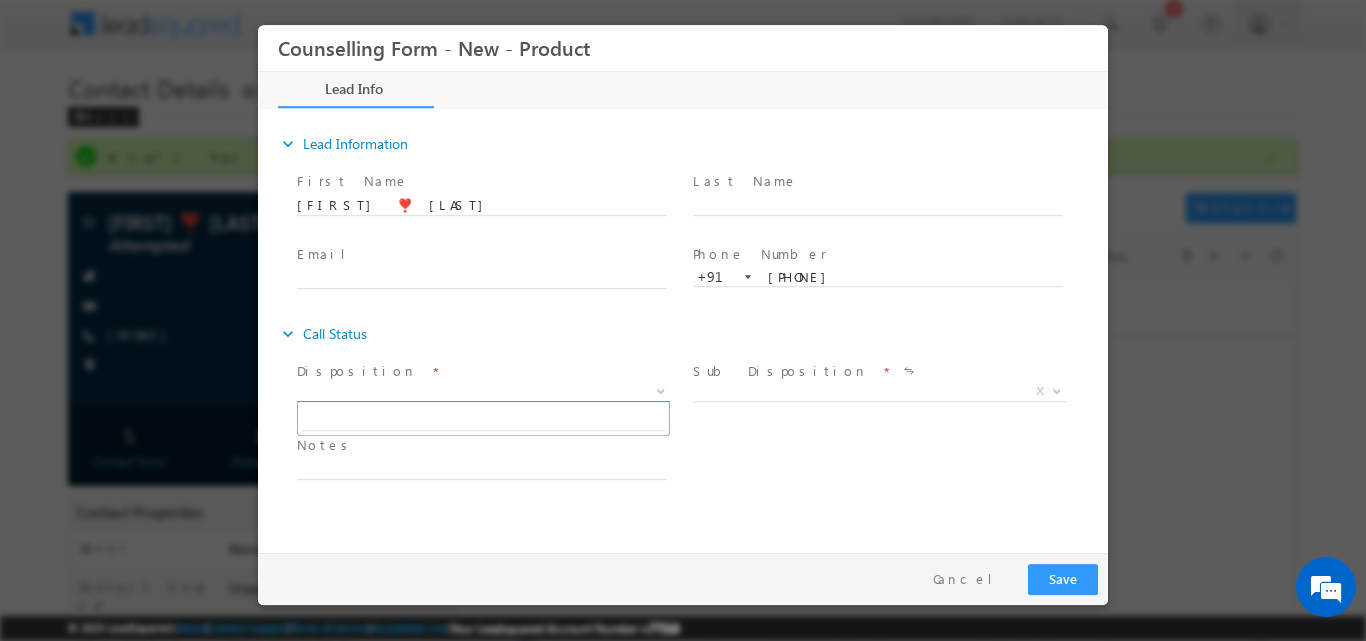 click at bounding box center (661, 389) 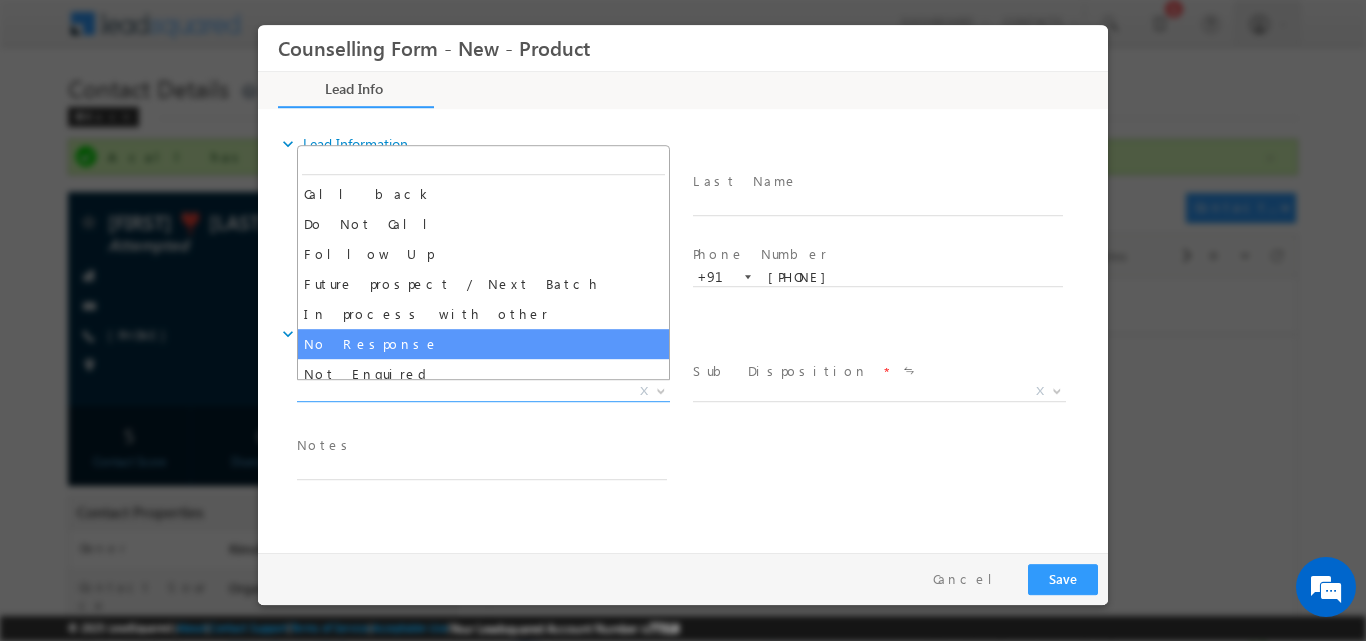 select on "No Response" 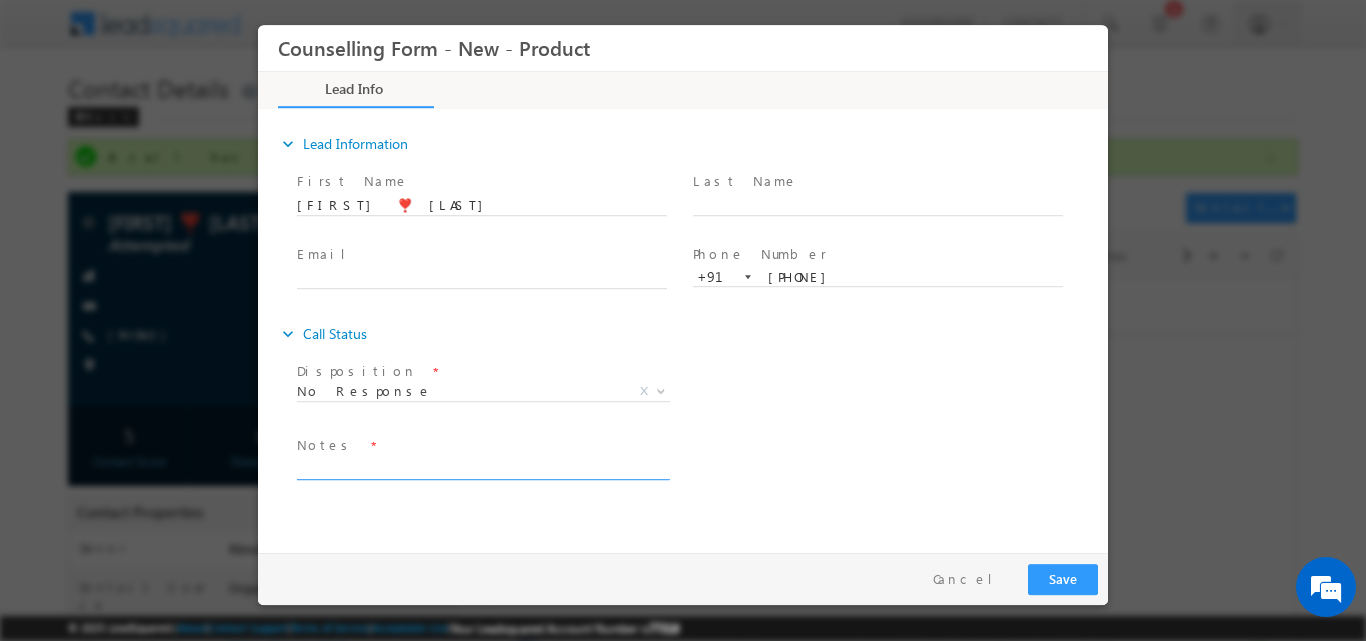 click at bounding box center (482, 467) 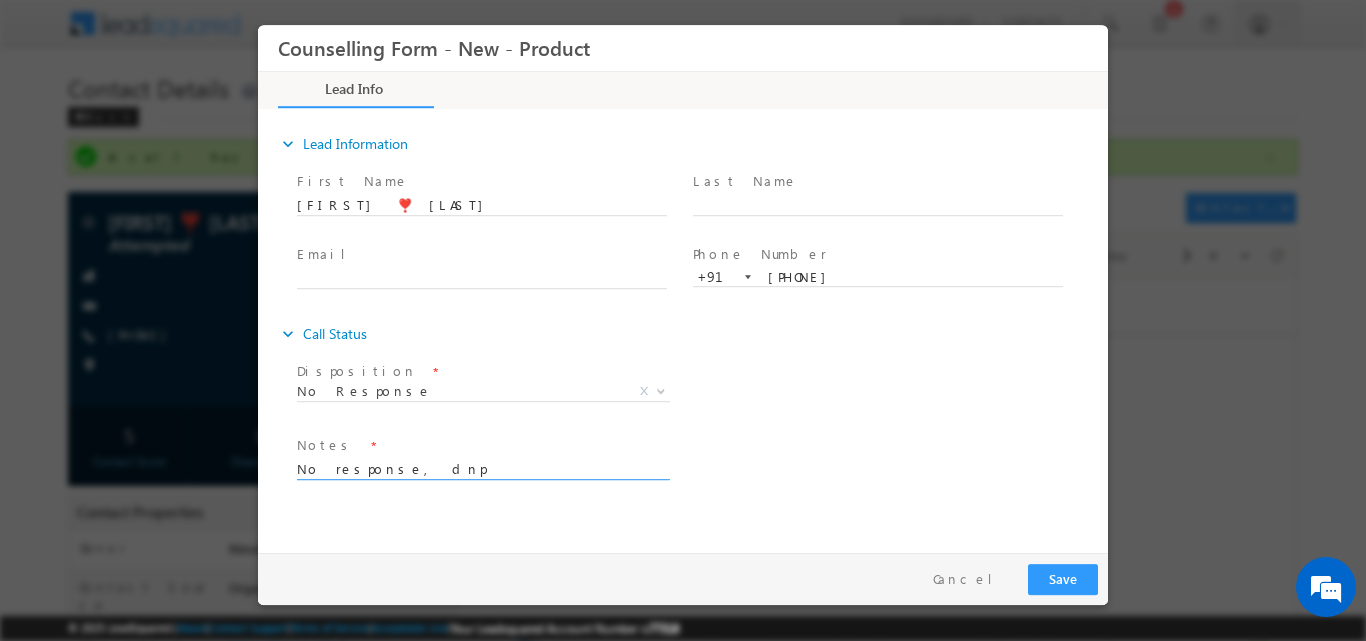 type on "No response, dnp" 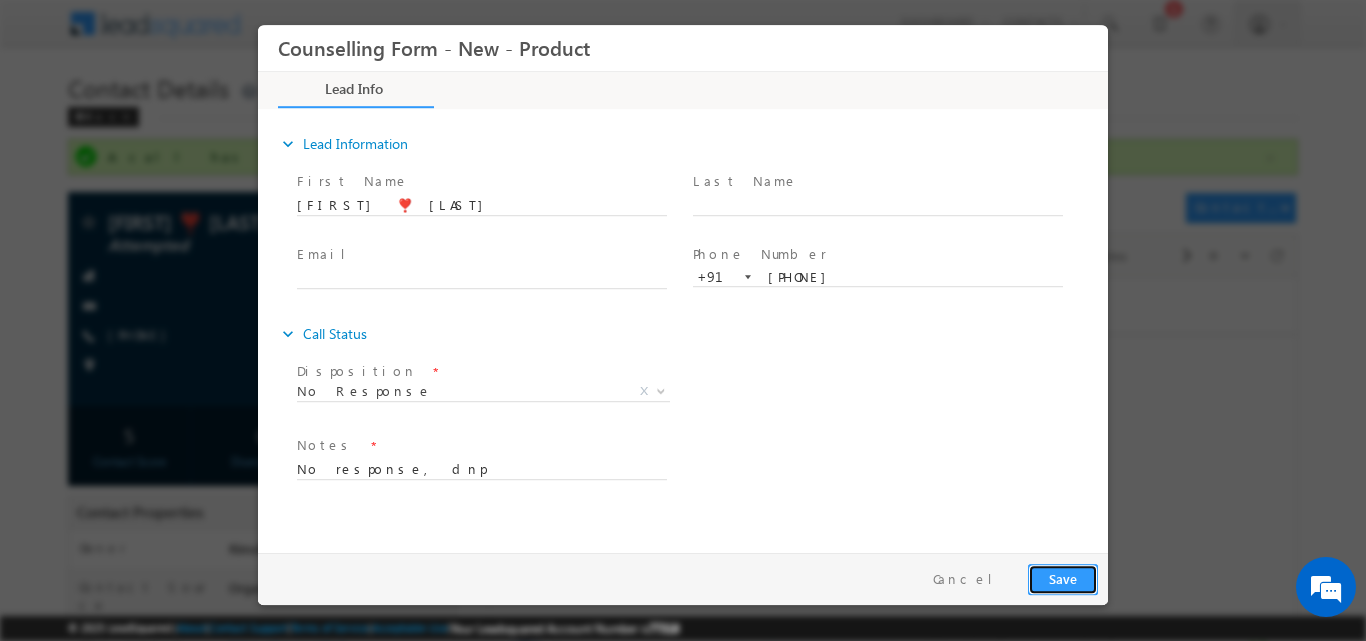 click on "Save" at bounding box center [1063, 578] 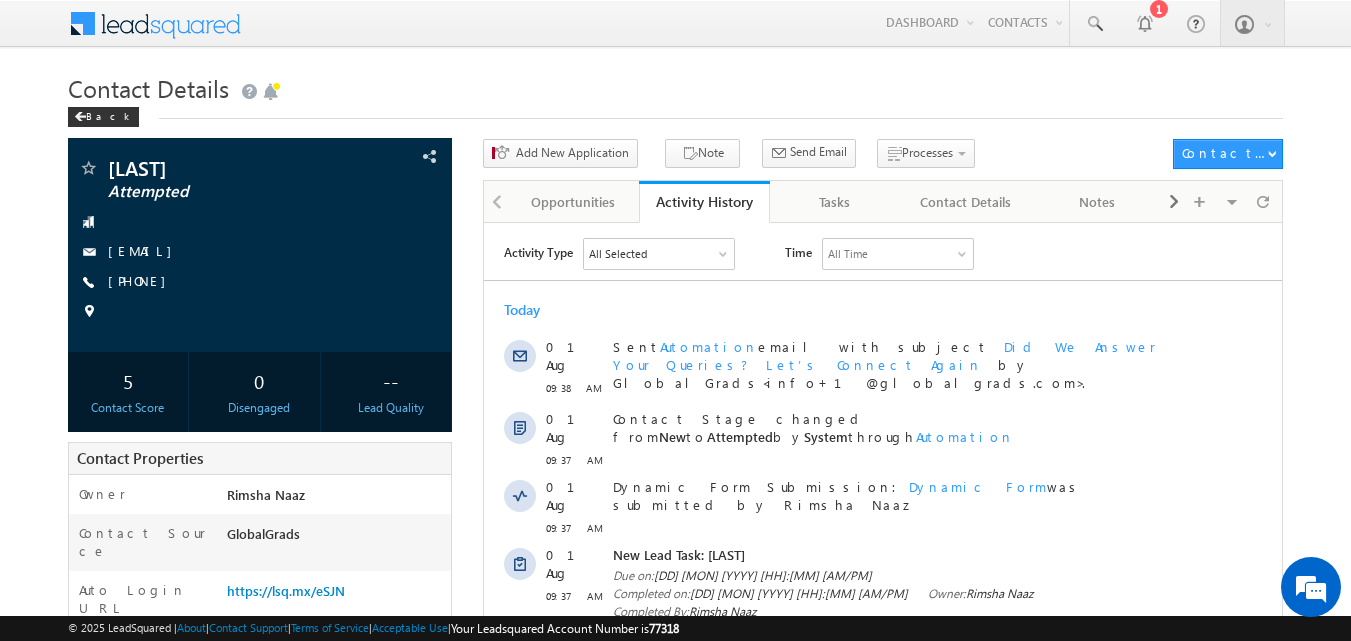 scroll, scrollTop: 0, scrollLeft: 0, axis: both 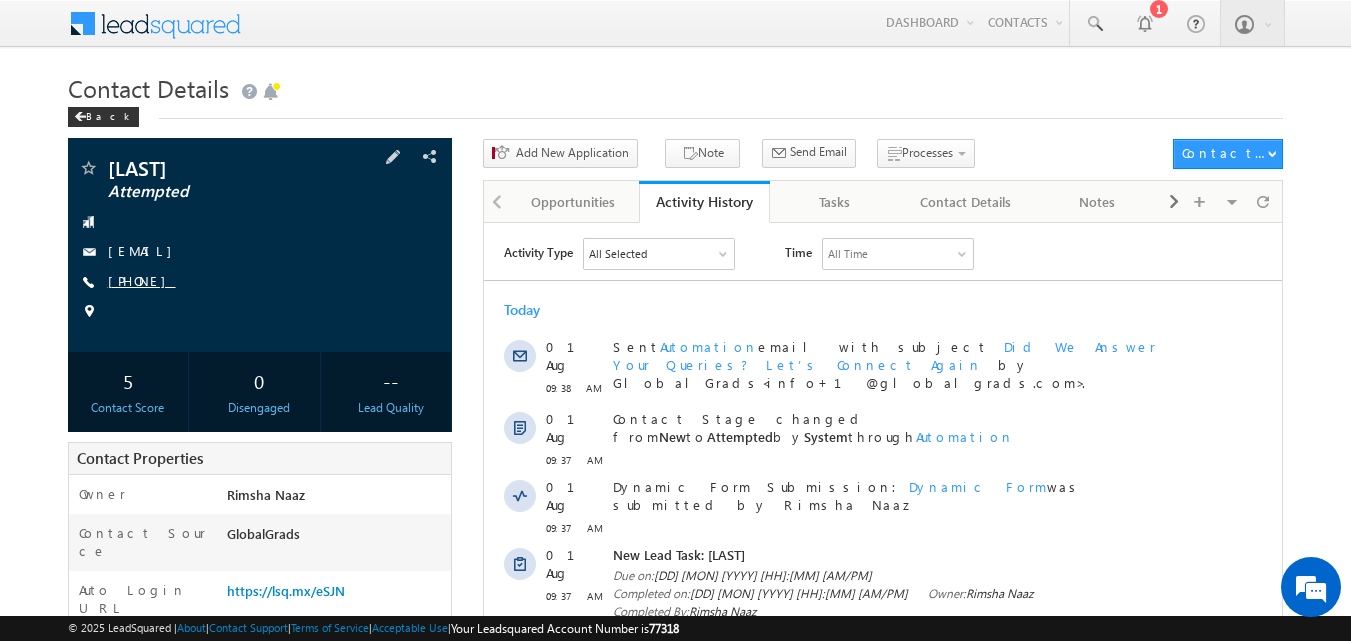 click on "[PHONE]" at bounding box center (142, 280) 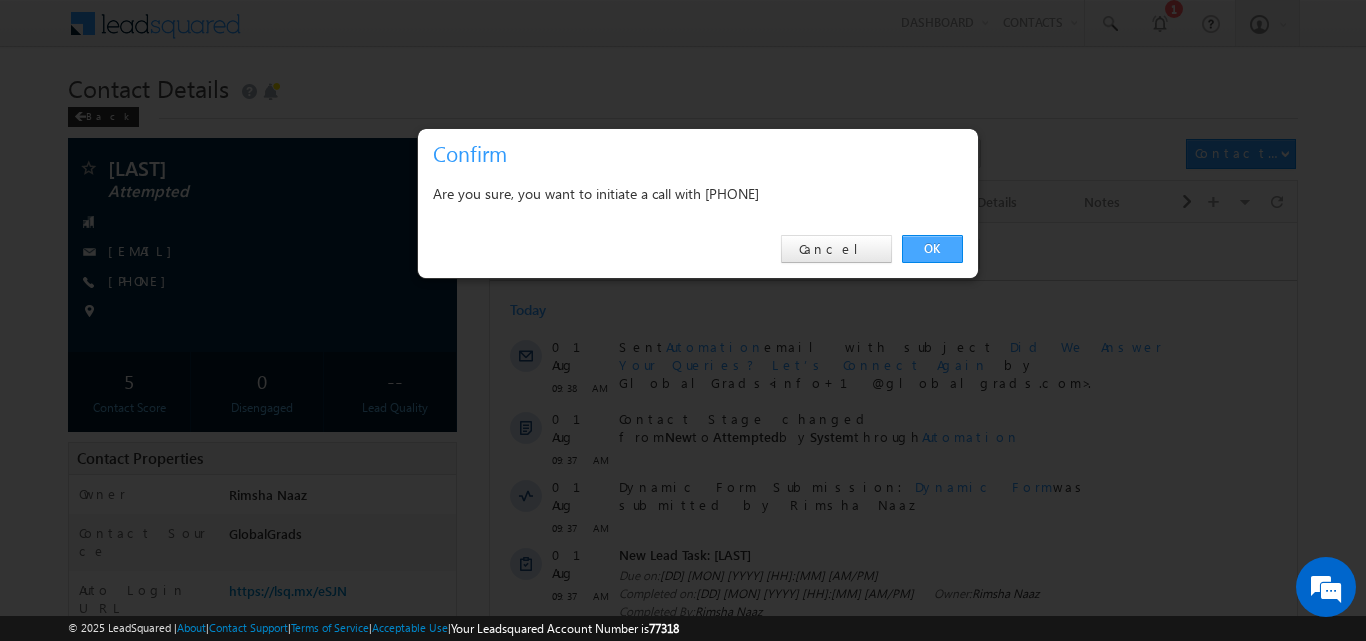 drag, startPoint x: 927, startPoint y: 251, endPoint x: 444, endPoint y: 23, distance: 534.10956 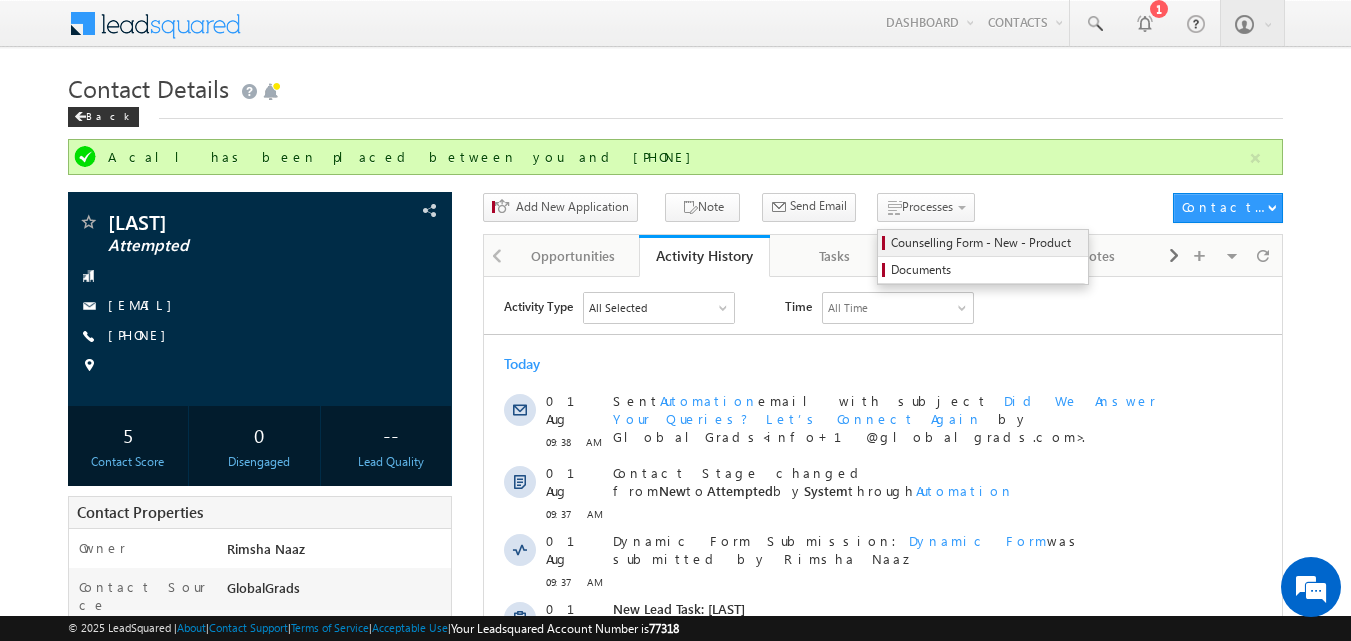 click on "Counselling Form - New - Product" at bounding box center [986, 243] 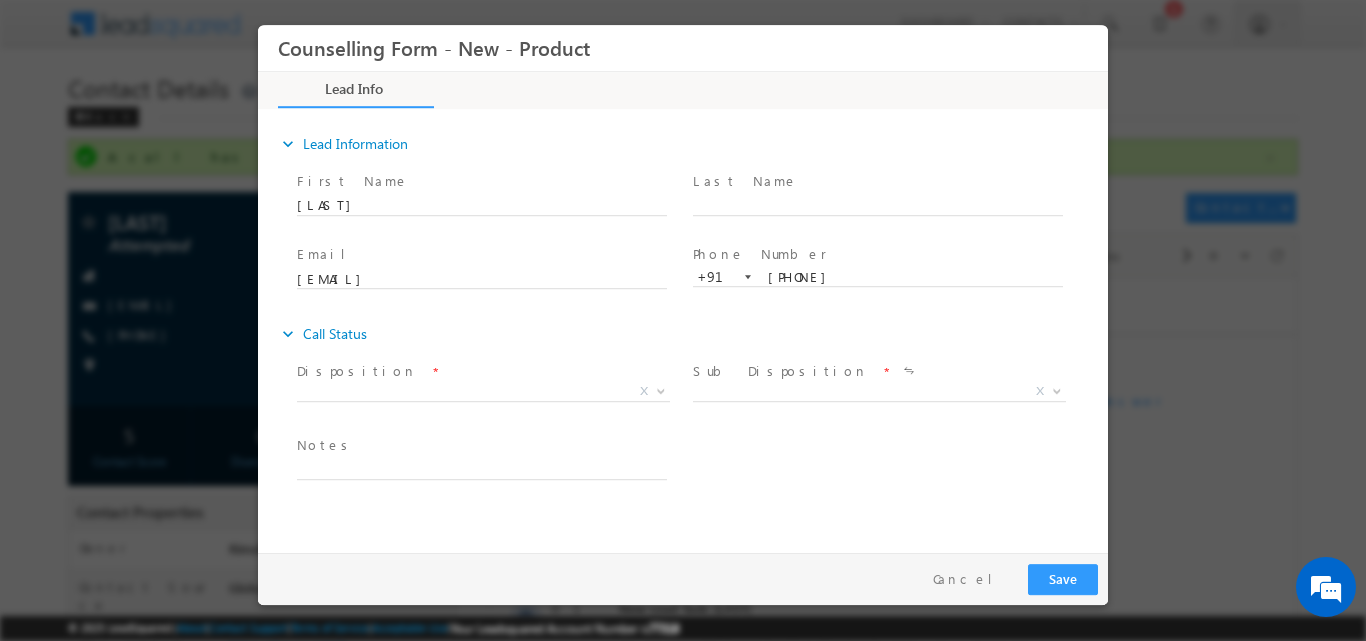 scroll, scrollTop: 0, scrollLeft: 0, axis: both 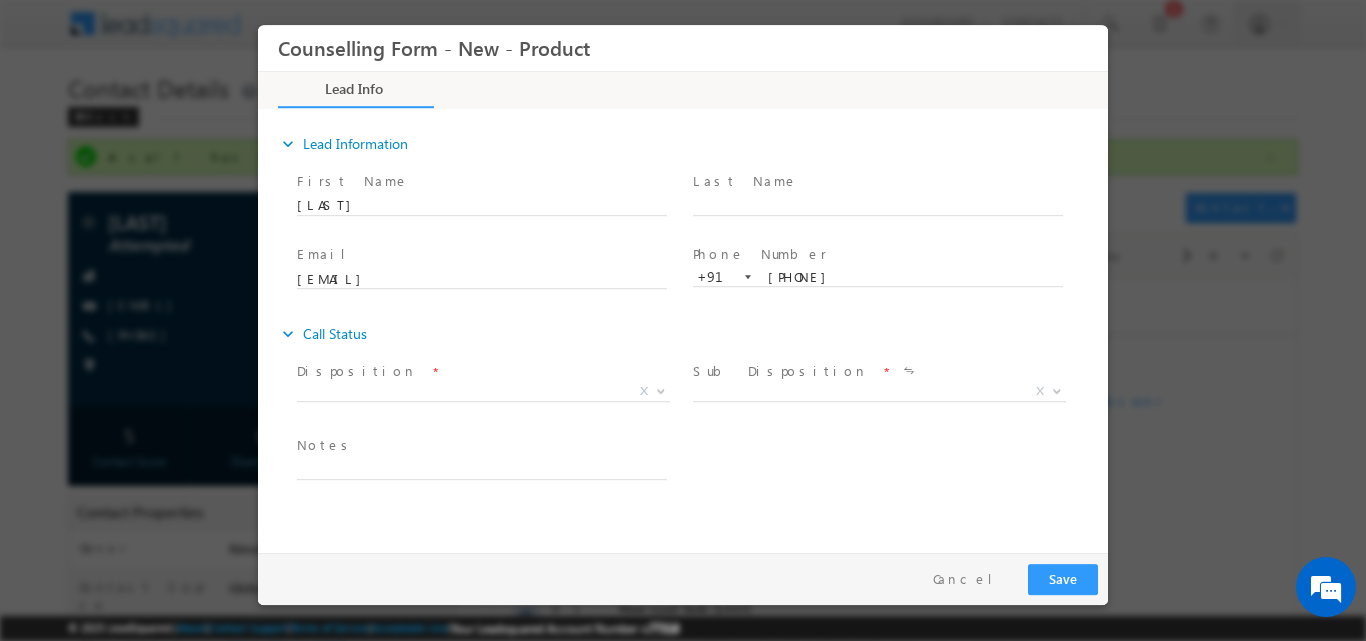 click on "Lead Info 43% Completed Documents" at bounding box center [2258, 89] 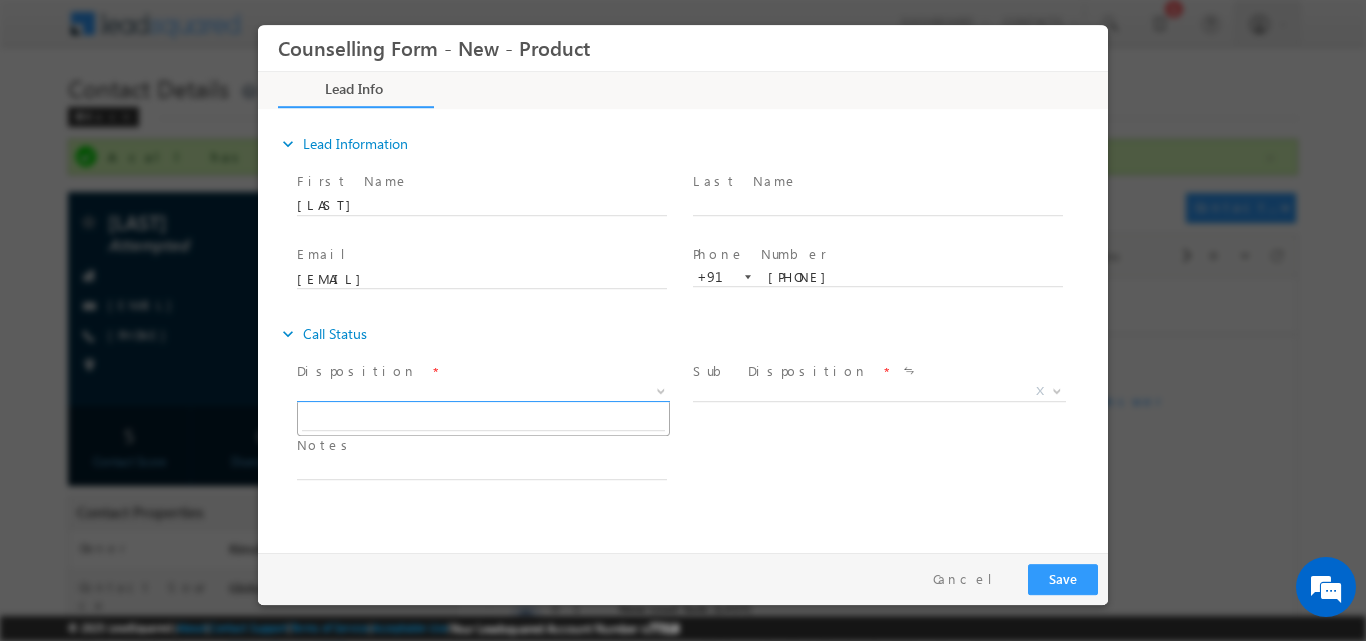 click at bounding box center [659, 390] 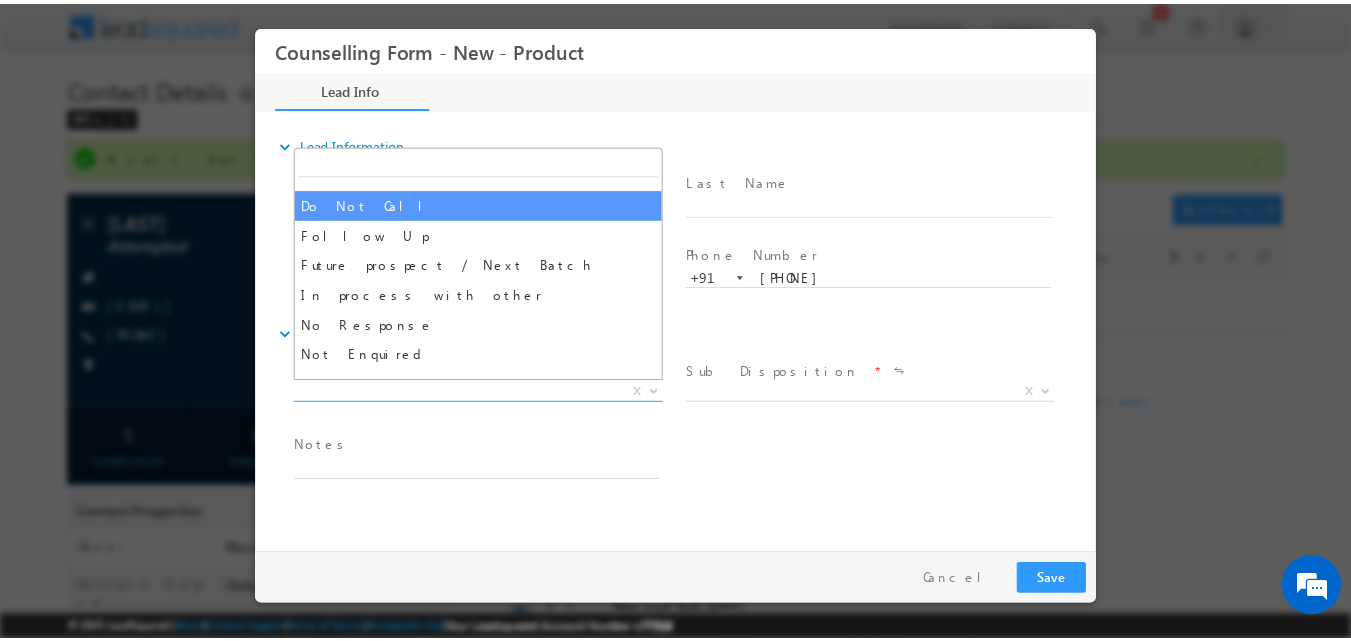 scroll, scrollTop: 0, scrollLeft: 0, axis: both 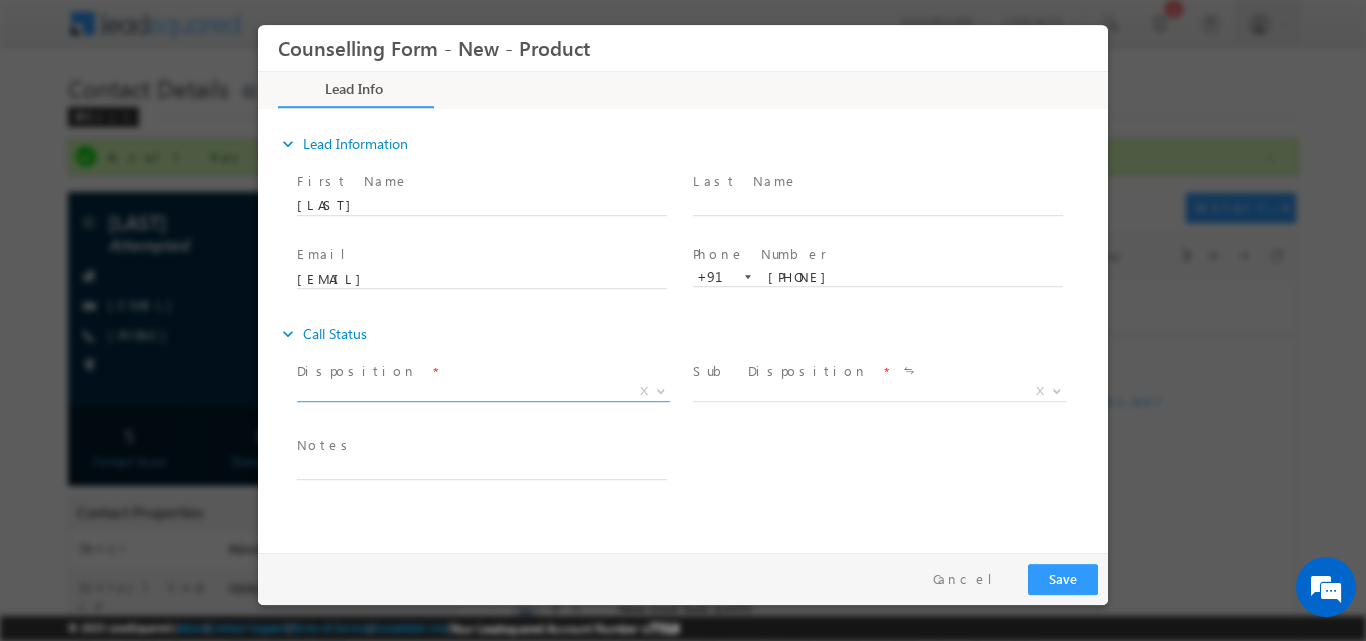 click on "Email
*
bhanumitra92@gmail.com
Phone Number
*
+91-7680919935 7680919935 +91" at bounding box center [700, 277] 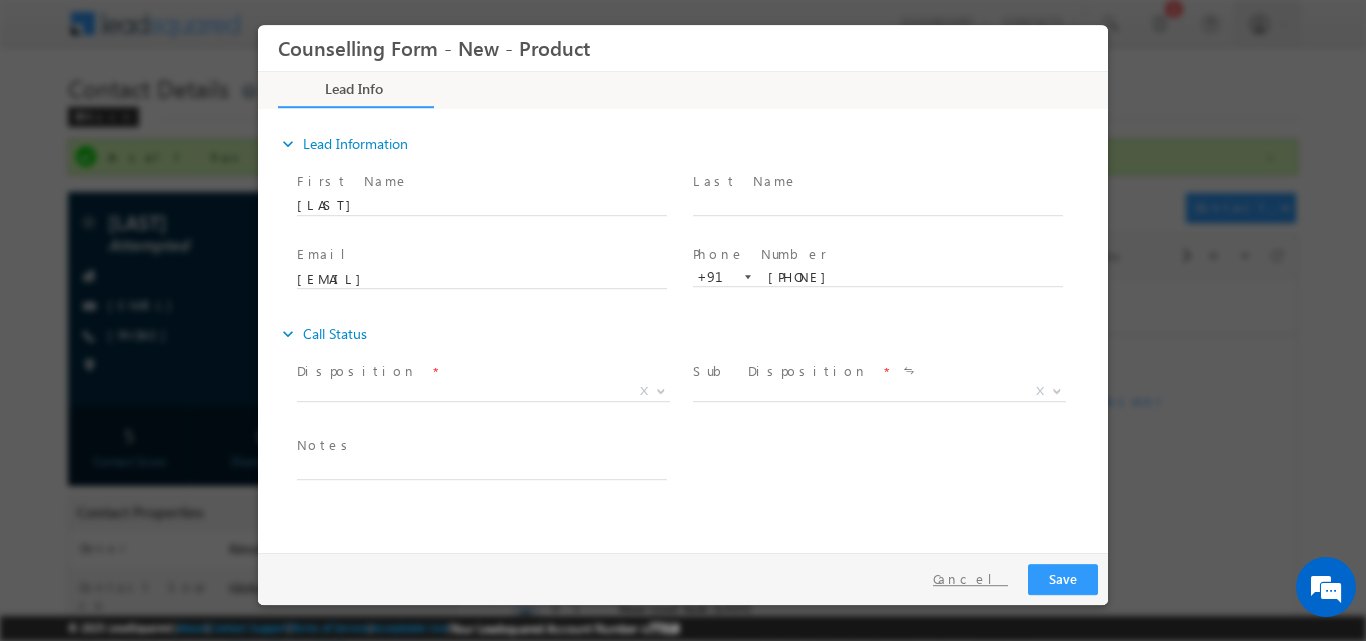click on "Cancel" at bounding box center [970, 578] 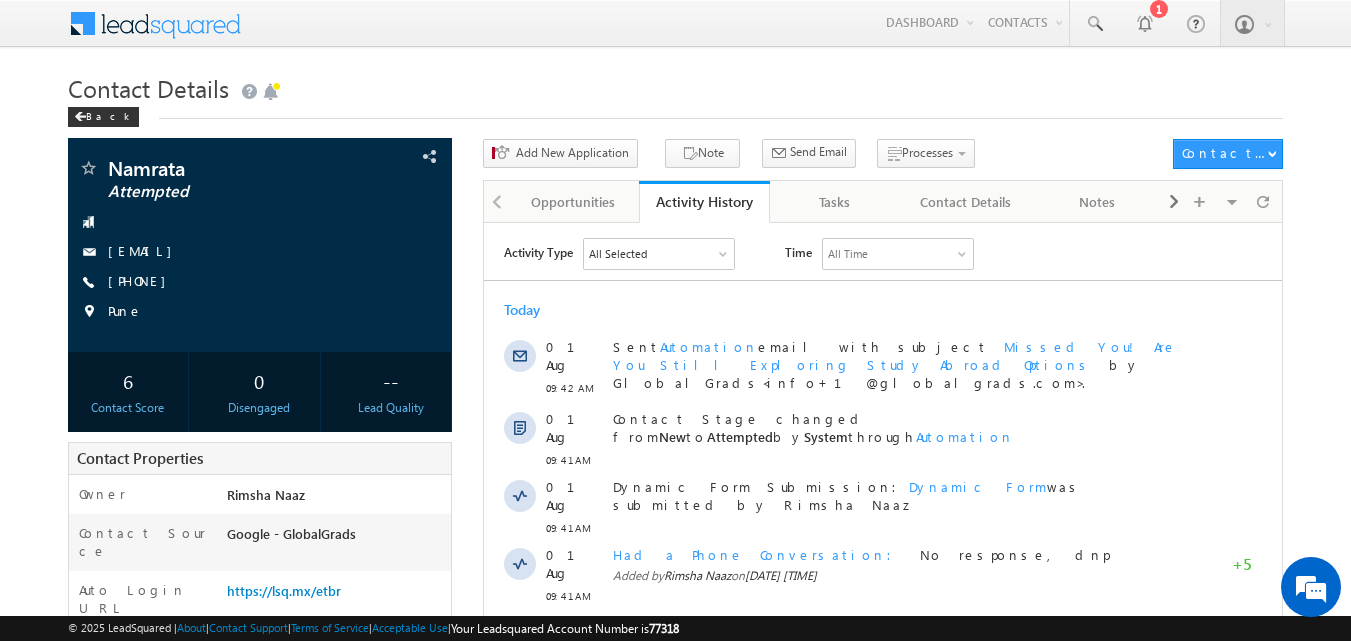 scroll, scrollTop: 0, scrollLeft: 0, axis: both 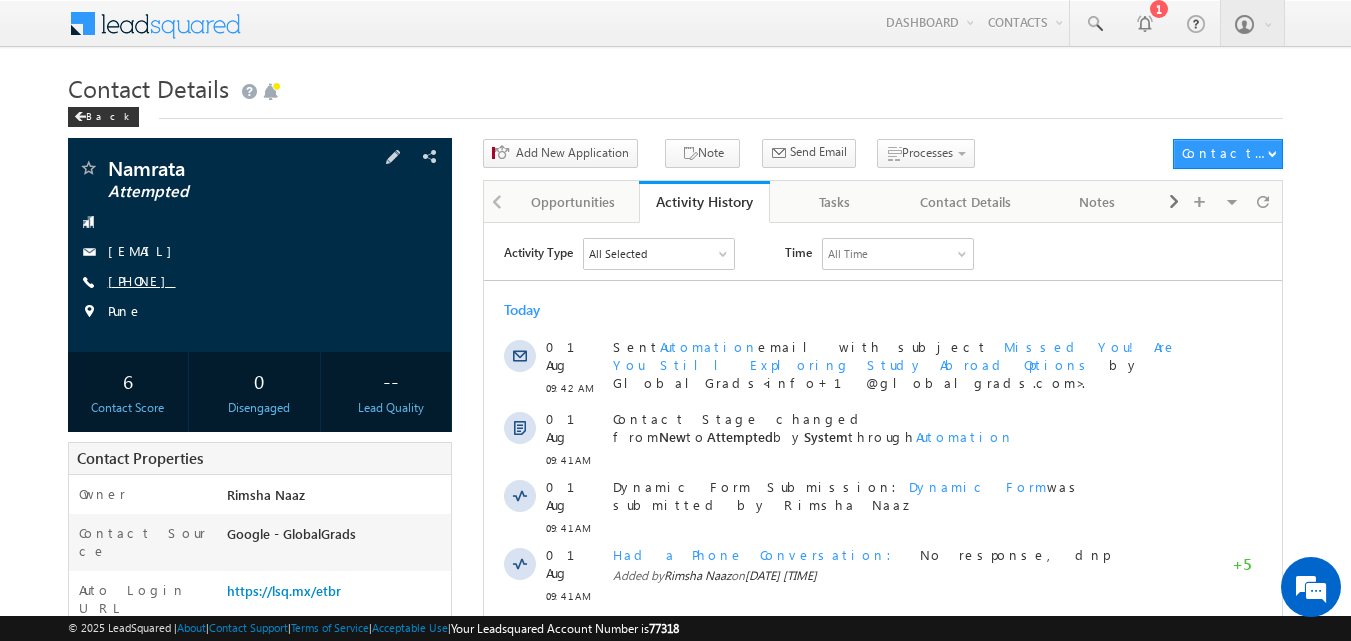 click on "+91-7847095850" at bounding box center (142, 280) 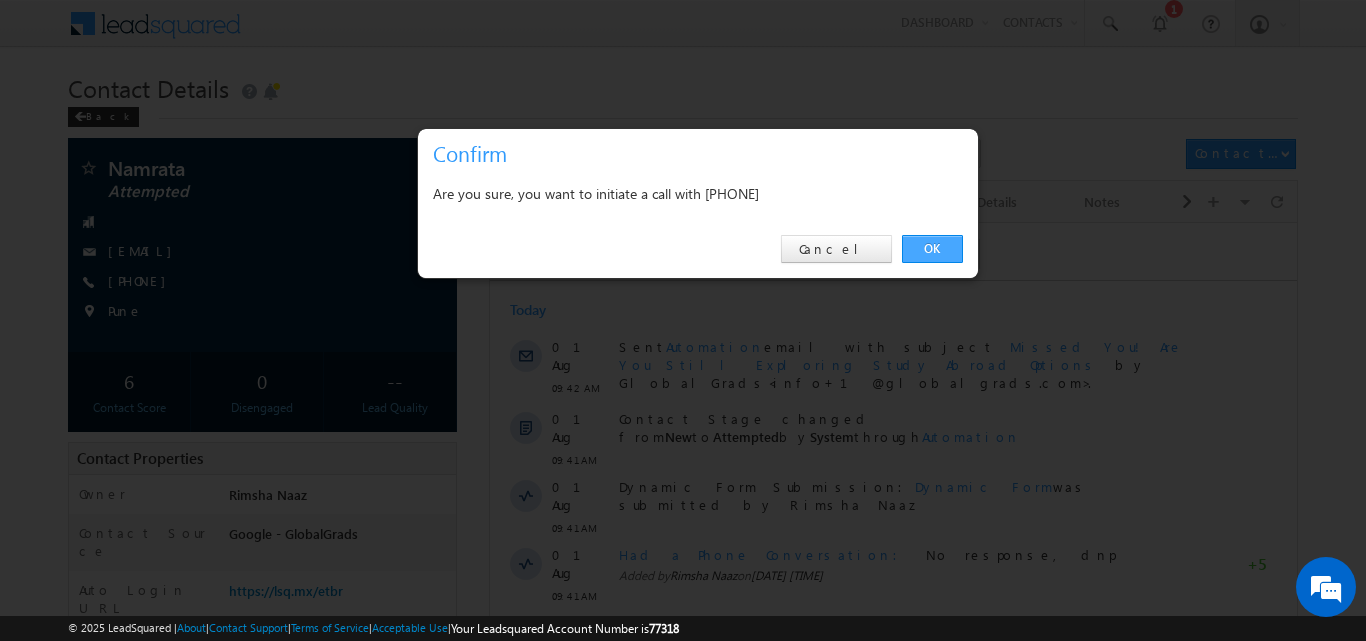 click on "OK" at bounding box center [932, 249] 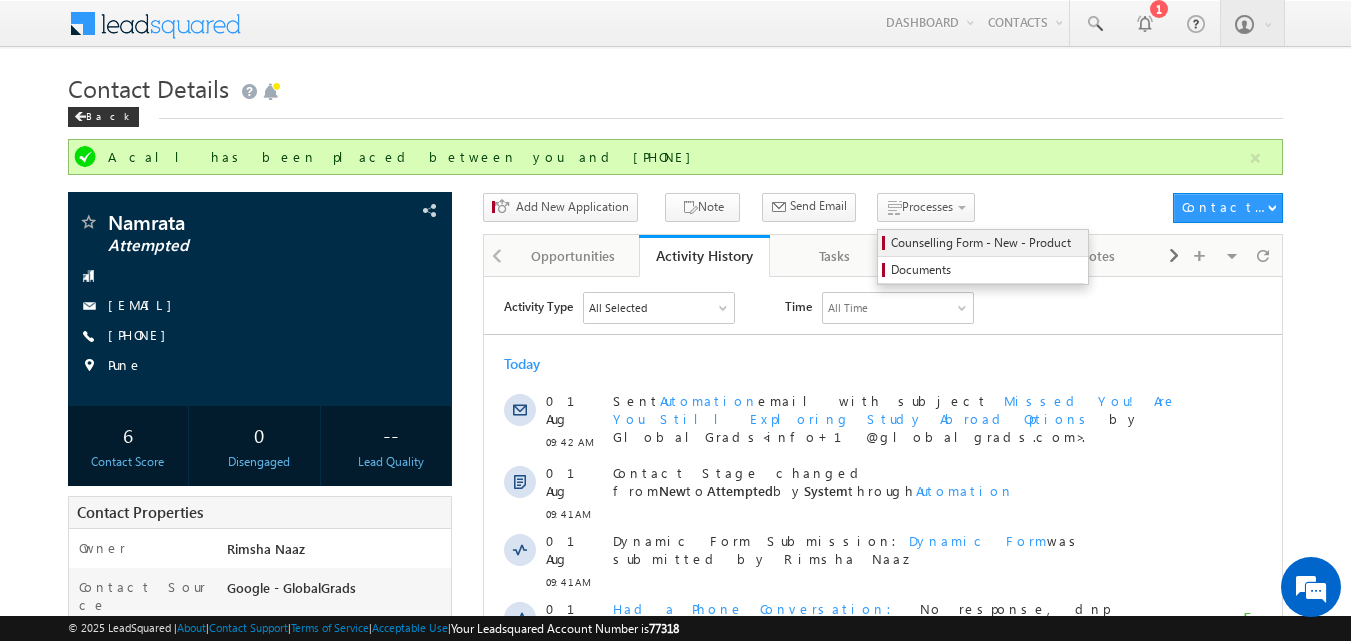 click on "Counselling Form - New - Product" at bounding box center [986, 243] 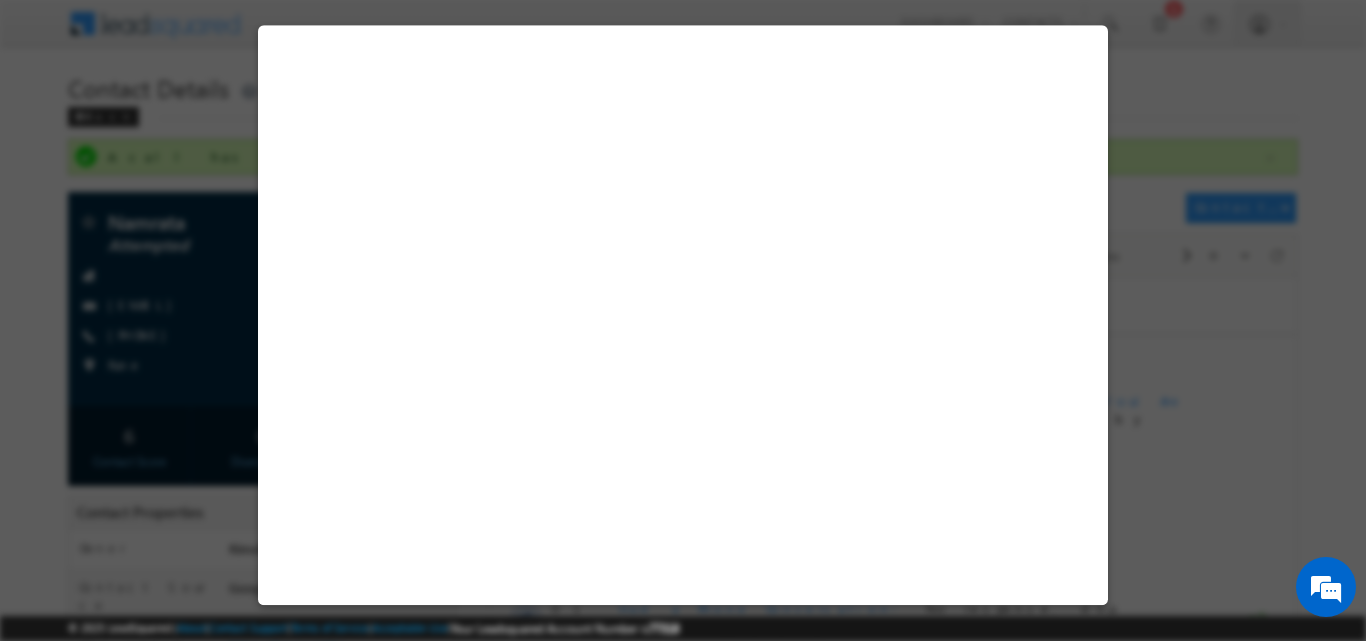 select on "Attempted" 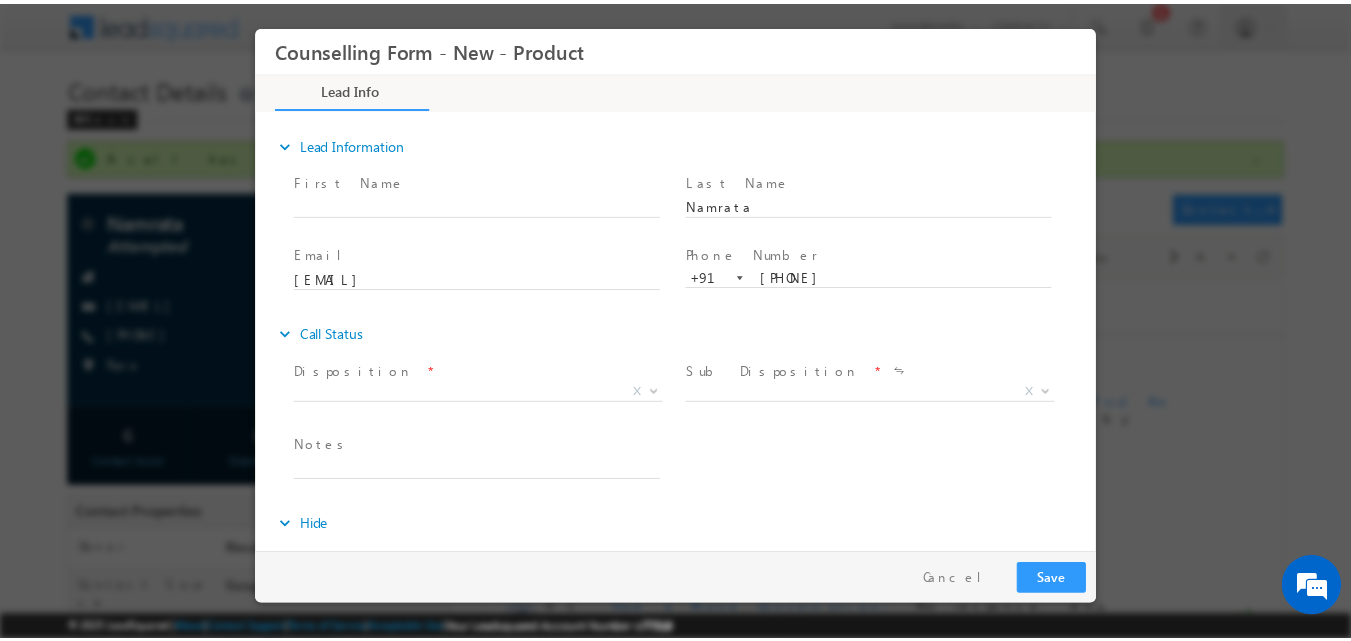 scroll, scrollTop: 0, scrollLeft: 0, axis: both 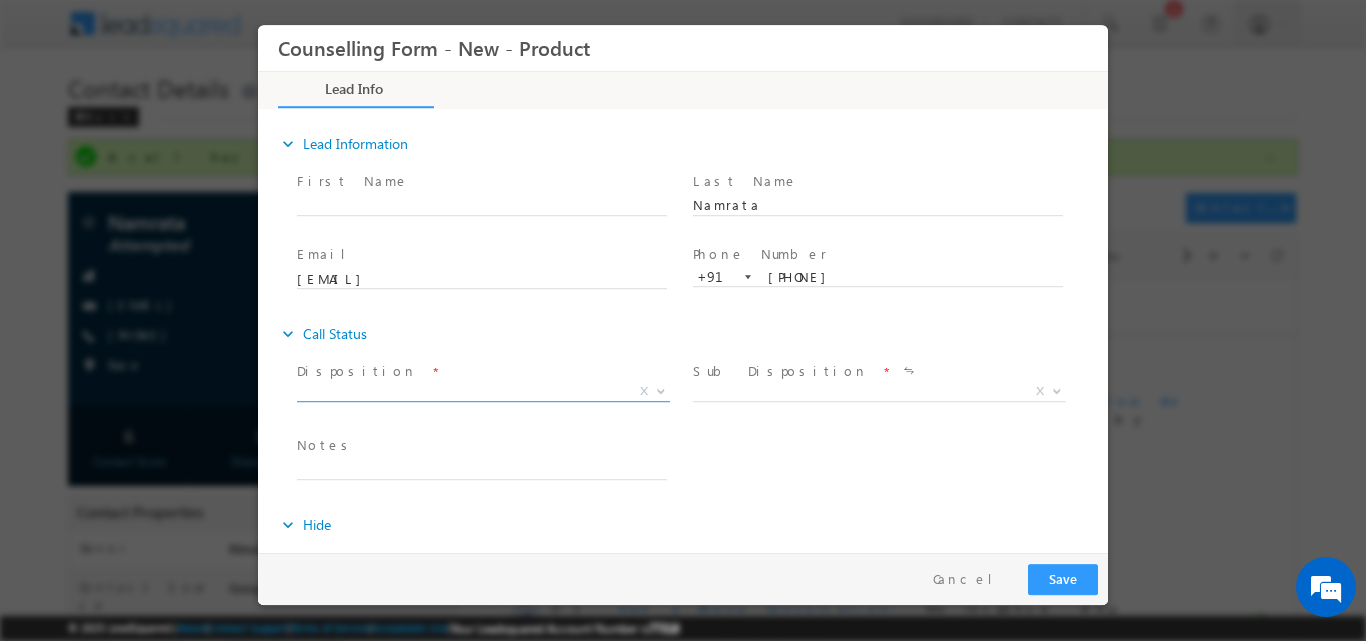 click at bounding box center (659, 390) 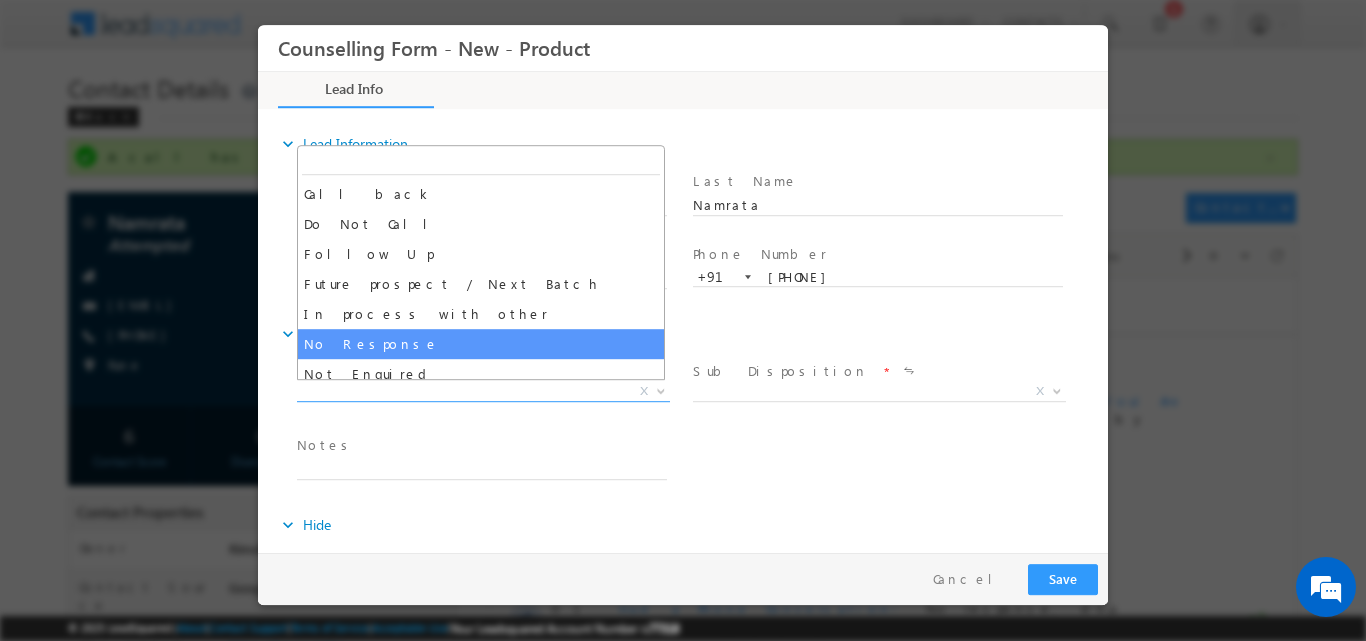 select on "No Response" 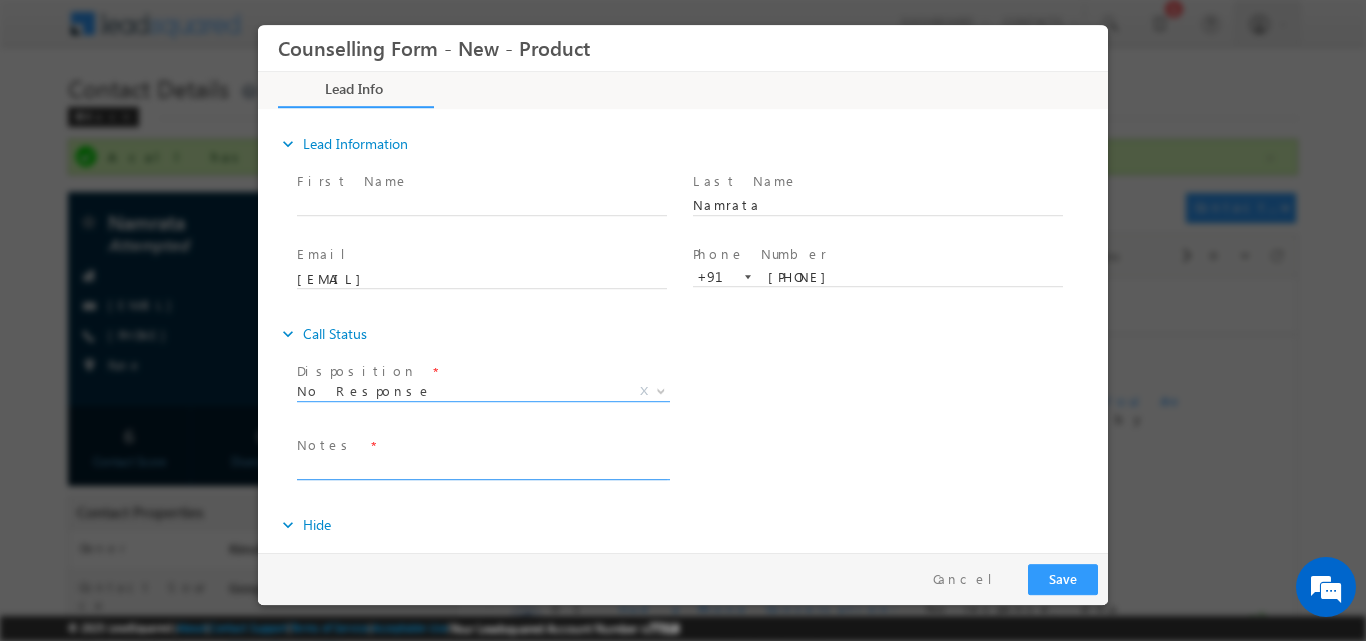 click at bounding box center [482, 467] 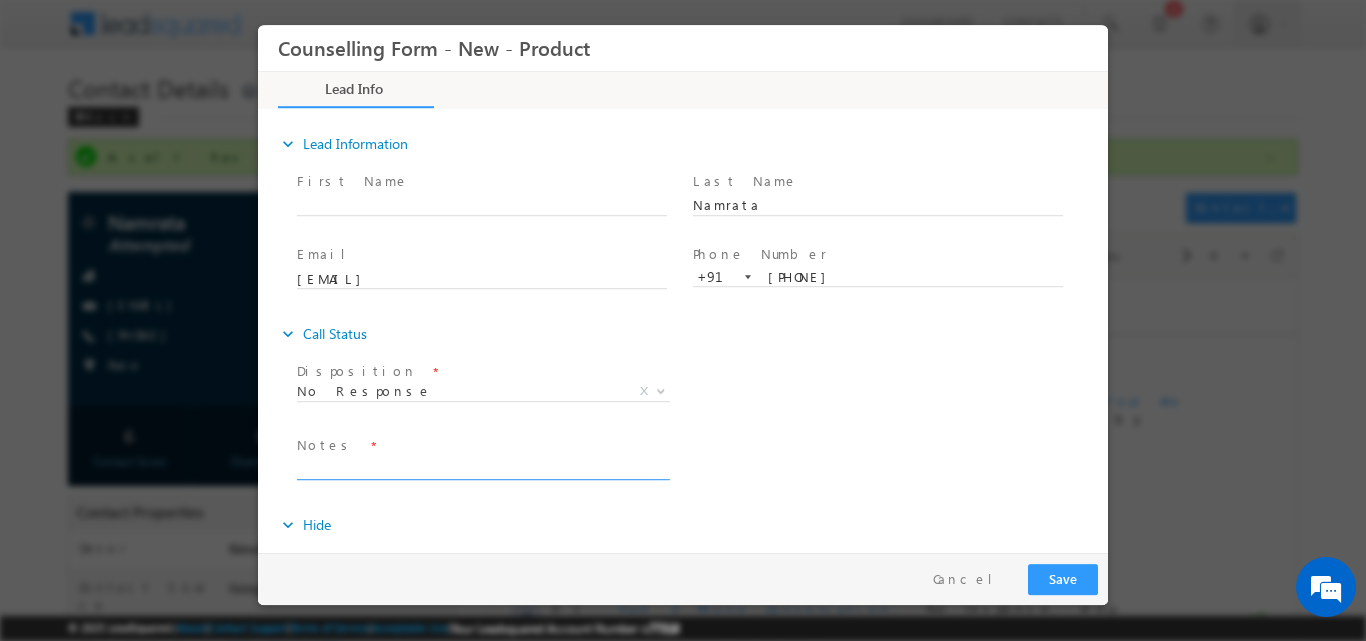paste on "No response, dnp" 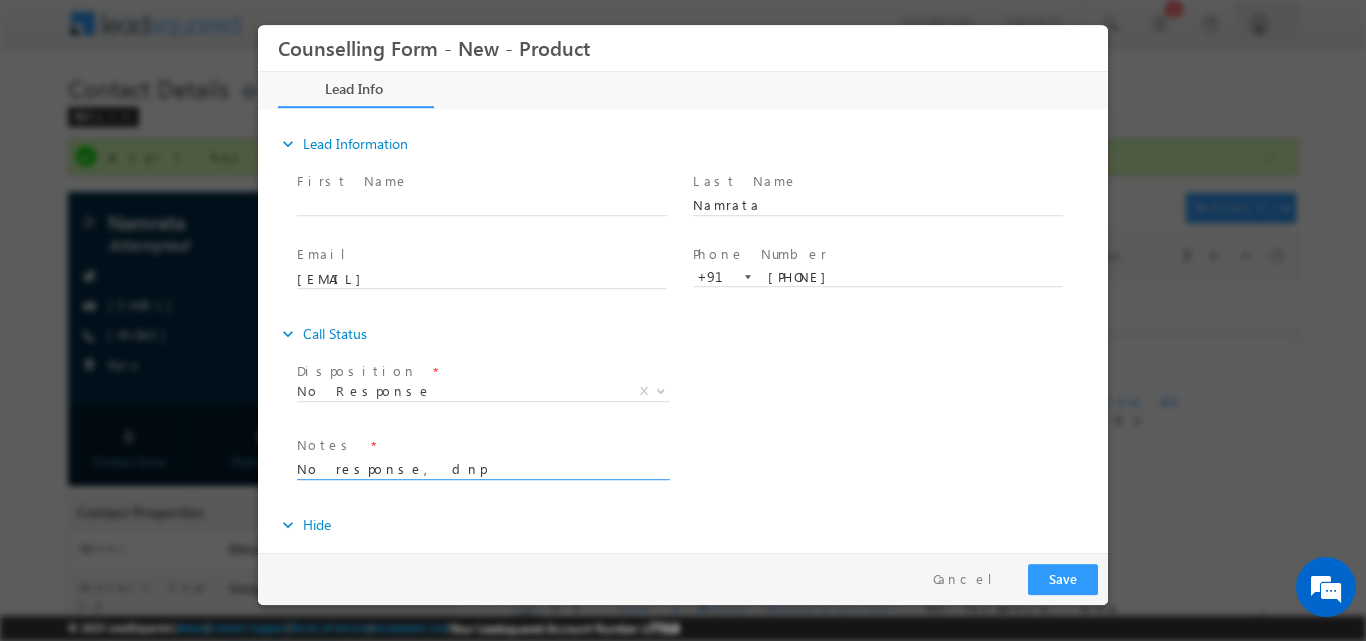 type on "No response, dnp" 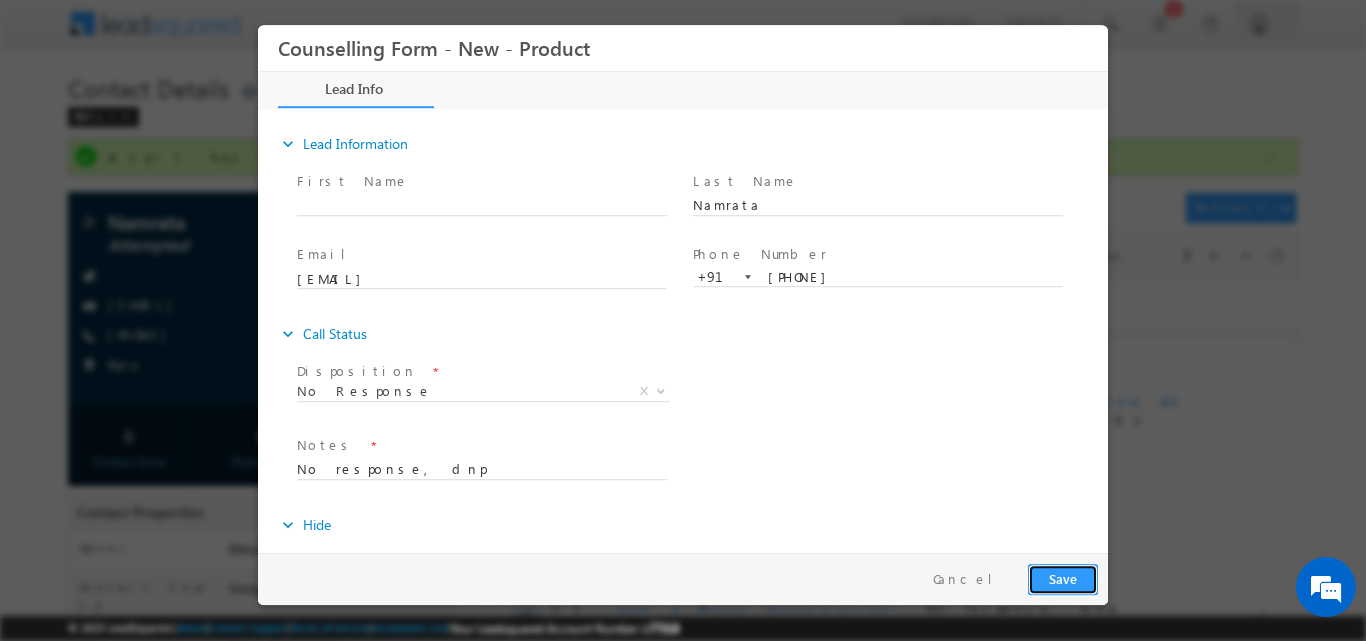 click on "Save" at bounding box center (1063, 578) 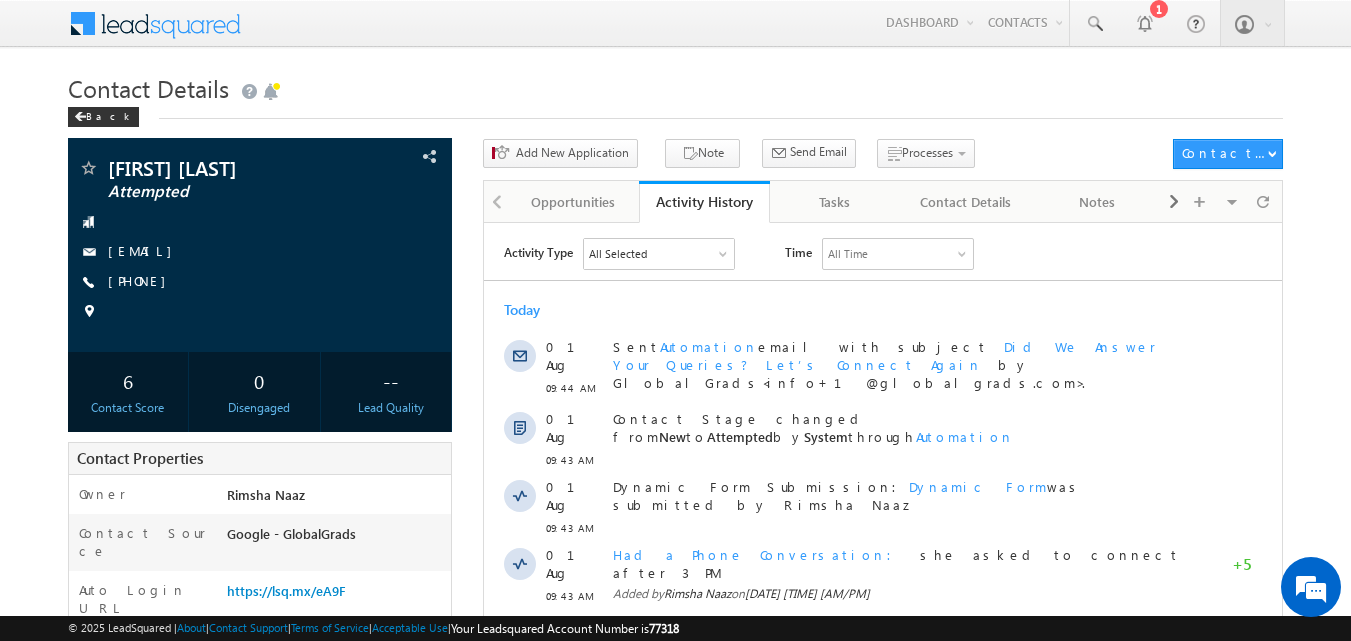 scroll, scrollTop: 0, scrollLeft: 0, axis: both 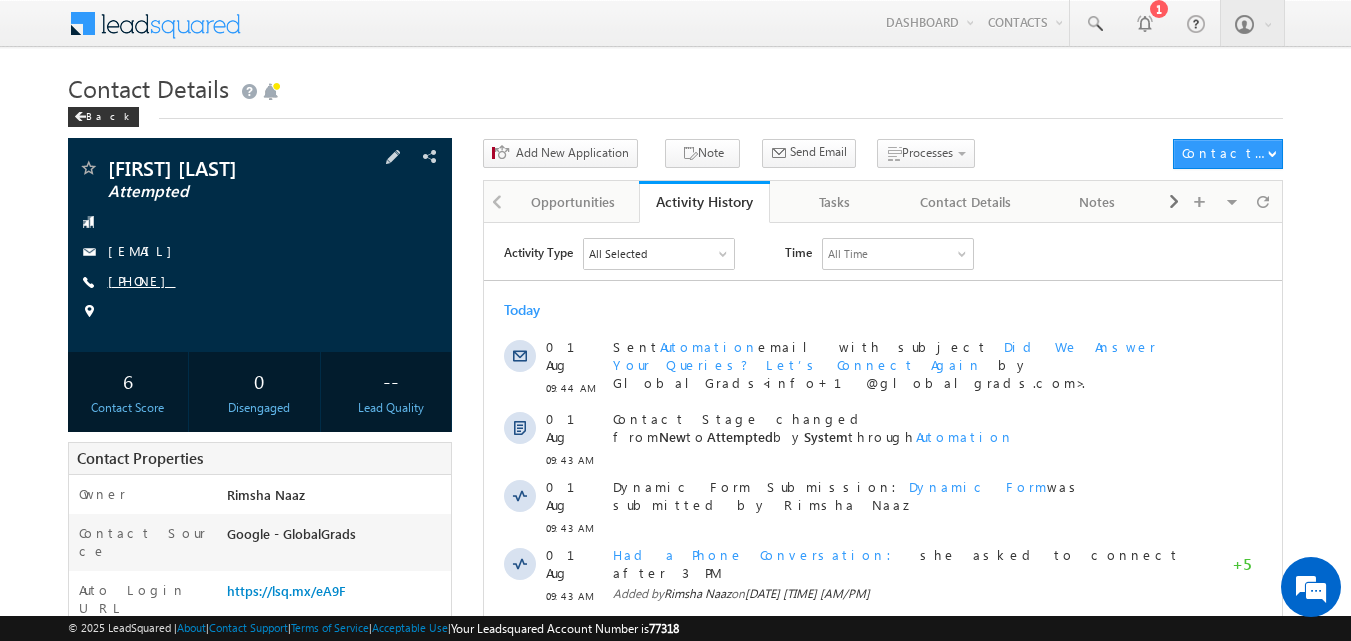 click on "[PHONE]" at bounding box center [142, 280] 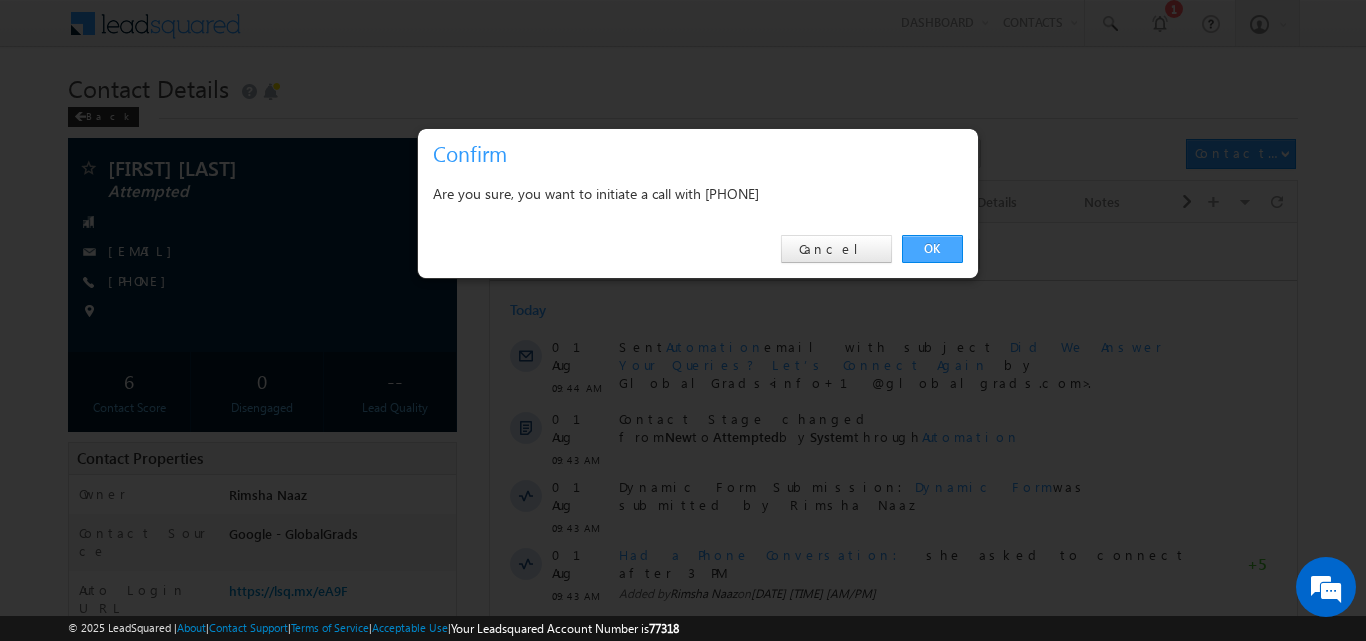 click on "OK" at bounding box center (932, 249) 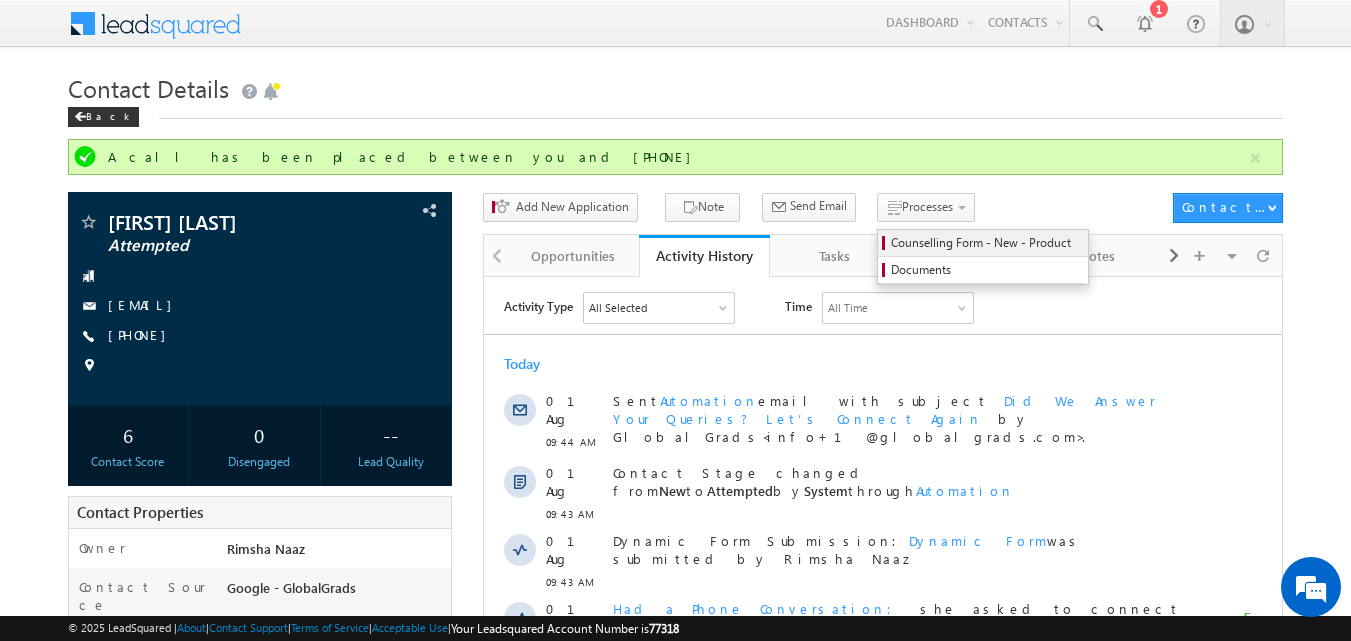 click on "Counselling Form - New - Product" at bounding box center [986, 243] 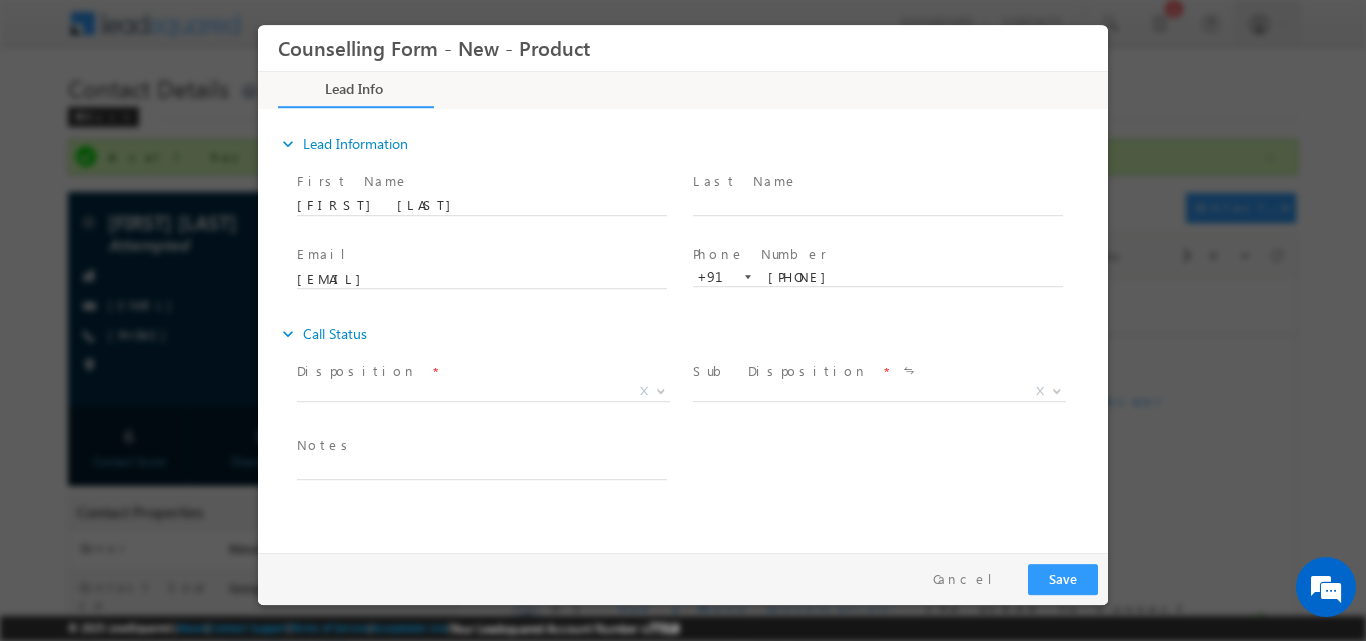 scroll, scrollTop: 0, scrollLeft: 0, axis: both 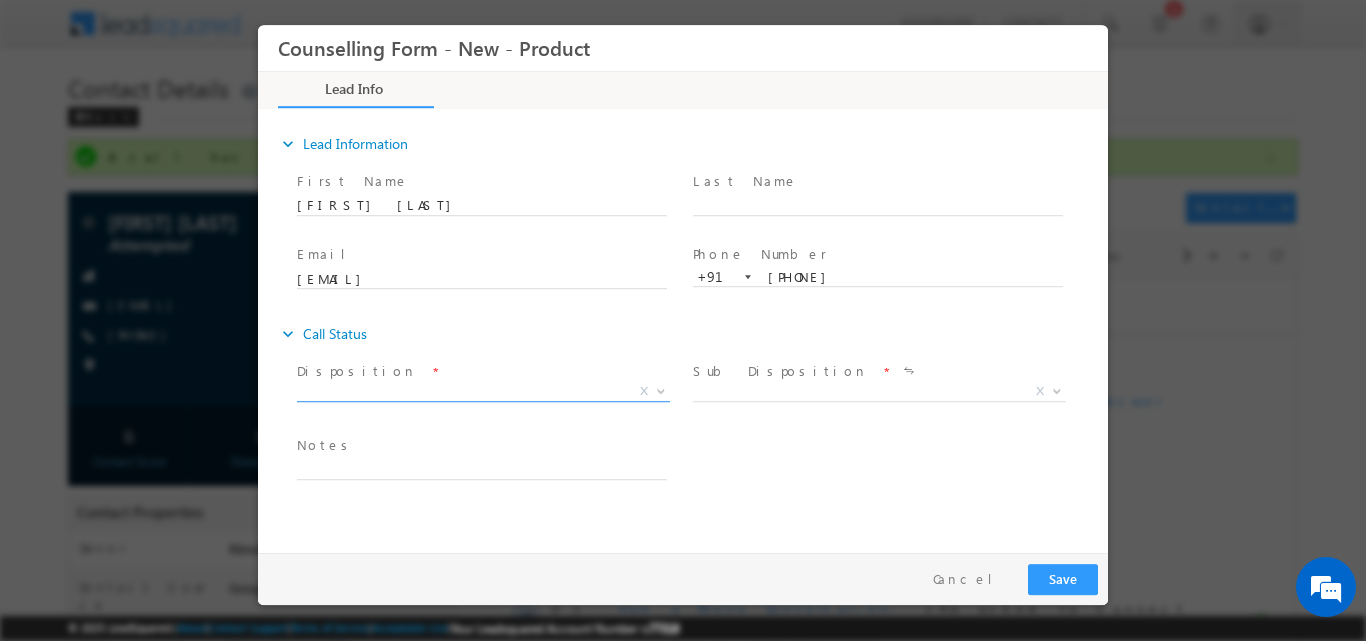 click at bounding box center [659, 390] 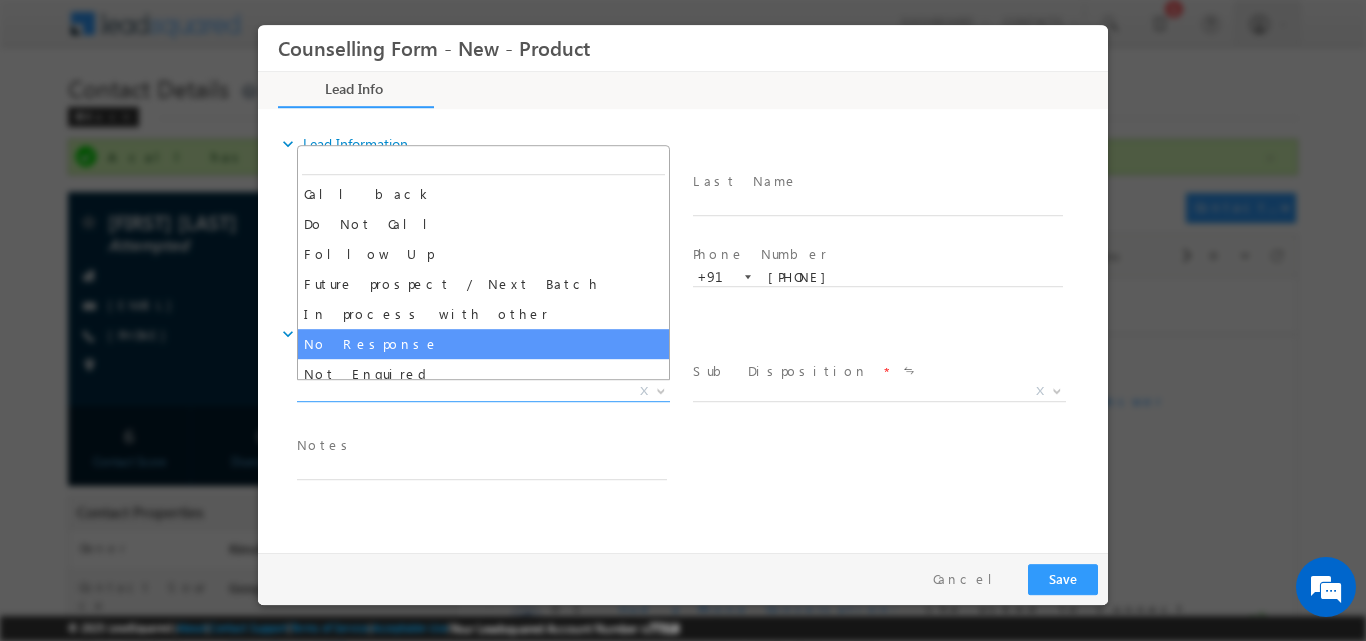 select on "No Response" 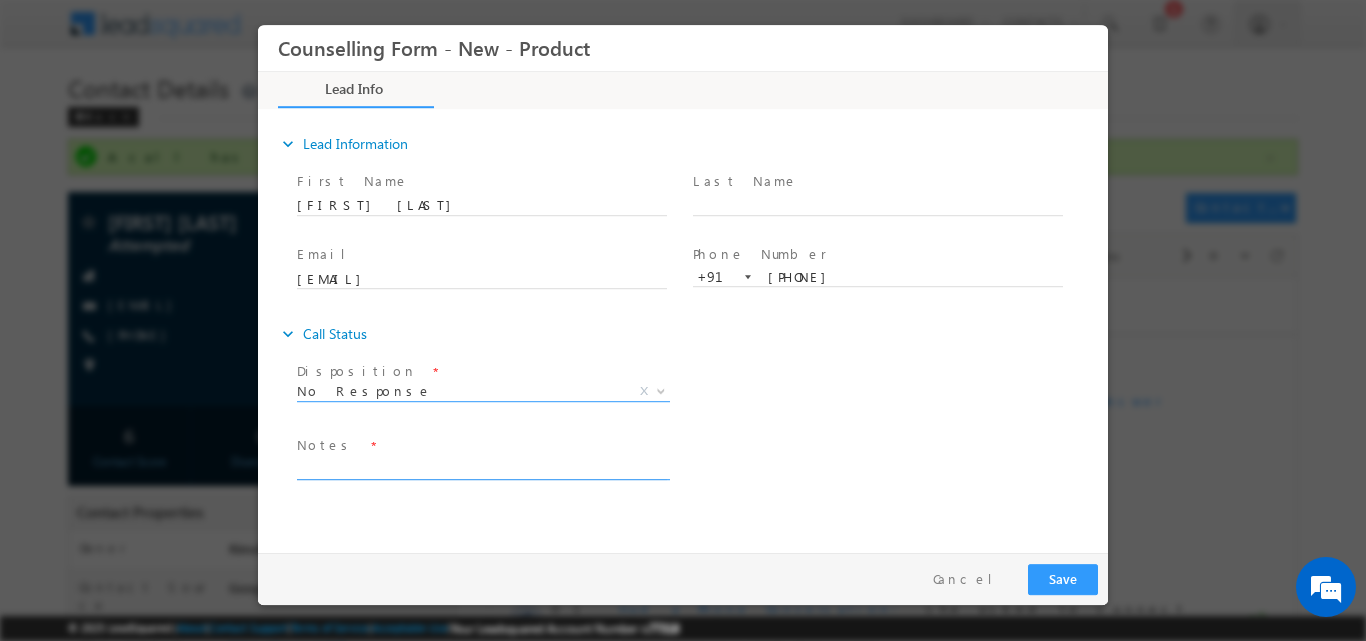 click at bounding box center [482, 467] 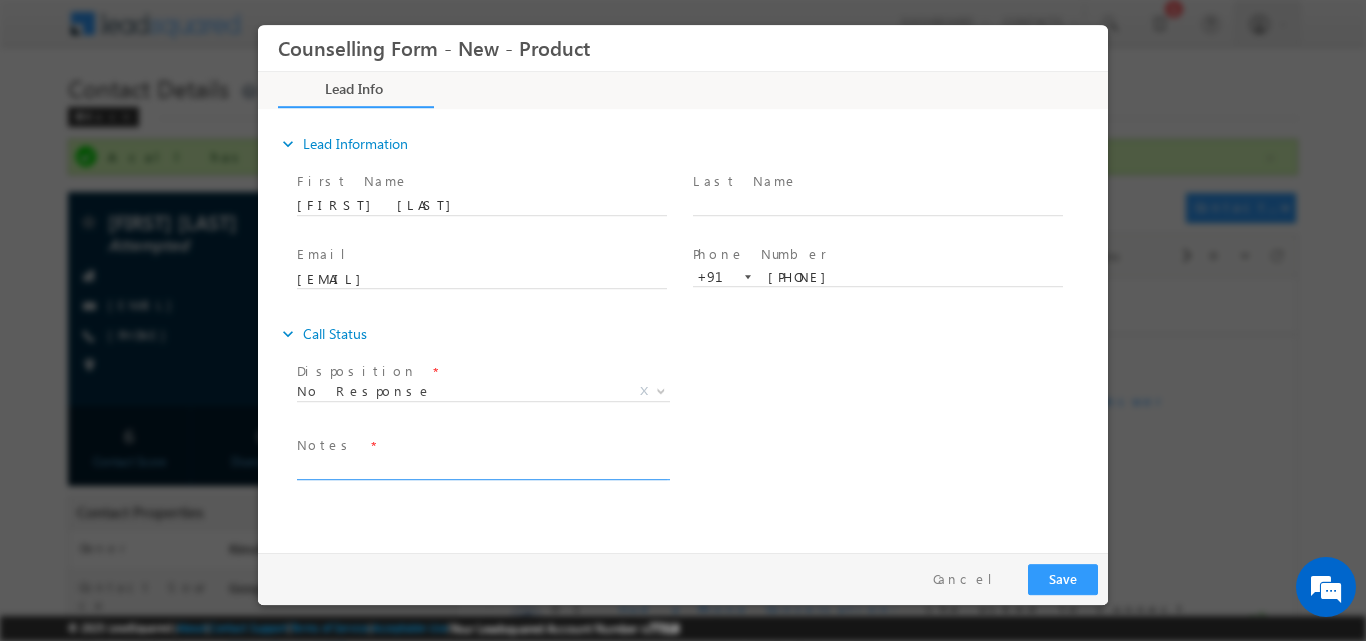 click at bounding box center (482, 467) 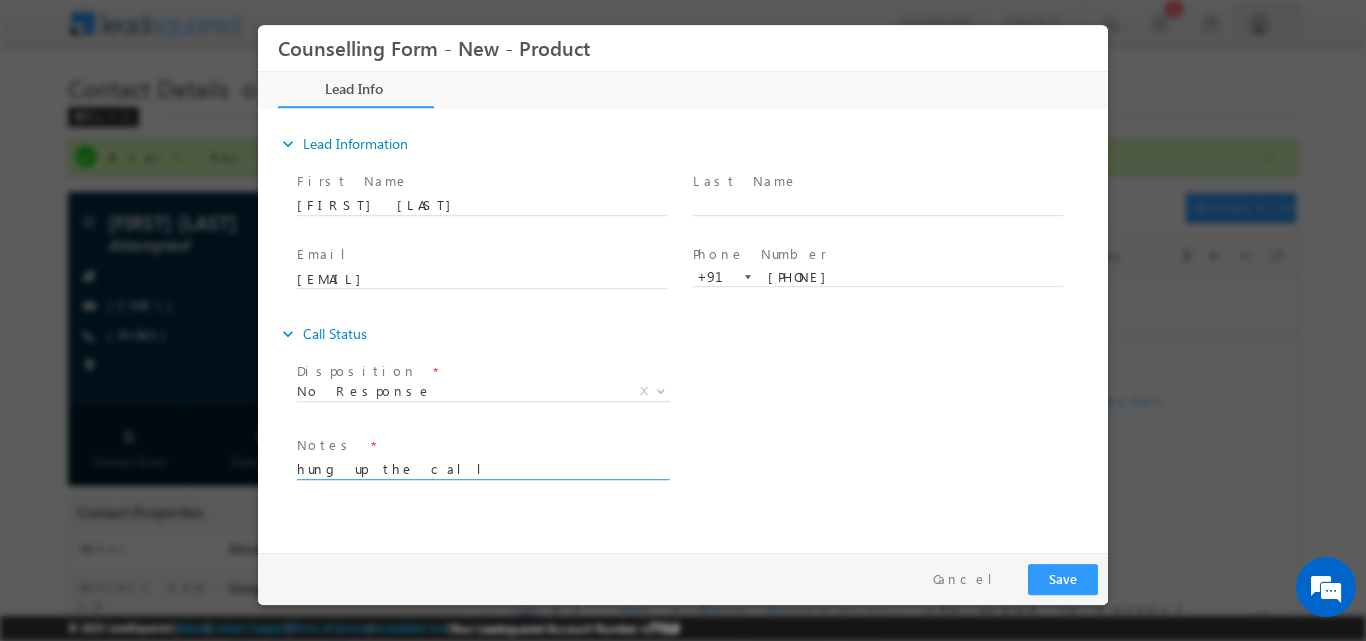 type on "hung up the call" 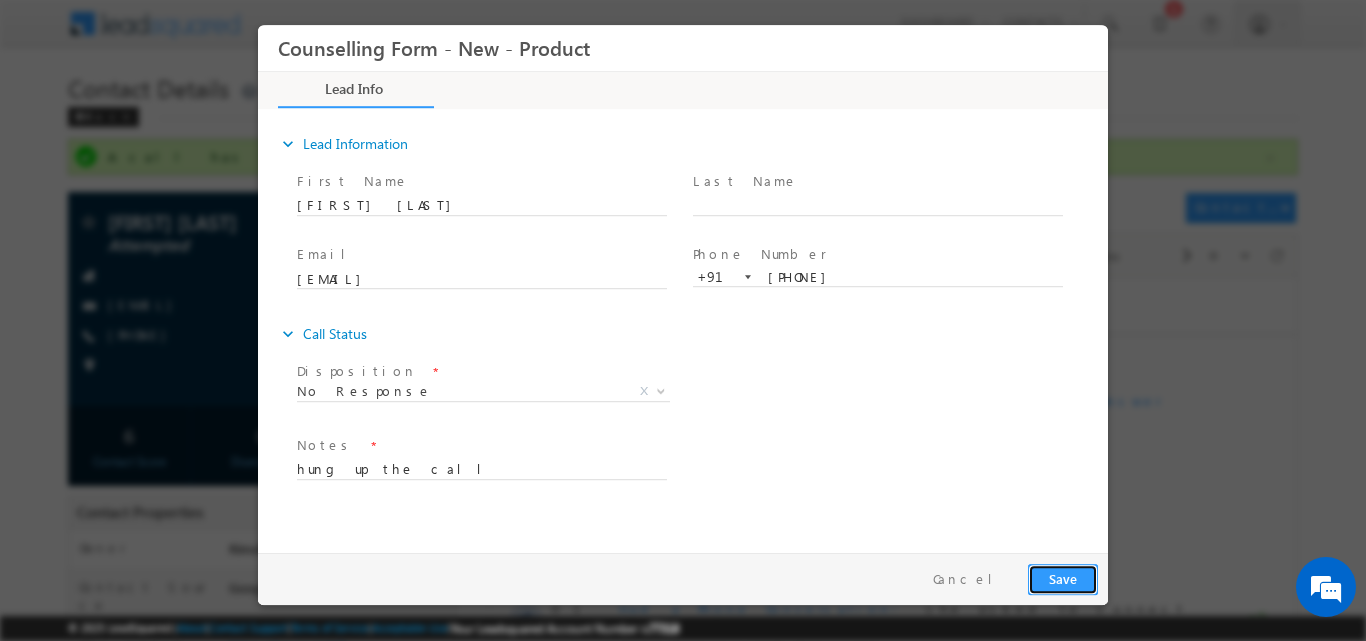 click on "Save" at bounding box center (1063, 578) 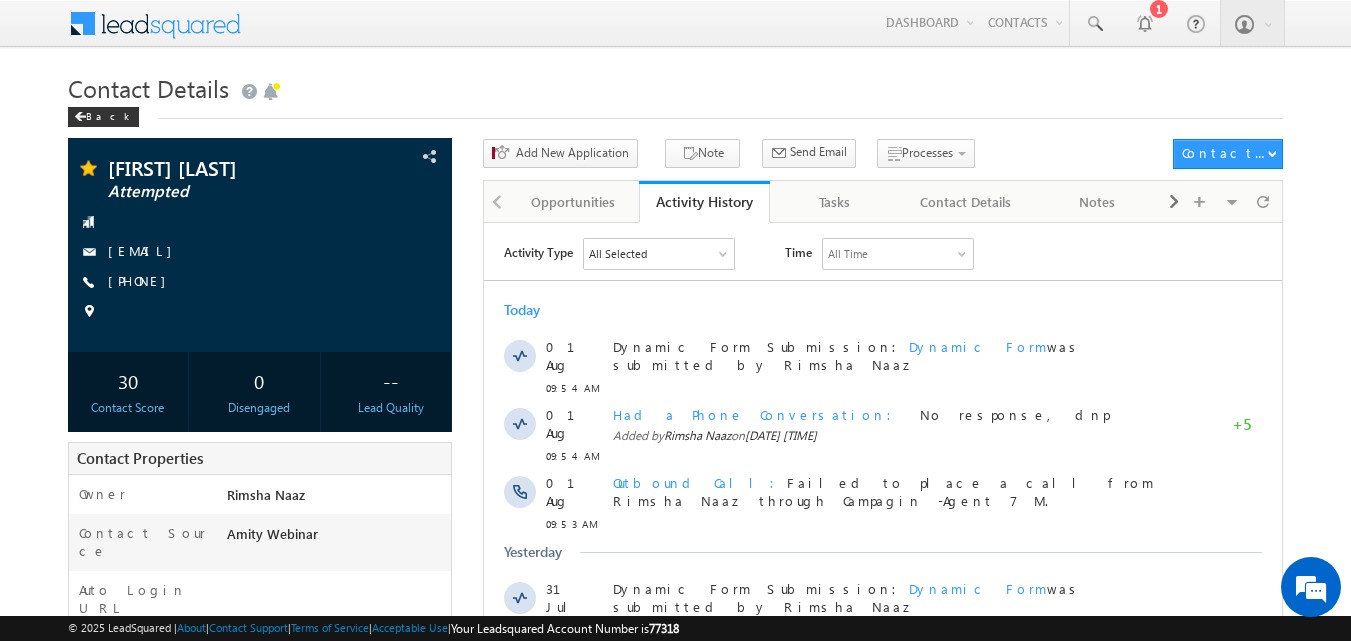 scroll, scrollTop: 0, scrollLeft: 0, axis: both 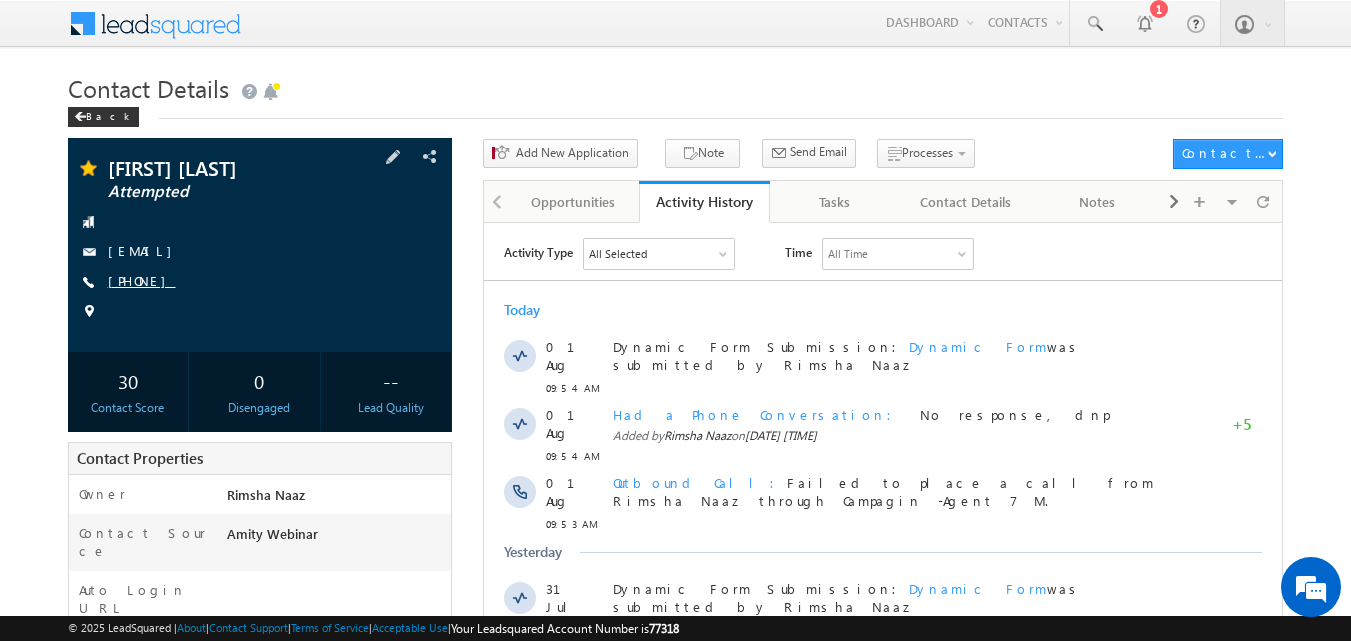 click on "[PHONE]" at bounding box center (142, 280) 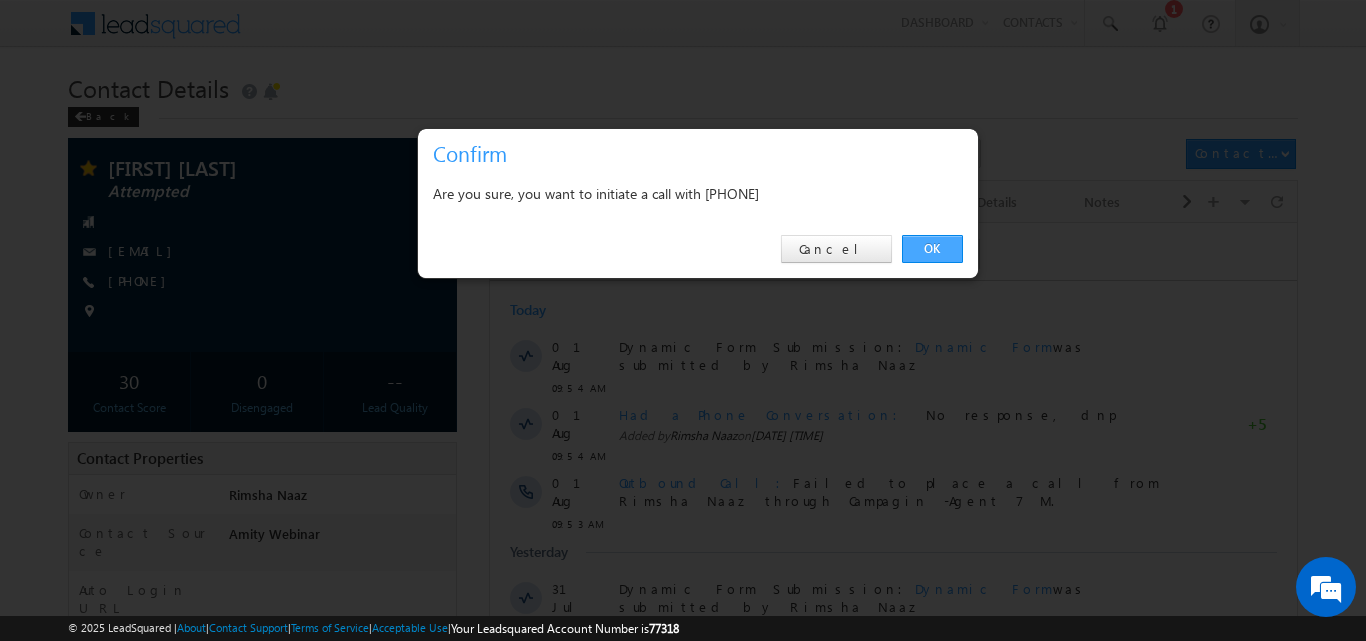 click on "OK" at bounding box center (932, 249) 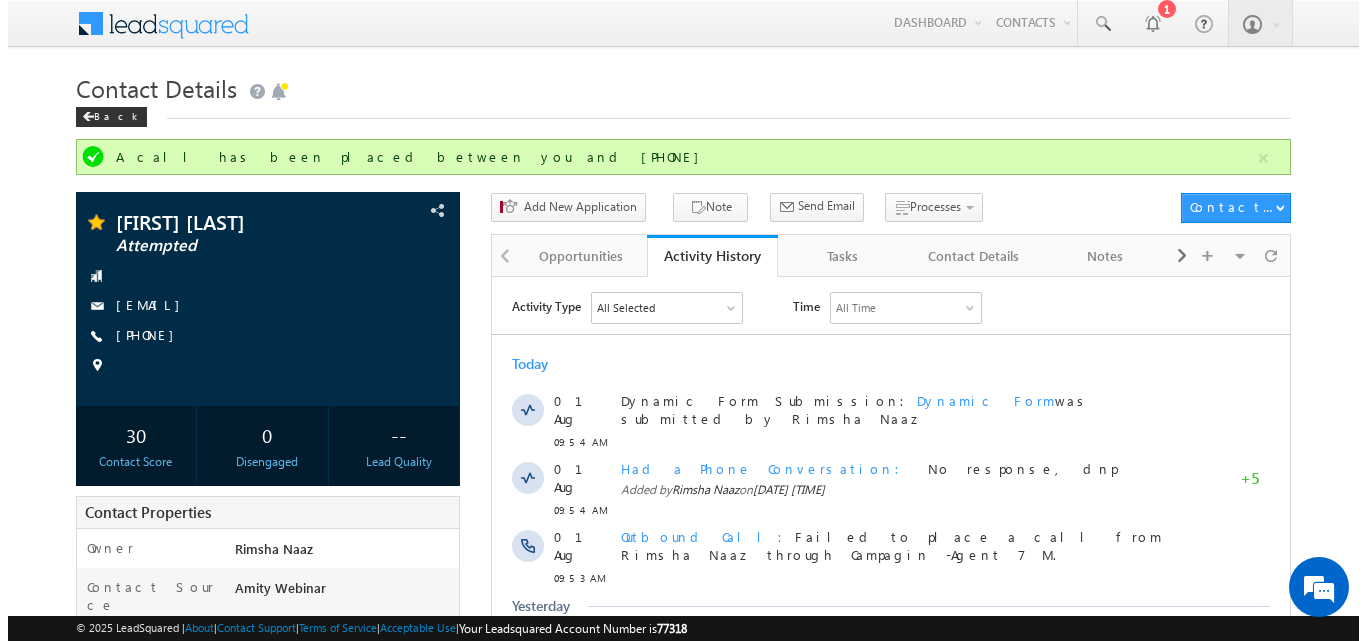 scroll, scrollTop: 0, scrollLeft: 0, axis: both 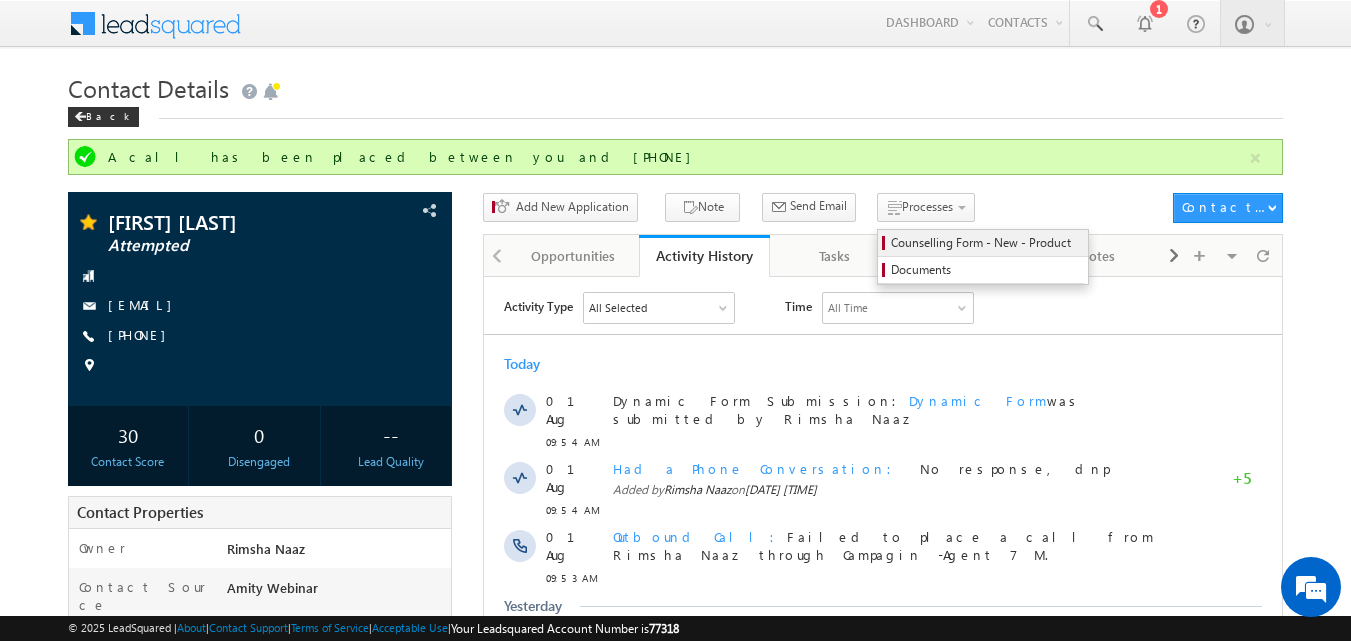 click on "Counselling Form - New - Product" at bounding box center [986, 243] 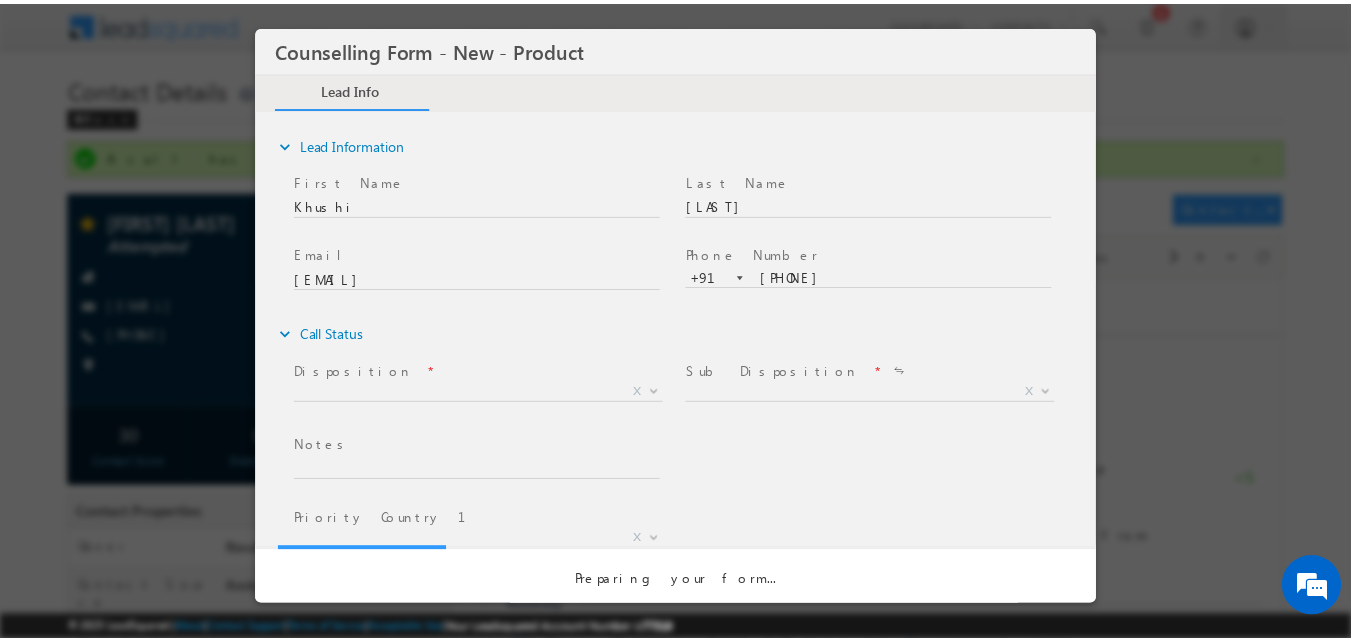 scroll, scrollTop: 0, scrollLeft: 0, axis: both 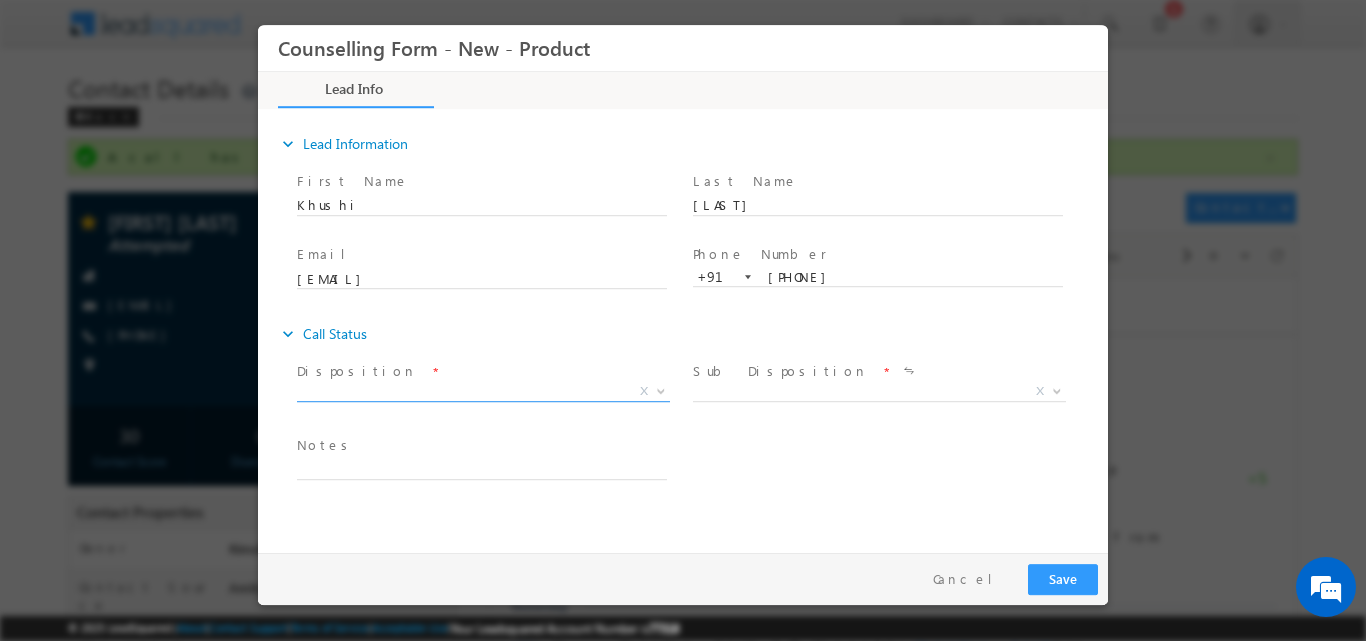 click at bounding box center (659, 390) 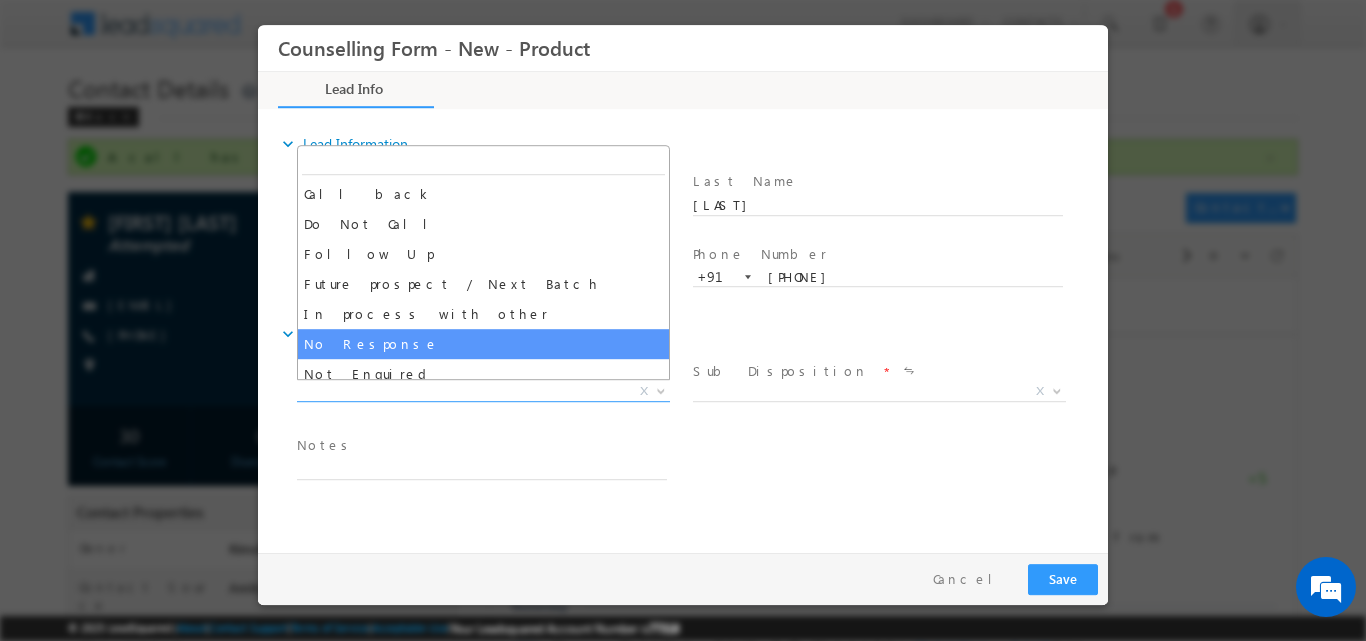 select on "No Response" 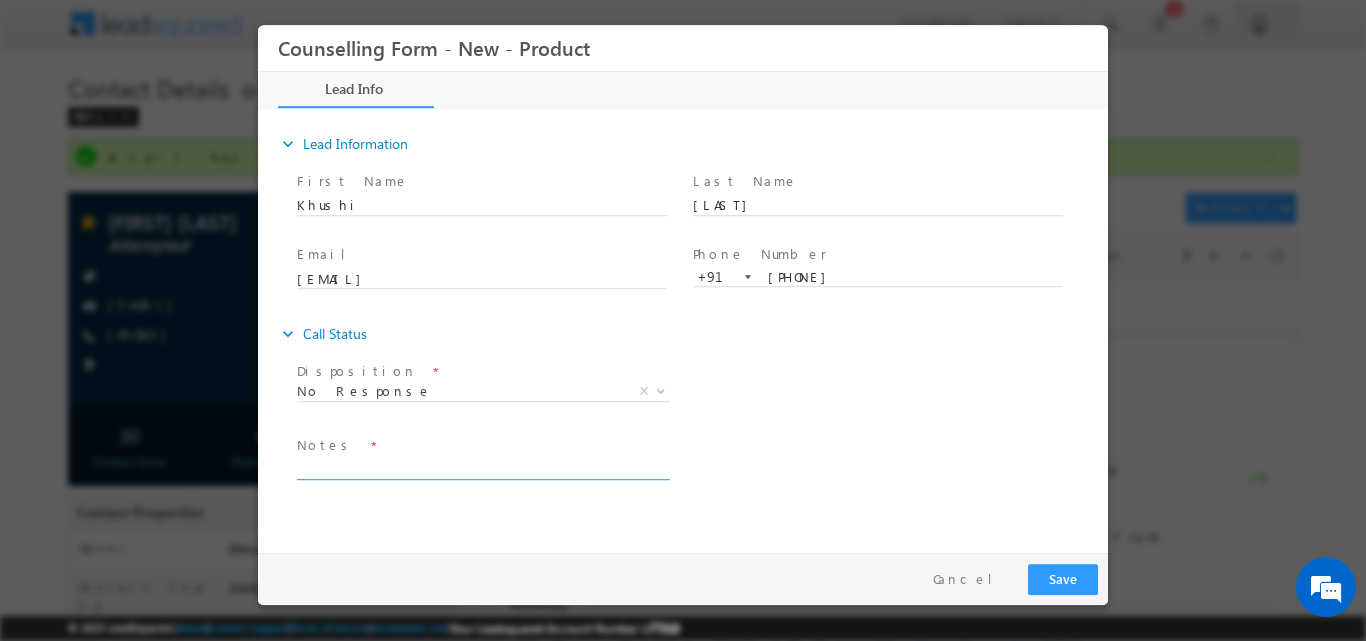 click at bounding box center [482, 467] 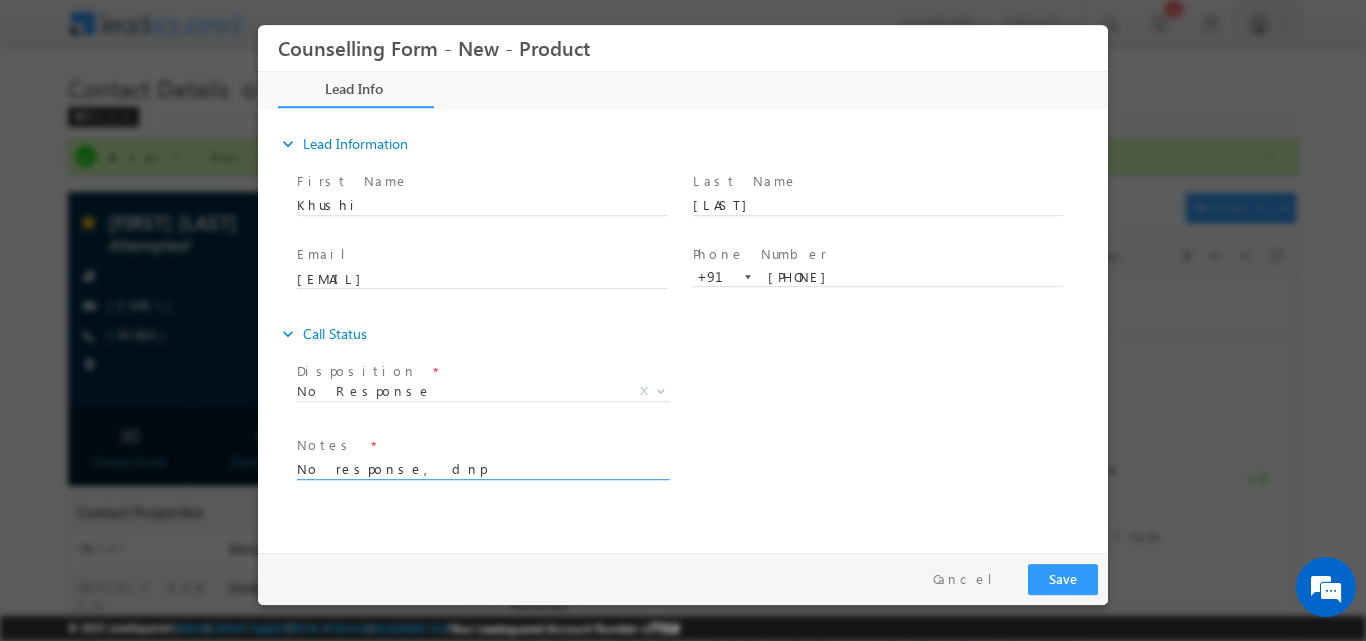 type on "No response, dnp" 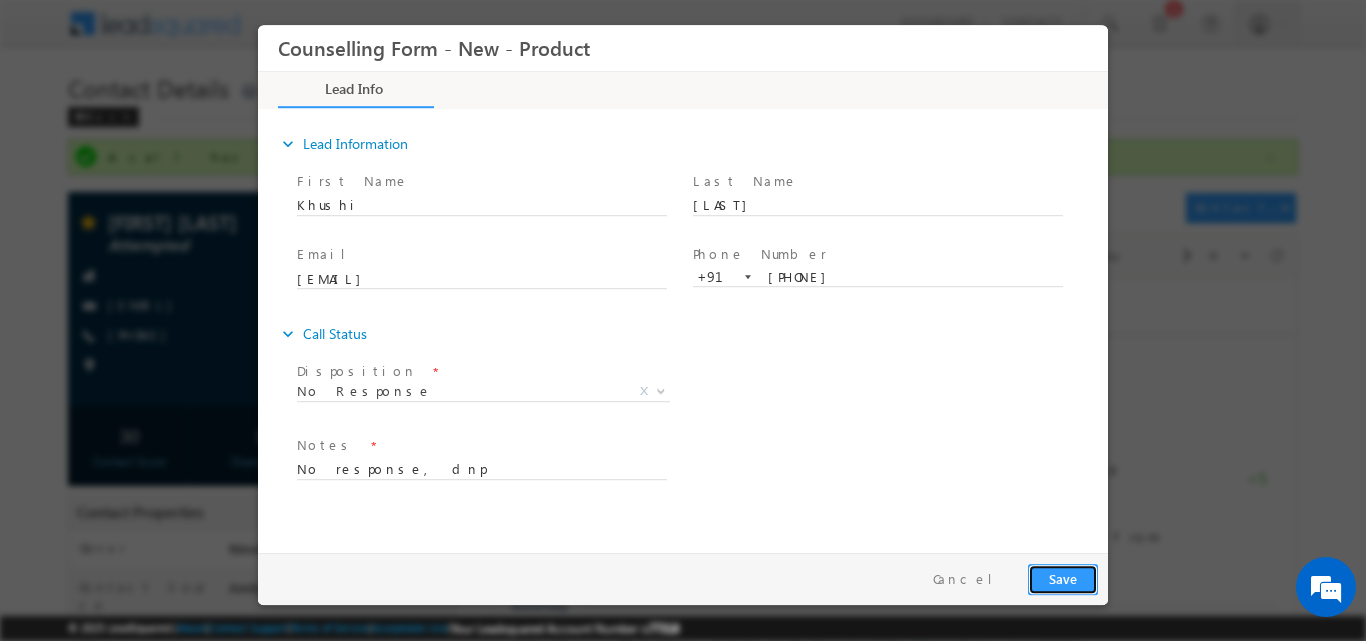 click on "Save" at bounding box center [1063, 578] 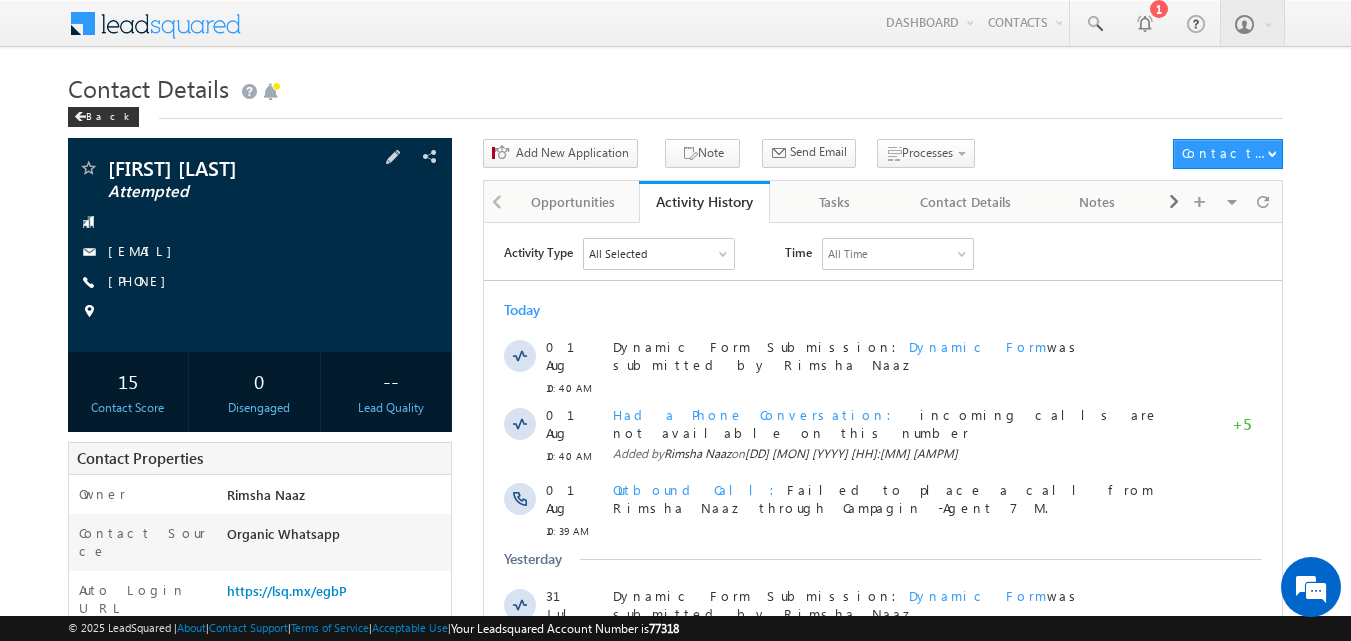 scroll, scrollTop: 0, scrollLeft: 0, axis: both 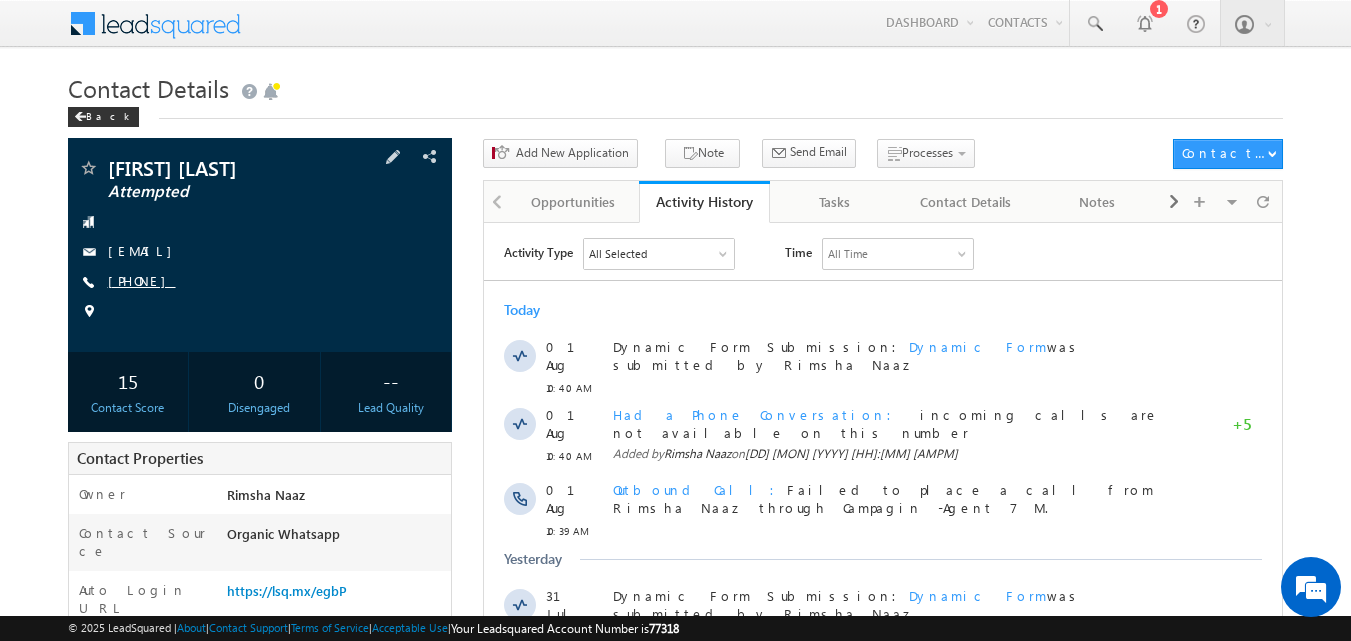 click on "[PHONE]" at bounding box center (142, 280) 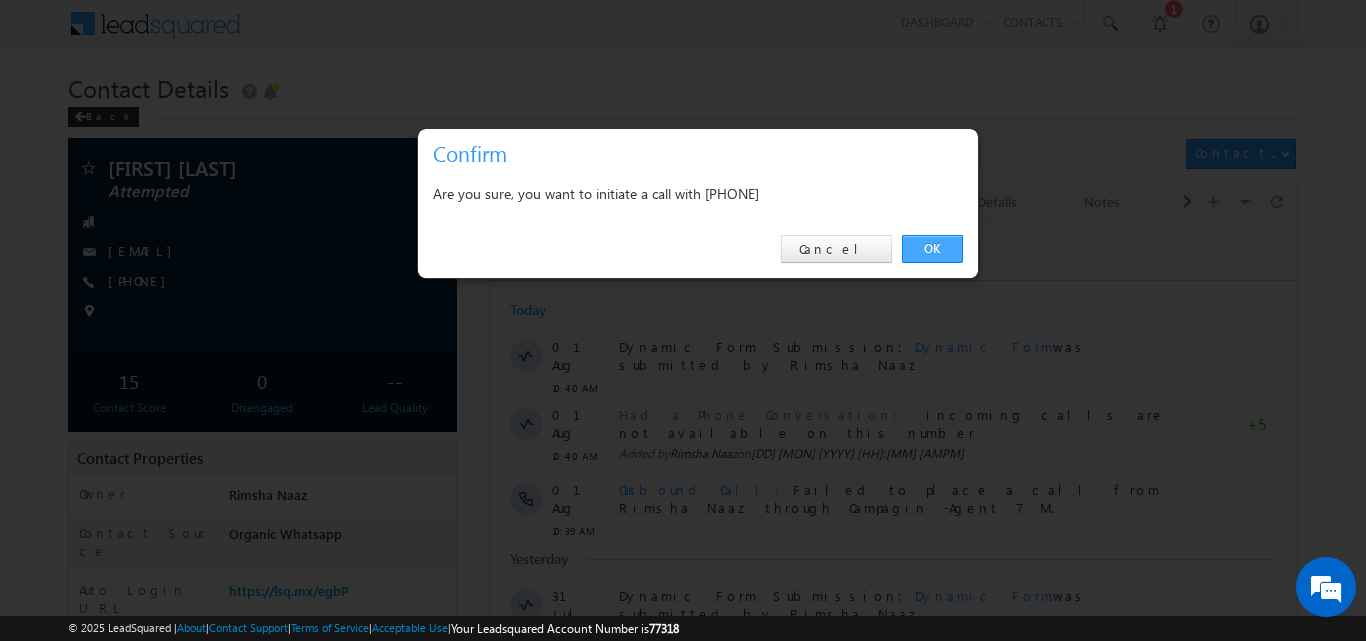 click on "OK" at bounding box center [932, 249] 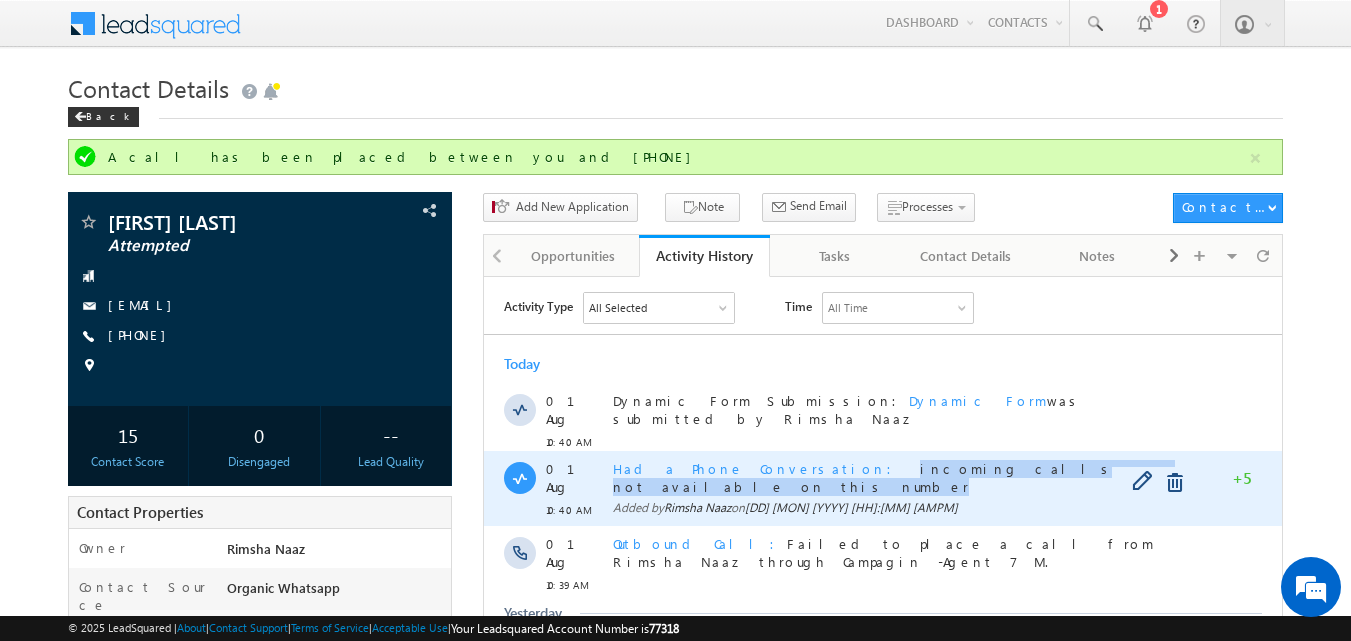 drag, startPoint x: 810, startPoint y: 458, endPoint x: 1050, endPoint y: 458, distance: 240 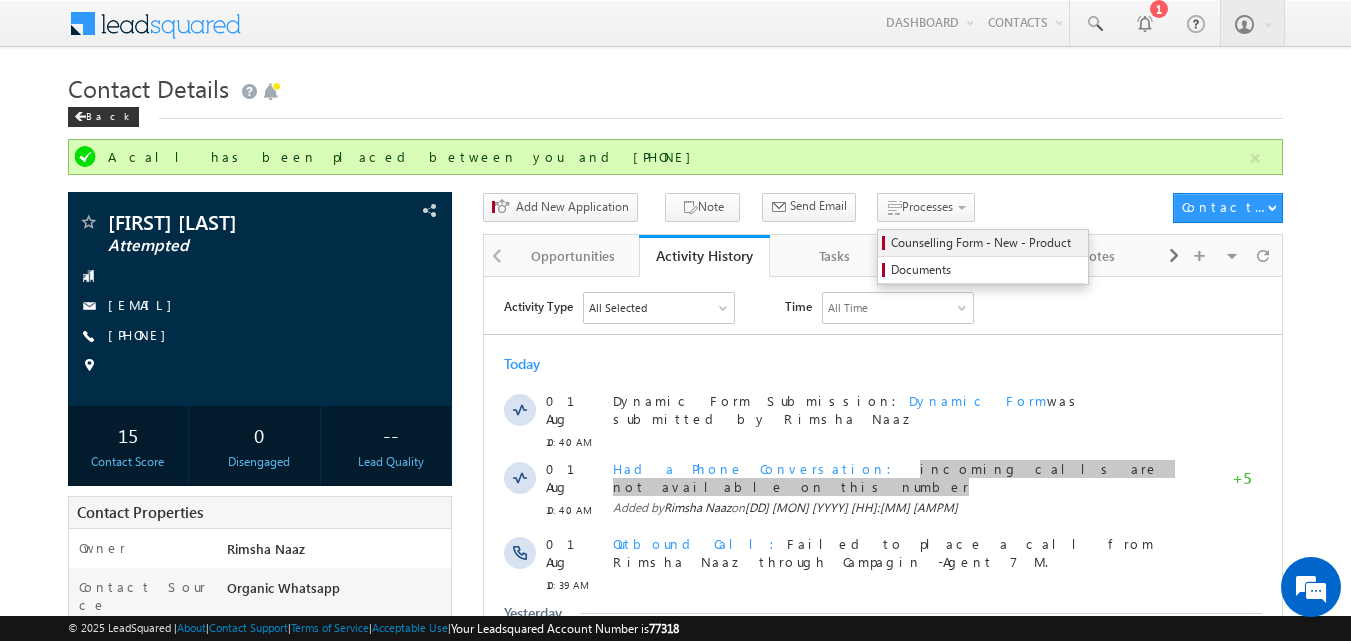 click on "Counselling Form - New - Product" at bounding box center (986, 243) 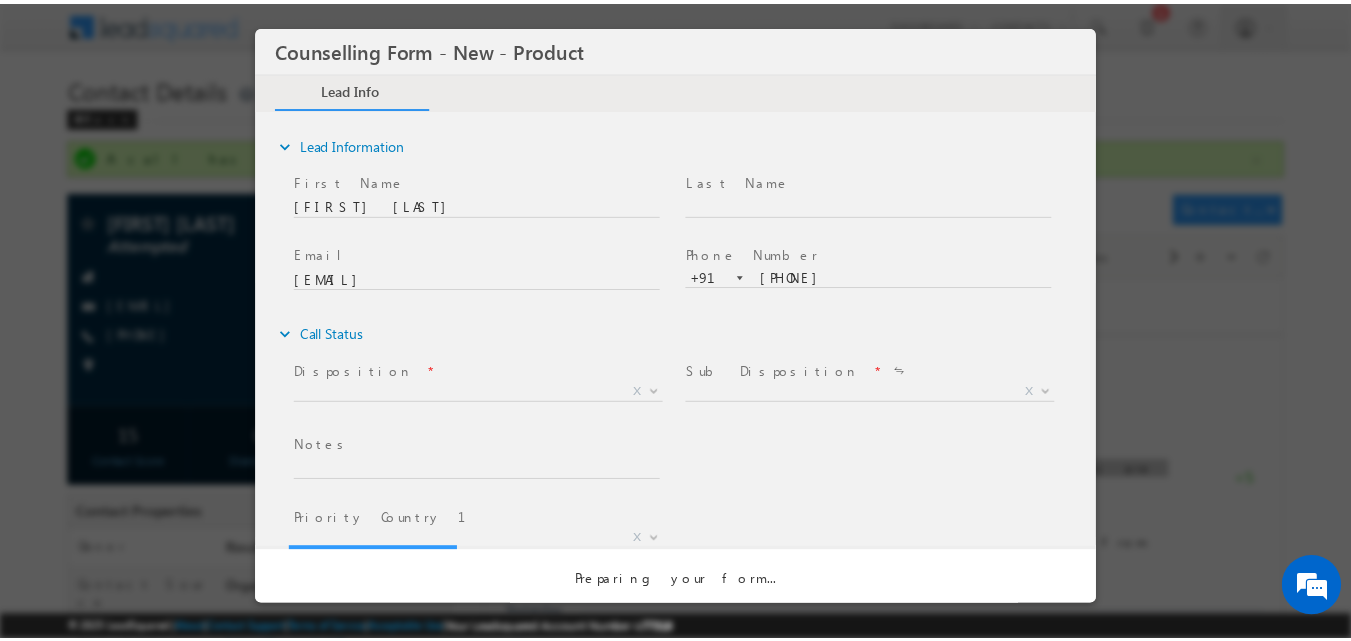 scroll, scrollTop: 0, scrollLeft: 0, axis: both 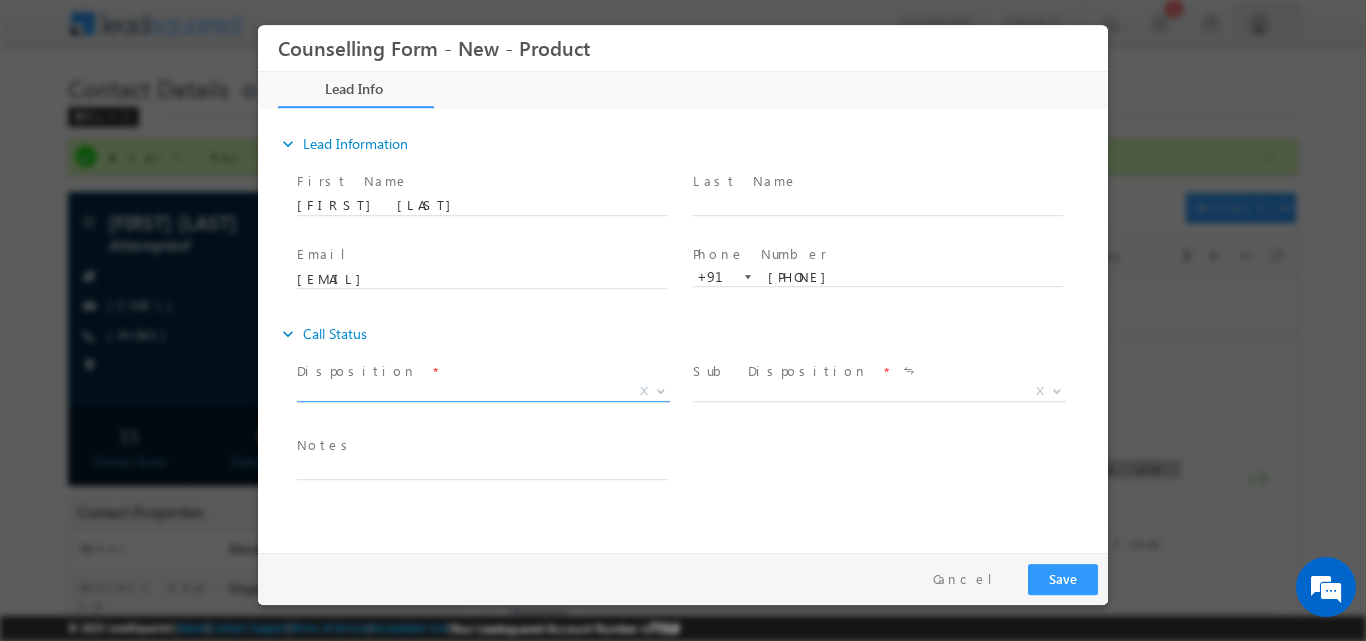 click at bounding box center [661, 389] 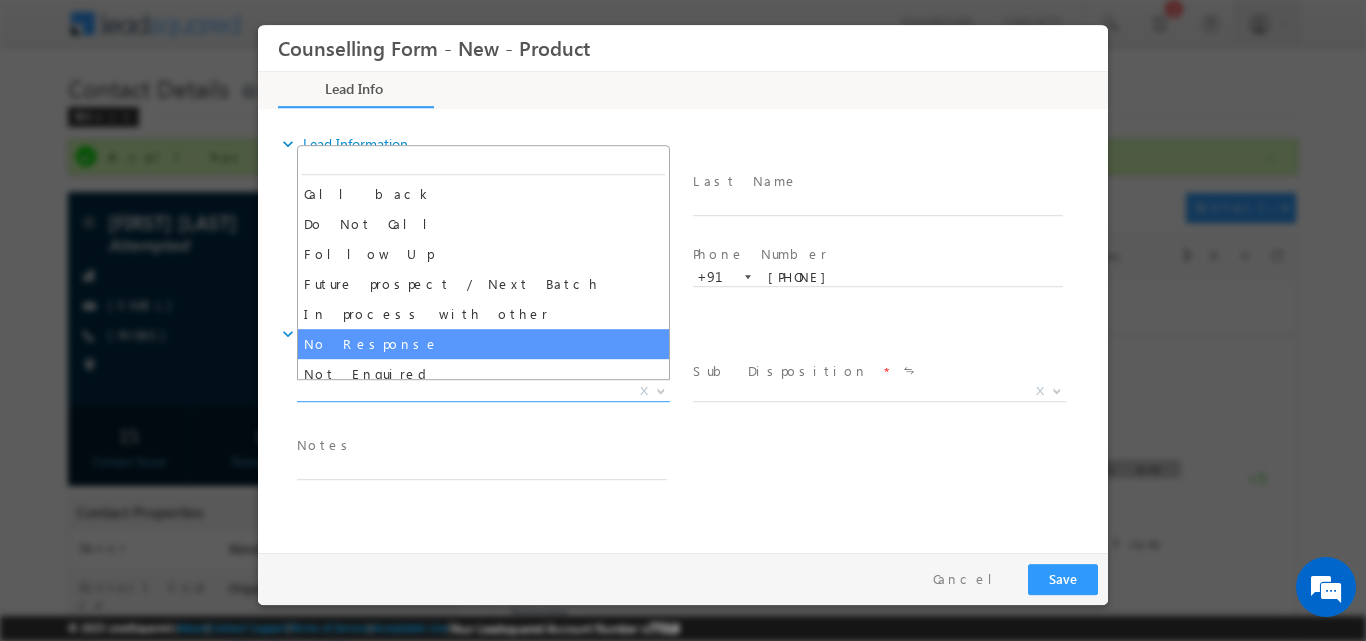 select on "No Response" 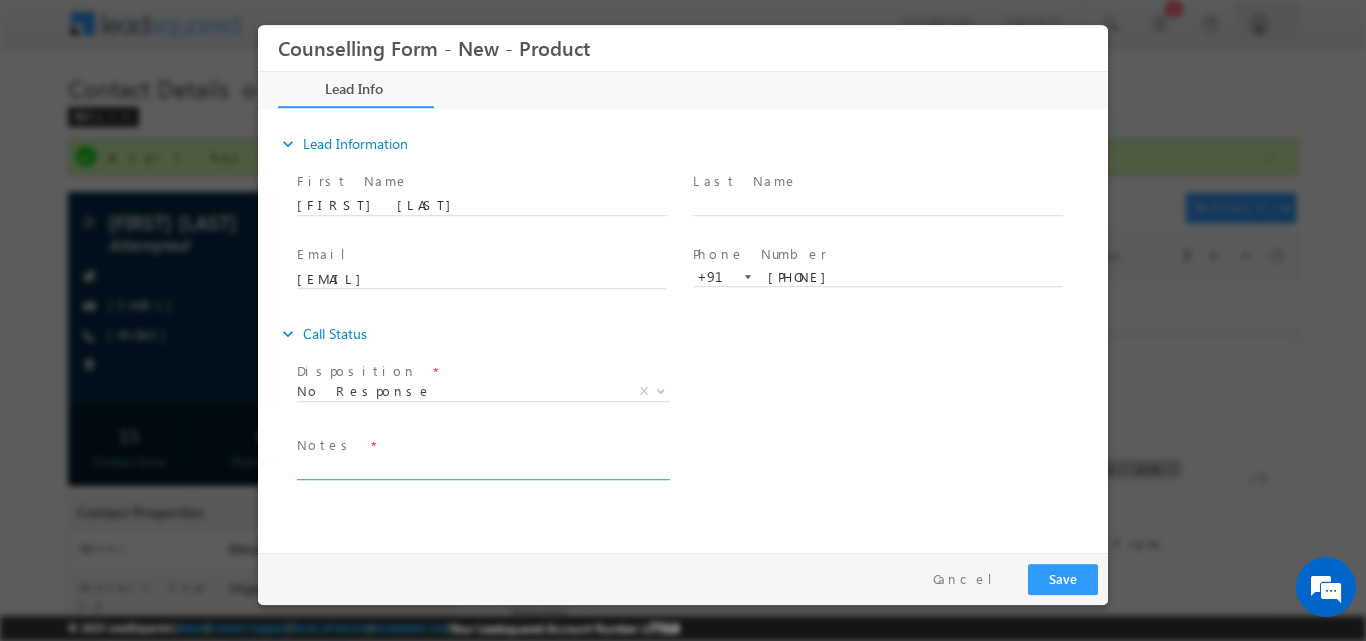 click at bounding box center (482, 467) 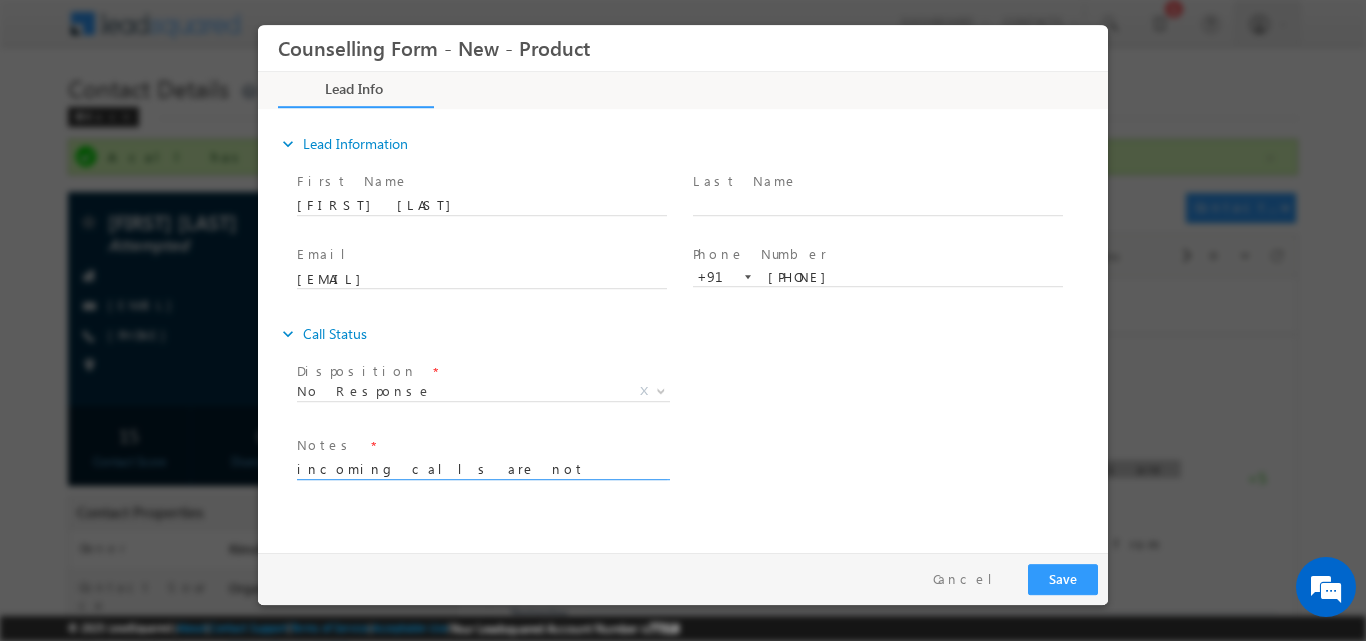 type on "incoming calls are not available on this number" 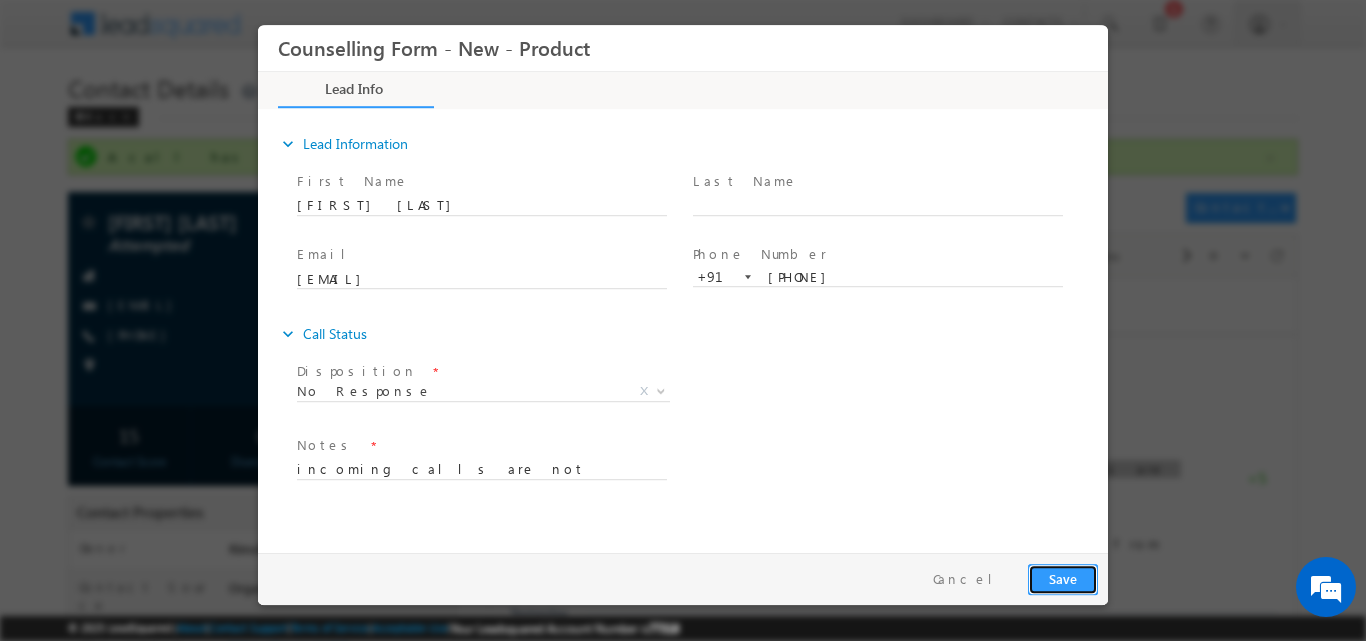 click on "Save" at bounding box center [1063, 578] 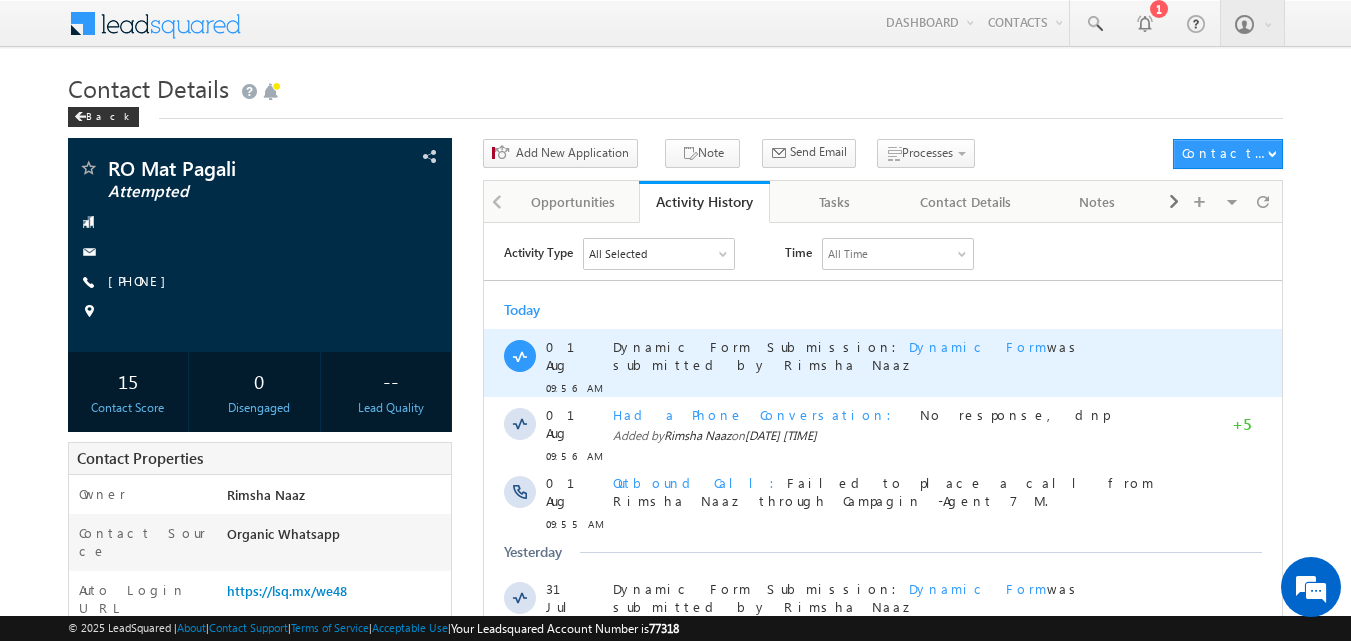 scroll, scrollTop: 0, scrollLeft: 0, axis: both 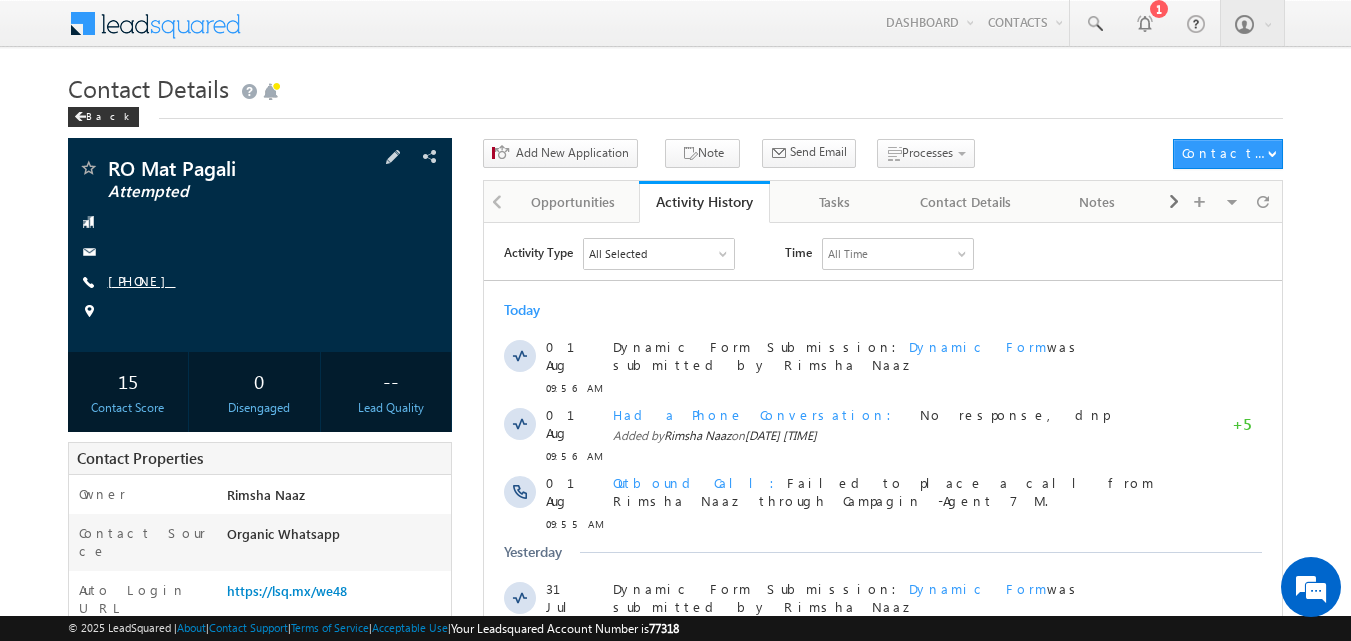 click on "[PHONE]" at bounding box center [142, 280] 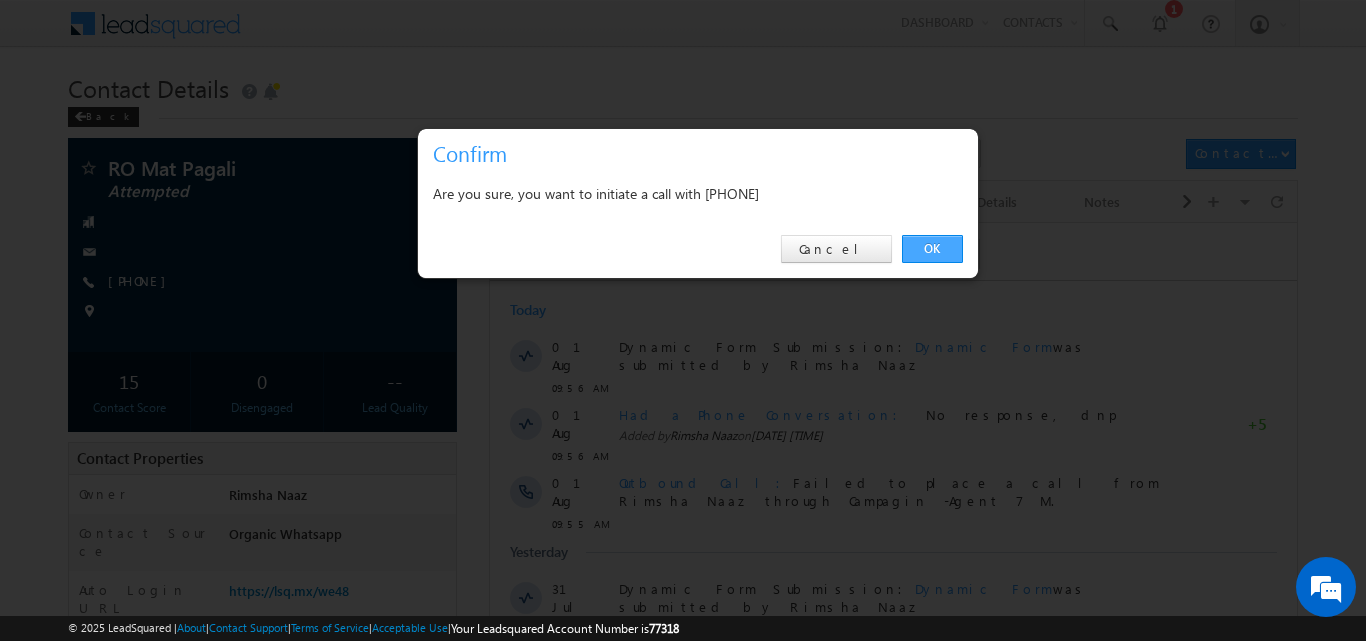 drag, startPoint x: 944, startPoint y: 257, endPoint x: 459, endPoint y: 22, distance: 538.93414 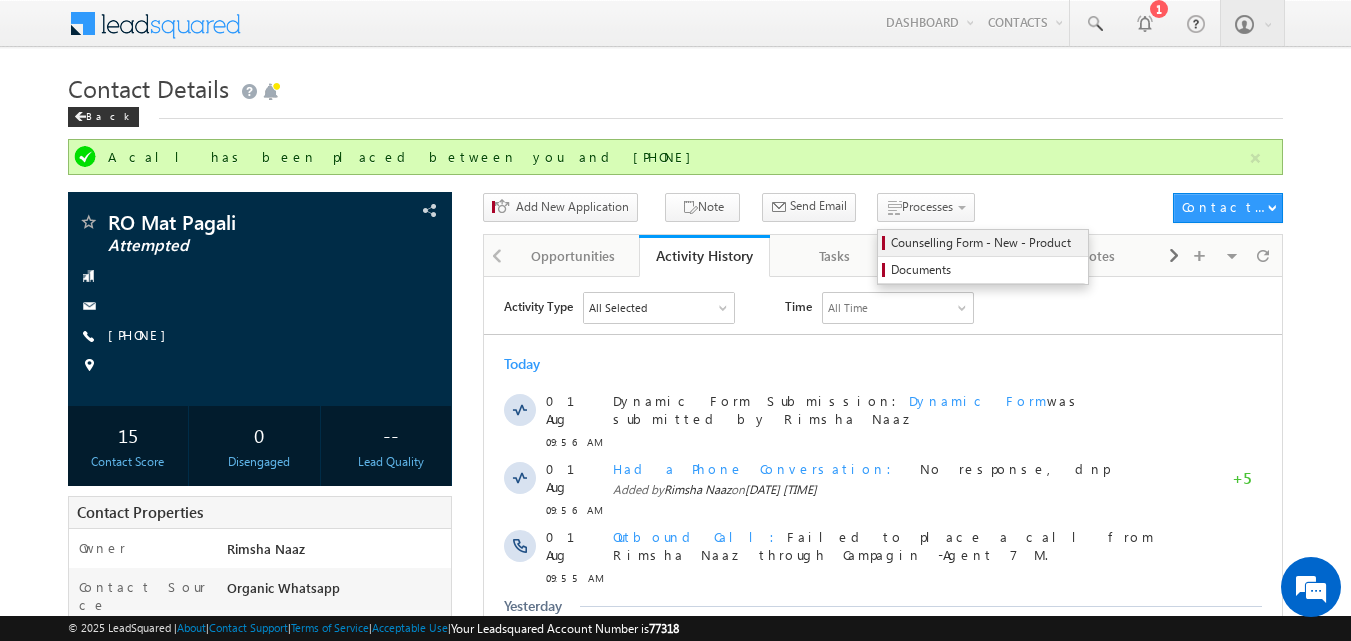 click on "Counselling Form - New - Product" at bounding box center [986, 243] 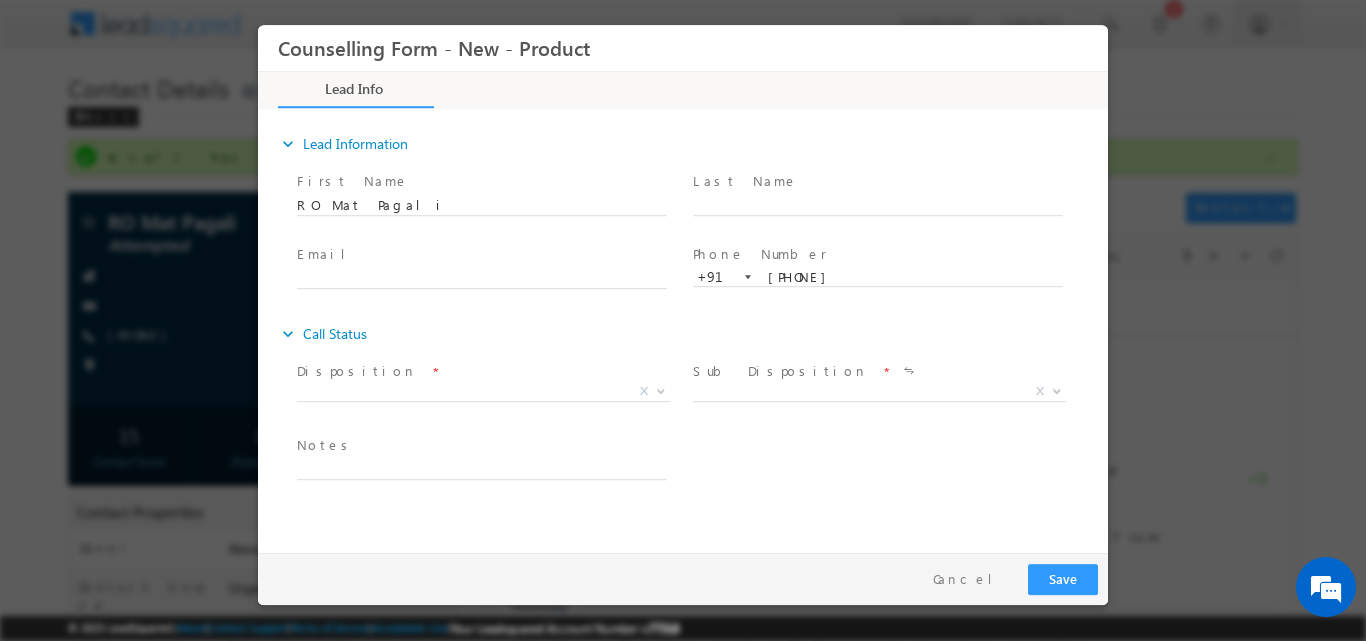 scroll, scrollTop: 0, scrollLeft: 0, axis: both 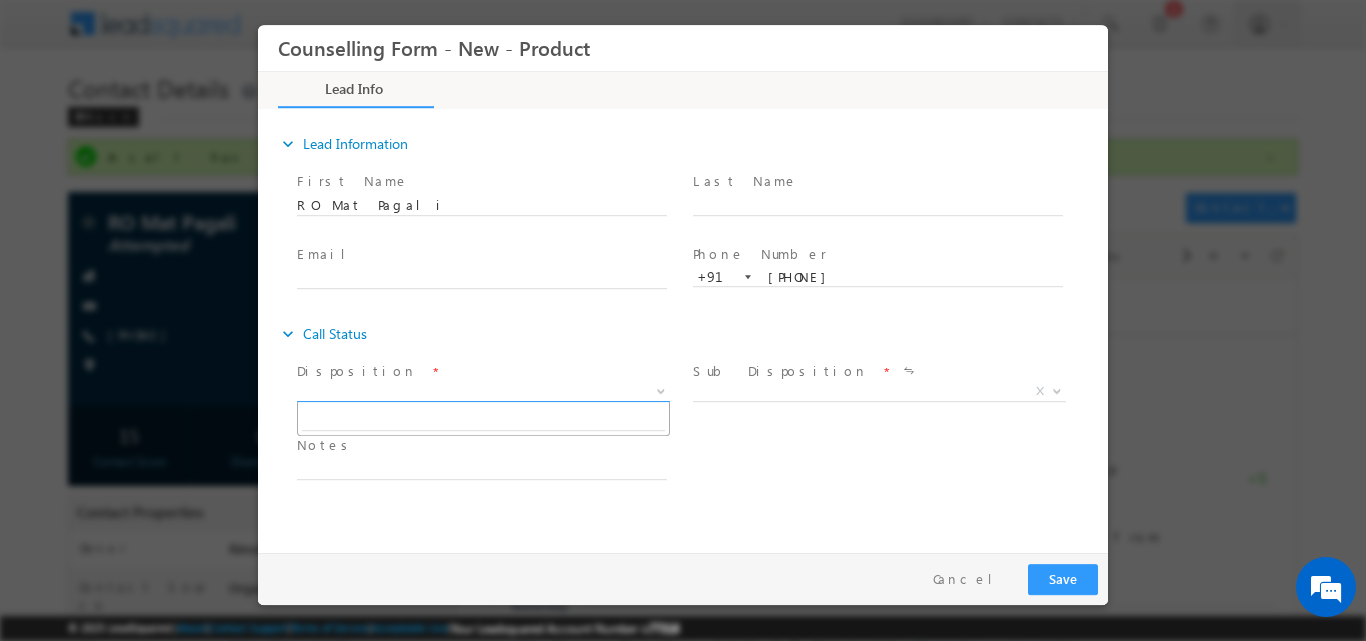click at bounding box center [661, 389] 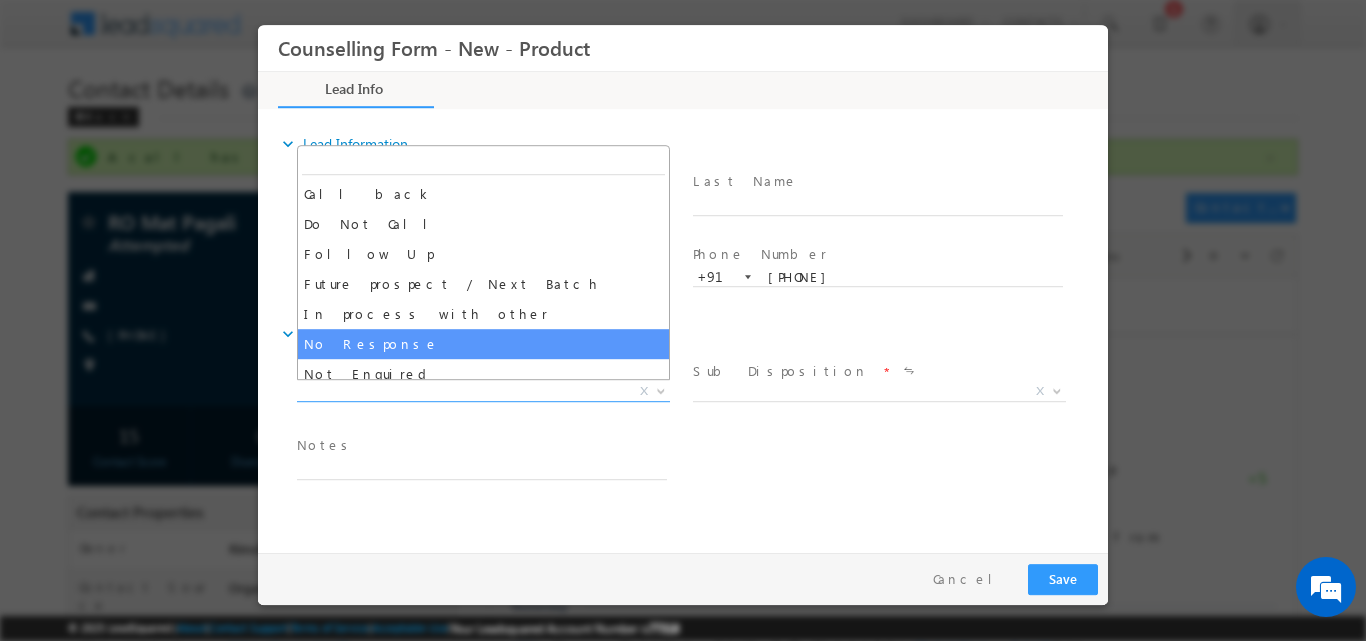 select on "No Response" 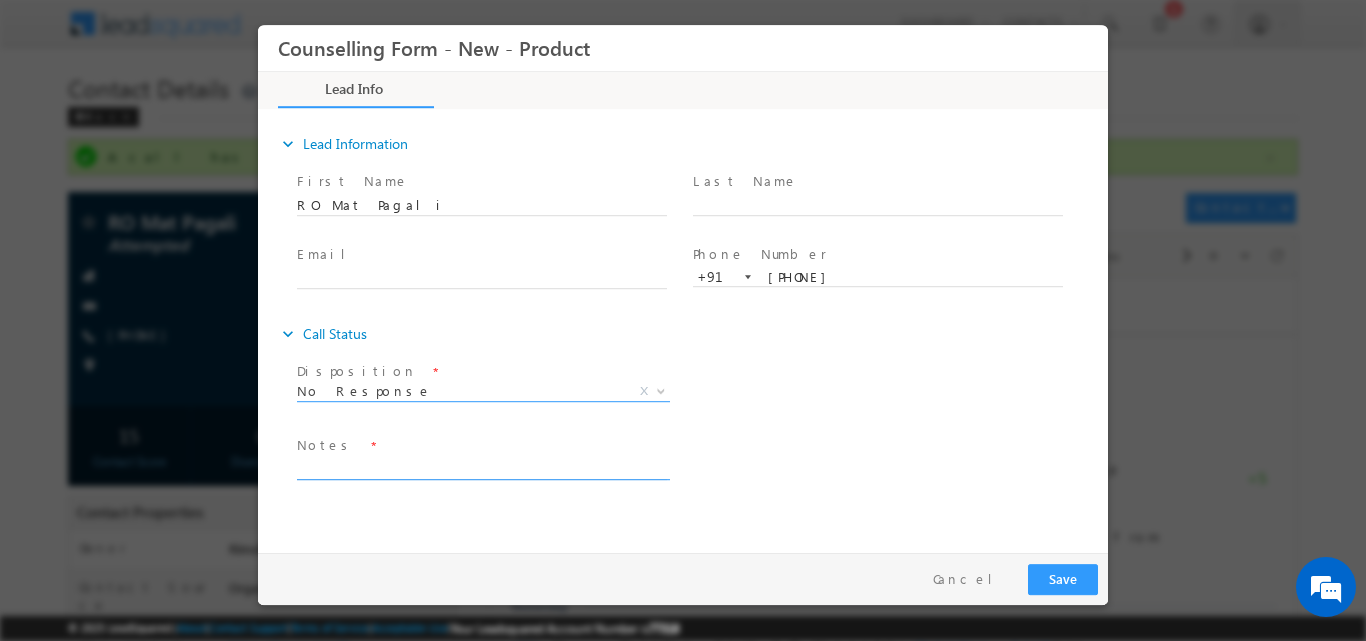 click at bounding box center (482, 467) 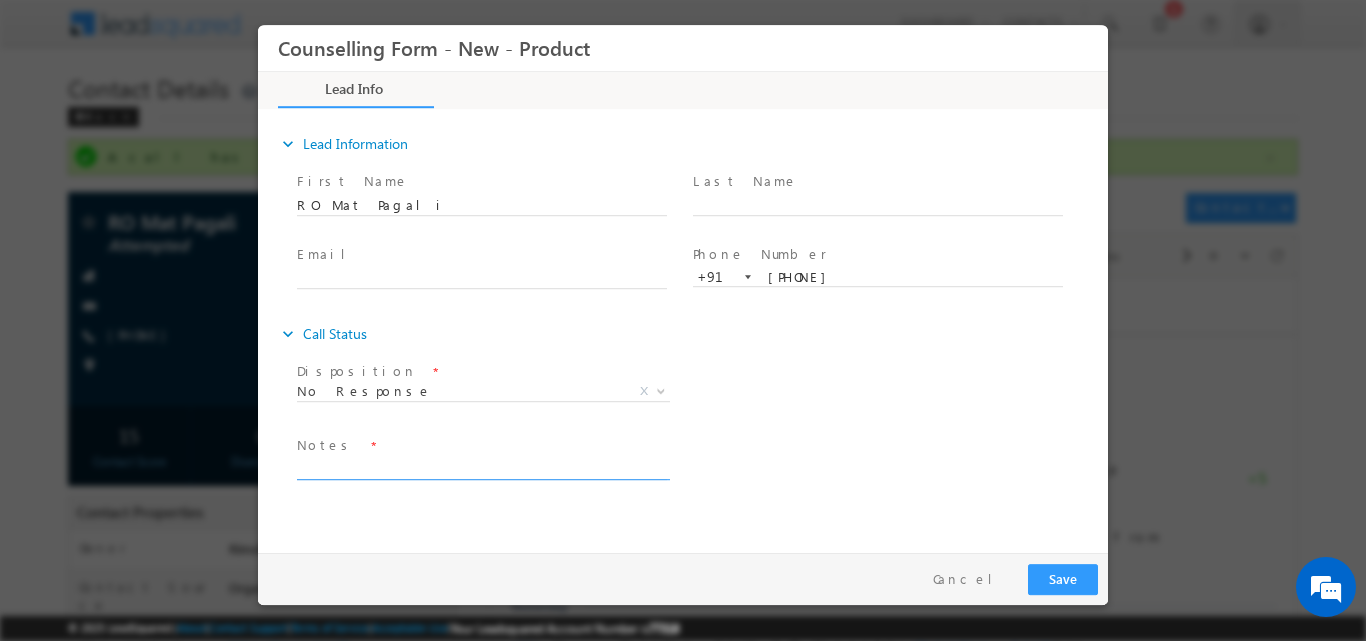 paste on "incoming calls are not available on this number" 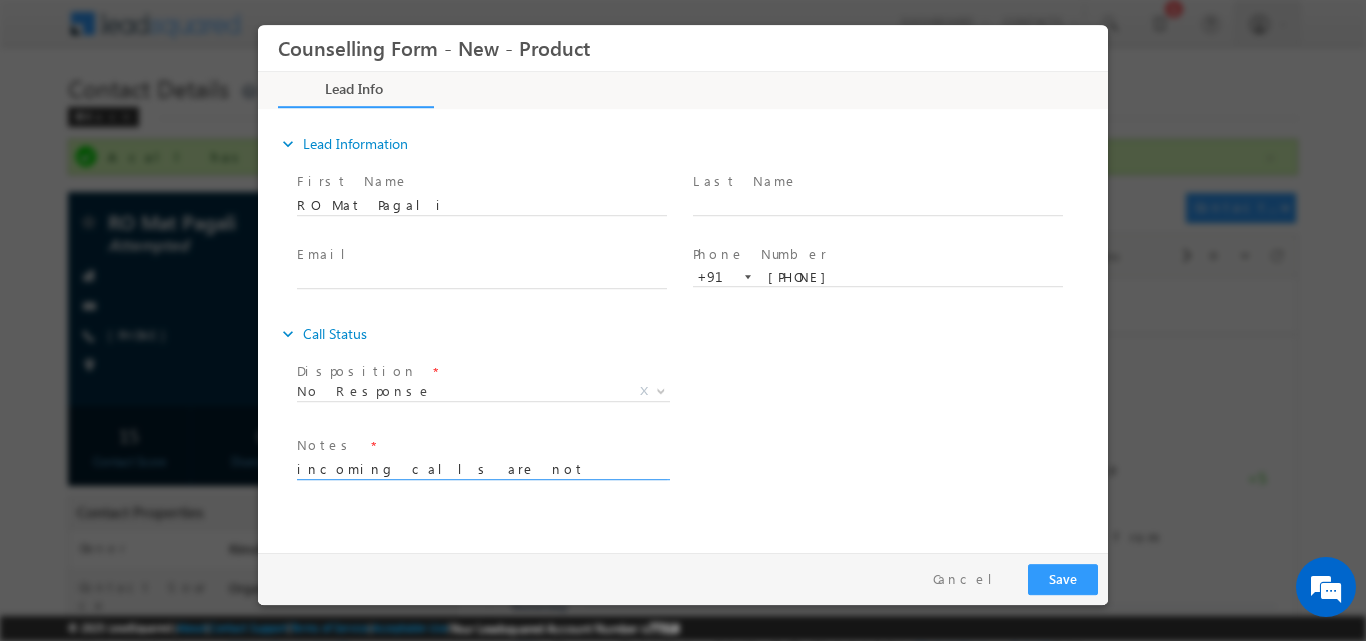 drag, startPoint x: 651, startPoint y: 466, endPoint x: 576, endPoint y: 470, distance: 75.10659 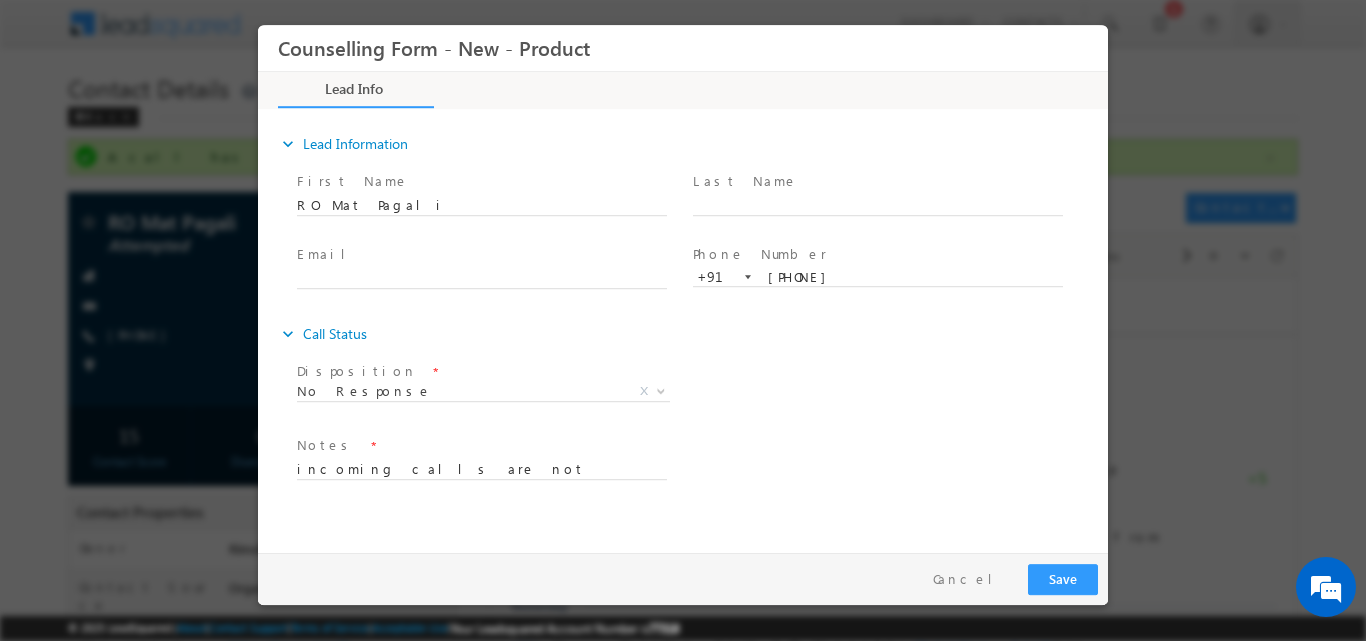drag, startPoint x: 551, startPoint y: 482, endPoint x: 525, endPoint y: 495, distance: 29.068884 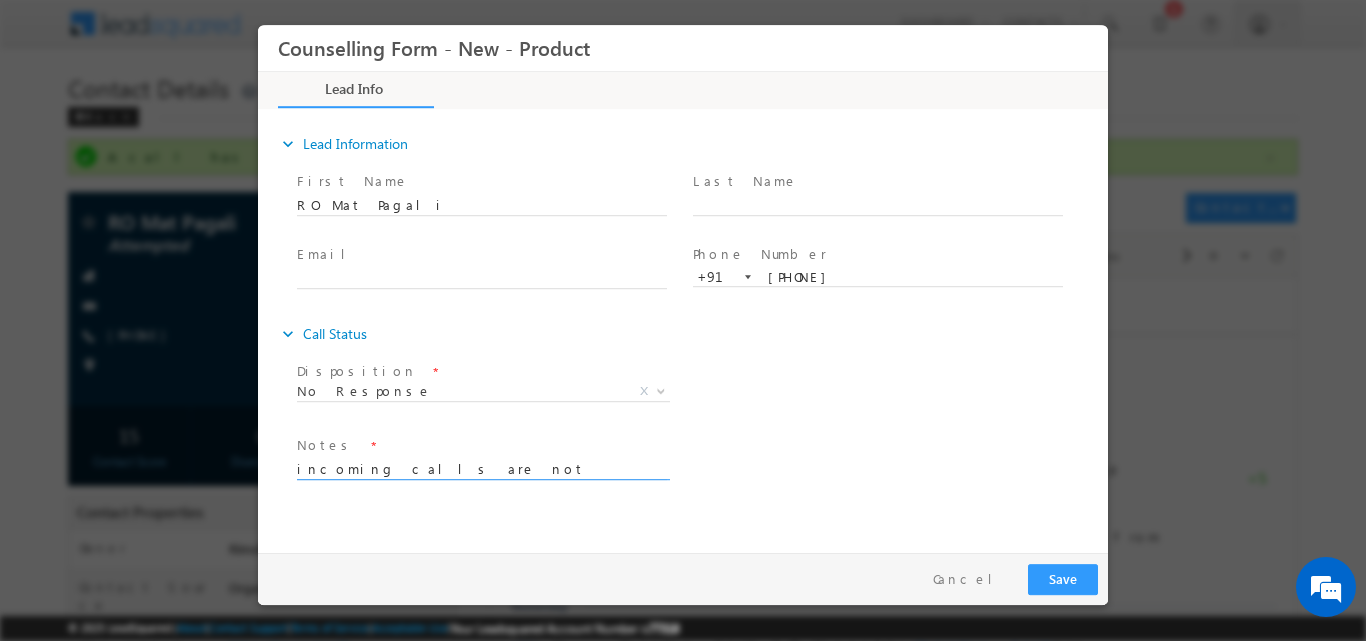 drag, startPoint x: 580, startPoint y: 461, endPoint x: 367, endPoint y: 487, distance: 214.581 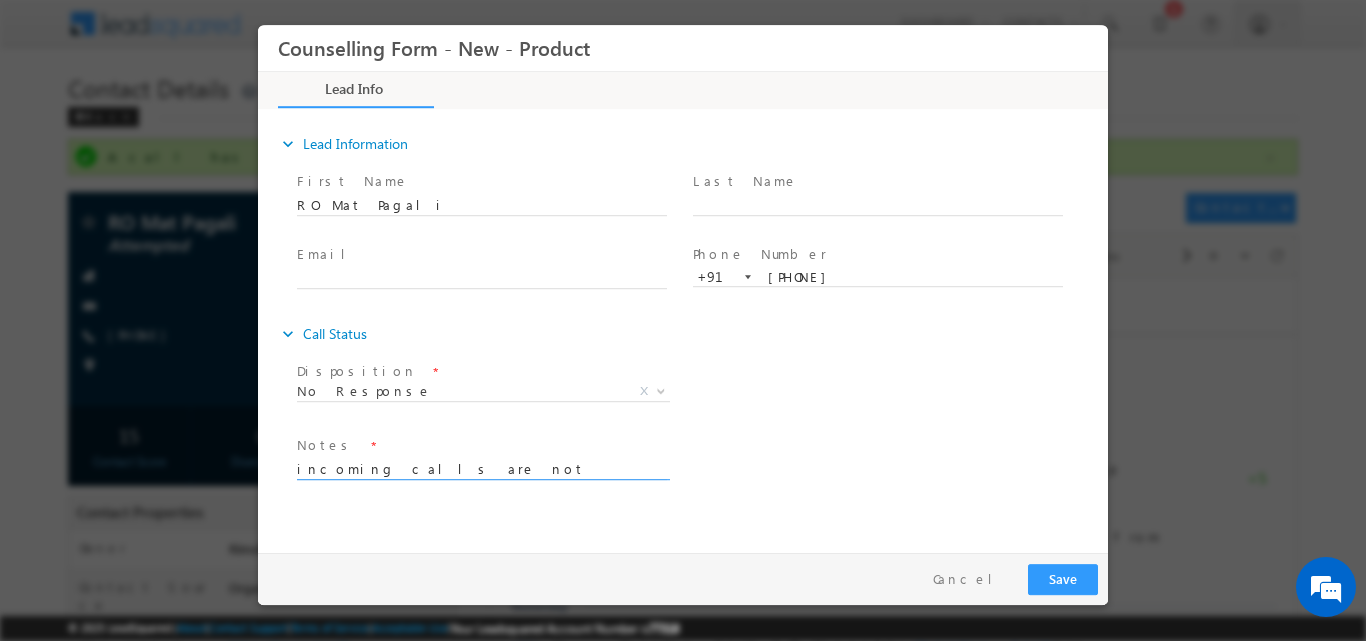 click on "incoming calls are not available on this number" at bounding box center [482, 467] 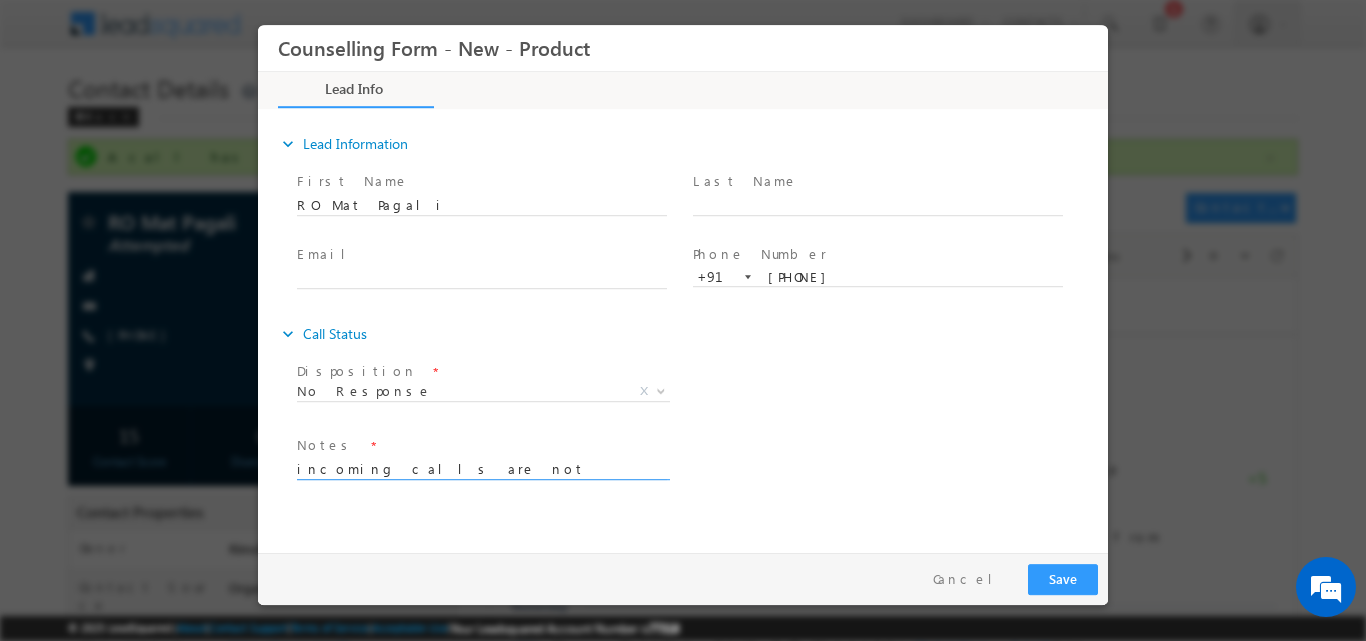 drag, startPoint x: 367, startPoint y: 487, endPoint x: 180, endPoint y: 499, distance: 187.38463 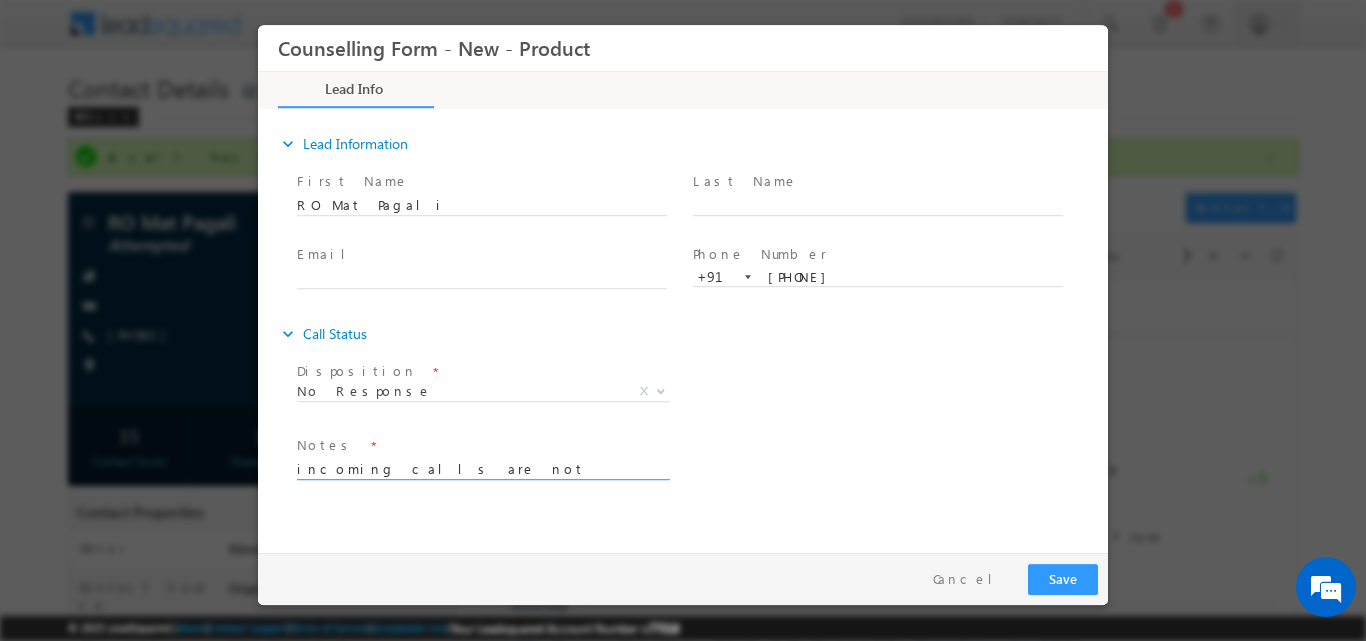 click on "Counselling Form - New - Product
Lead Info Documents" at bounding box center [683, 283] 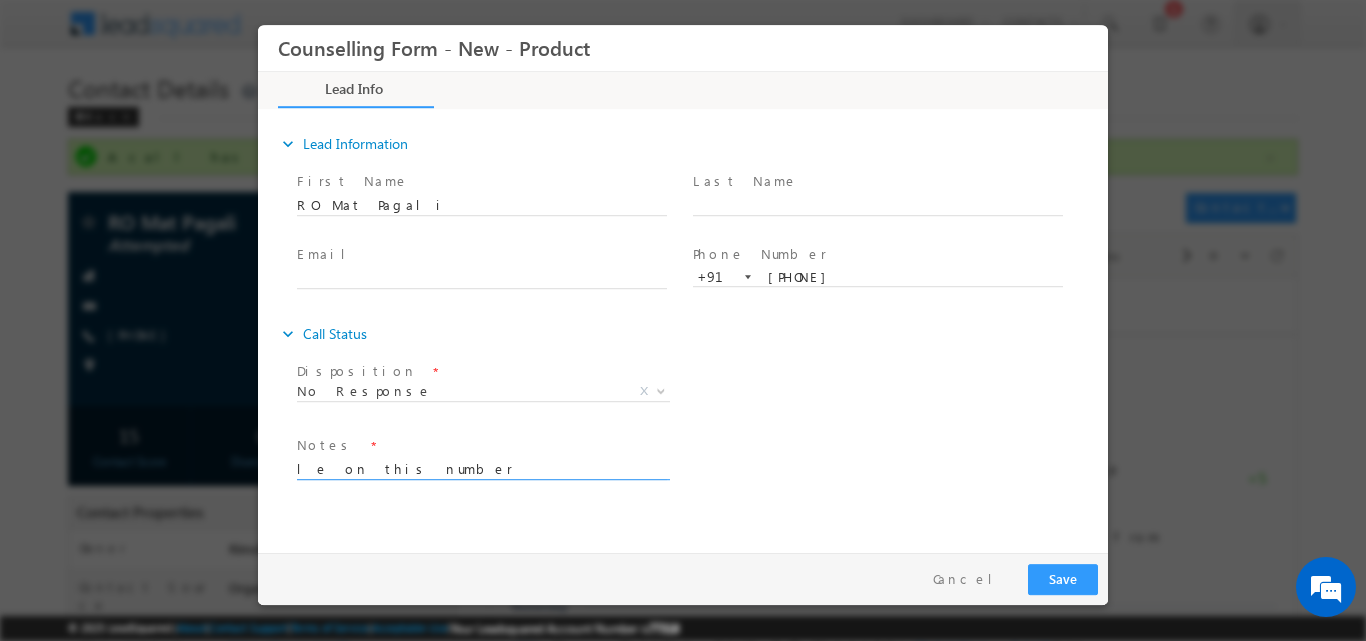 type on "Nle on this number" 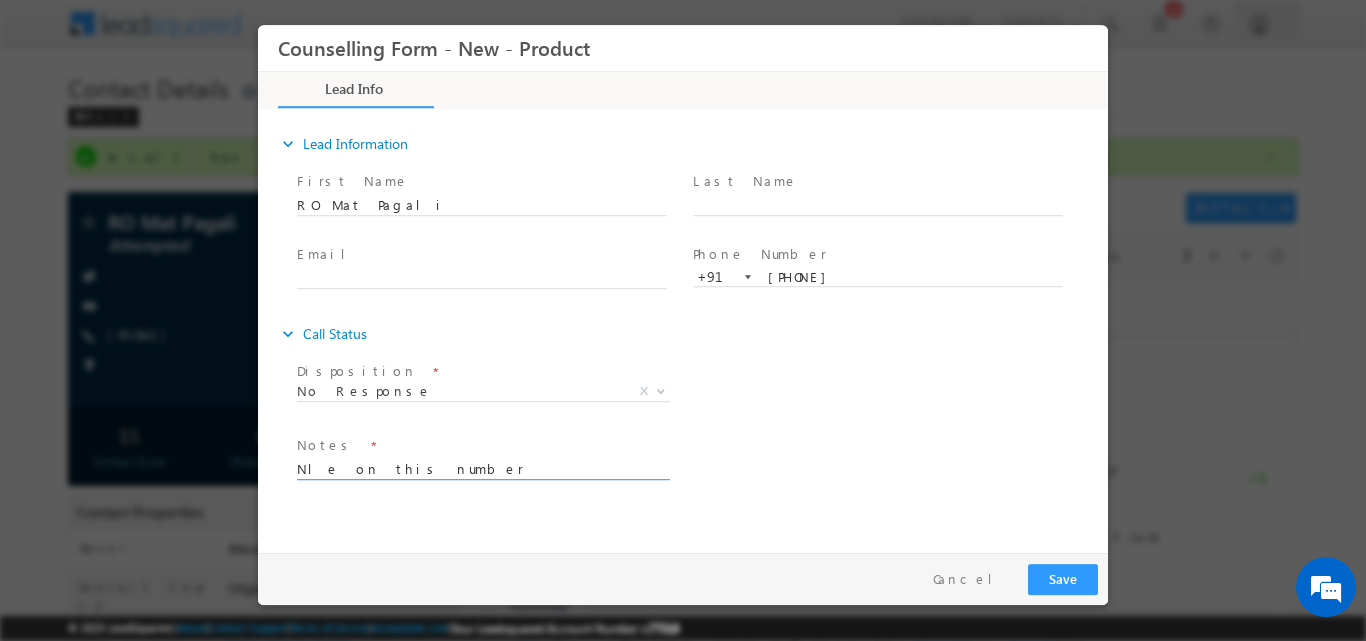 drag, startPoint x: 424, startPoint y: 461, endPoint x: 135, endPoint y: 469, distance: 289.11072 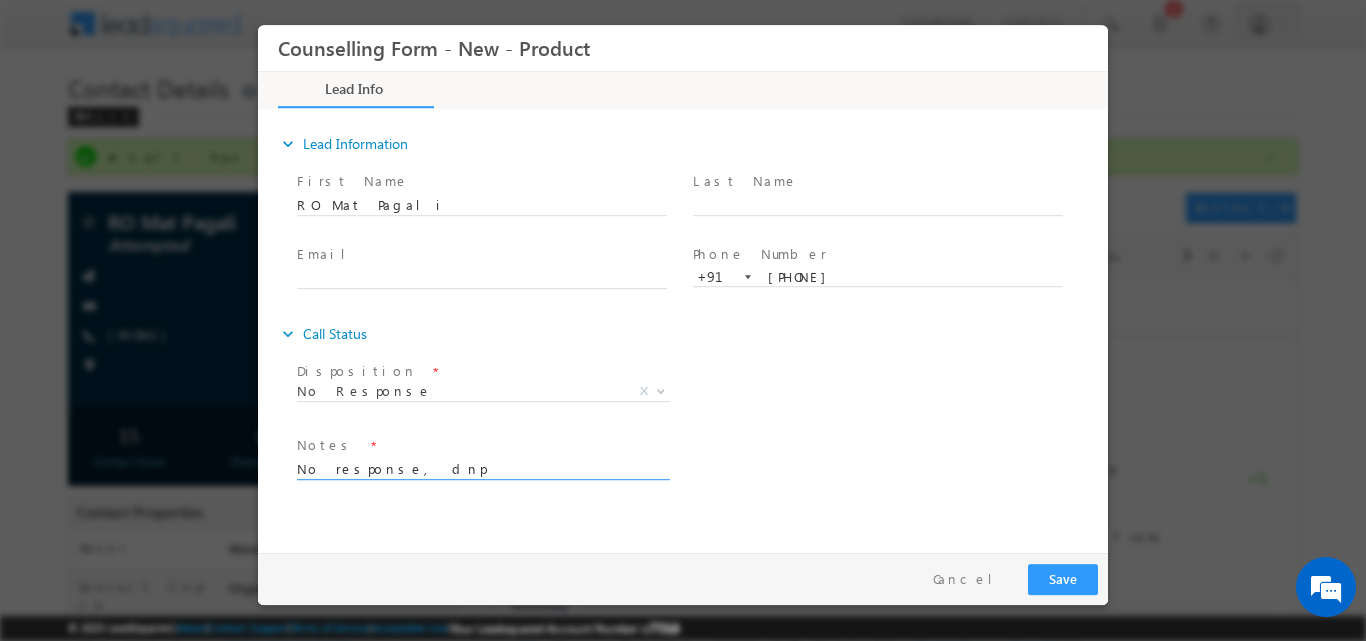 type on "No response, dnp" 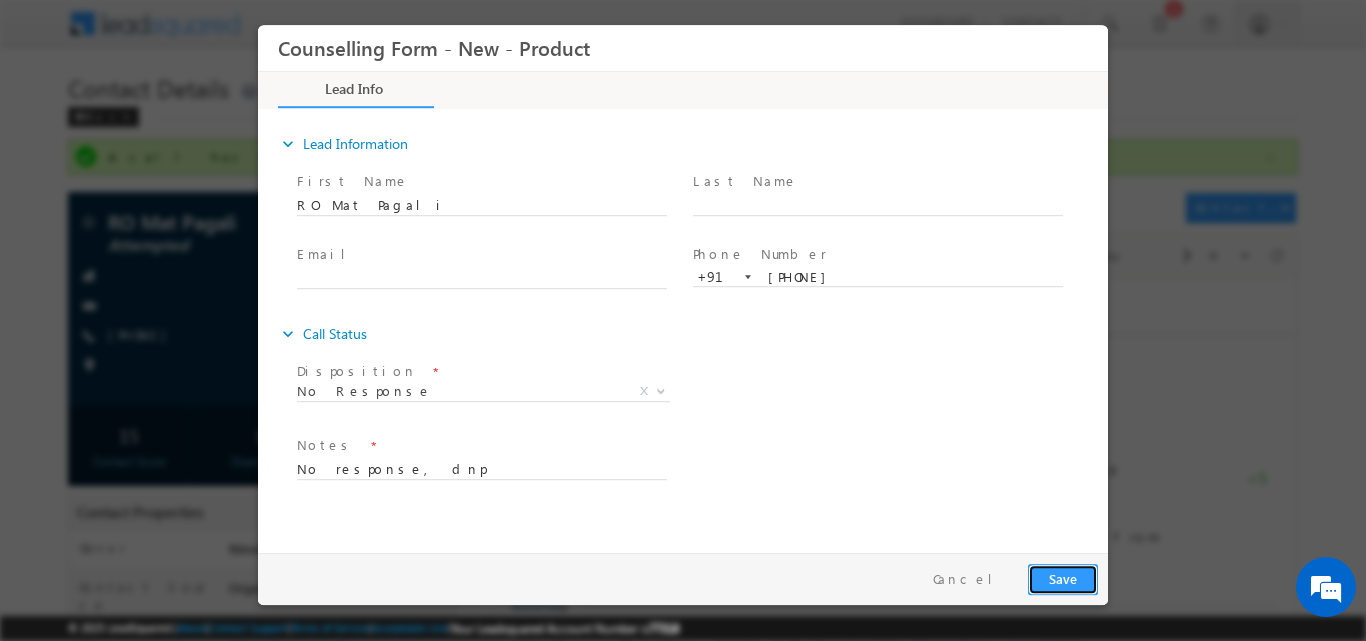 click on "Save" at bounding box center (1063, 578) 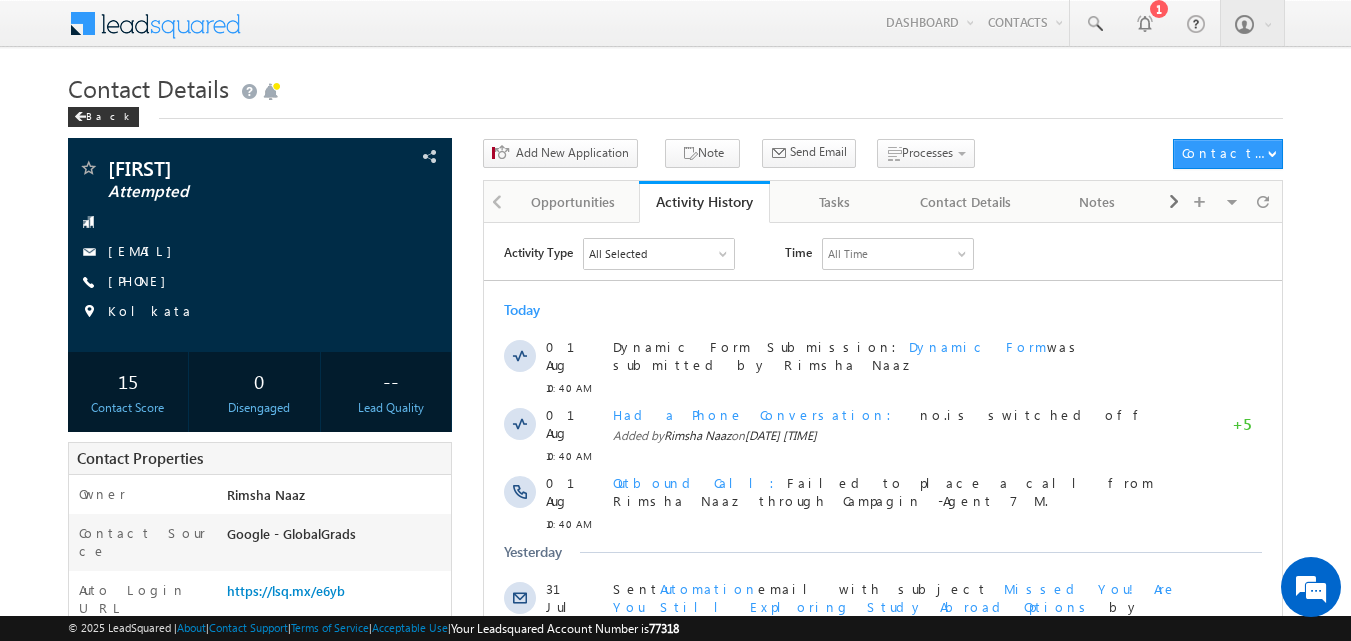 scroll, scrollTop: 0, scrollLeft: 0, axis: both 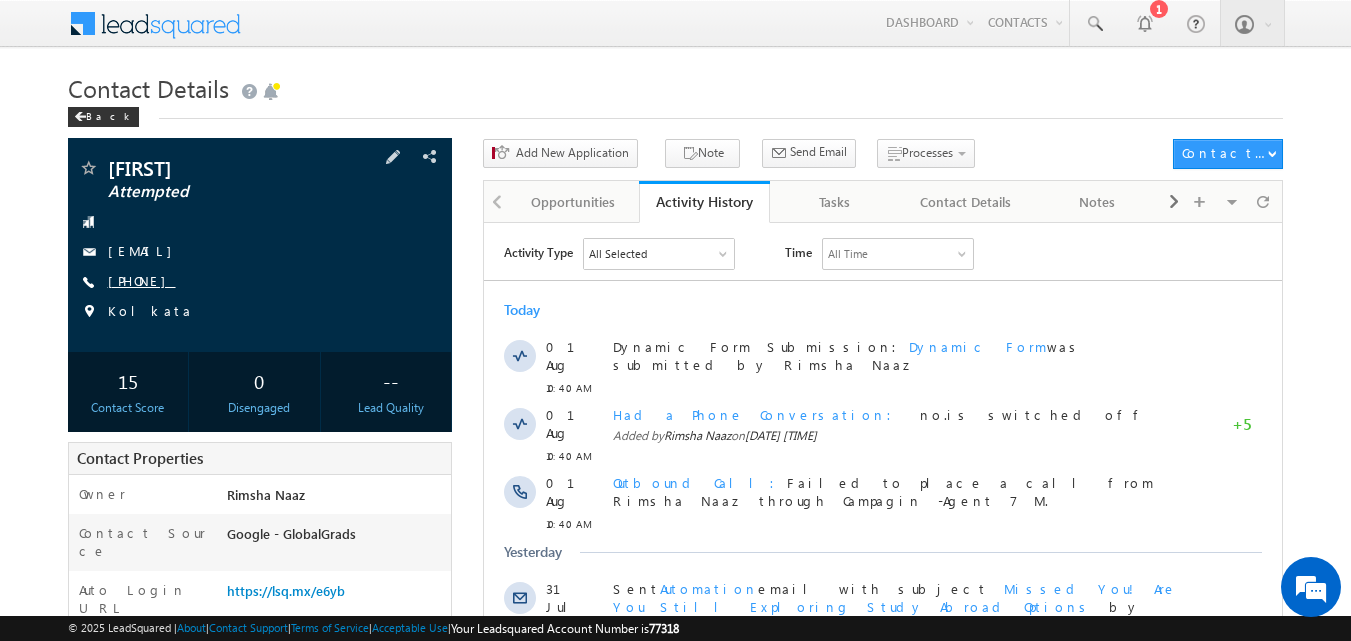 click on "[PHONE]" at bounding box center (142, 280) 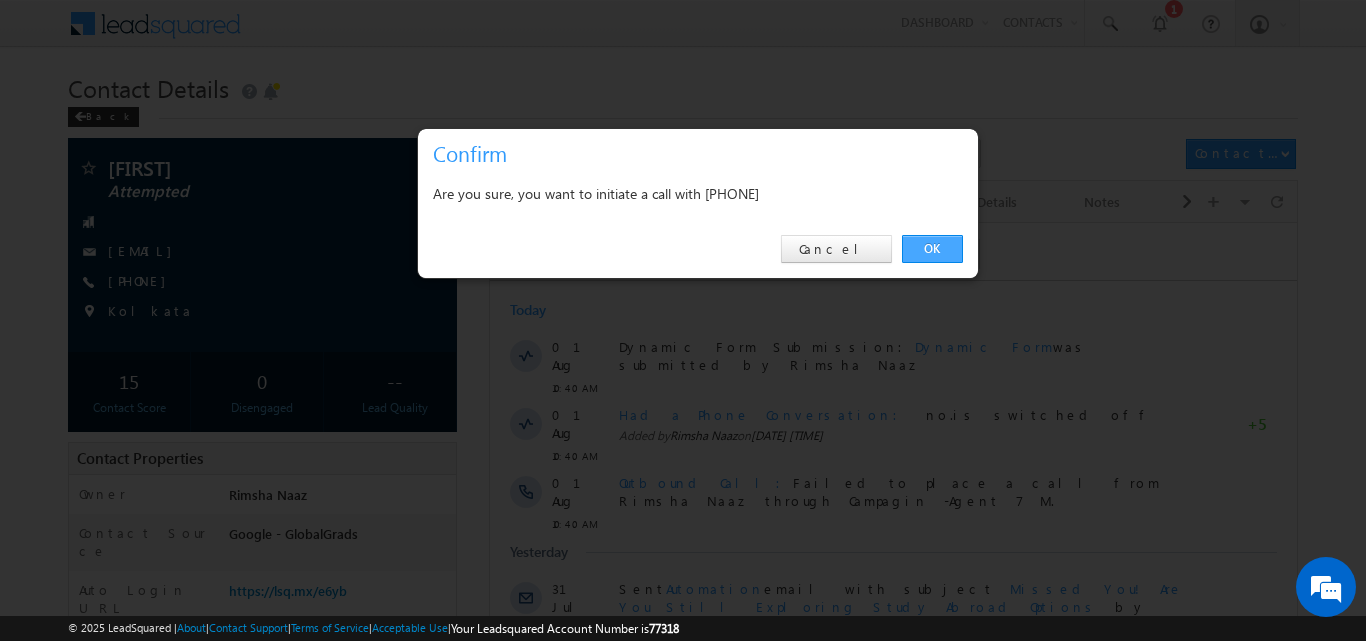 click on "OK" at bounding box center [932, 249] 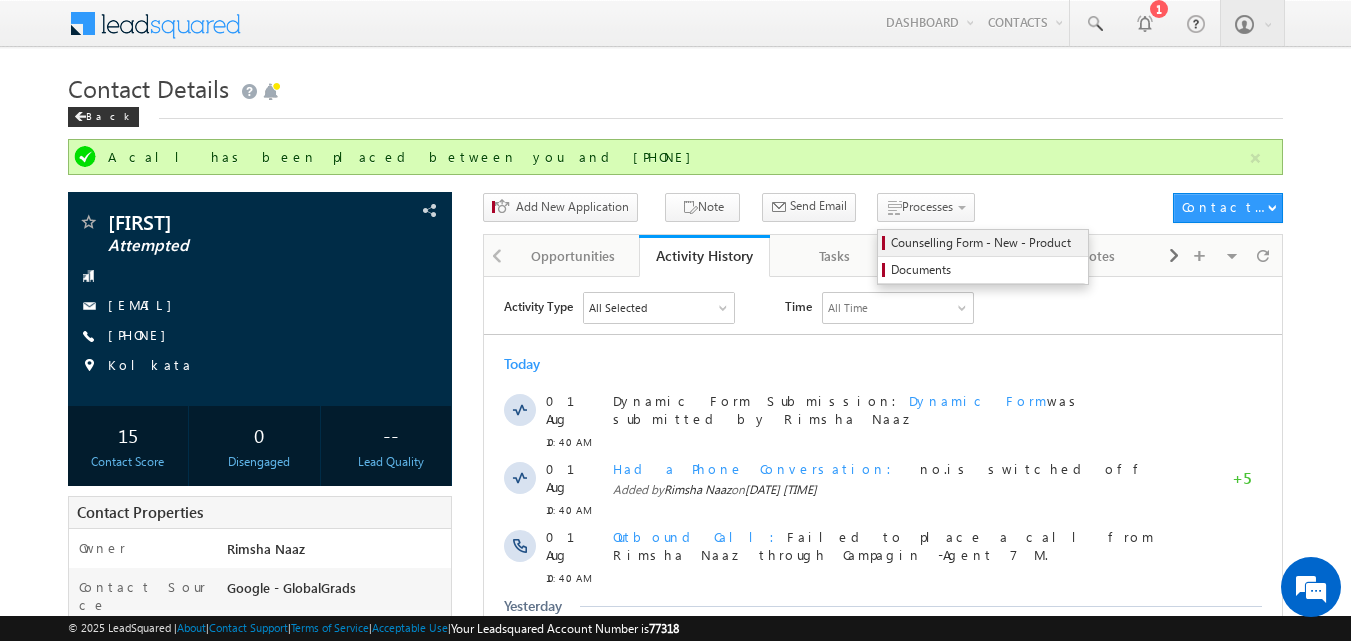 click on "Counselling Form - New - Product" at bounding box center (986, 243) 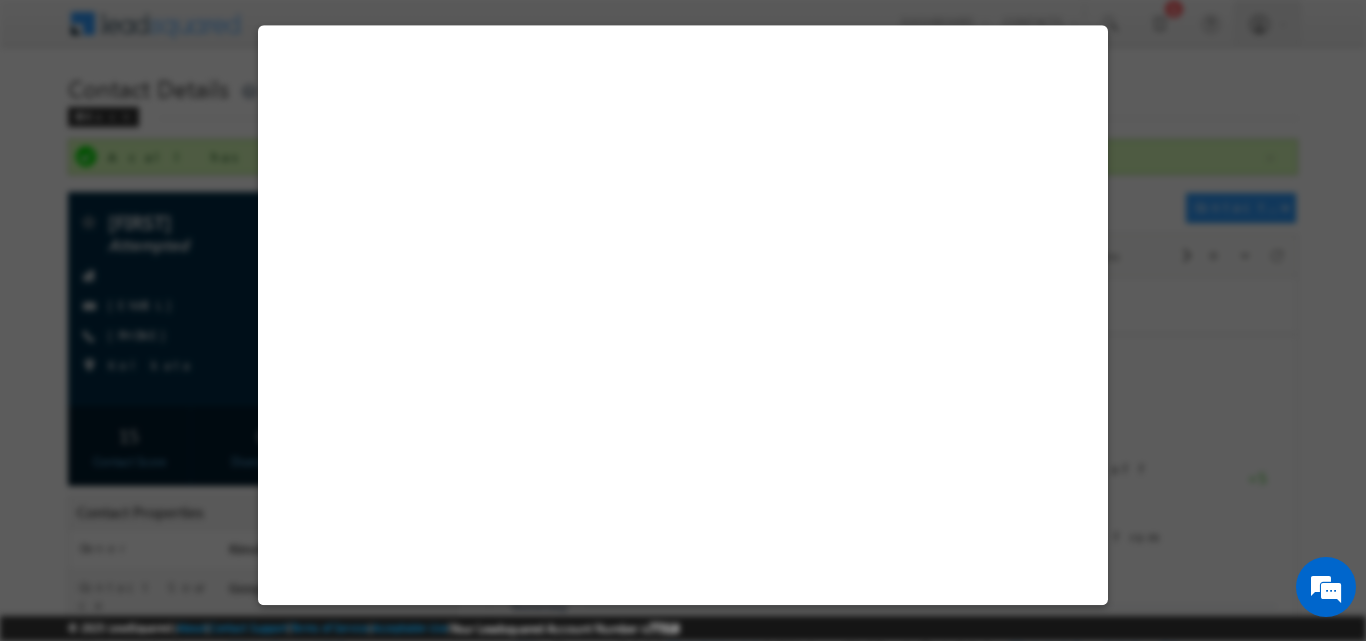 select on "Attempted" 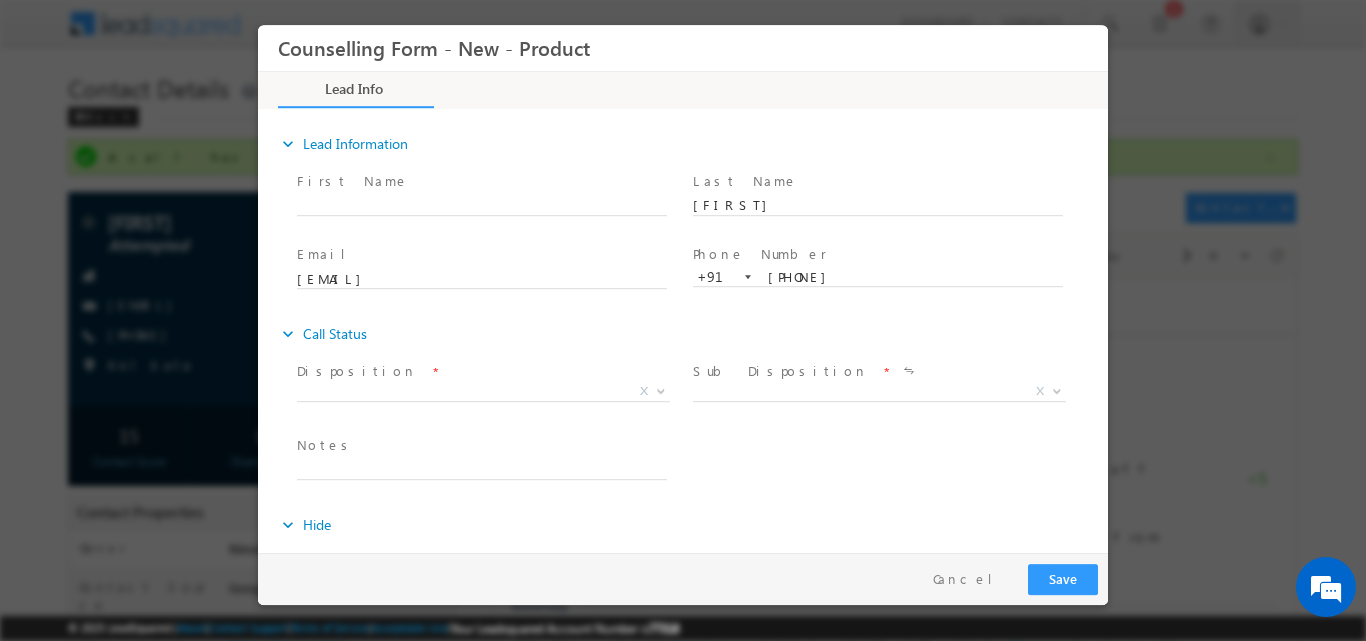 scroll, scrollTop: 0, scrollLeft: 0, axis: both 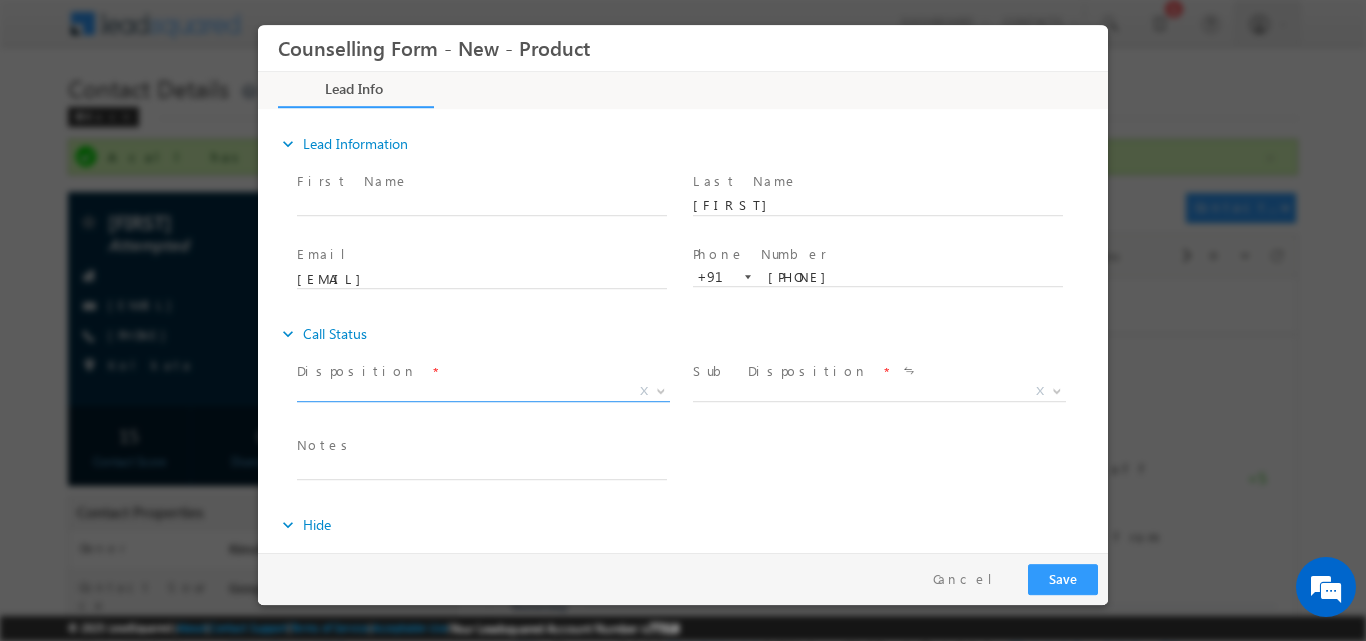 click at bounding box center [661, 389] 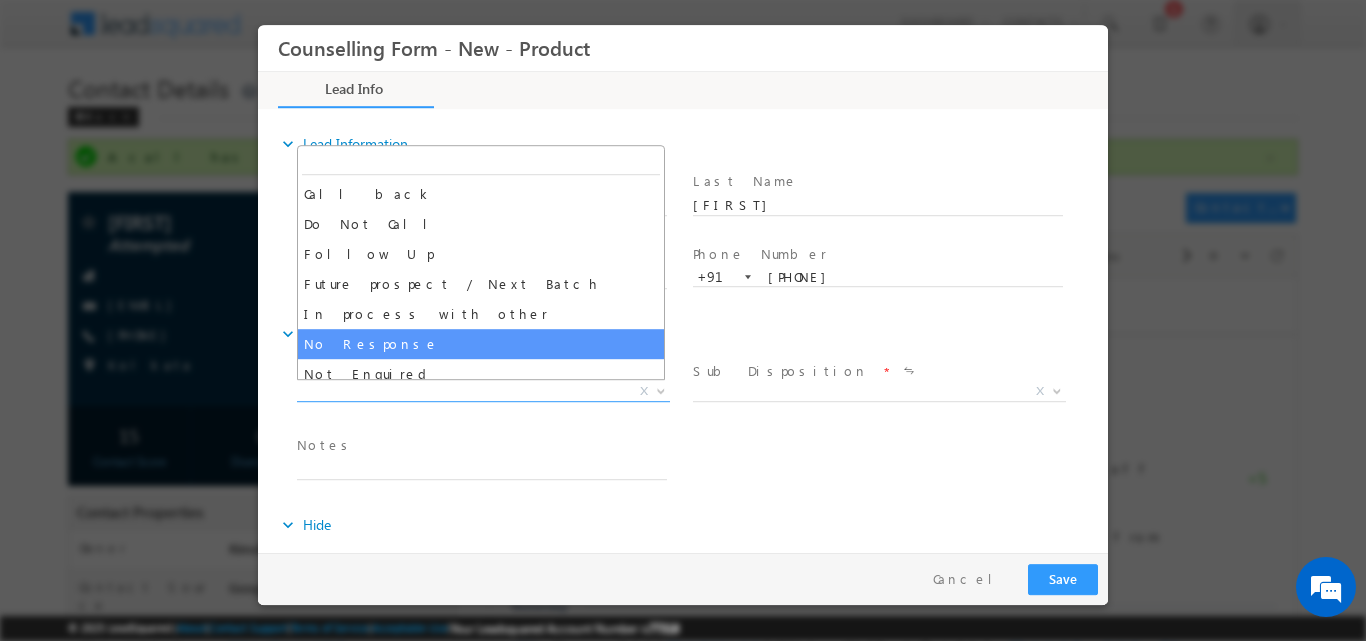 select on "No Response" 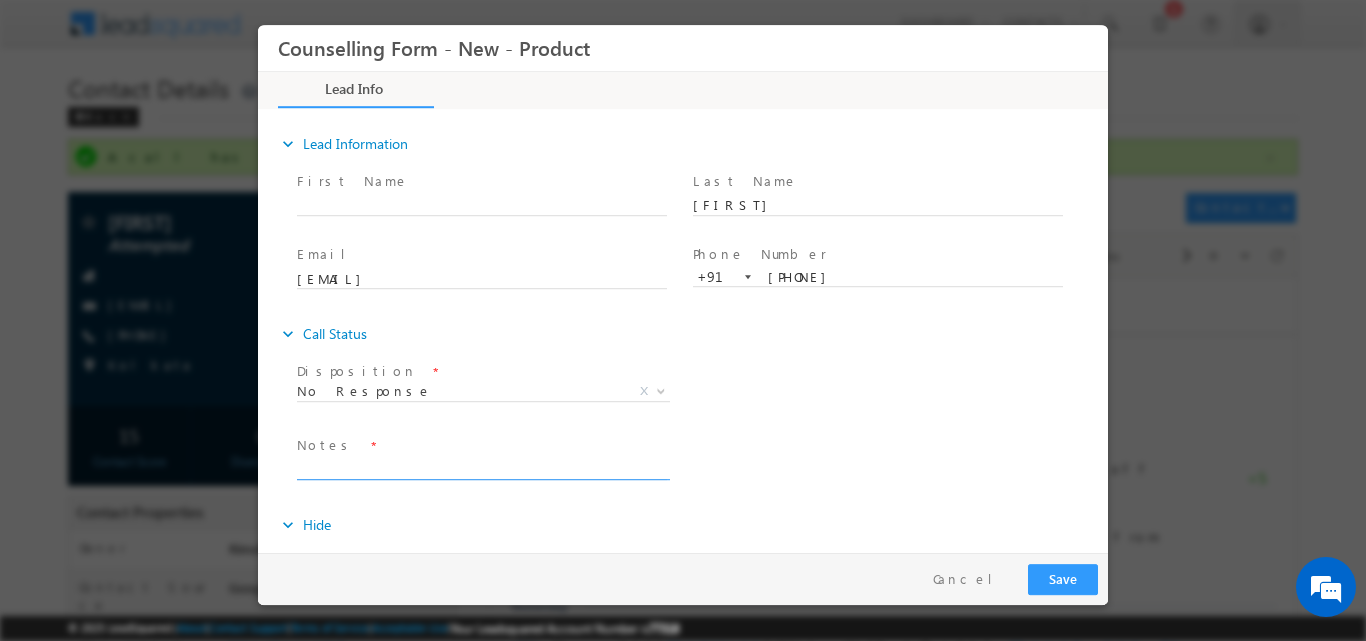click at bounding box center [482, 467] 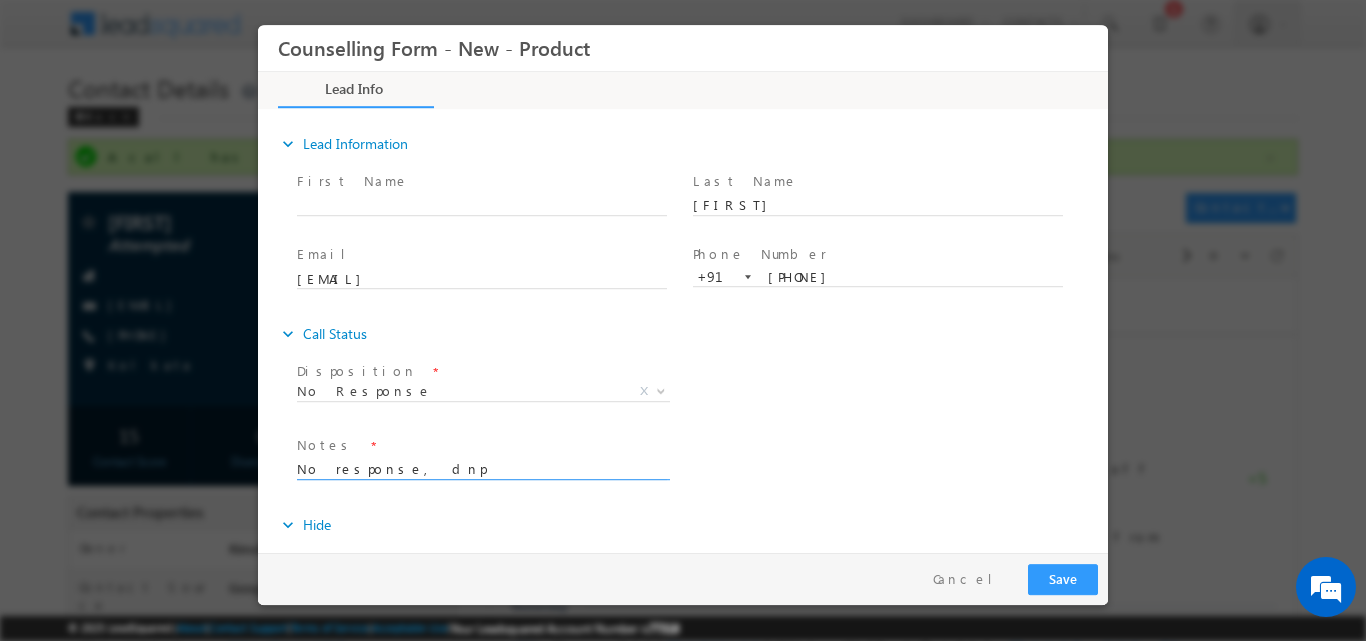 type on "No response, dnp" 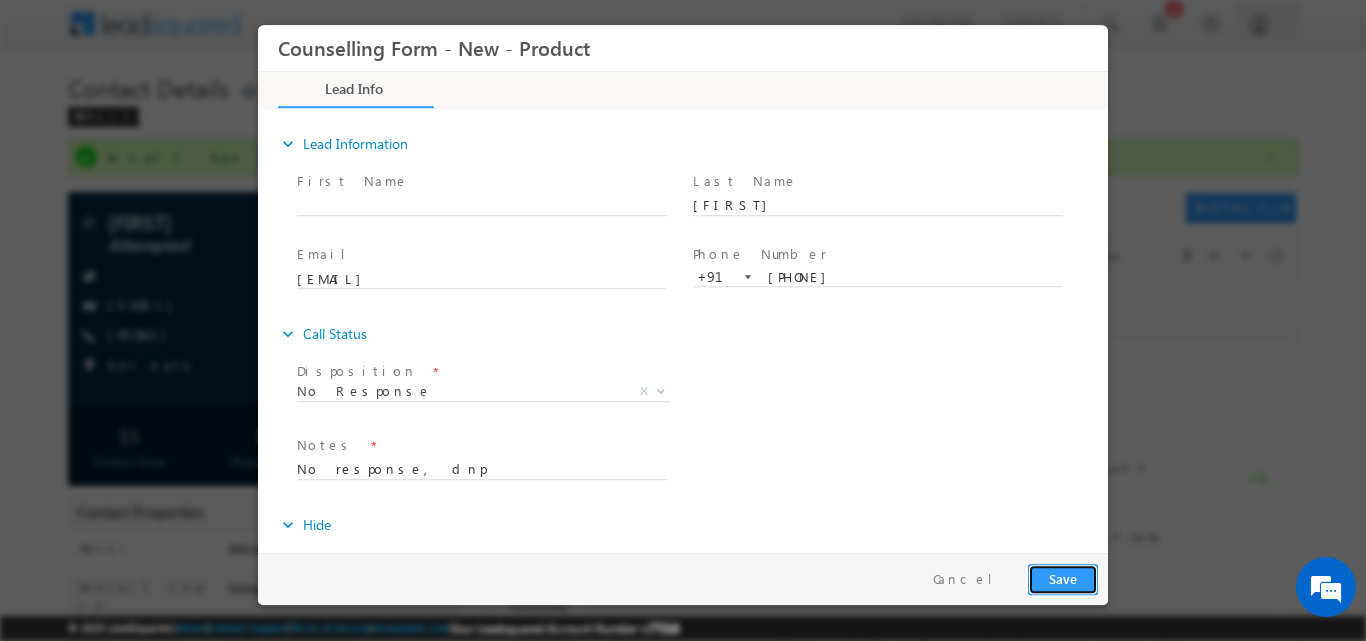 click on "Save" at bounding box center [1063, 578] 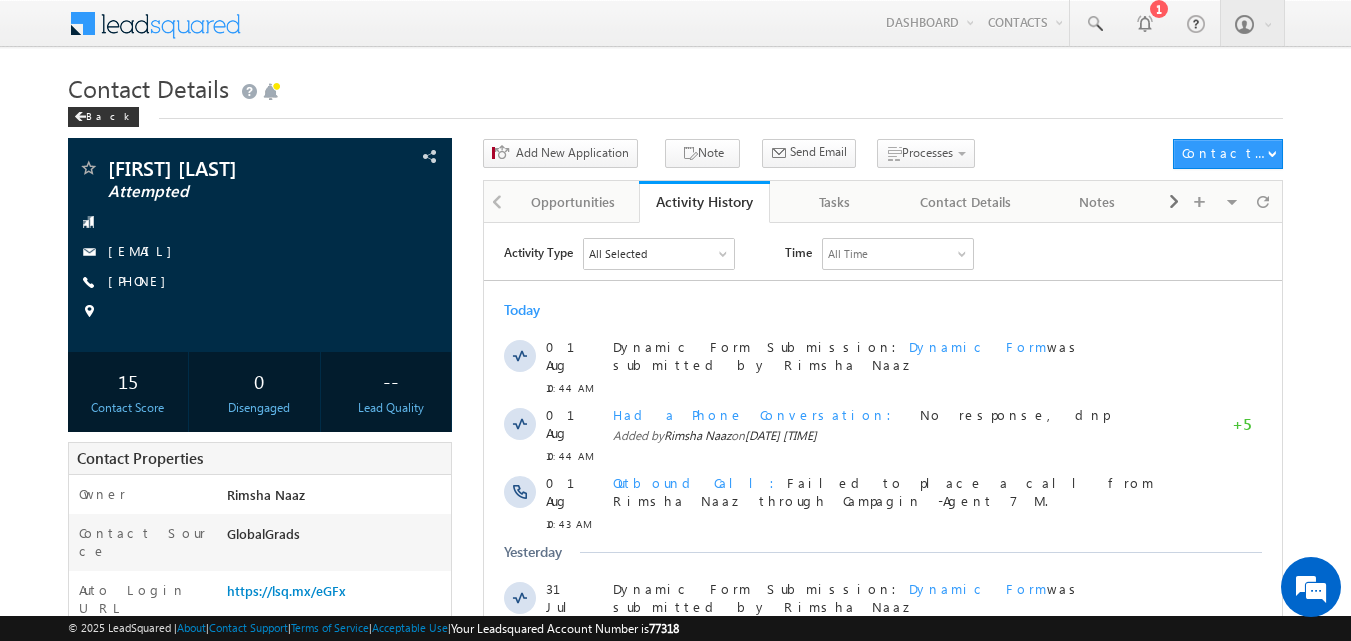 scroll, scrollTop: 0, scrollLeft: 0, axis: both 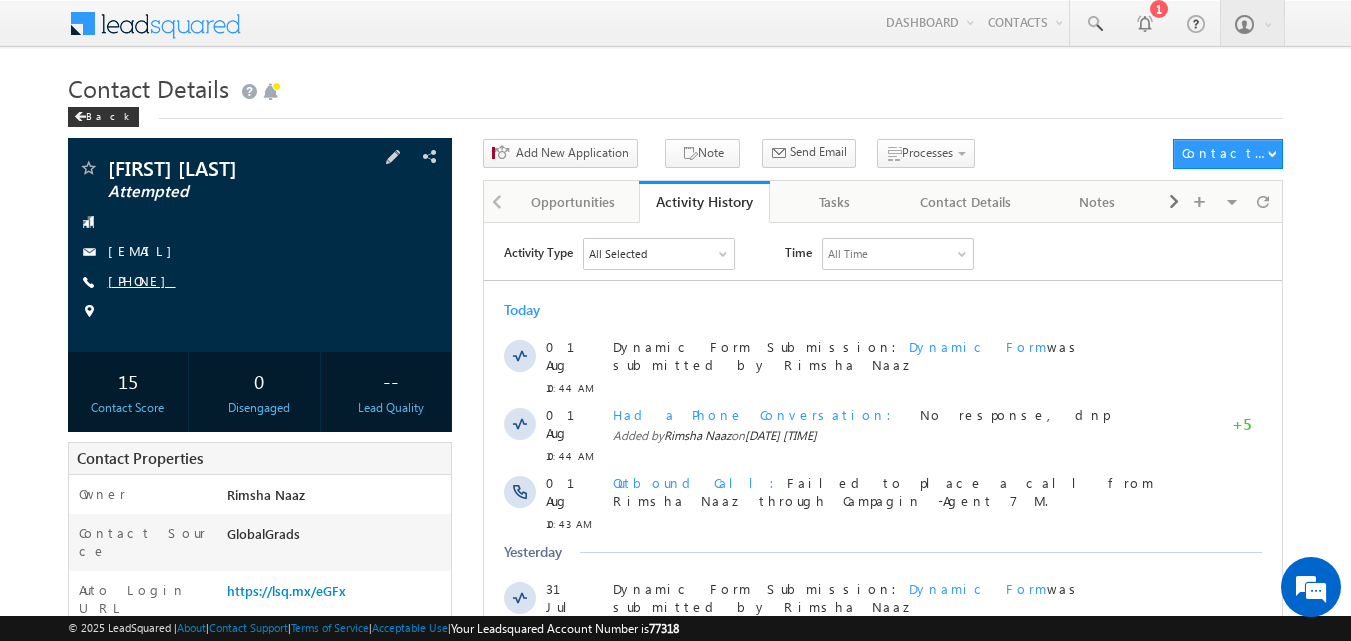 click on "[PHONE]" at bounding box center (142, 280) 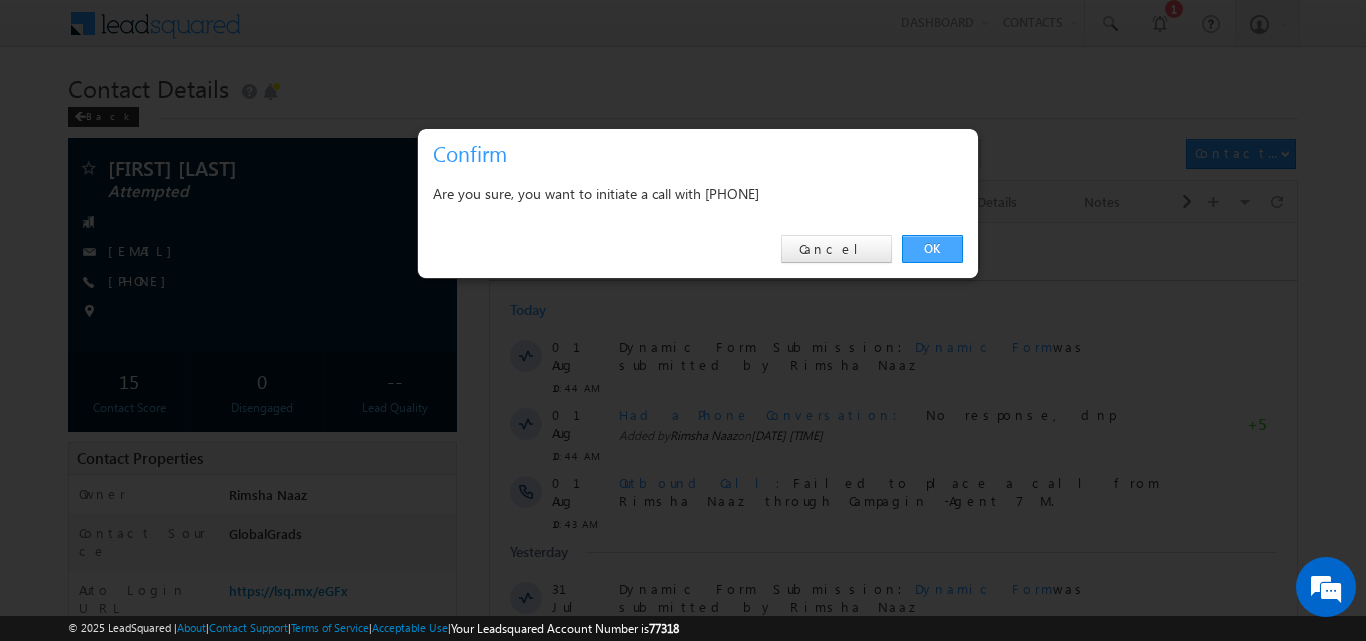 click on "OK" at bounding box center (932, 249) 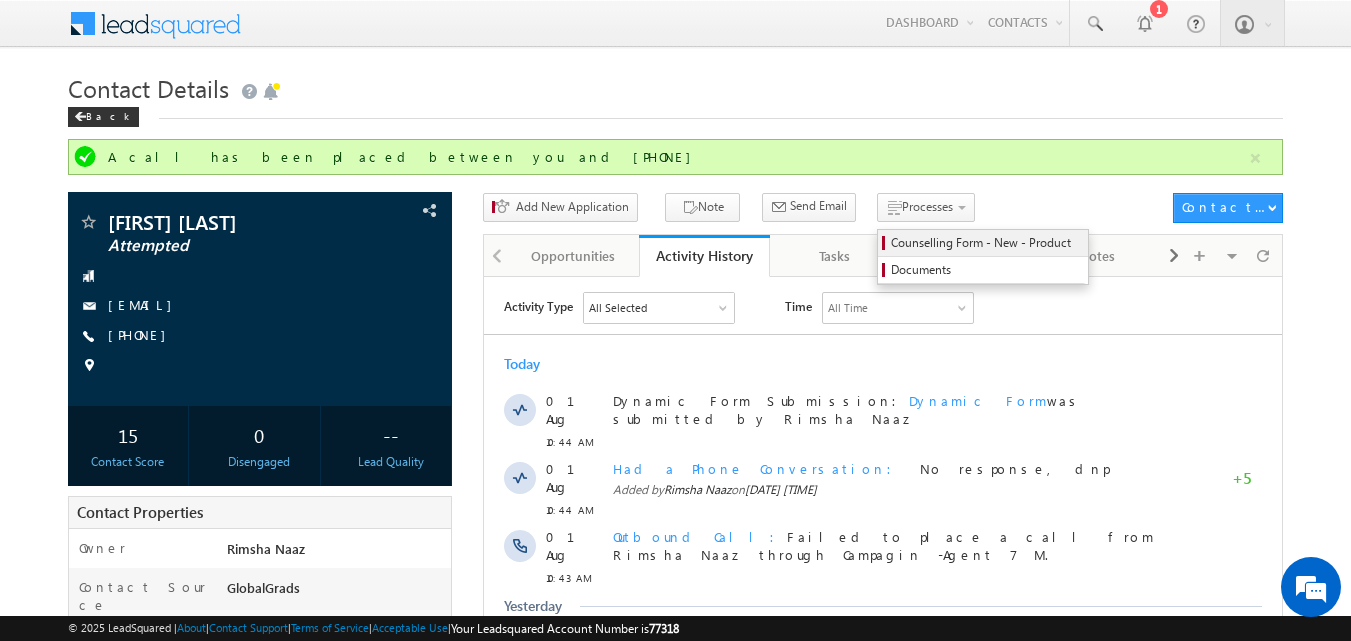 click on "Counselling Form - New - Product" at bounding box center (986, 243) 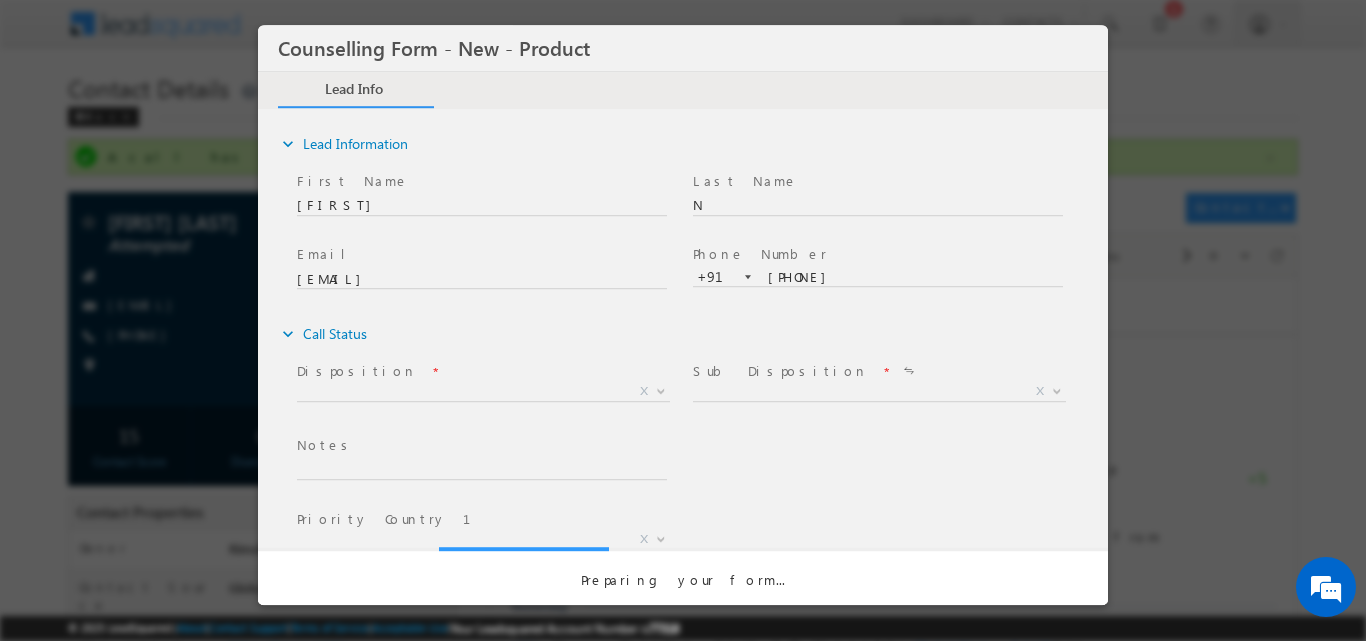 click at bounding box center [683, 314] 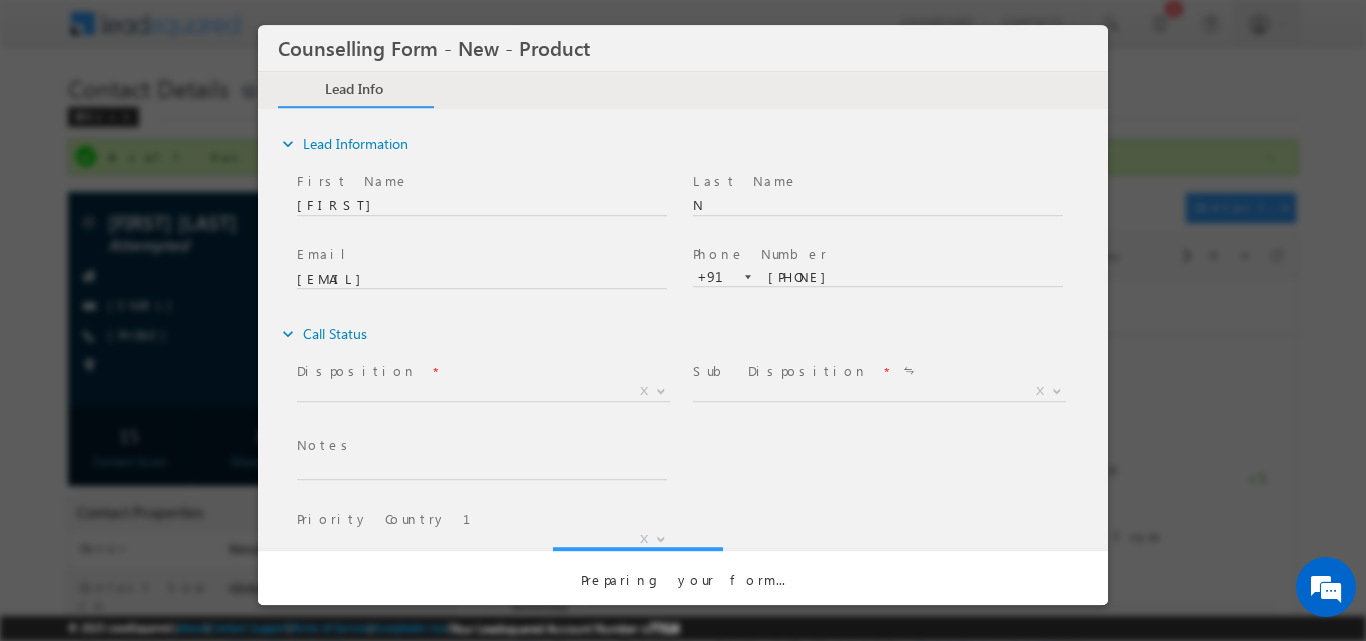 scroll, scrollTop: 0, scrollLeft: 0, axis: both 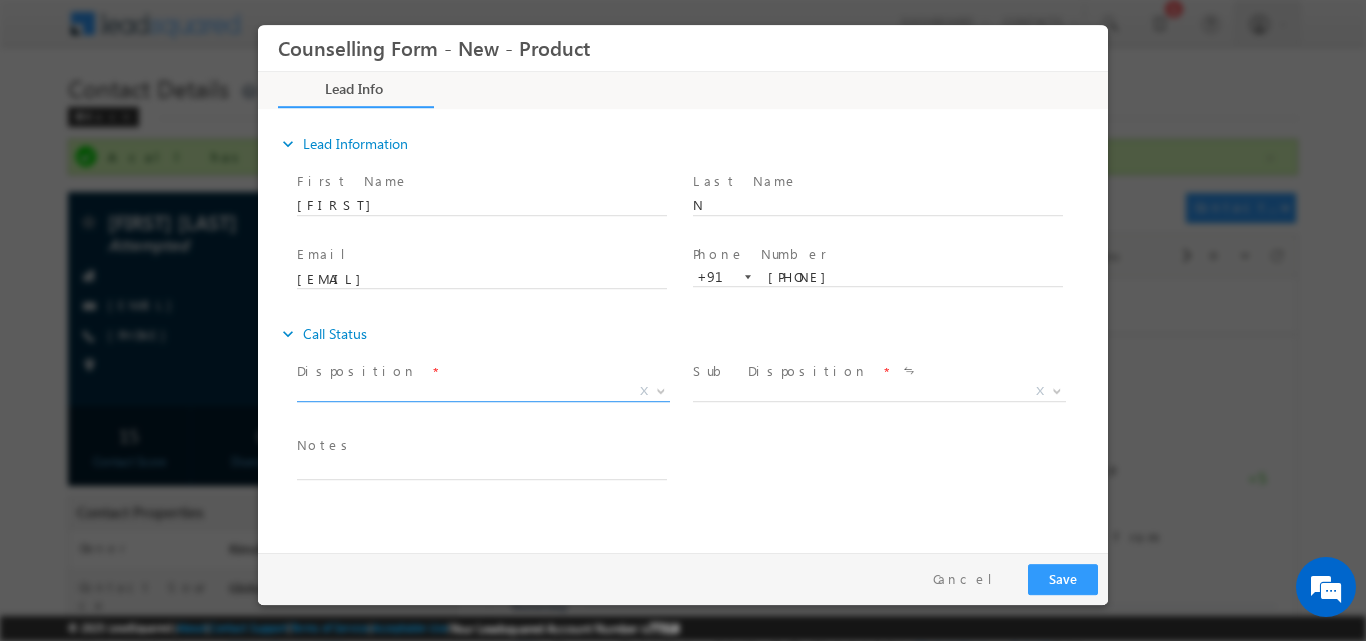 click at bounding box center [661, 389] 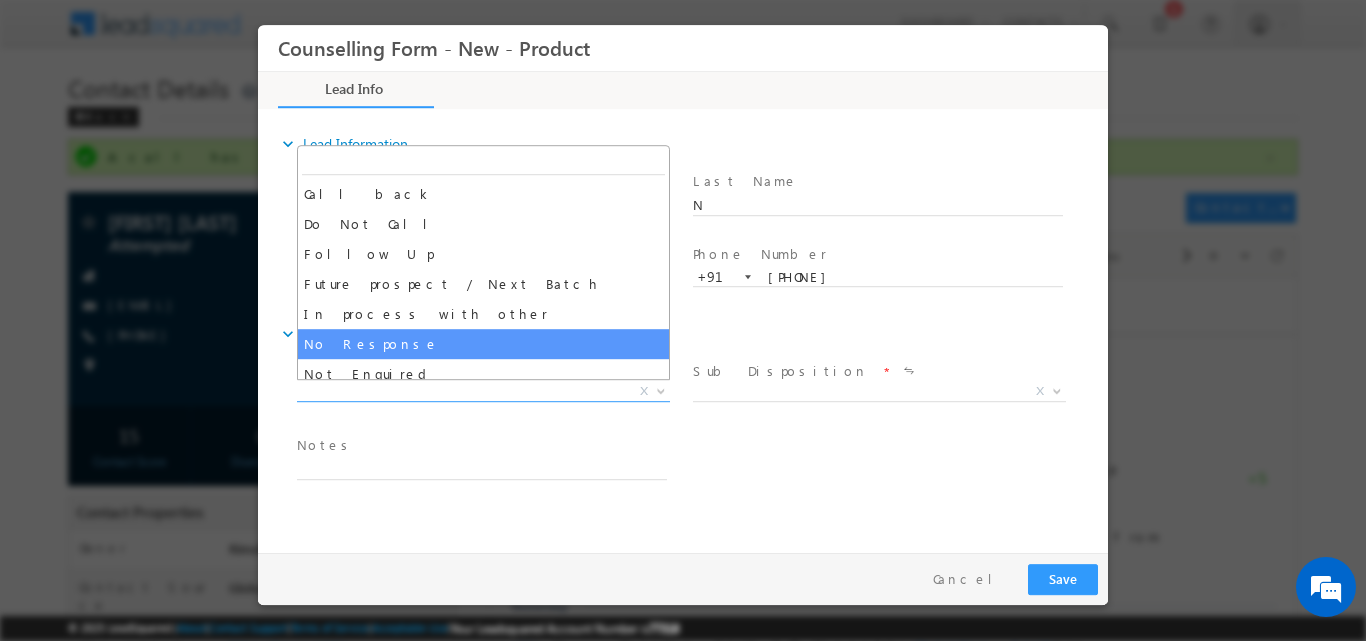select on "No Response" 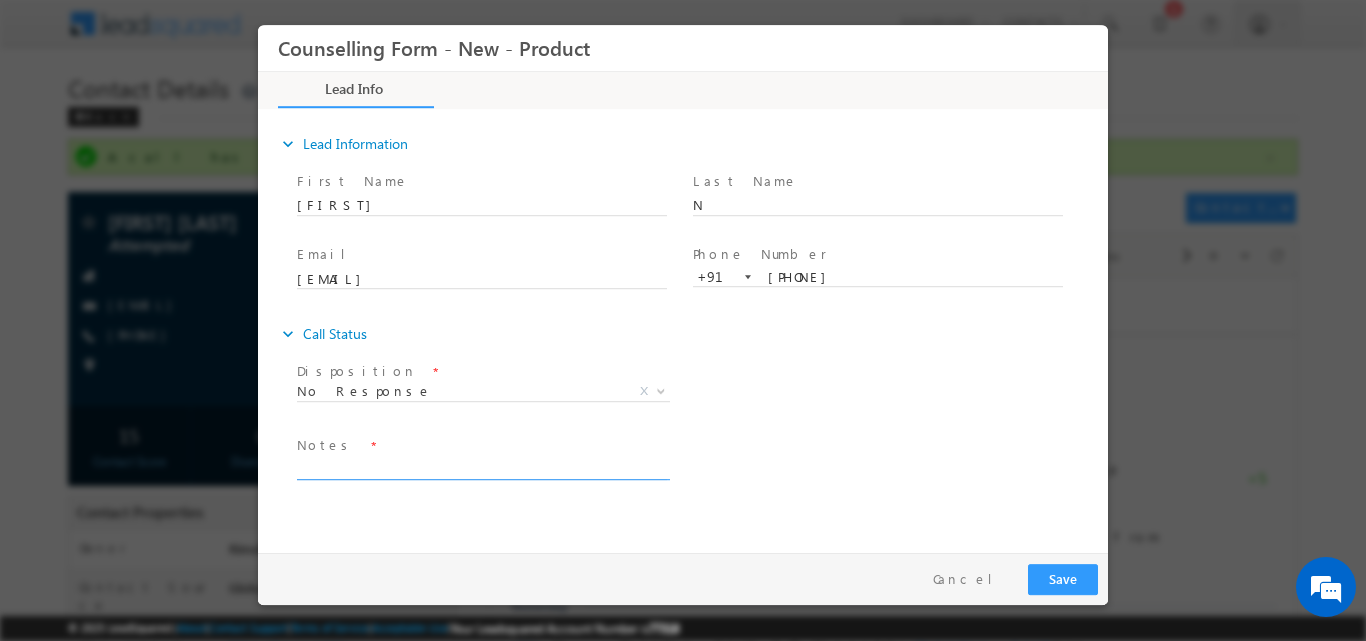 click at bounding box center [482, 467] 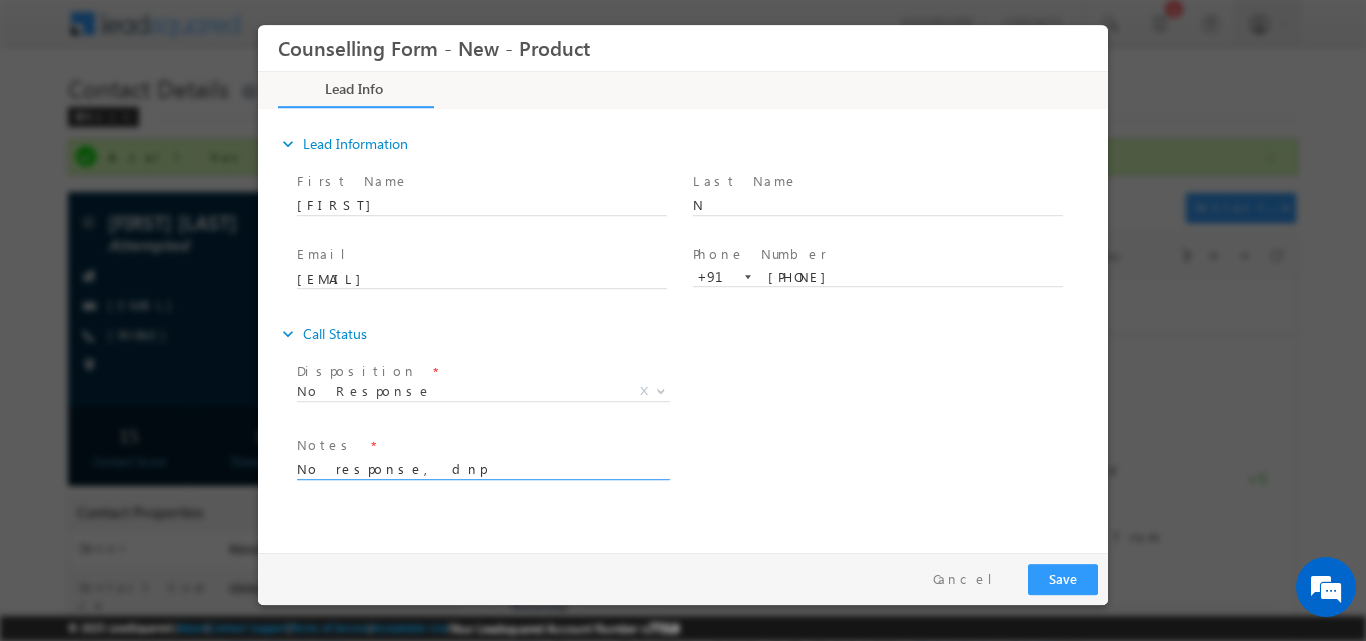 type on "No response, dnp" 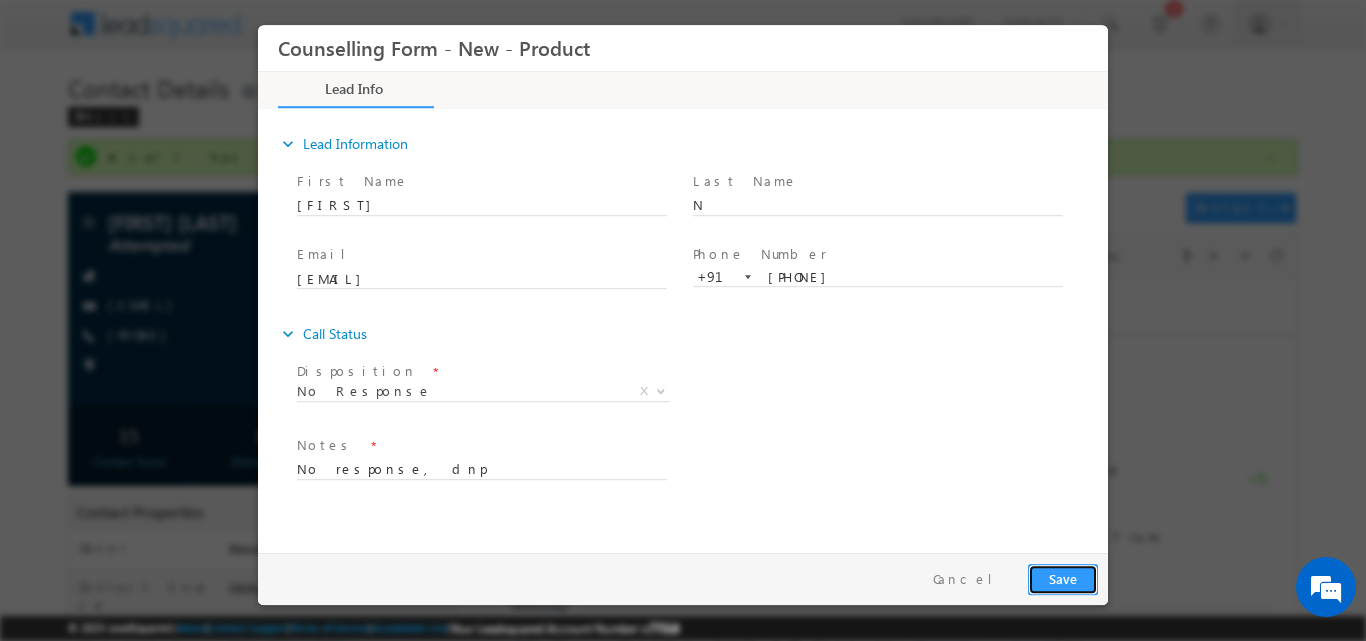 click on "Save" at bounding box center [1063, 578] 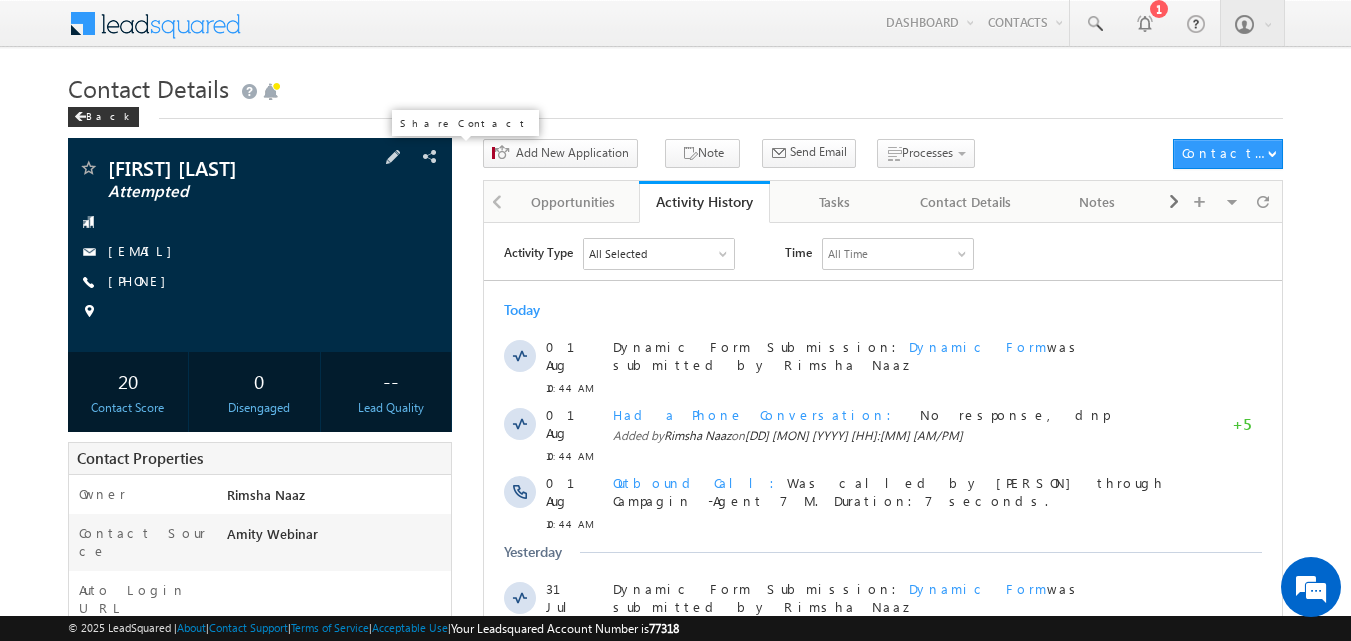 scroll, scrollTop: 0, scrollLeft: 0, axis: both 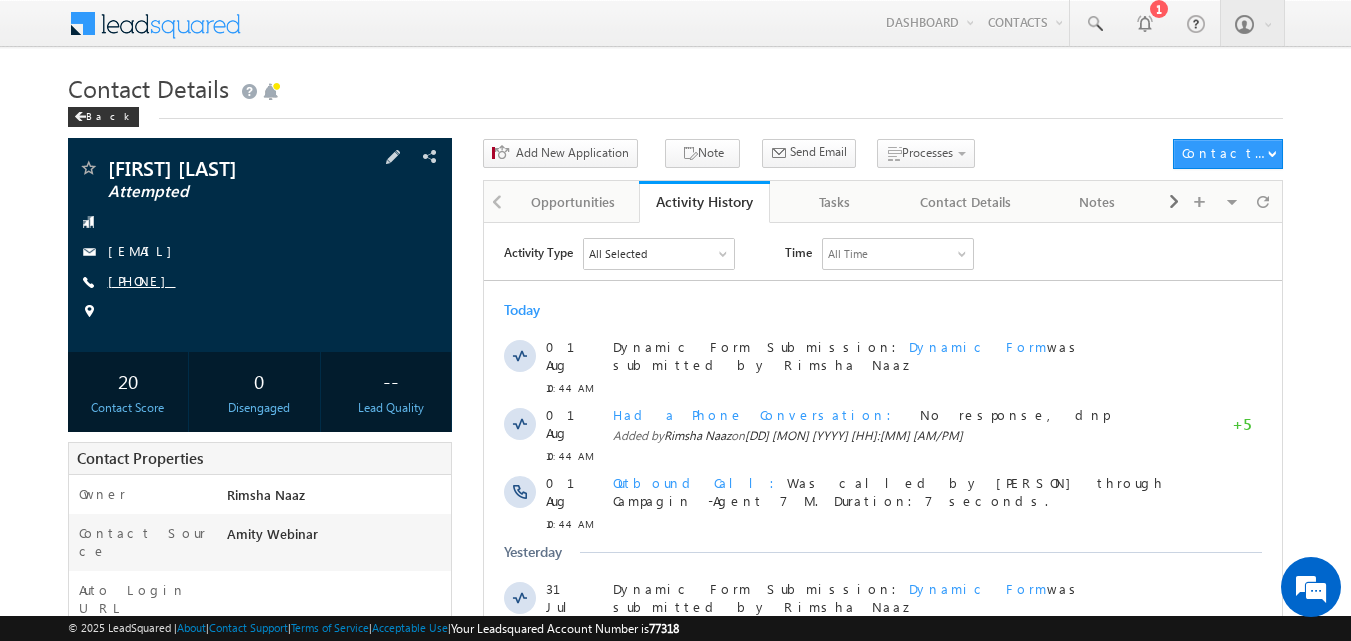 click on "[PHONE]" at bounding box center (142, 280) 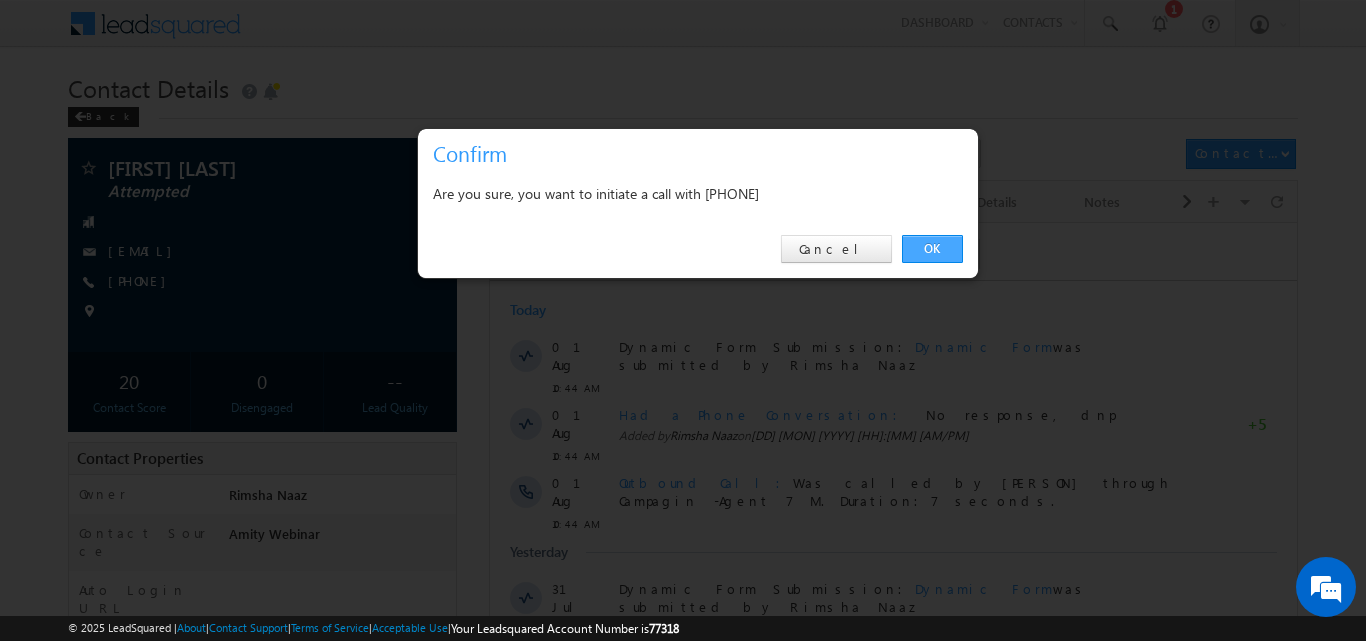 click on "OK" at bounding box center (932, 249) 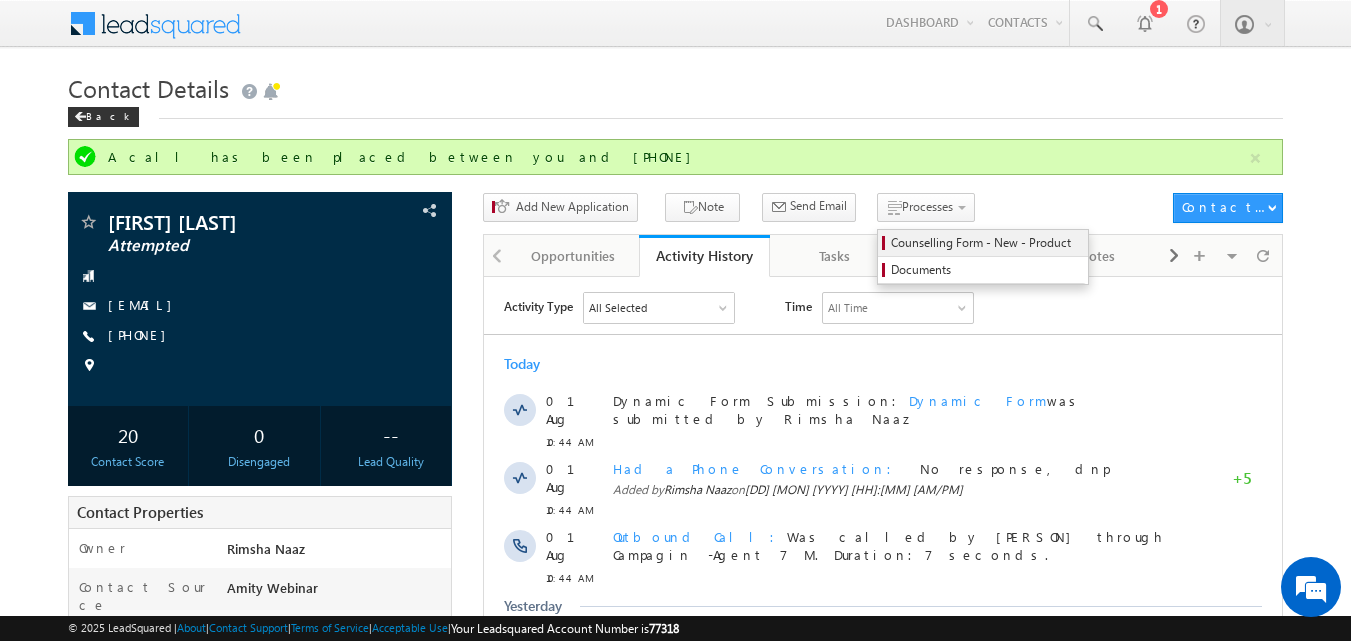 click on "Counselling Form - New - Product" at bounding box center [986, 243] 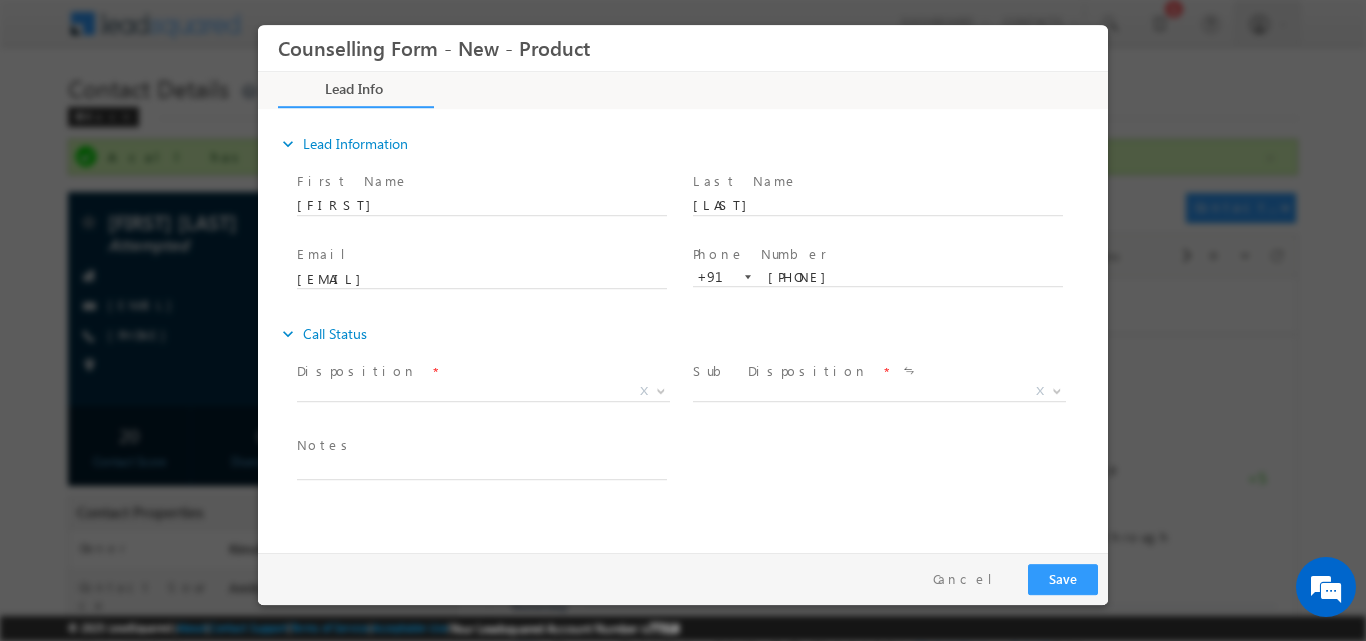 scroll, scrollTop: 0, scrollLeft: 0, axis: both 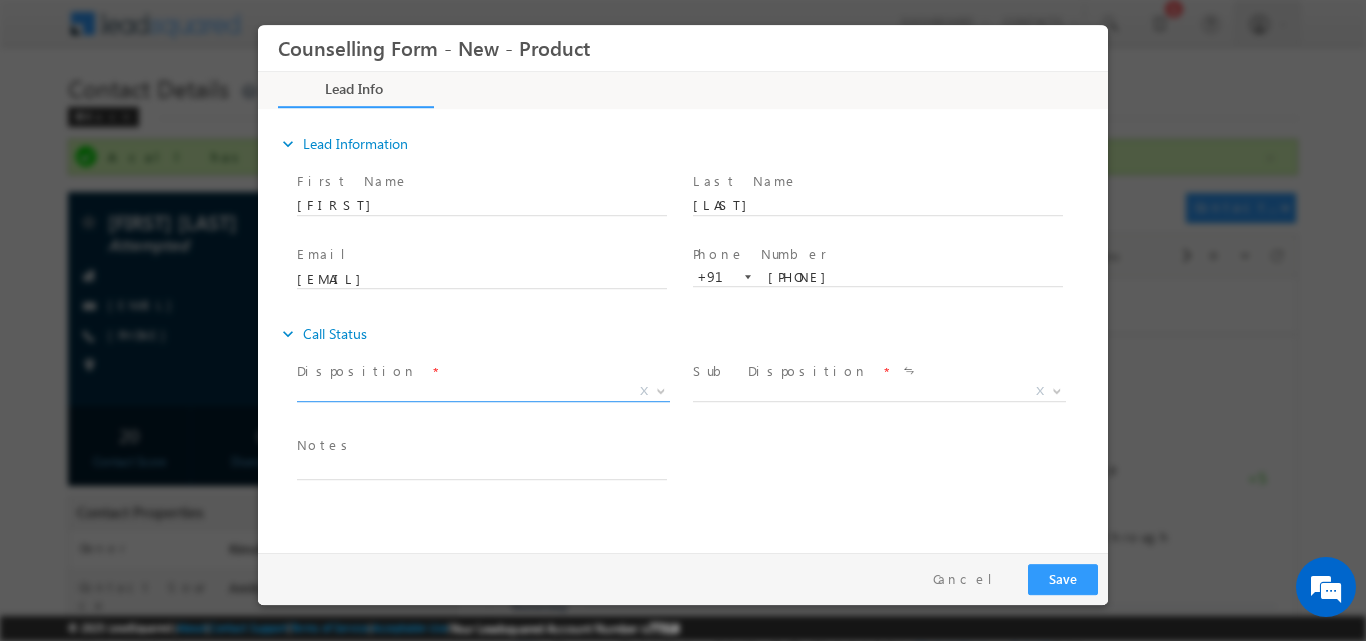 click at bounding box center [659, 390] 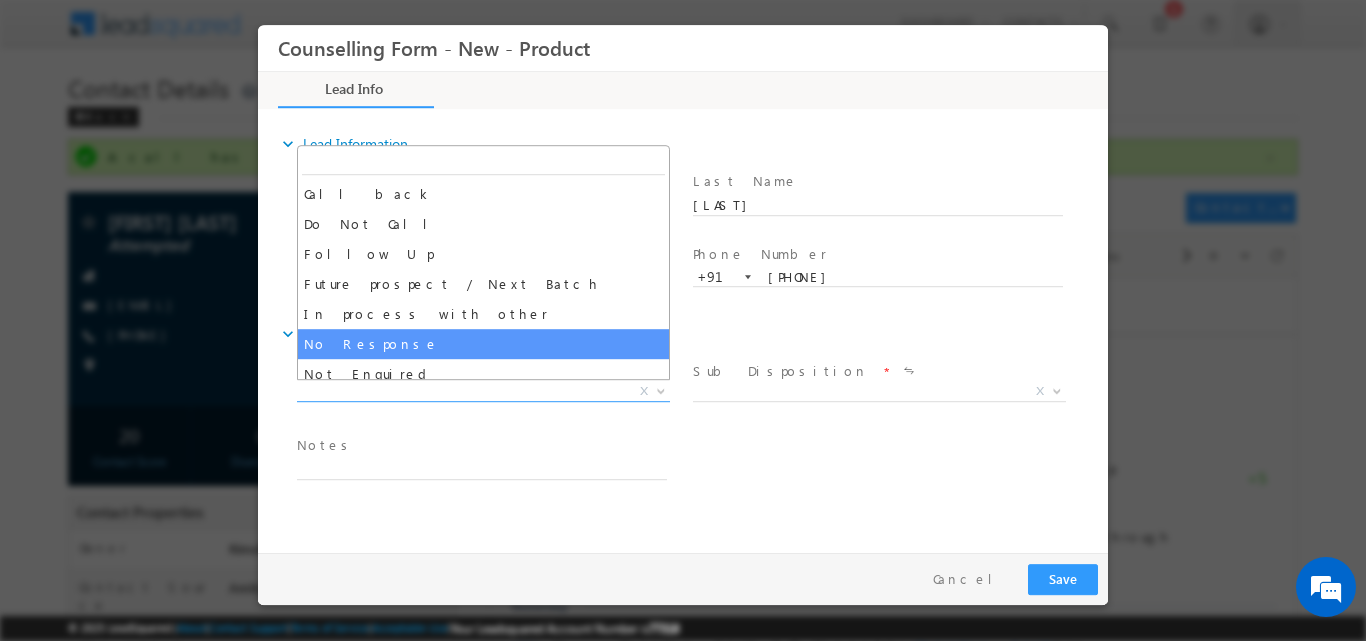 select on "No Response" 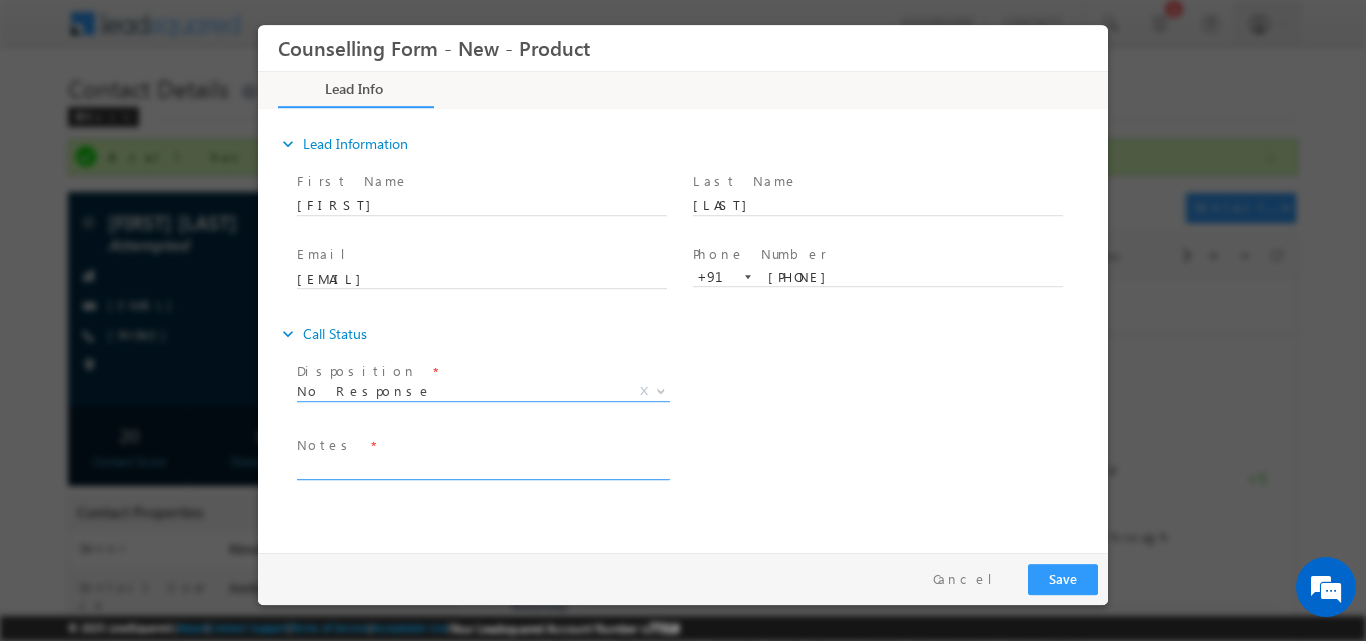 click at bounding box center (482, 467) 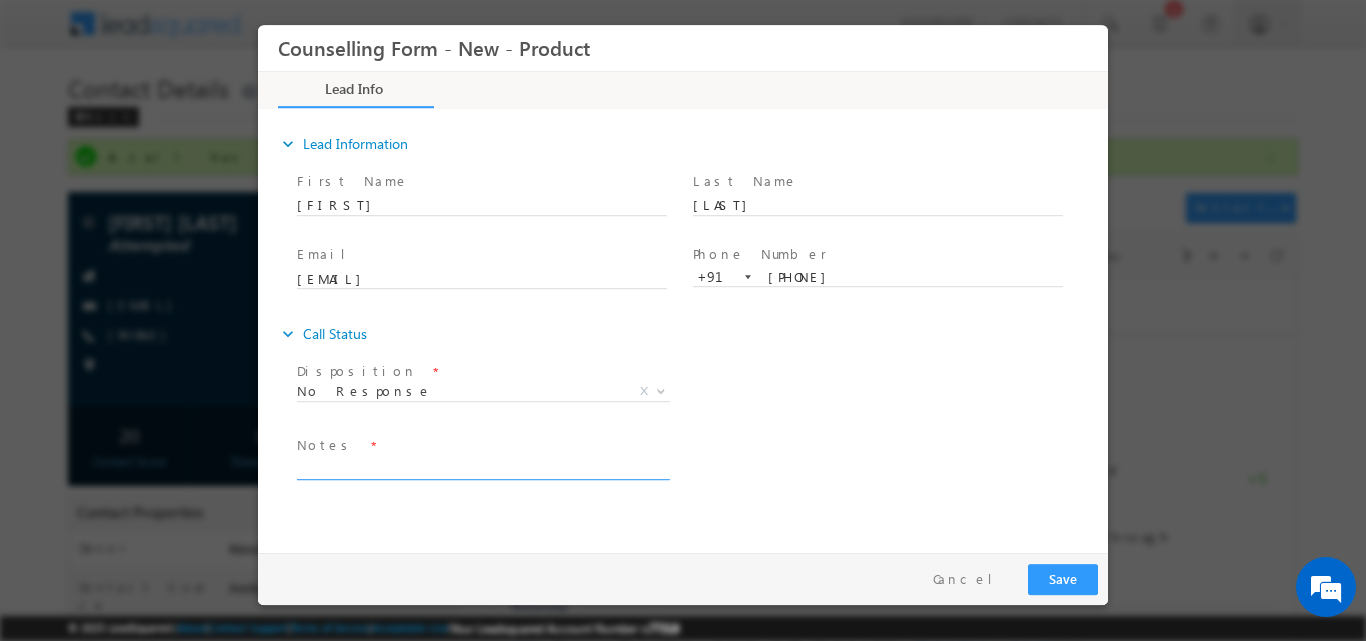 paste on "No response, dnp" 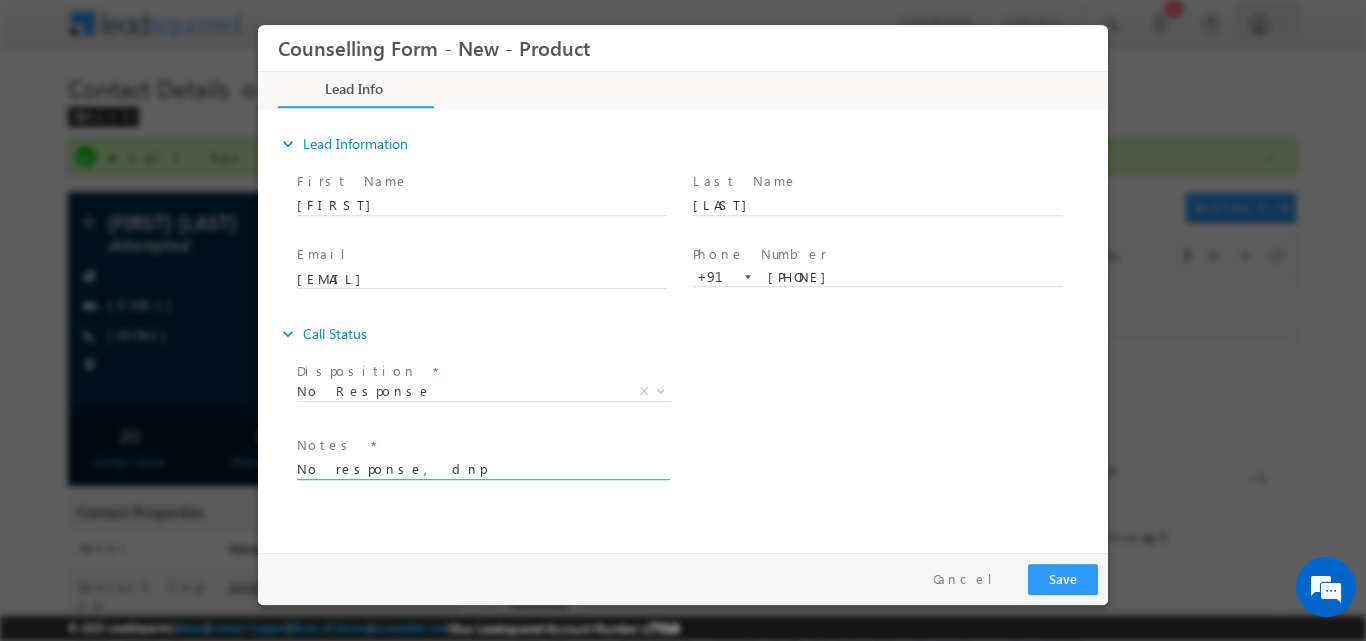 type on "No response, dnp" 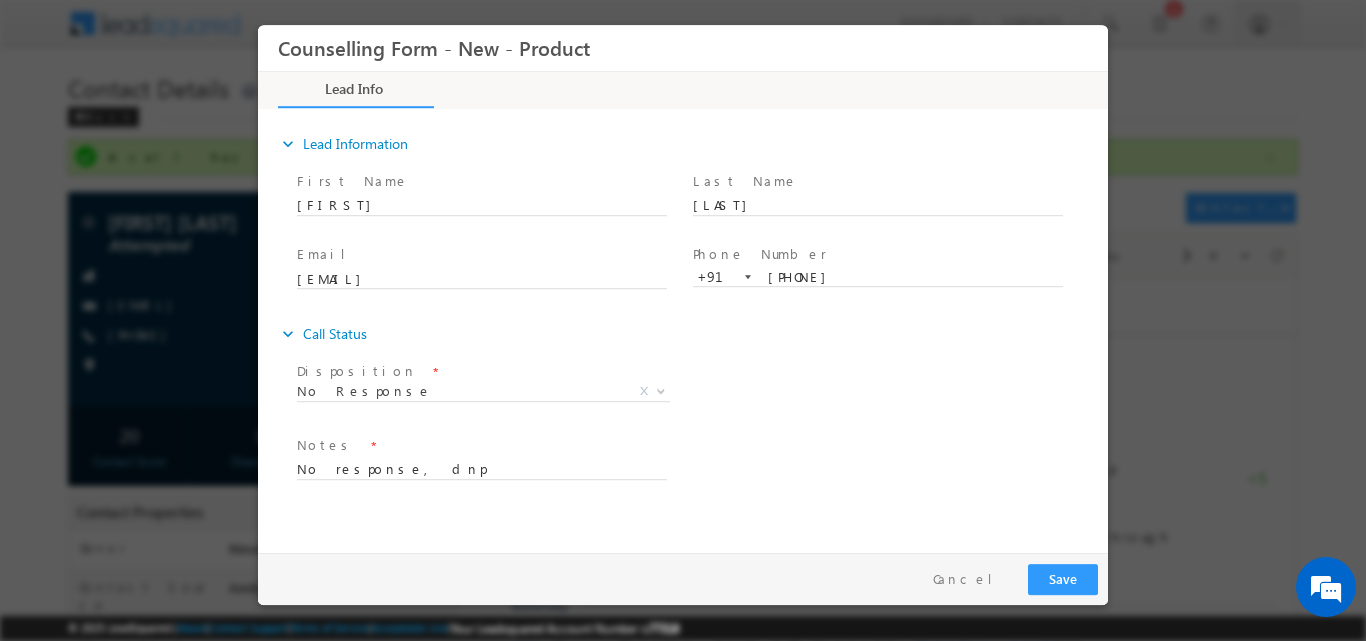 click on "Follow Up Date
*
Notes
*
No response, dnp" at bounding box center (700, 467) 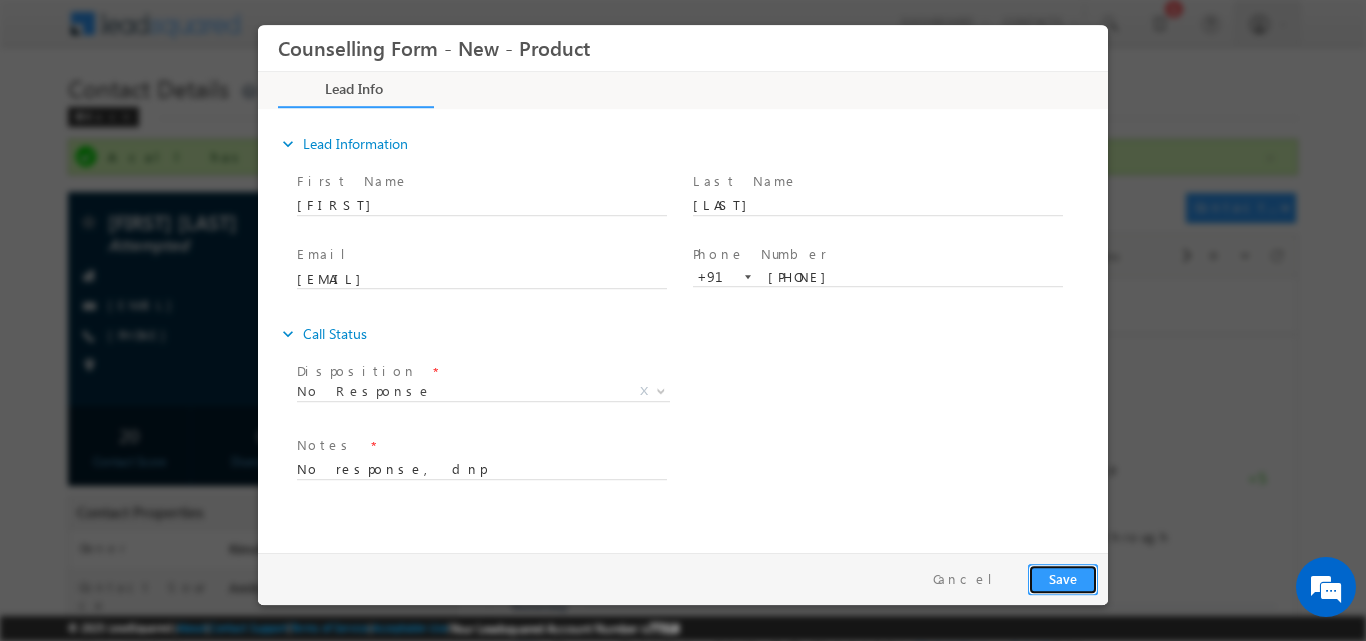 click on "Save" at bounding box center (1063, 578) 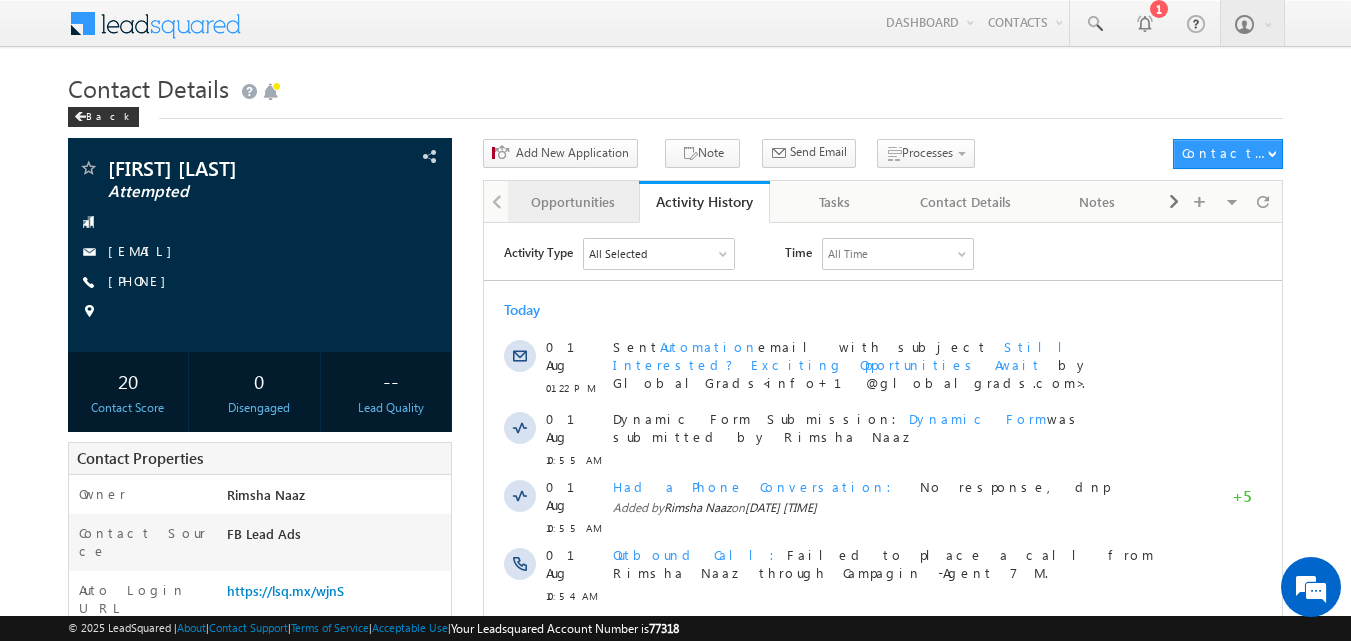 scroll, scrollTop: 0, scrollLeft: 0, axis: both 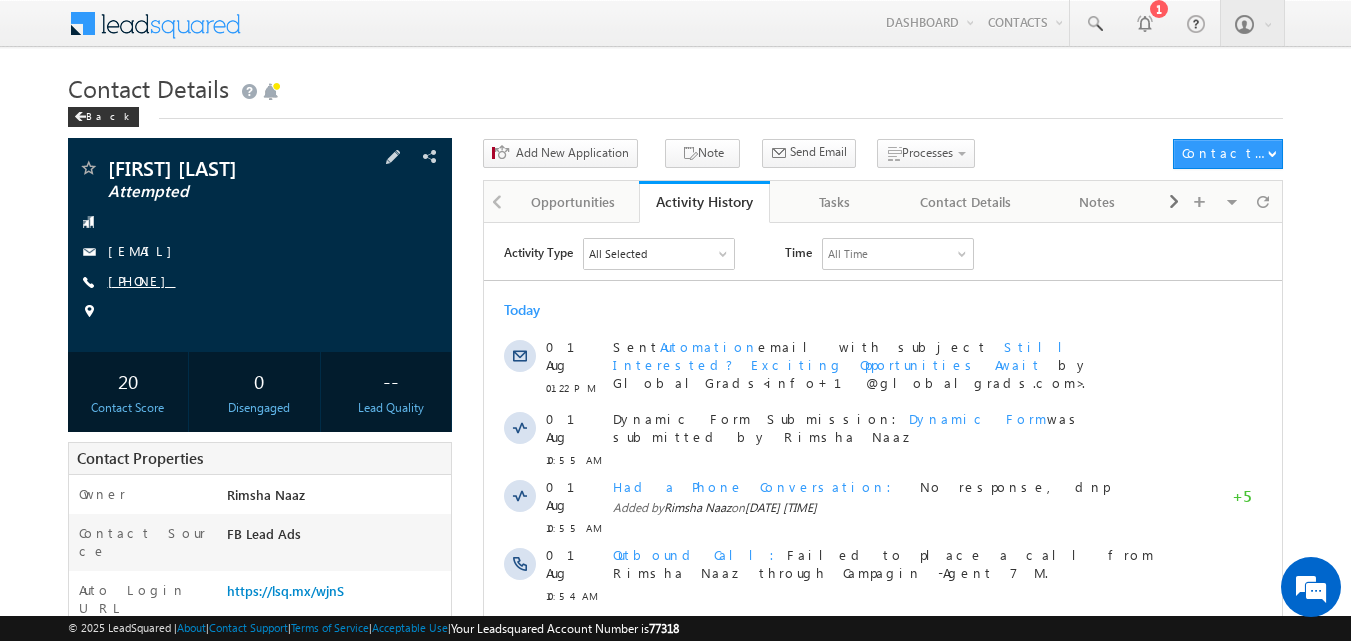 click on "[PHONE]" at bounding box center [142, 280] 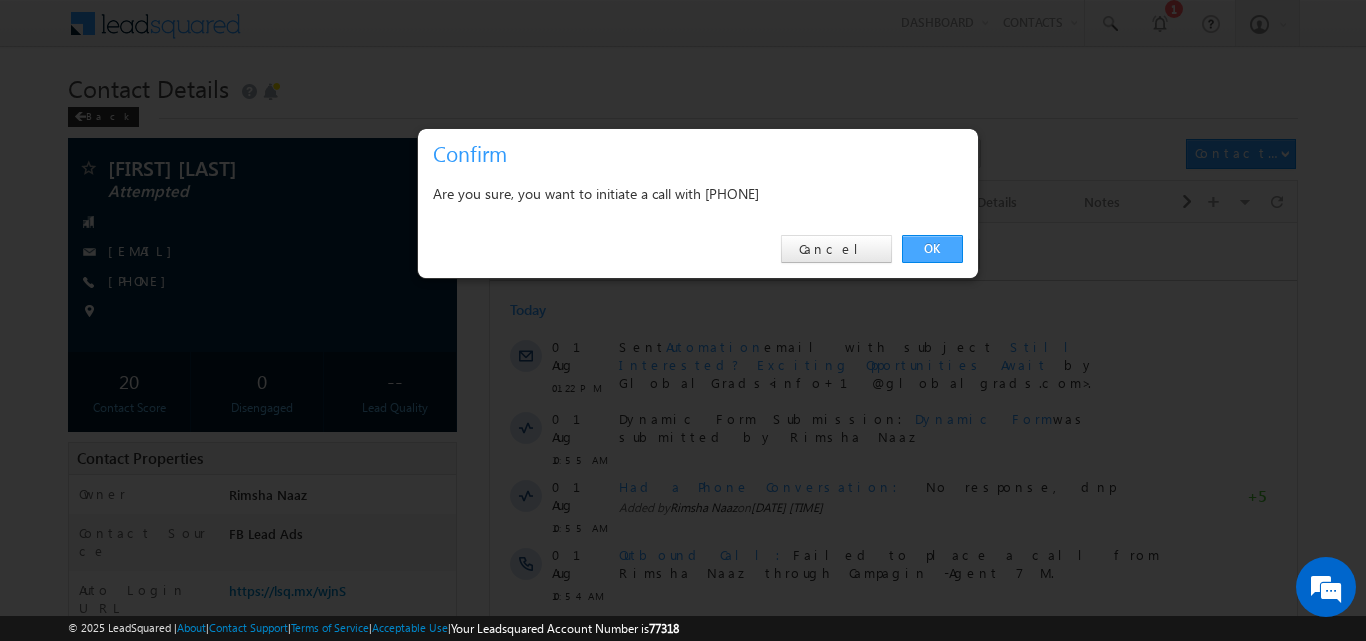 click on "OK" at bounding box center (932, 249) 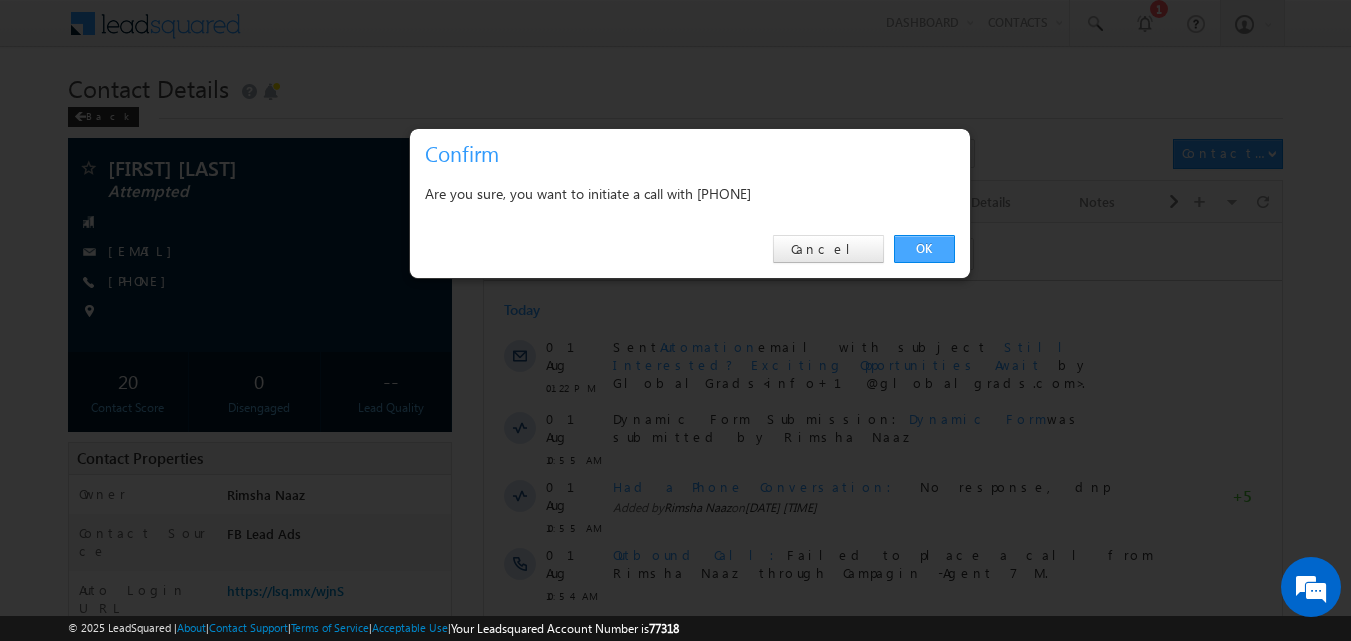 click on "All Time" at bounding box center [898, 253] 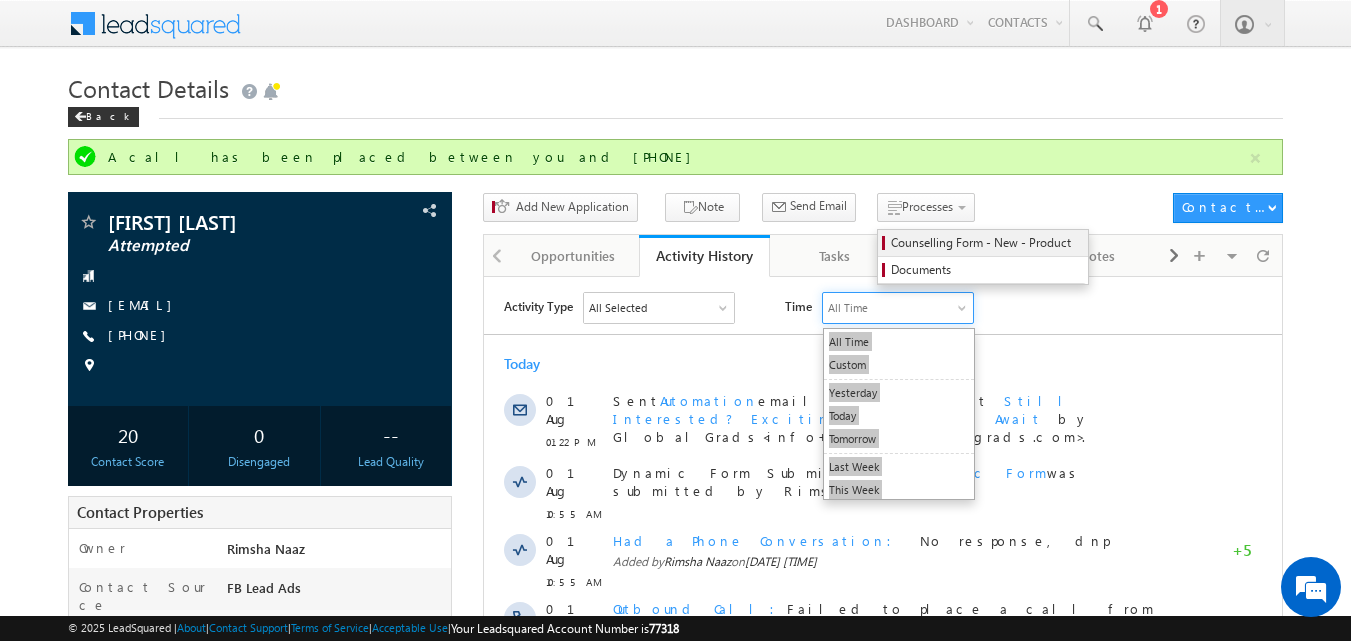 click on "Counselling Form - New - Product" at bounding box center [986, 243] 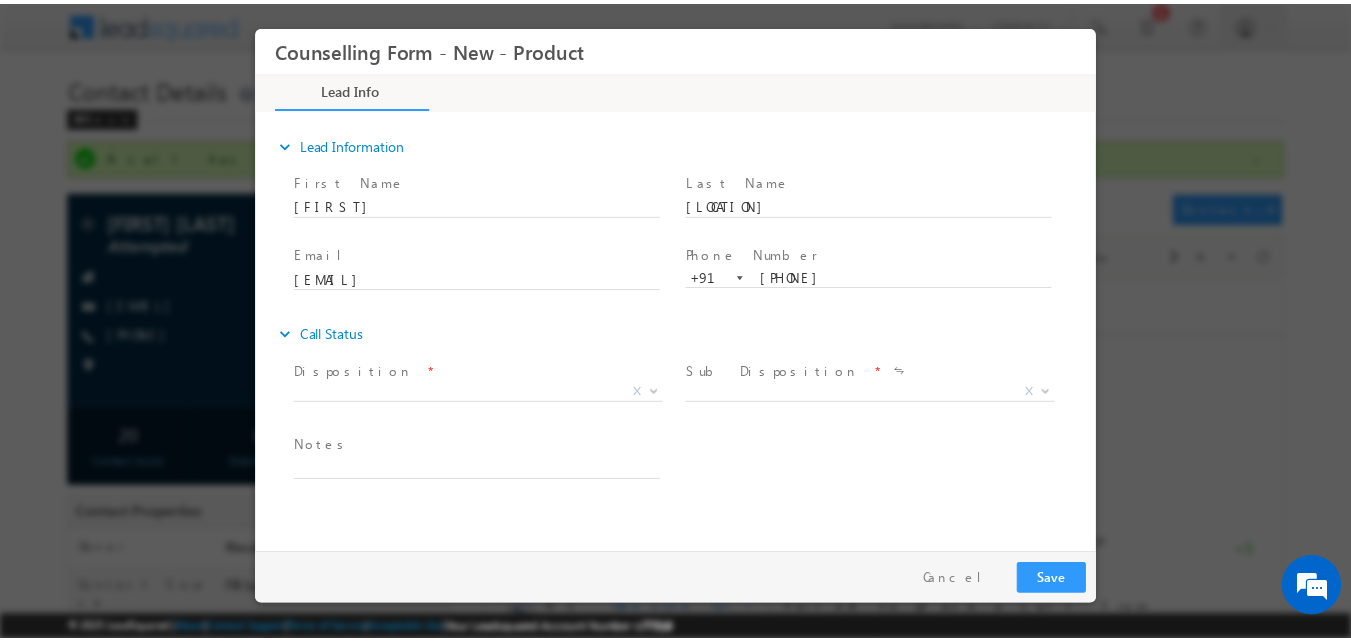 scroll, scrollTop: 0, scrollLeft: 0, axis: both 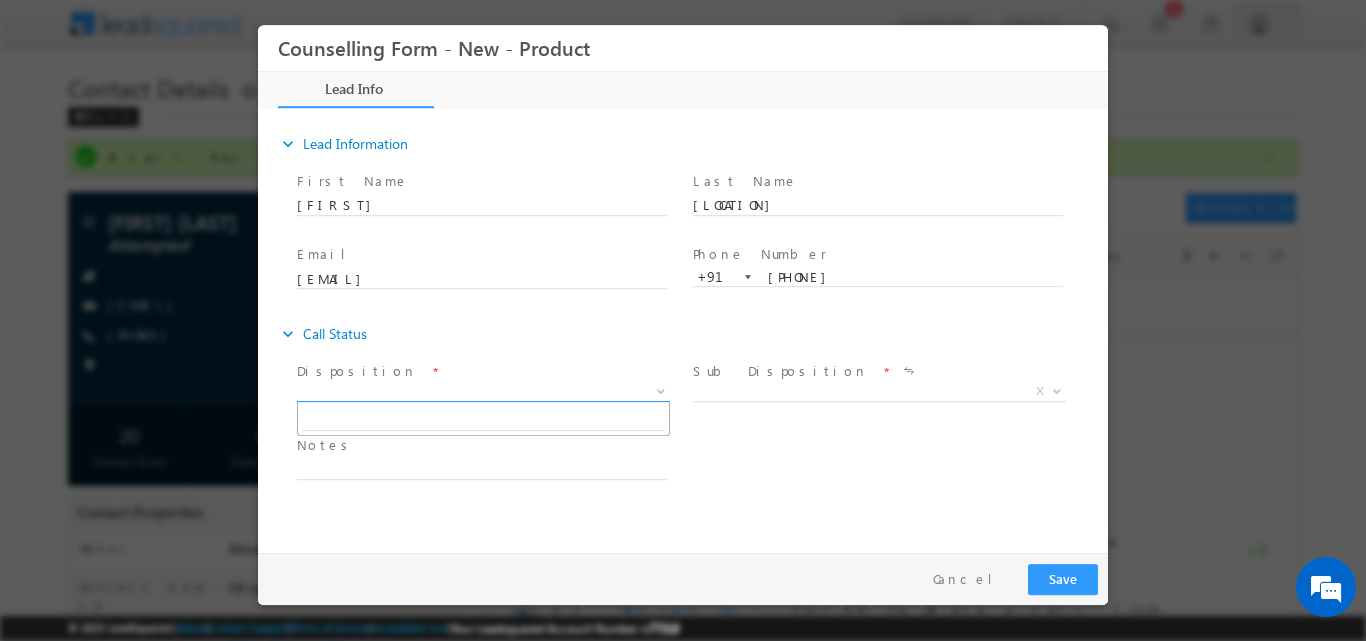 click at bounding box center (661, 389) 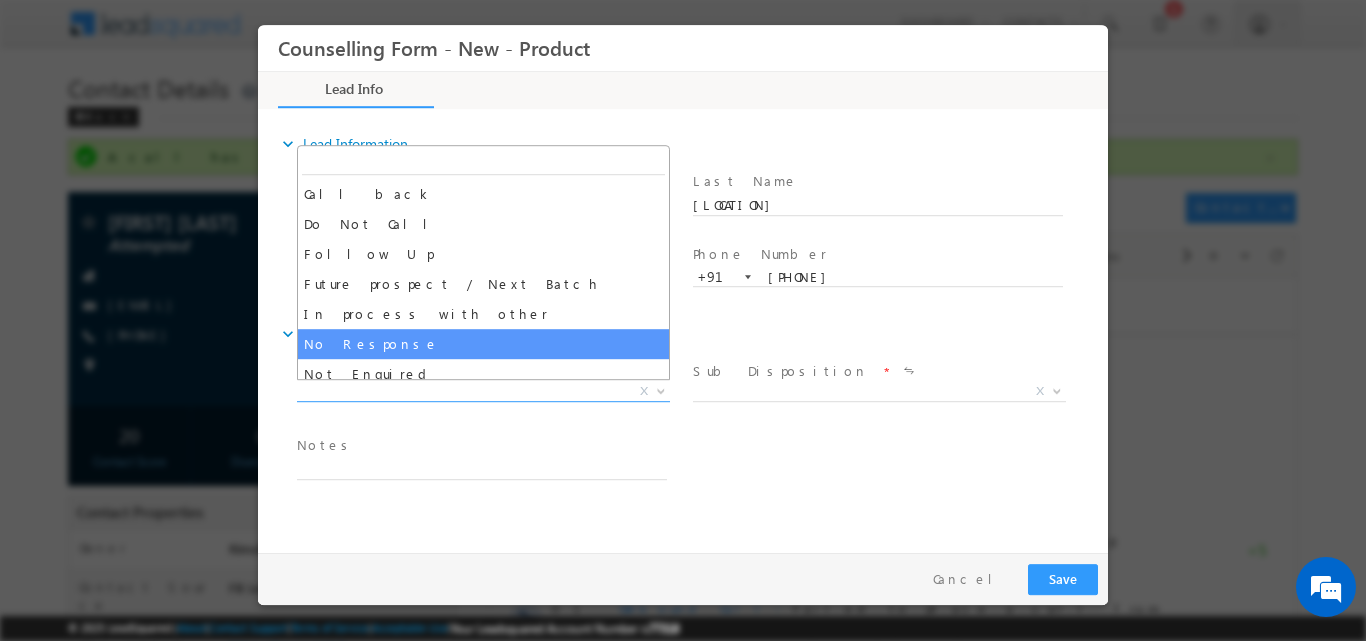 select on "No Response" 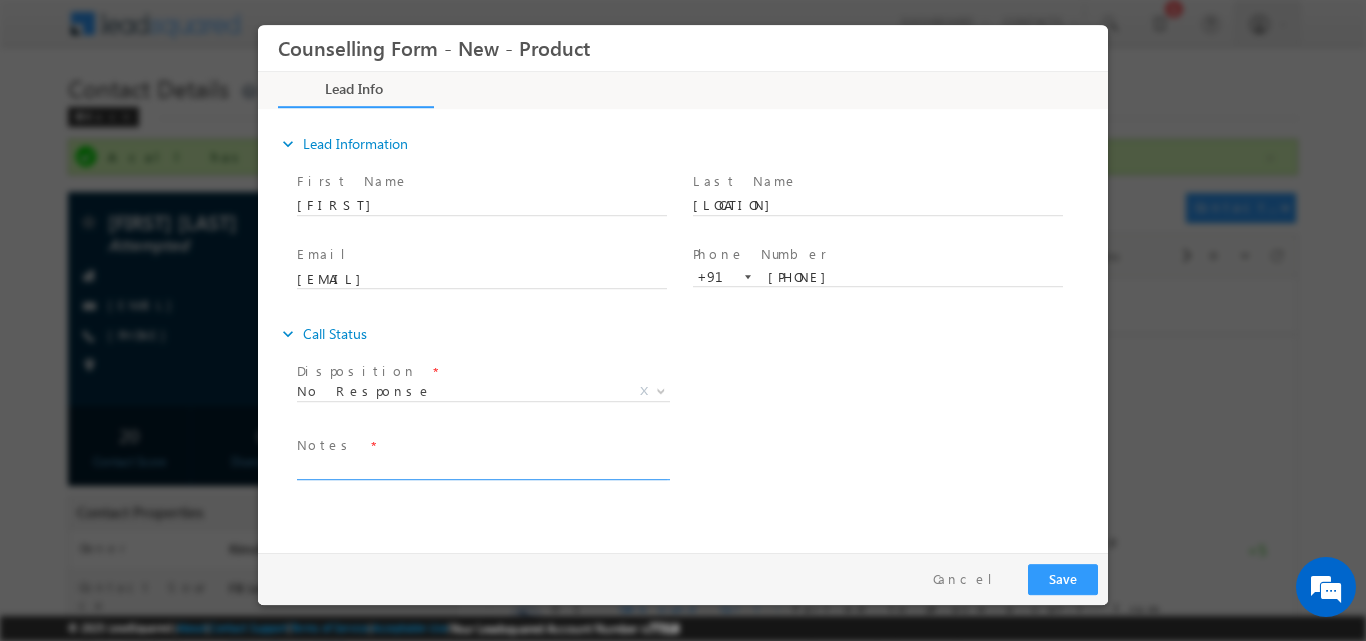 click at bounding box center (482, 467) 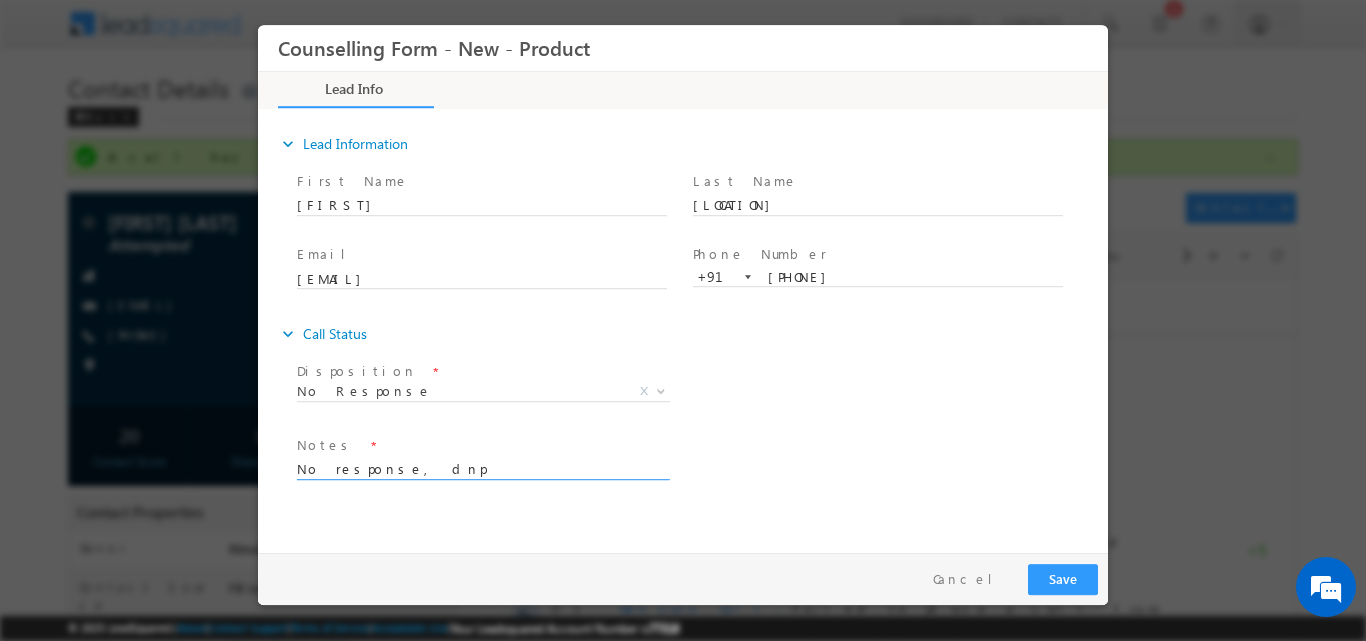type on "No response, dnp" 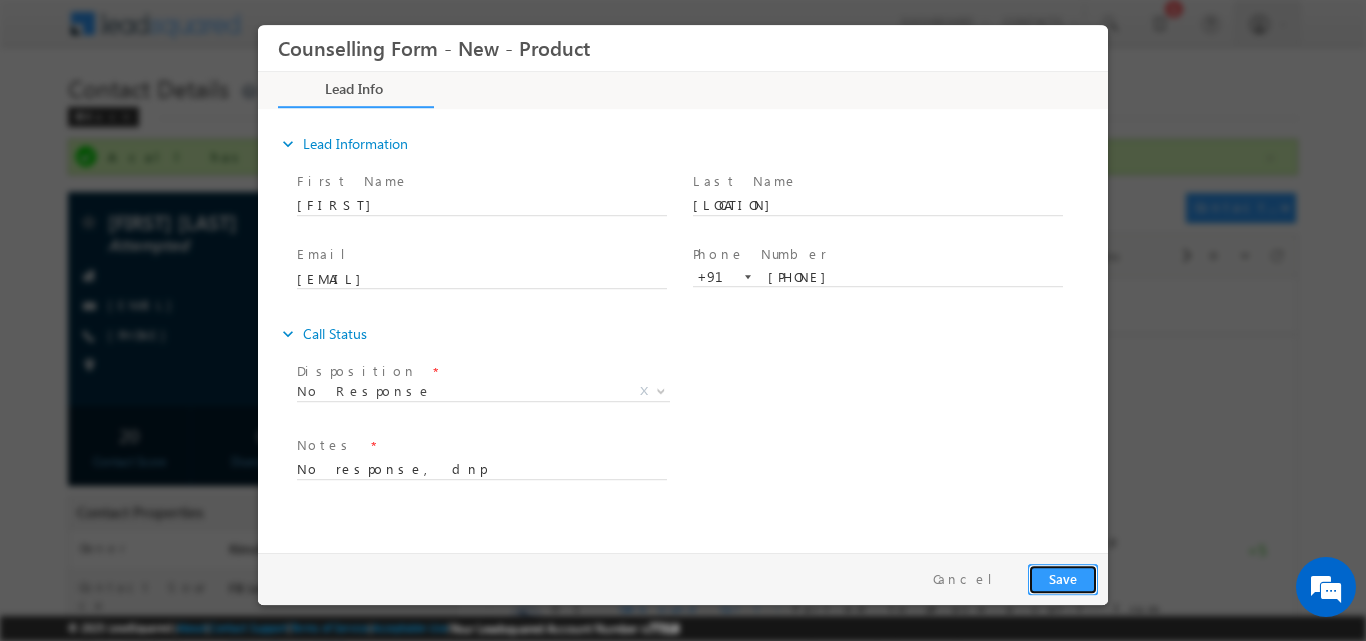 click on "Save" at bounding box center [1063, 578] 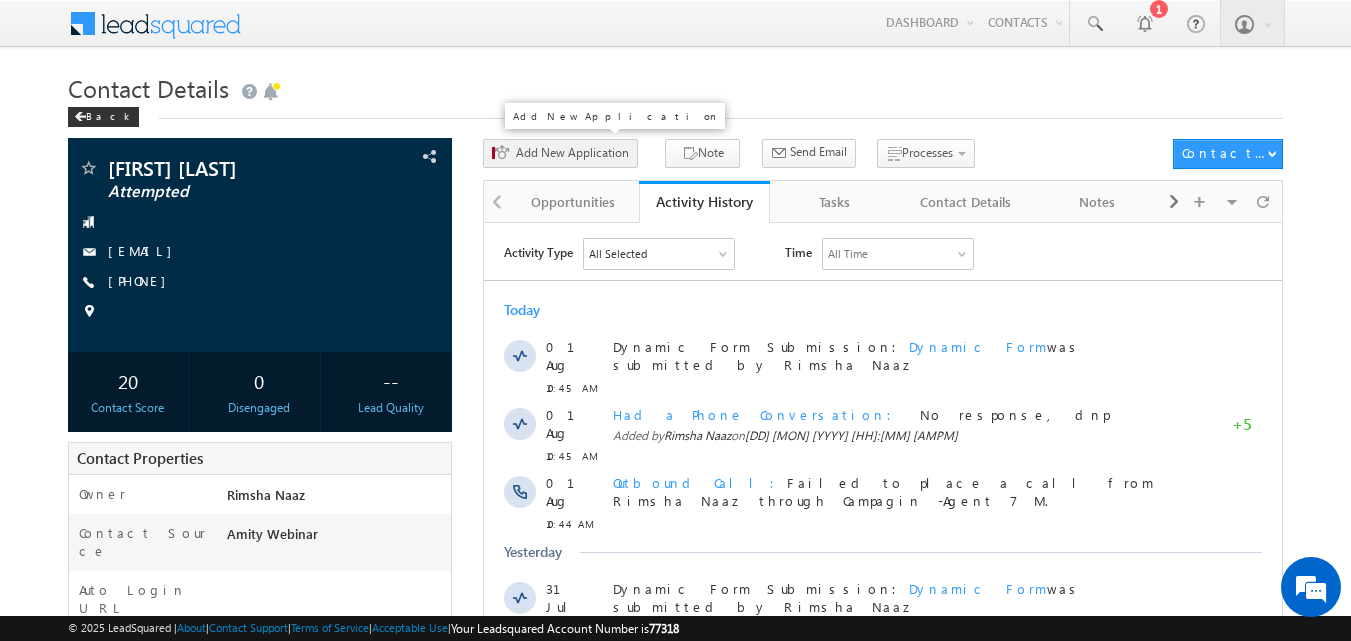 scroll, scrollTop: 0, scrollLeft: 0, axis: both 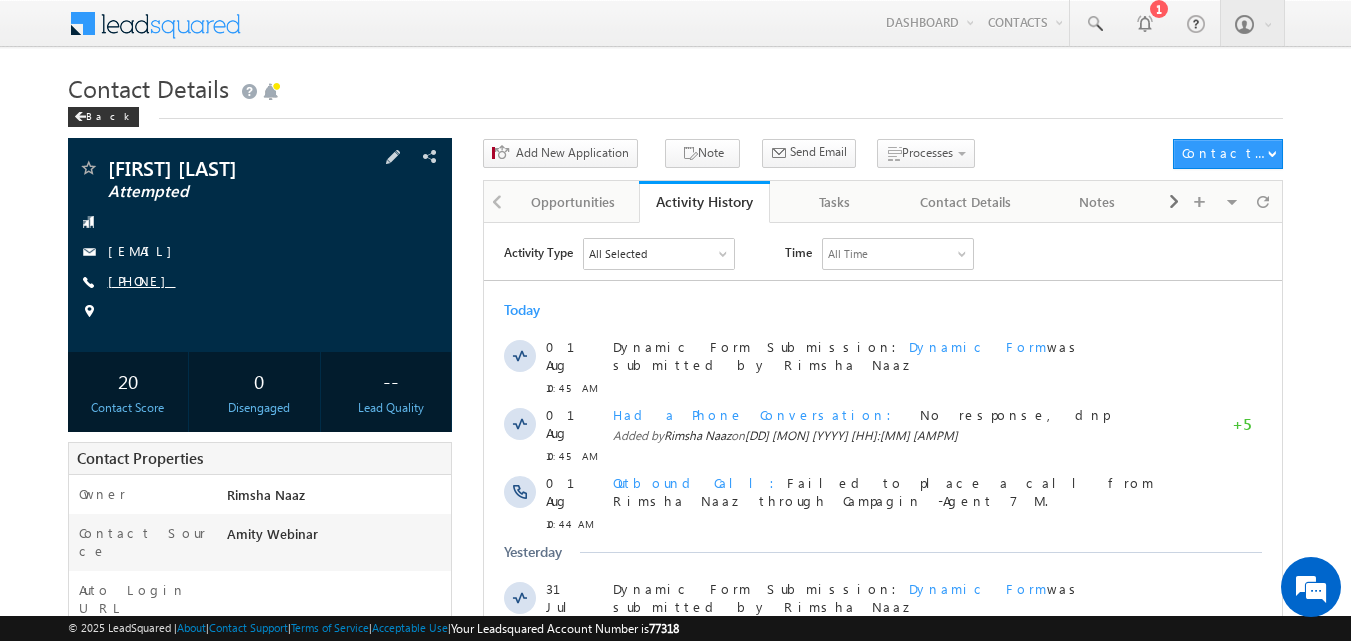 click on "[PHONE]" at bounding box center [142, 280] 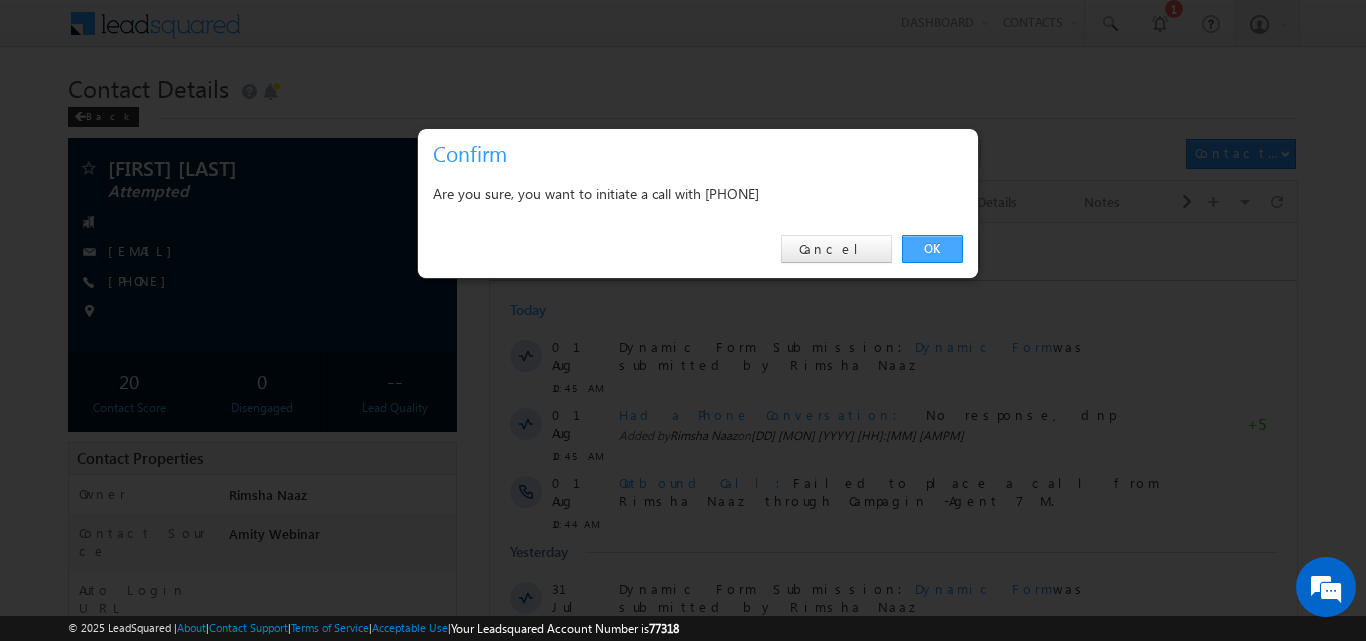 click on "OK" at bounding box center [932, 249] 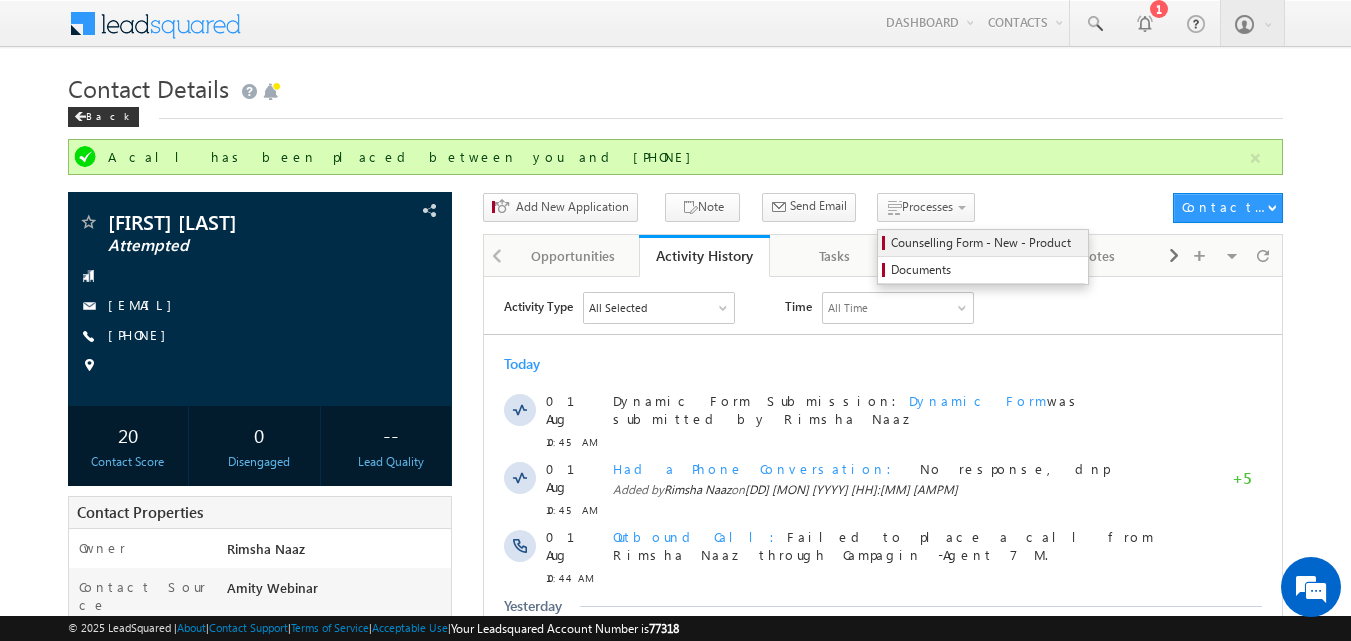 click on "Counselling Form - New - Product" at bounding box center (986, 243) 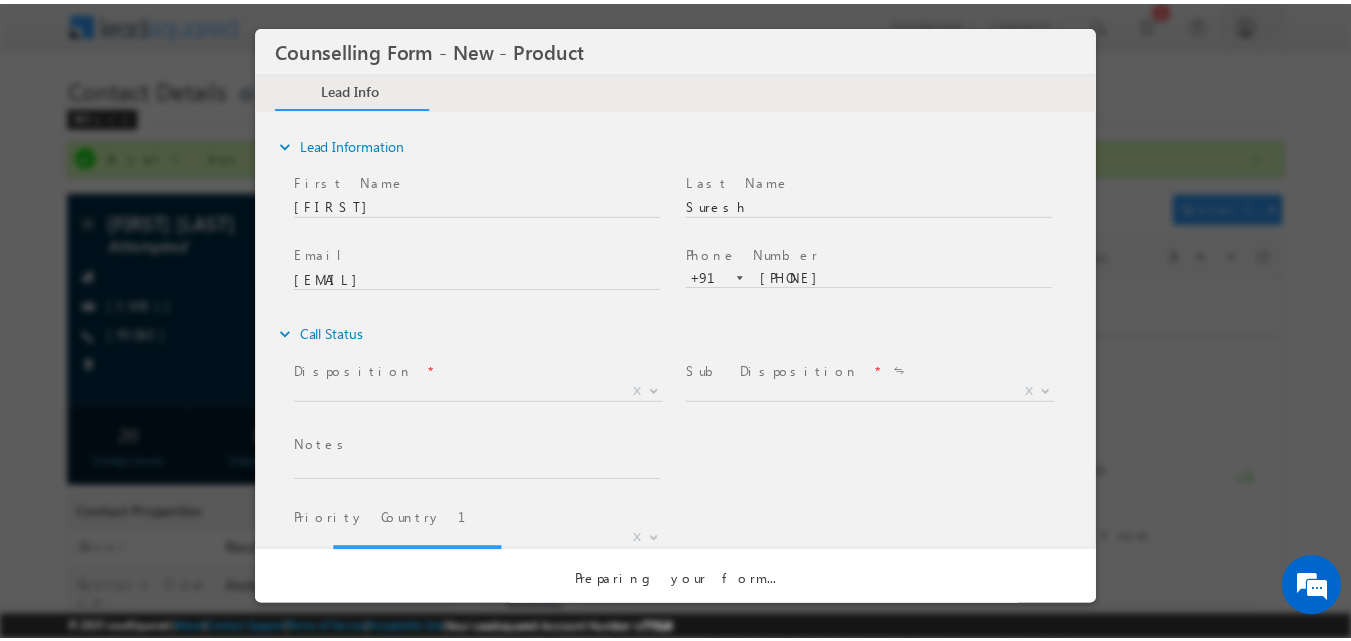 scroll, scrollTop: 0, scrollLeft: 0, axis: both 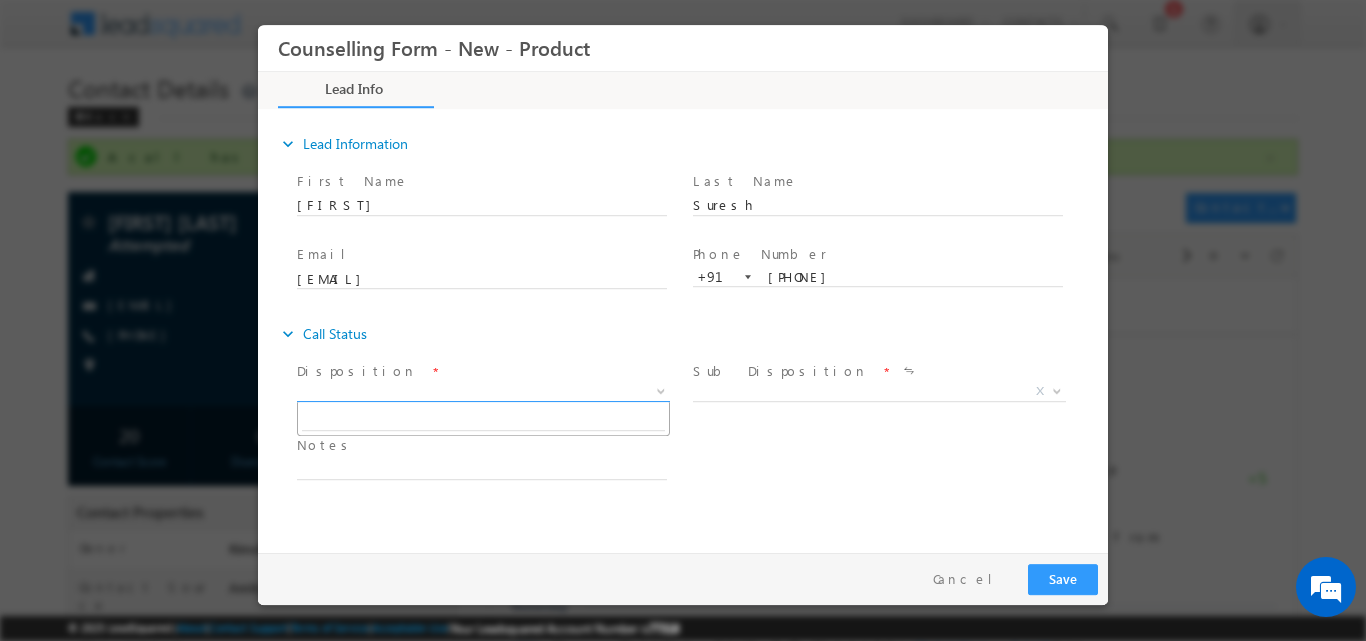 click at bounding box center (659, 390) 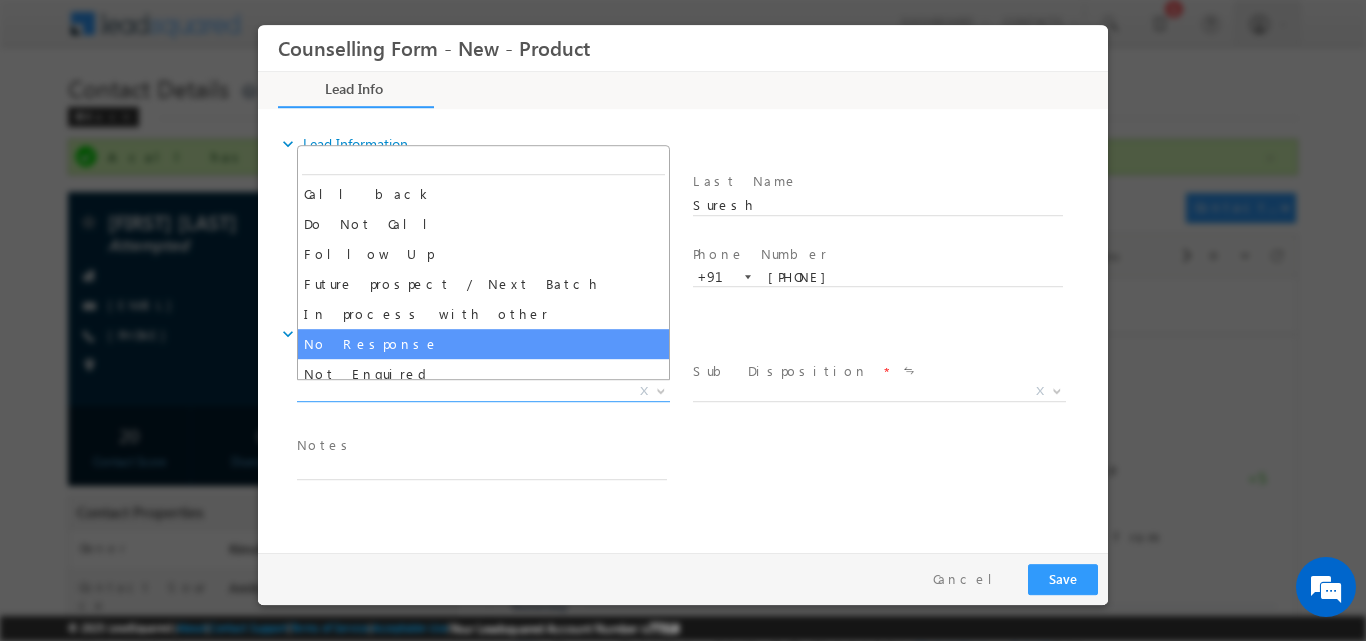 select on "No Response" 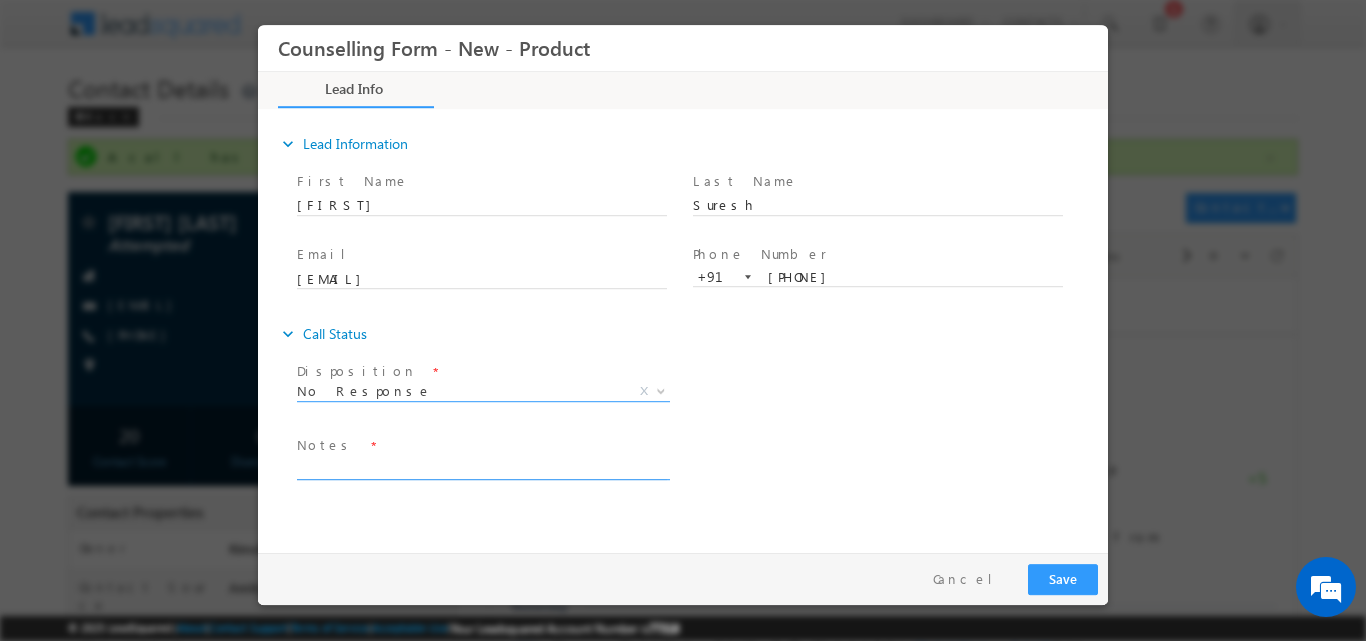 click at bounding box center (482, 467) 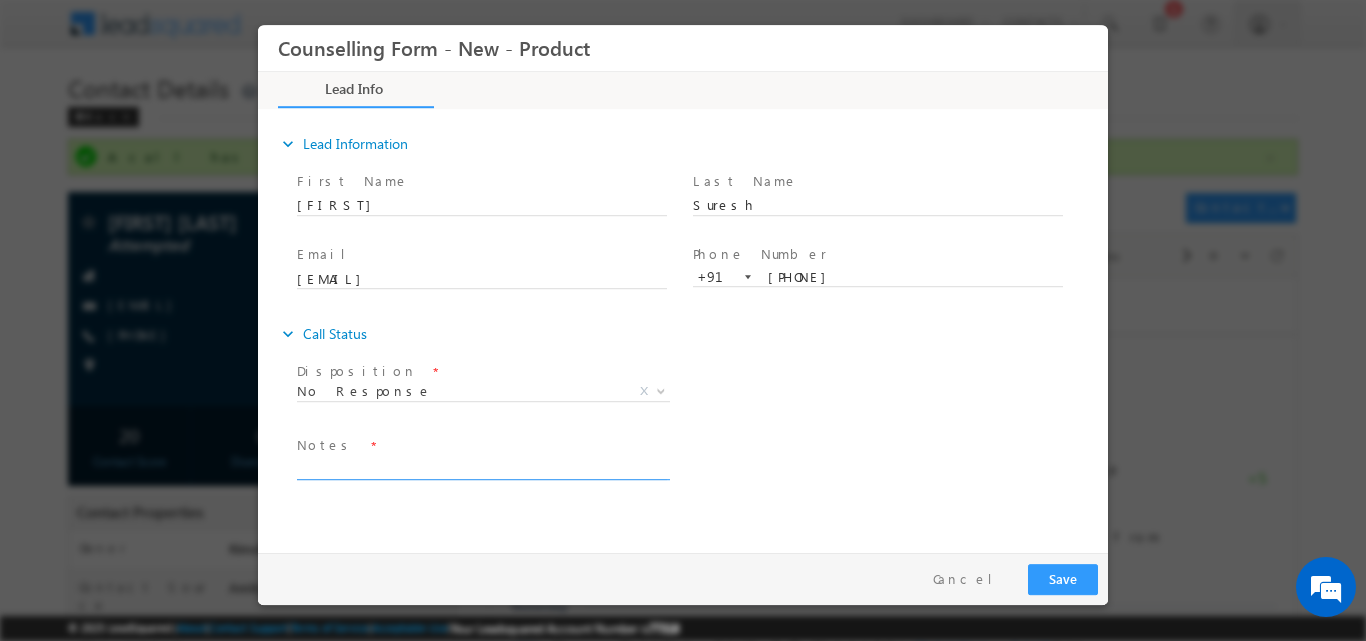 paste on "No response, dnp" 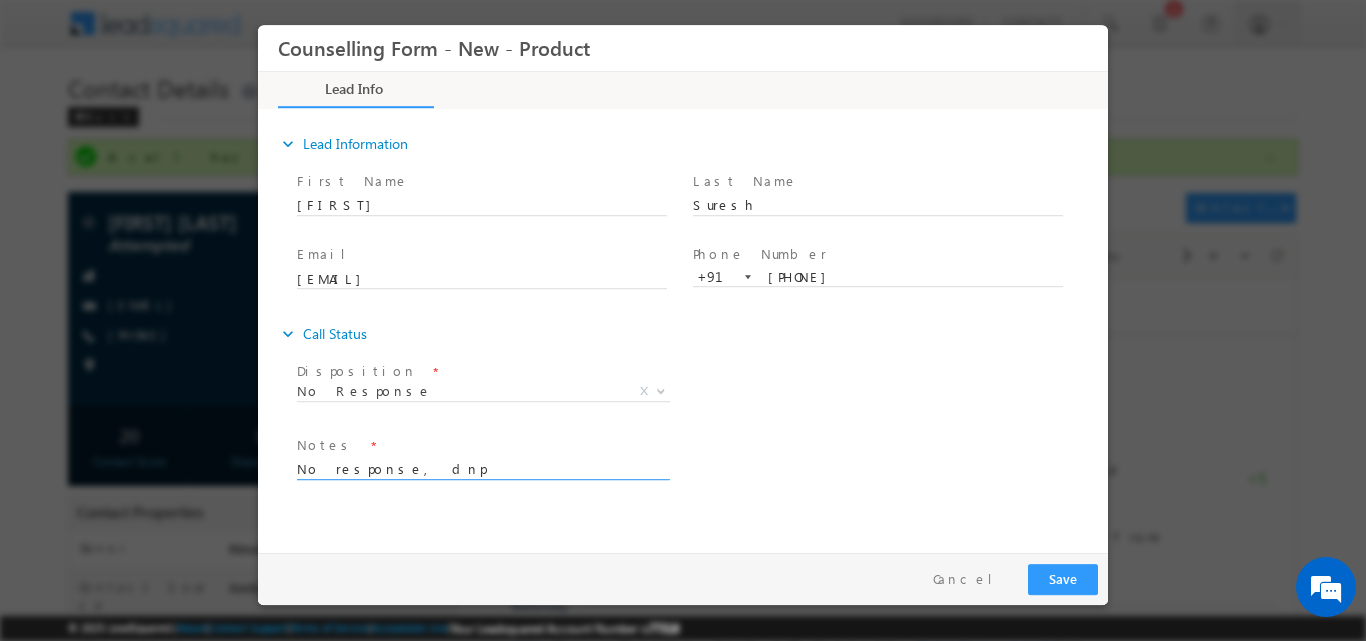 type on "No response, dnp" 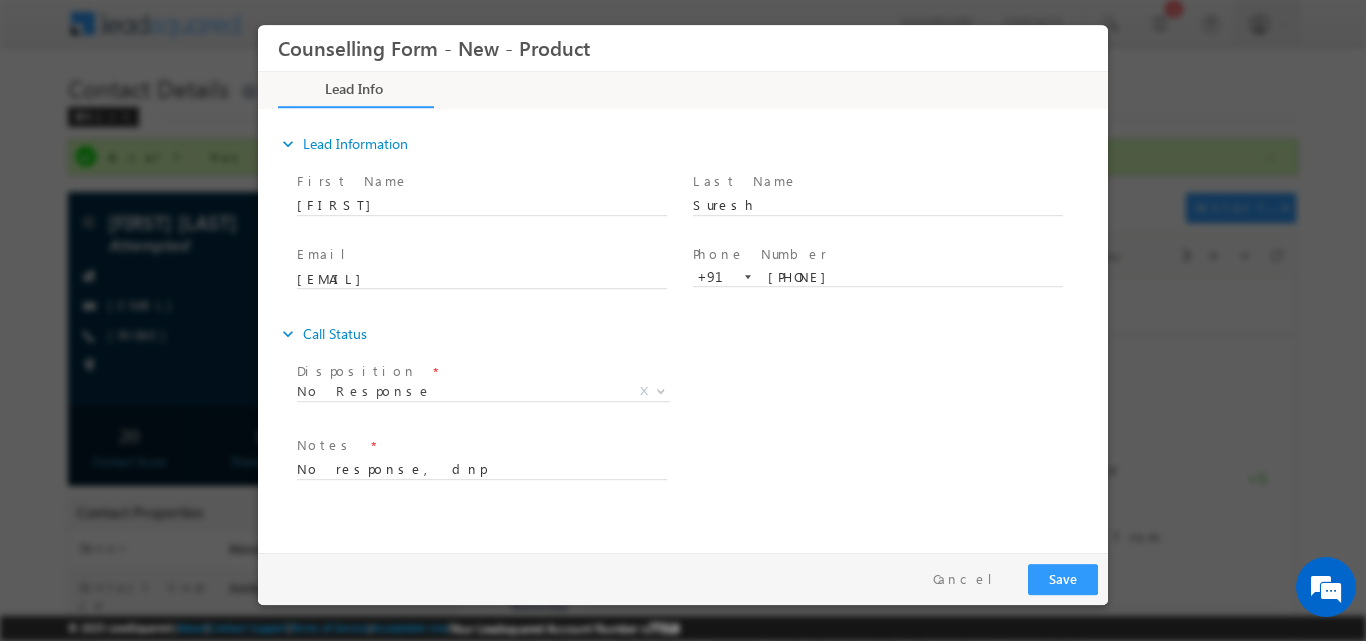 click on "Follow Up Date
*
Notes
*
No response, dnp" at bounding box center [700, 467] 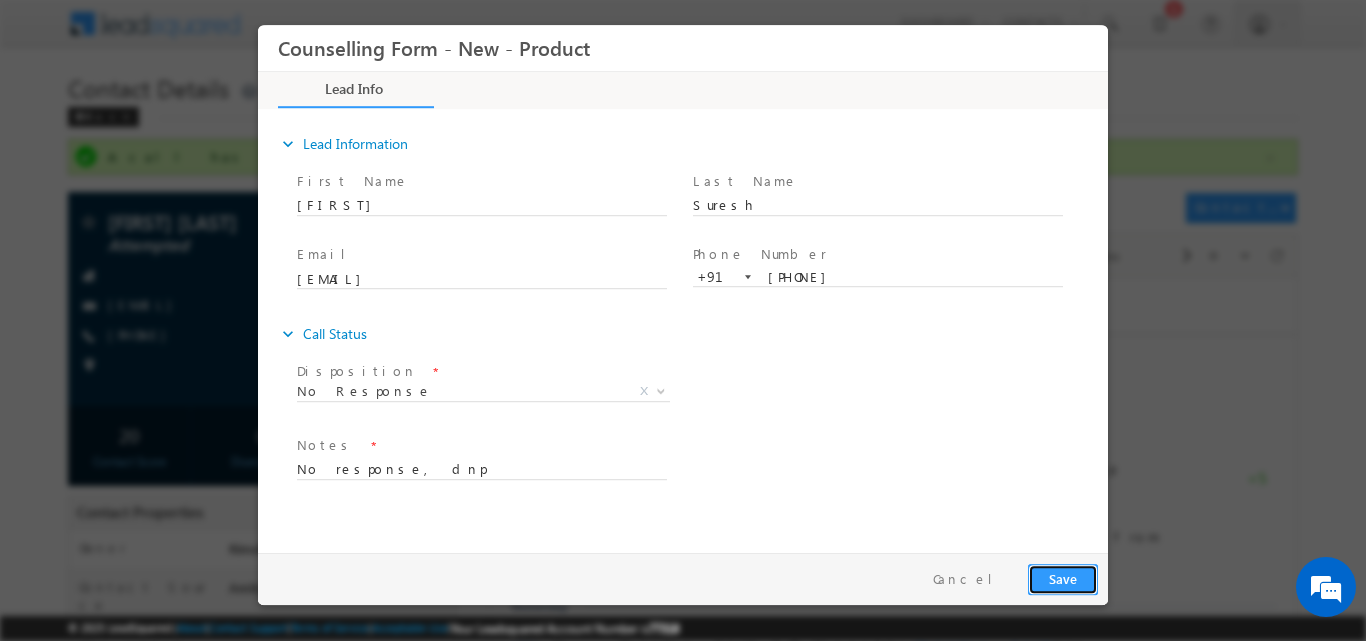 click on "Save" at bounding box center [1063, 578] 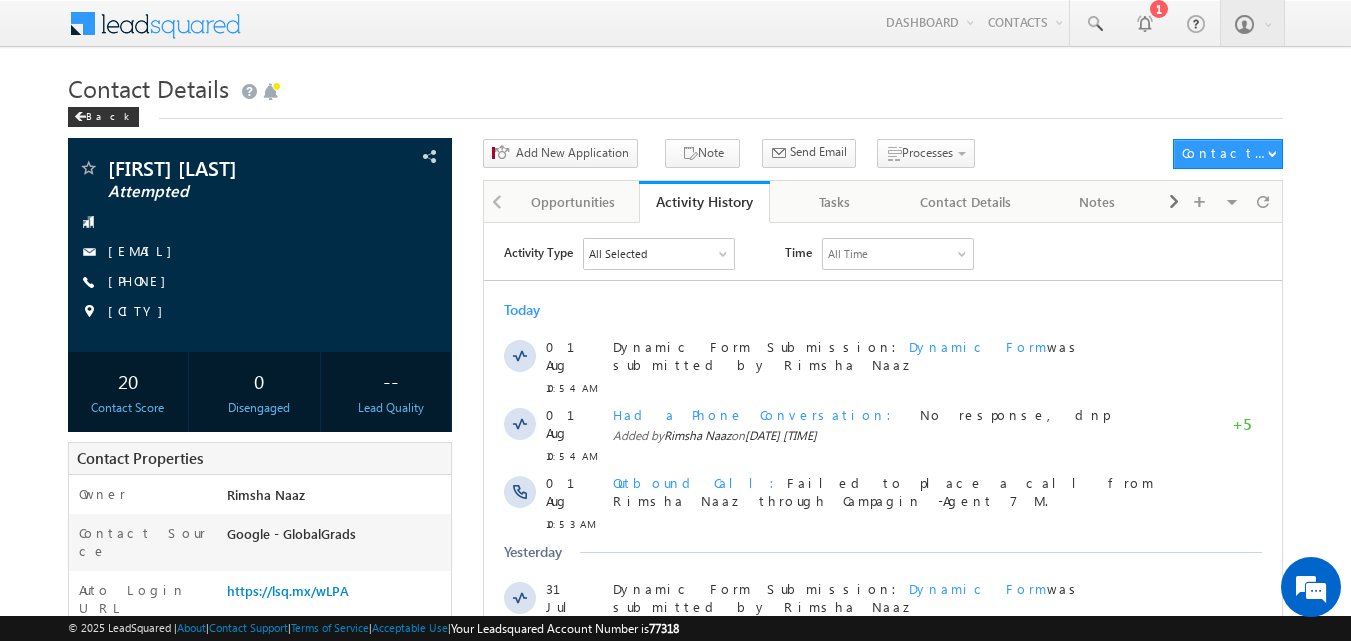 scroll, scrollTop: 0, scrollLeft: 0, axis: both 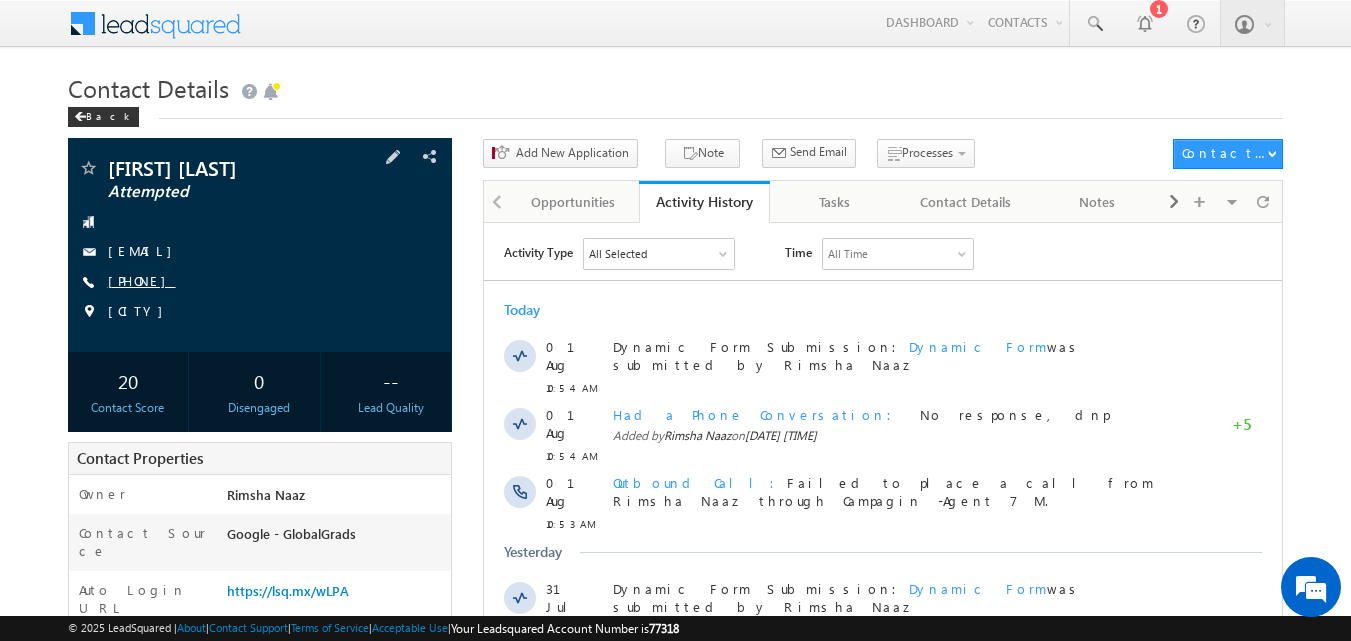 click on "+91-7709898719" at bounding box center [142, 280] 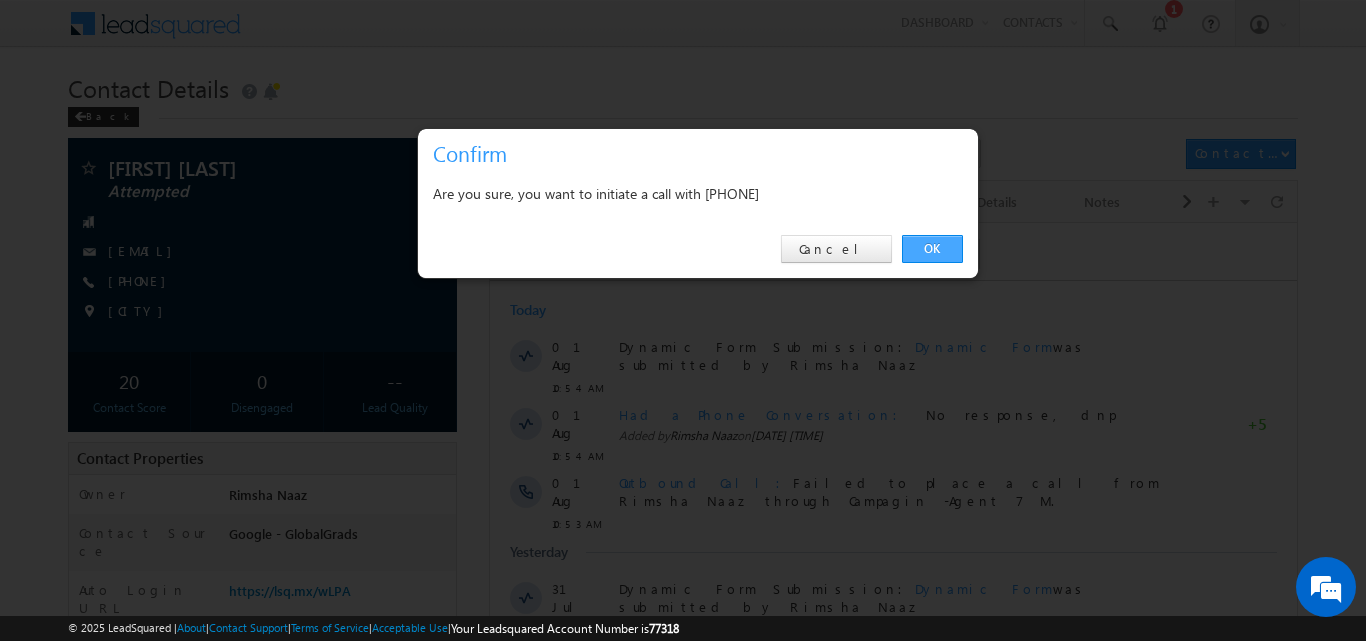click on "OK" at bounding box center [932, 249] 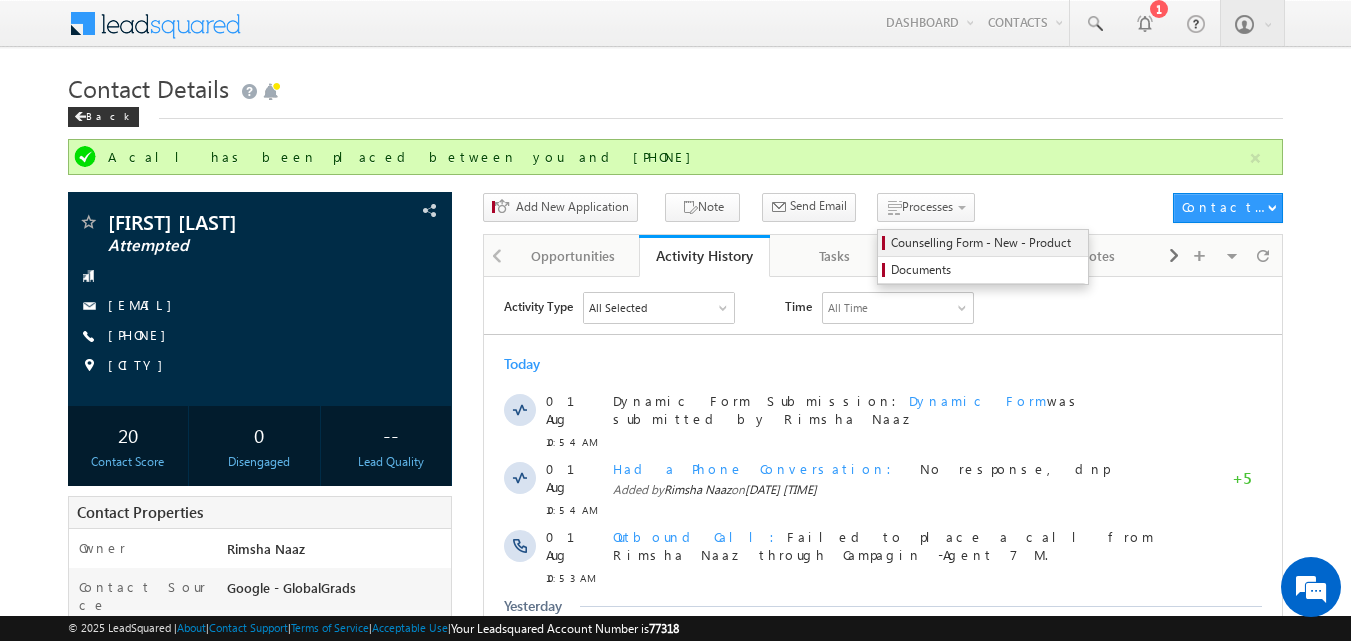 click on "Counselling Form - New - Product" at bounding box center (986, 243) 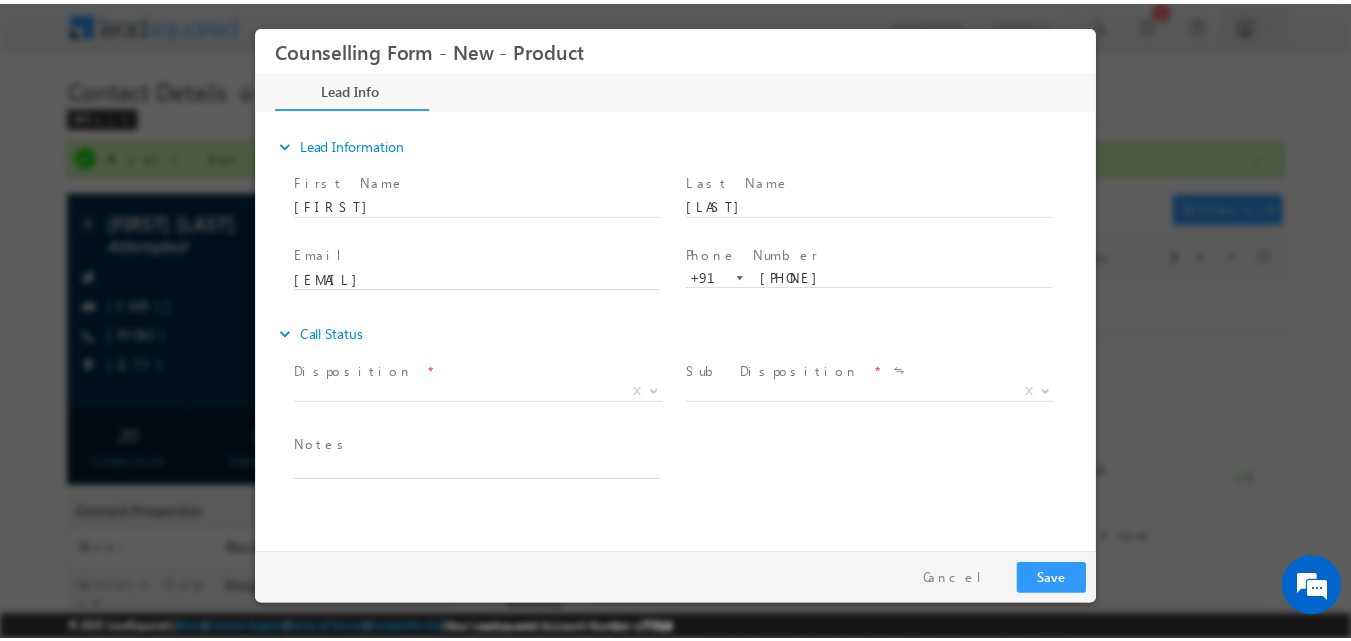 scroll, scrollTop: 0, scrollLeft: 0, axis: both 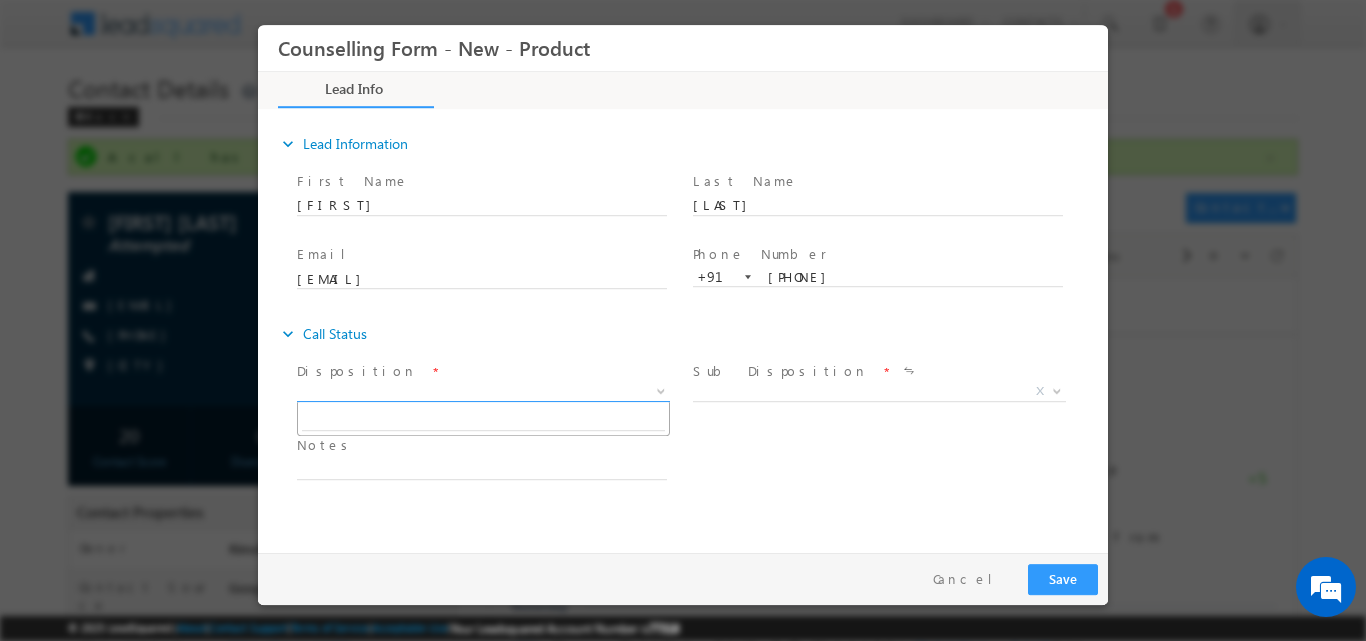 click at bounding box center (659, 390) 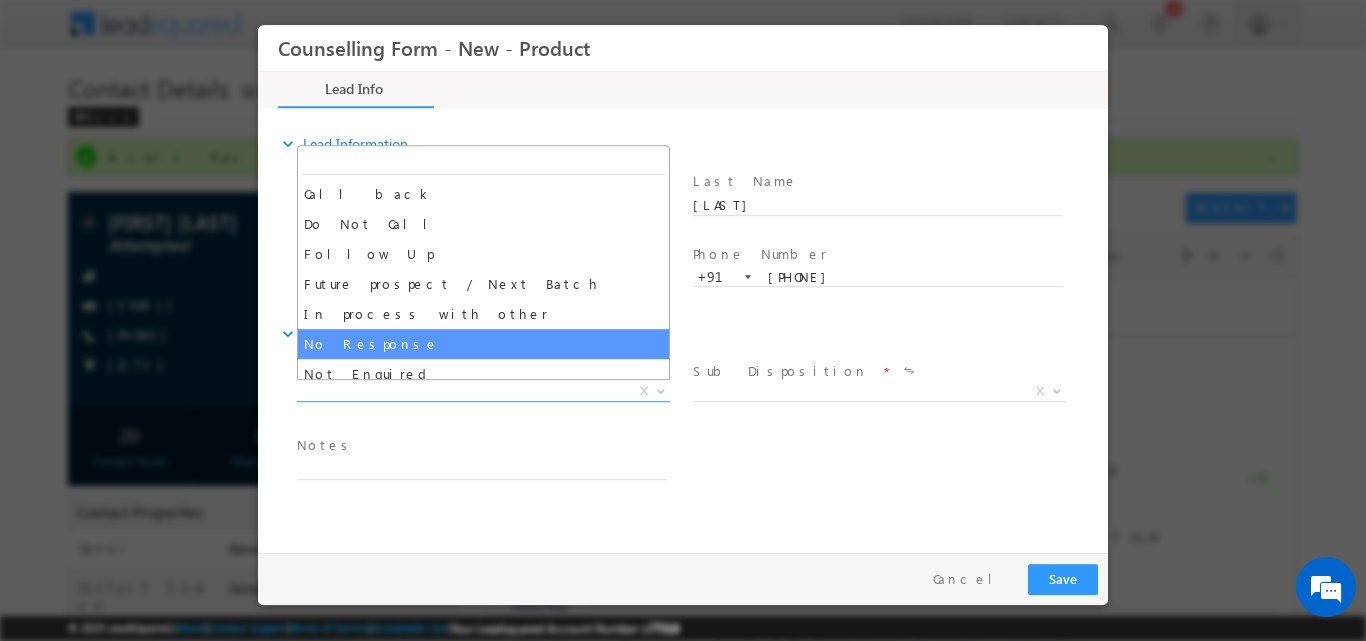 select on "No Response" 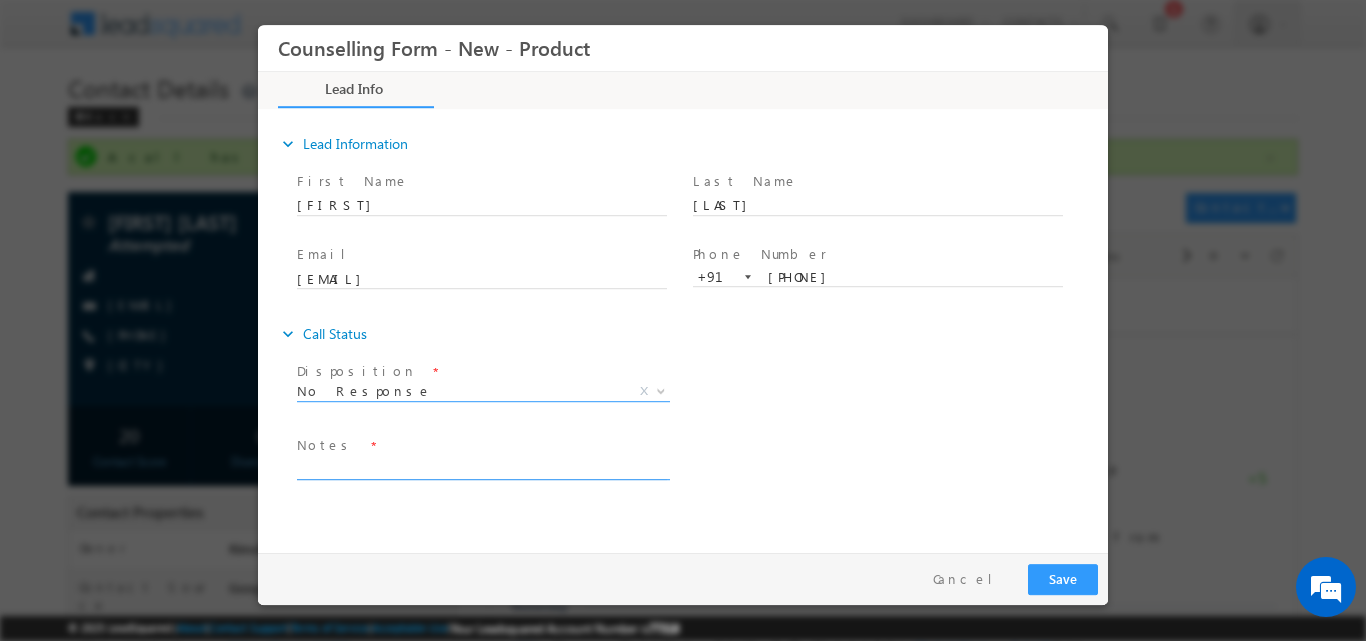 click at bounding box center [482, 467] 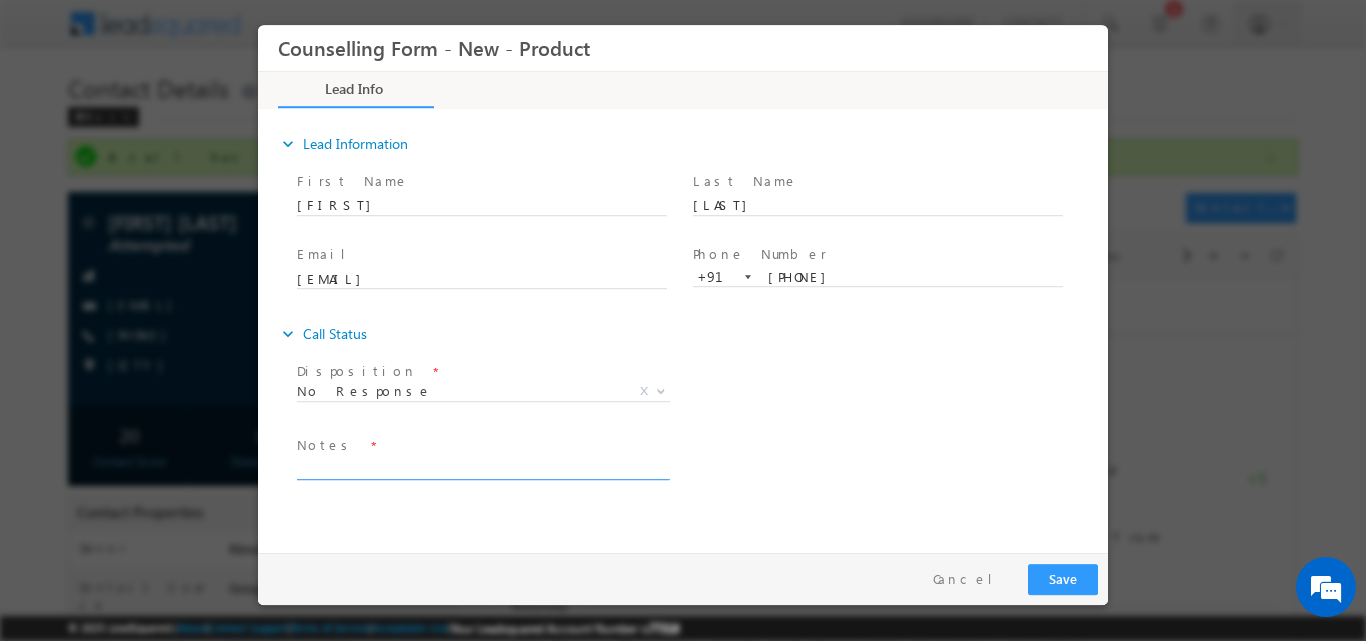 paste on "No response, dnp" 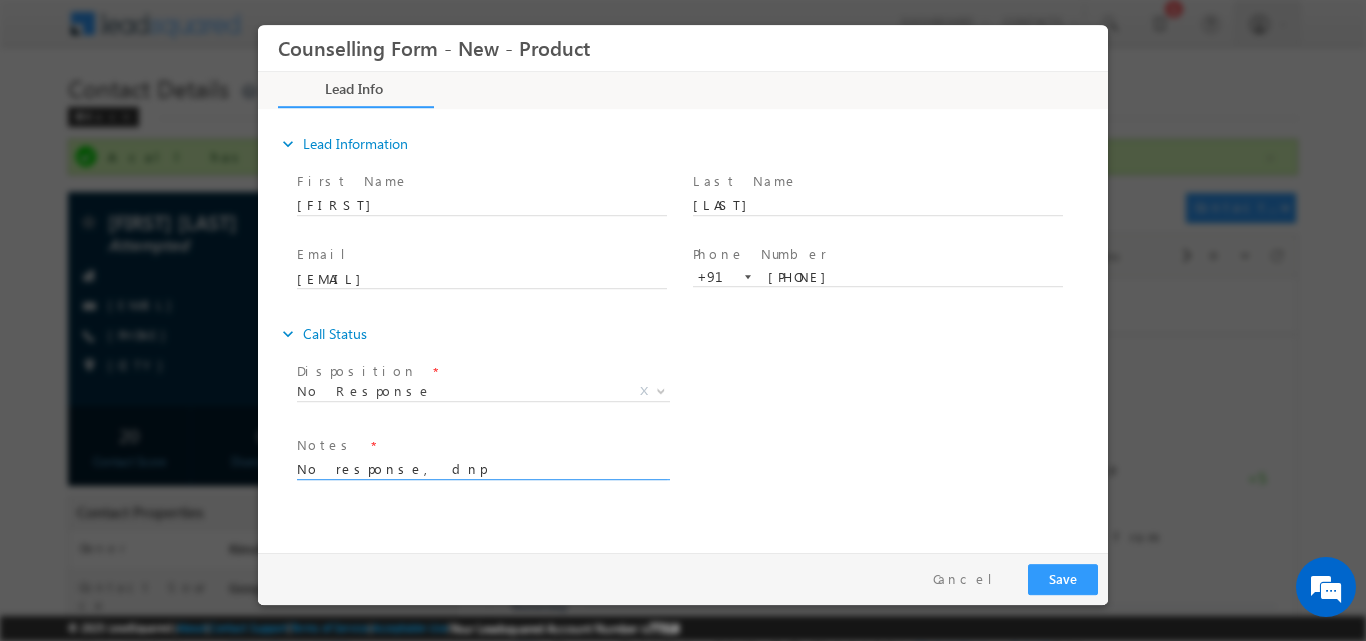 type on "No response, dnp" 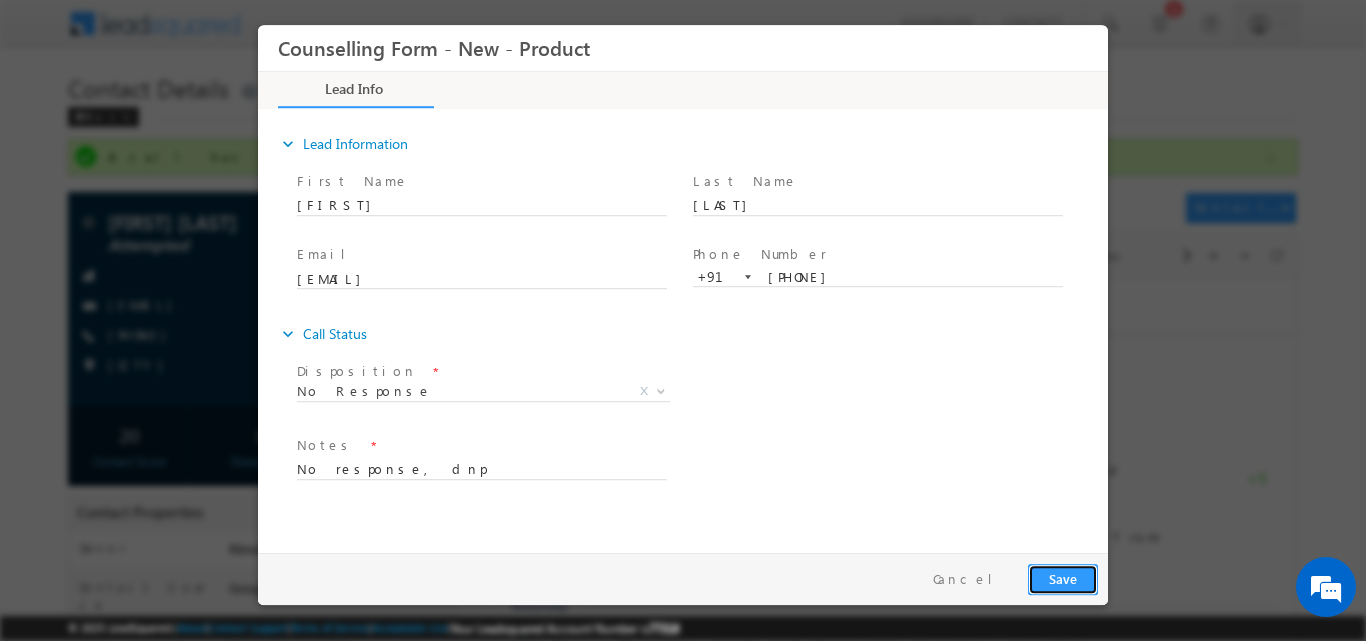 click on "Save" at bounding box center [1063, 578] 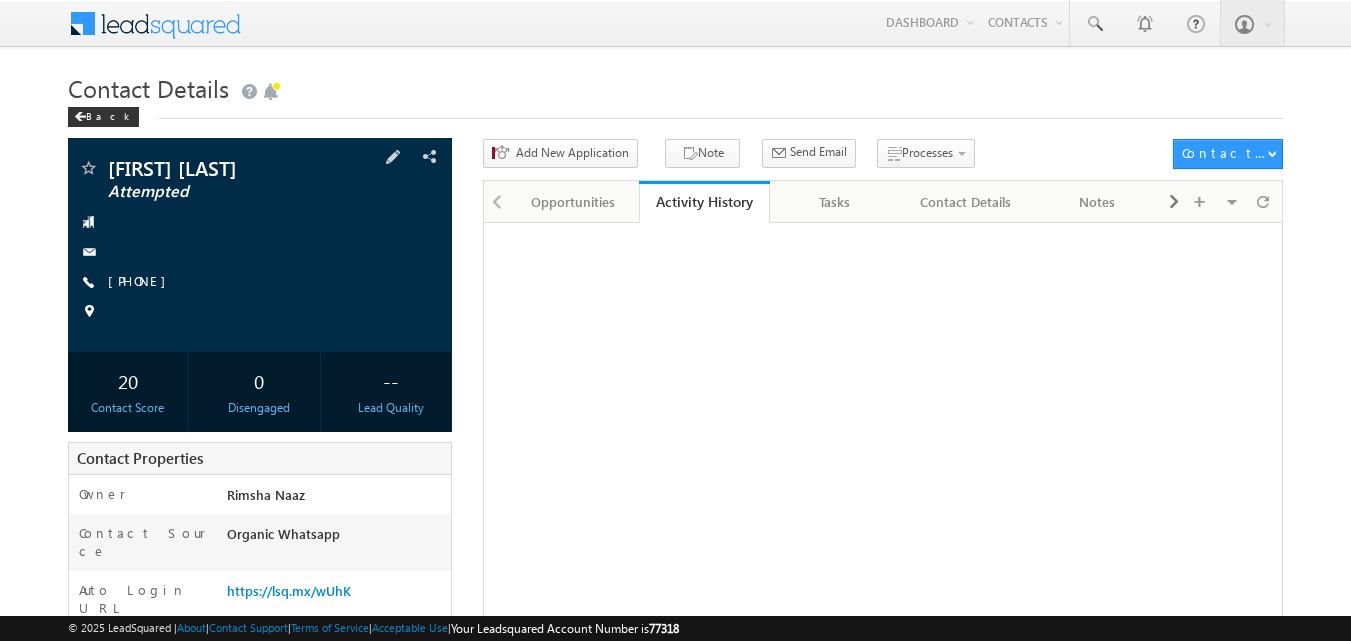 scroll, scrollTop: 0, scrollLeft: 0, axis: both 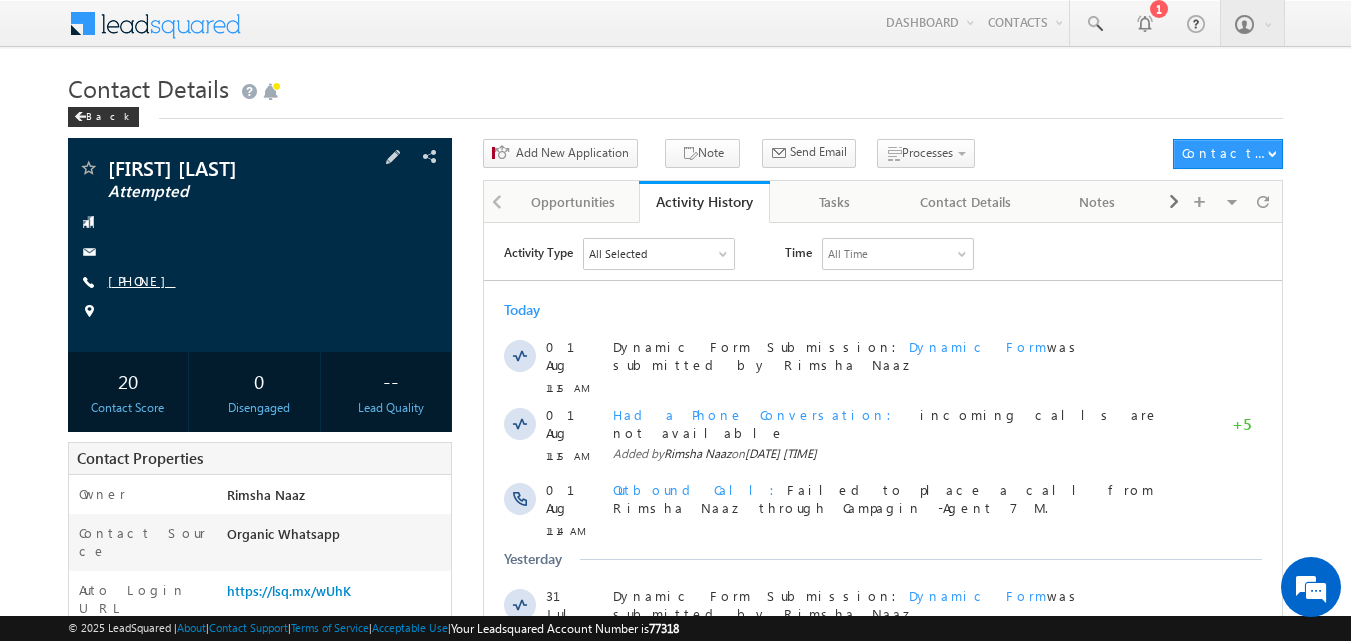 click on "[PHONE]" at bounding box center (142, 280) 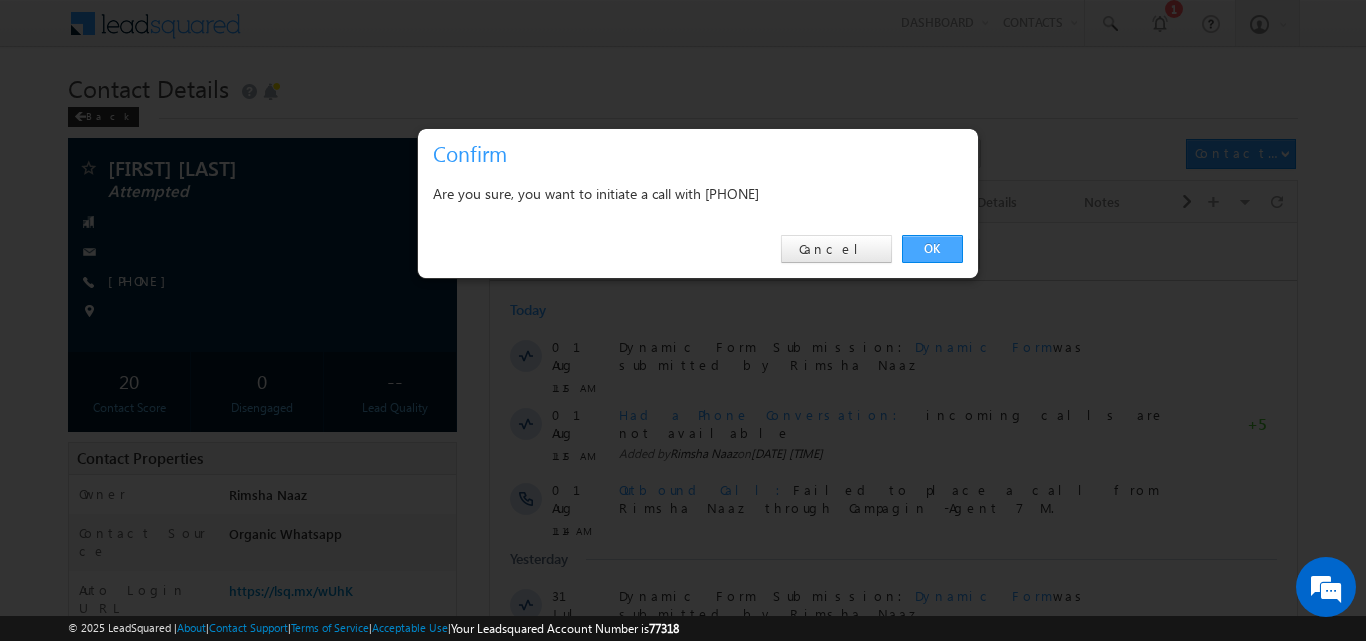 click on "OK" at bounding box center (932, 249) 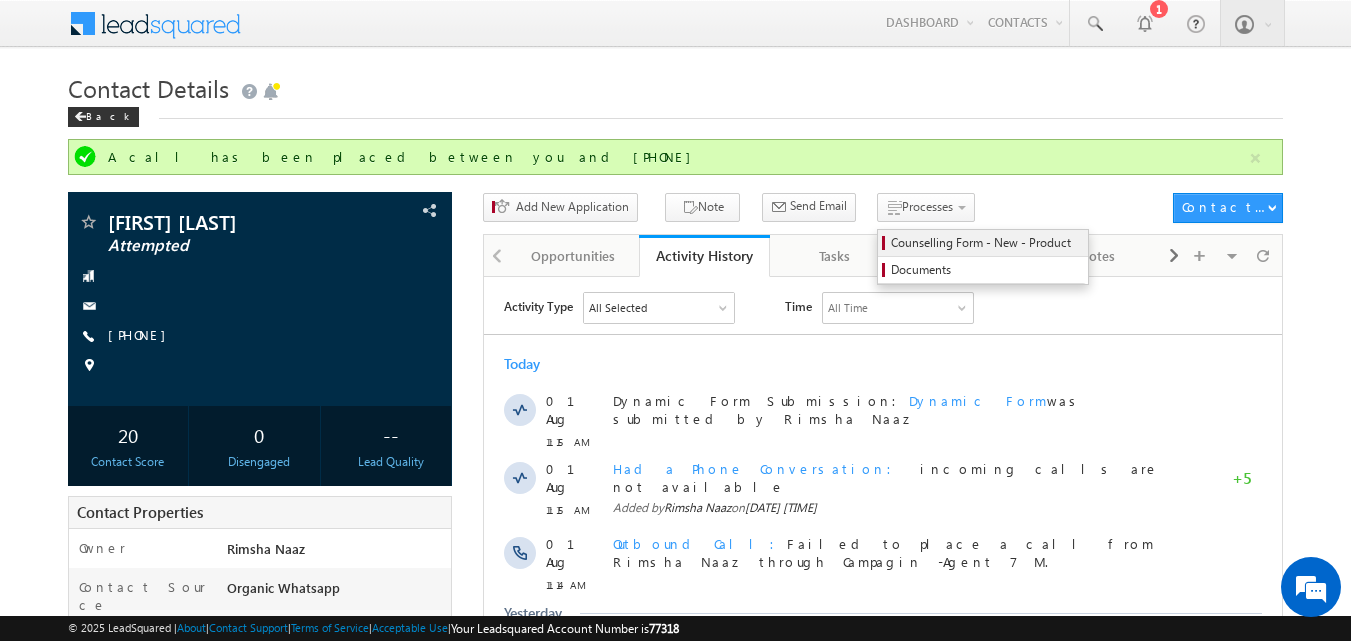 click on "Counselling Form - New - Product" at bounding box center (986, 243) 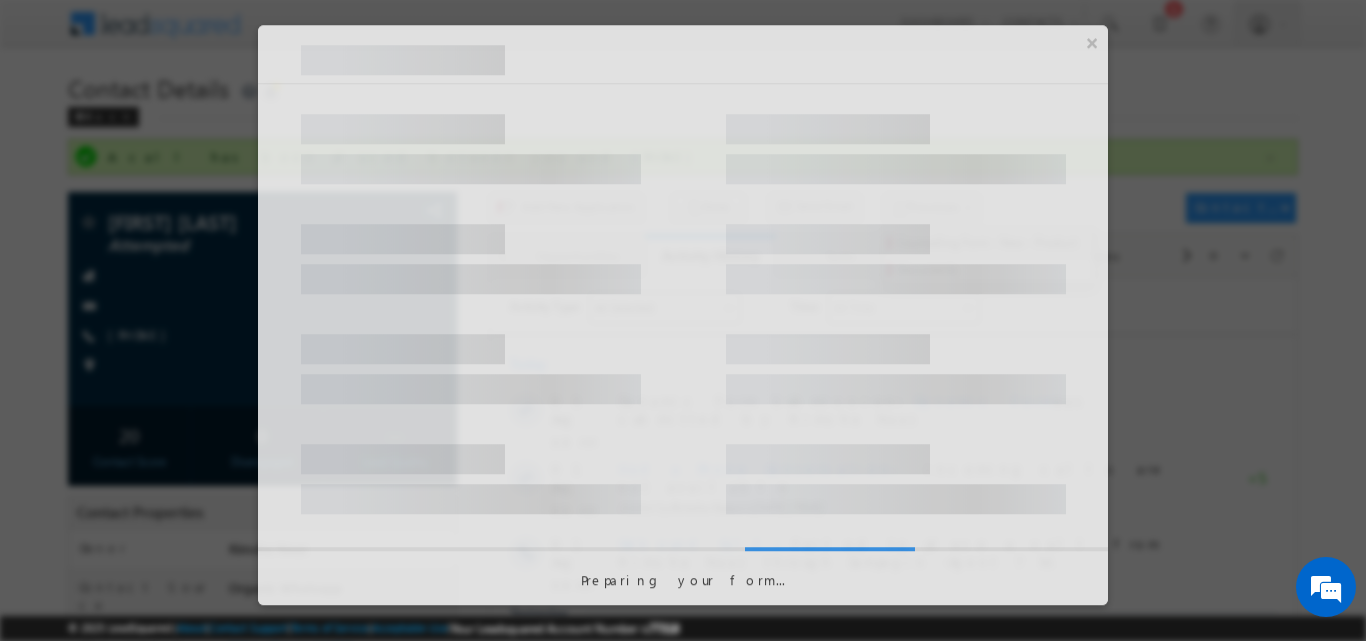 scroll, scrollTop: 0, scrollLeft: 0, axis: both 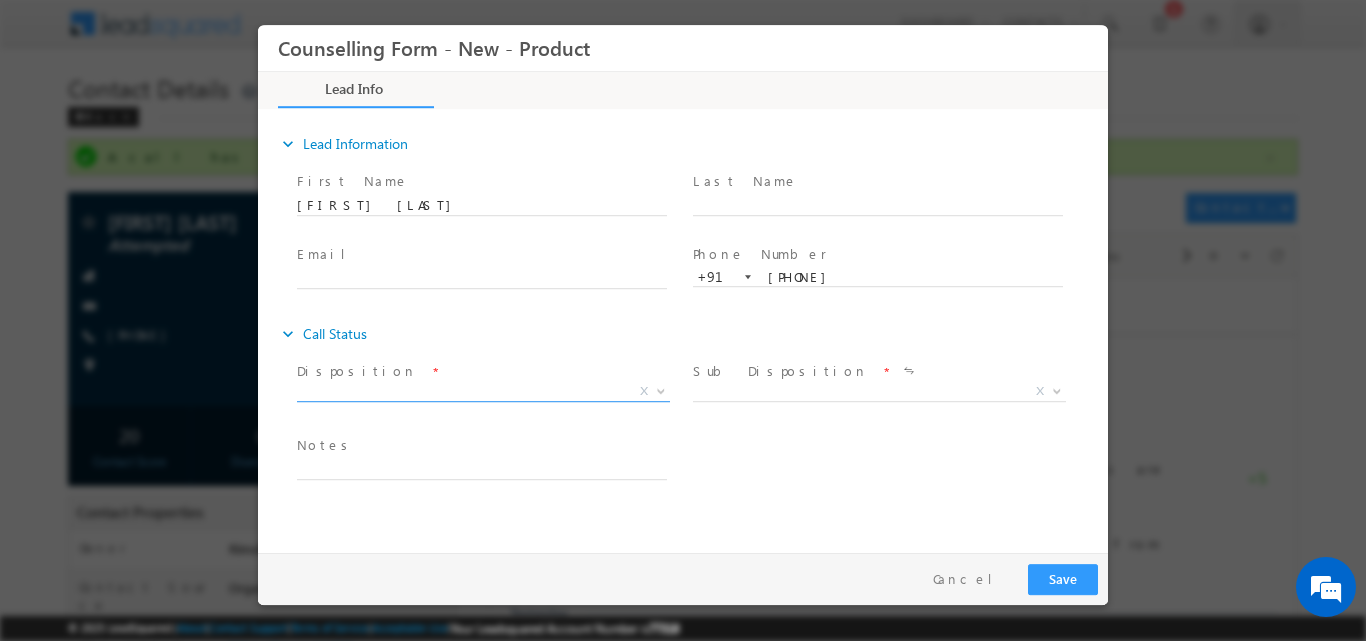 click at bounding box center [661, 389] 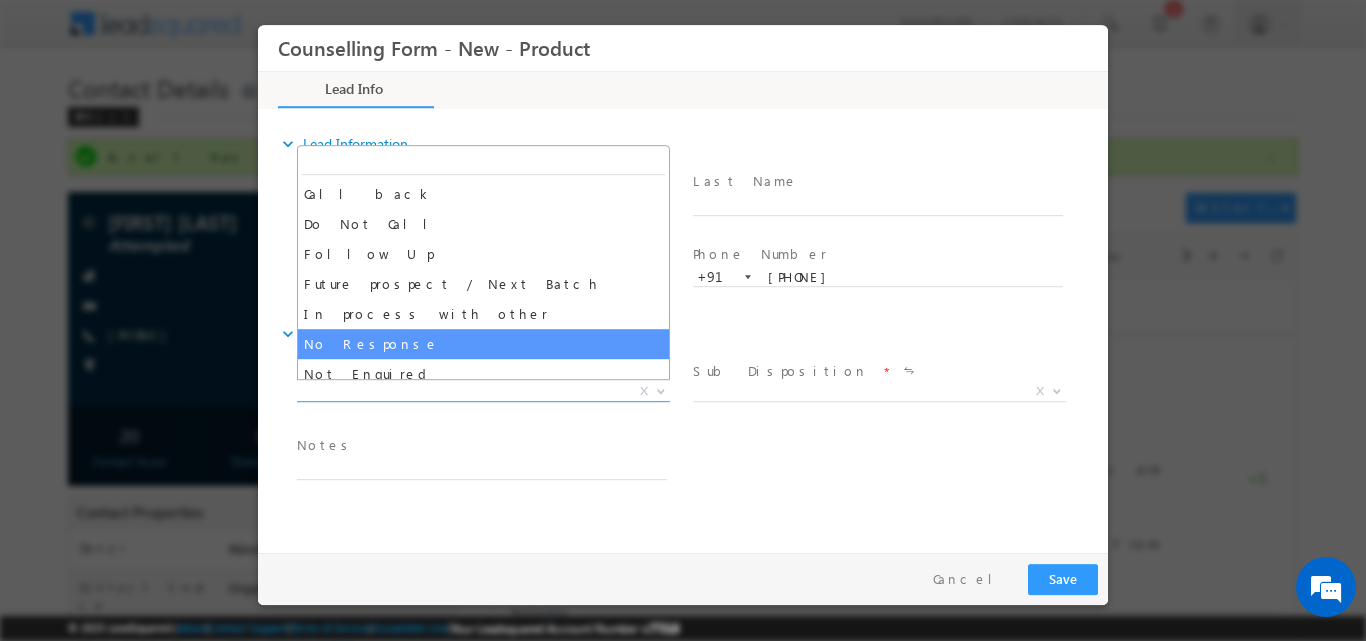 select on "No Response" 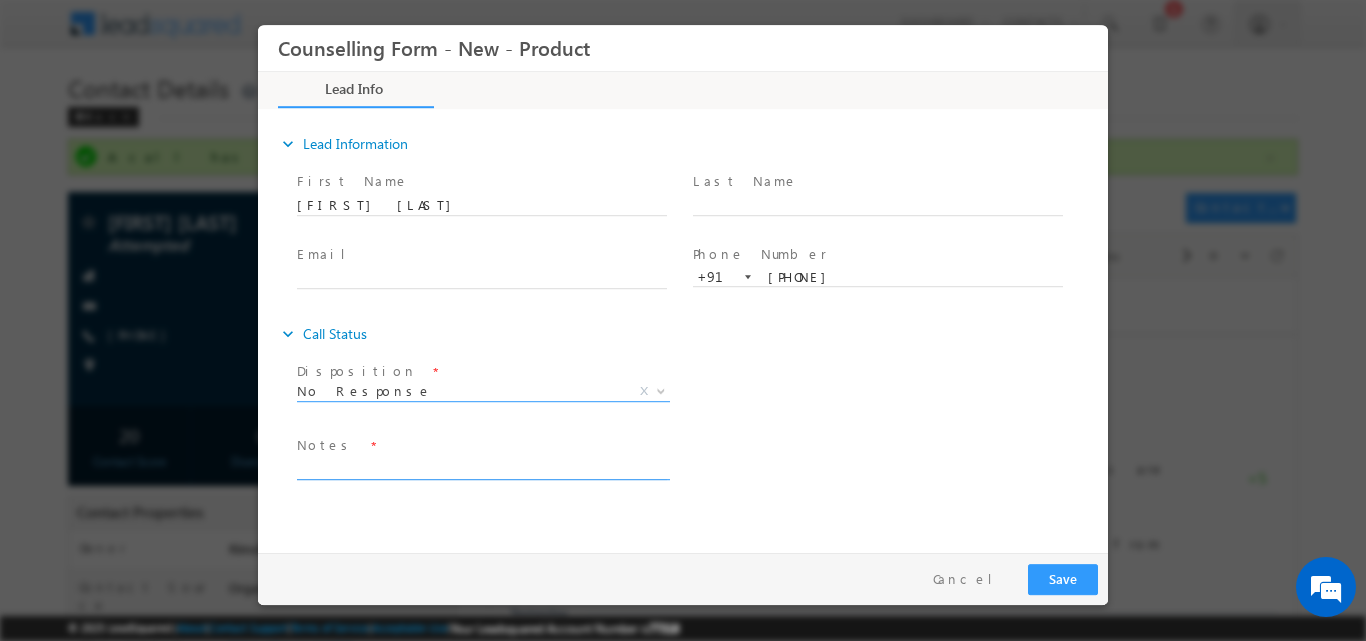 click at bounding box center (482, 467) 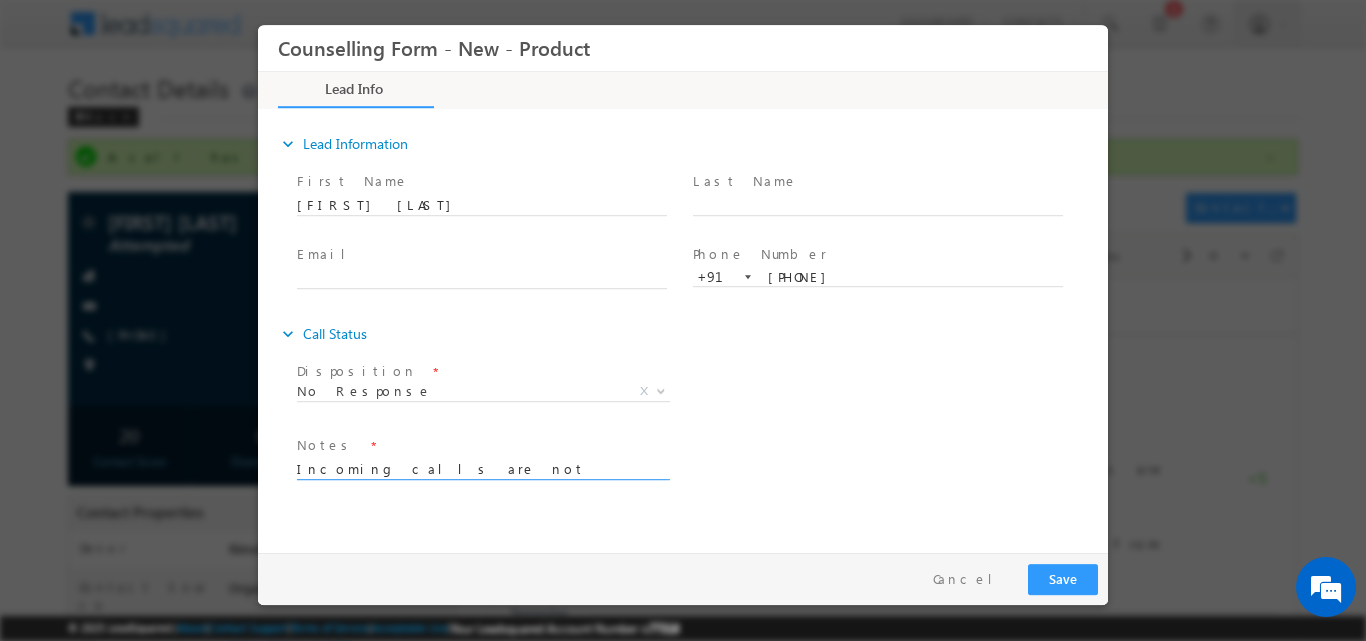 click on "Incoming calls are not availableon this number" at bounding box center (482, 467) 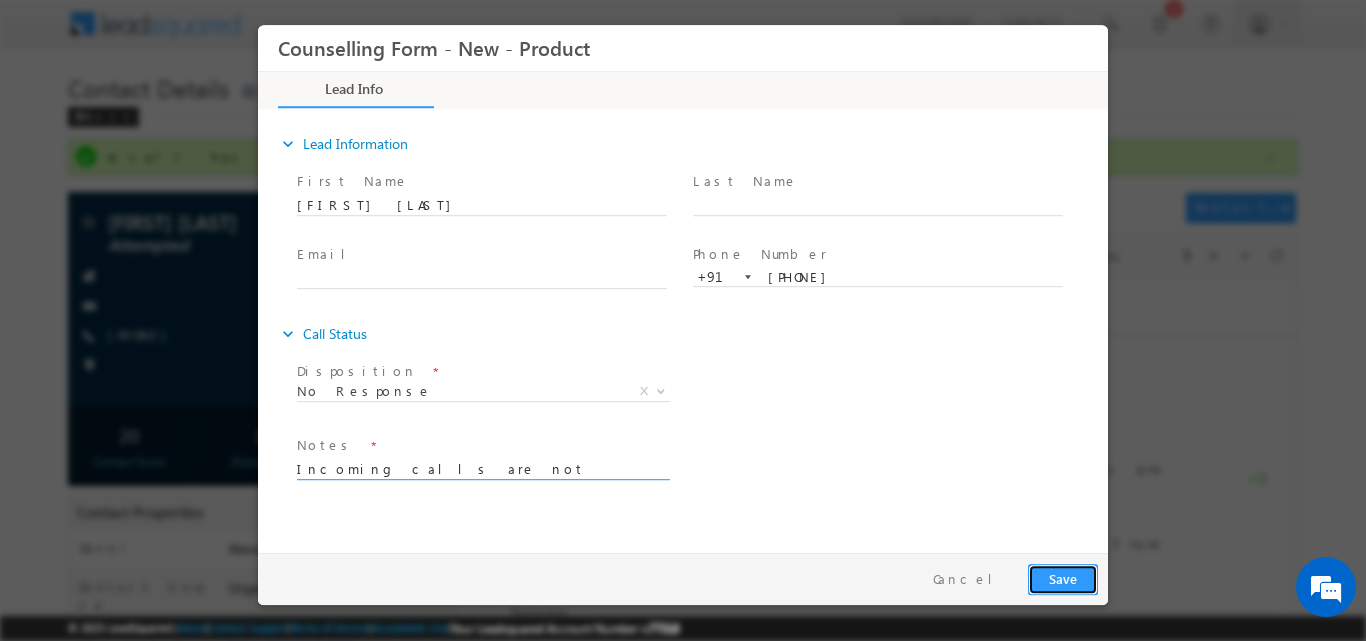 click on "Save" at bounding box center [1063, 578] 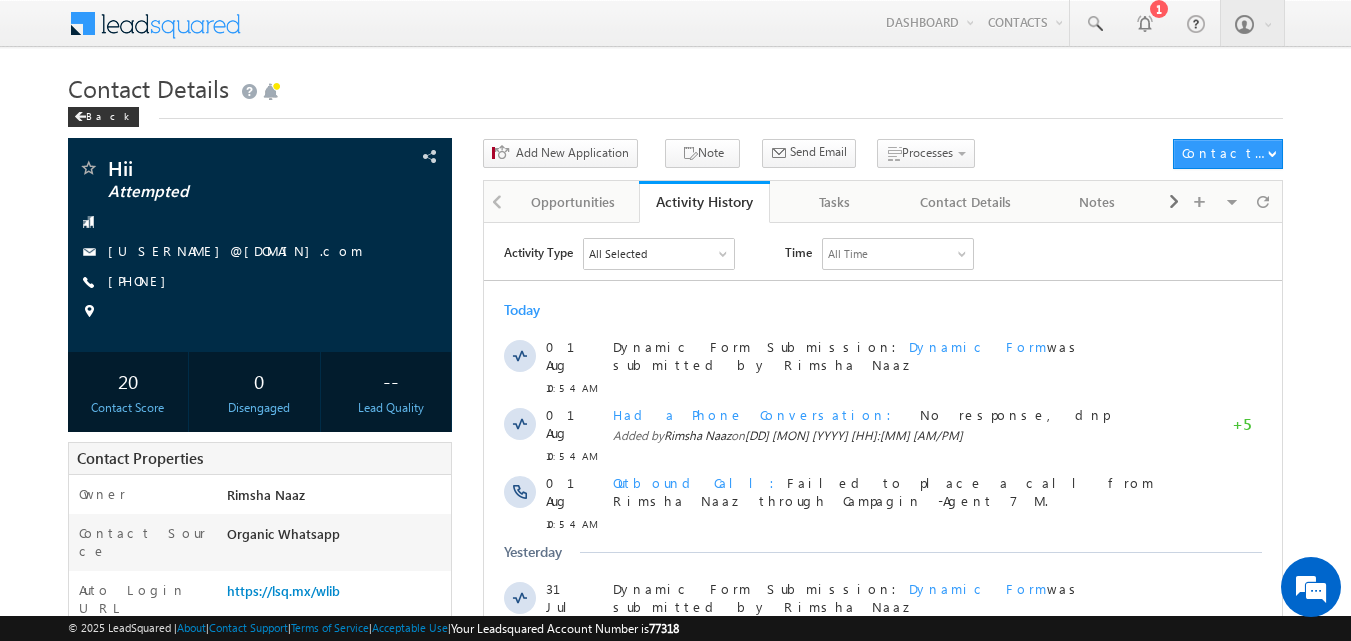 scroll, scrollTop: 0, scrollLeft: 0, axis: both 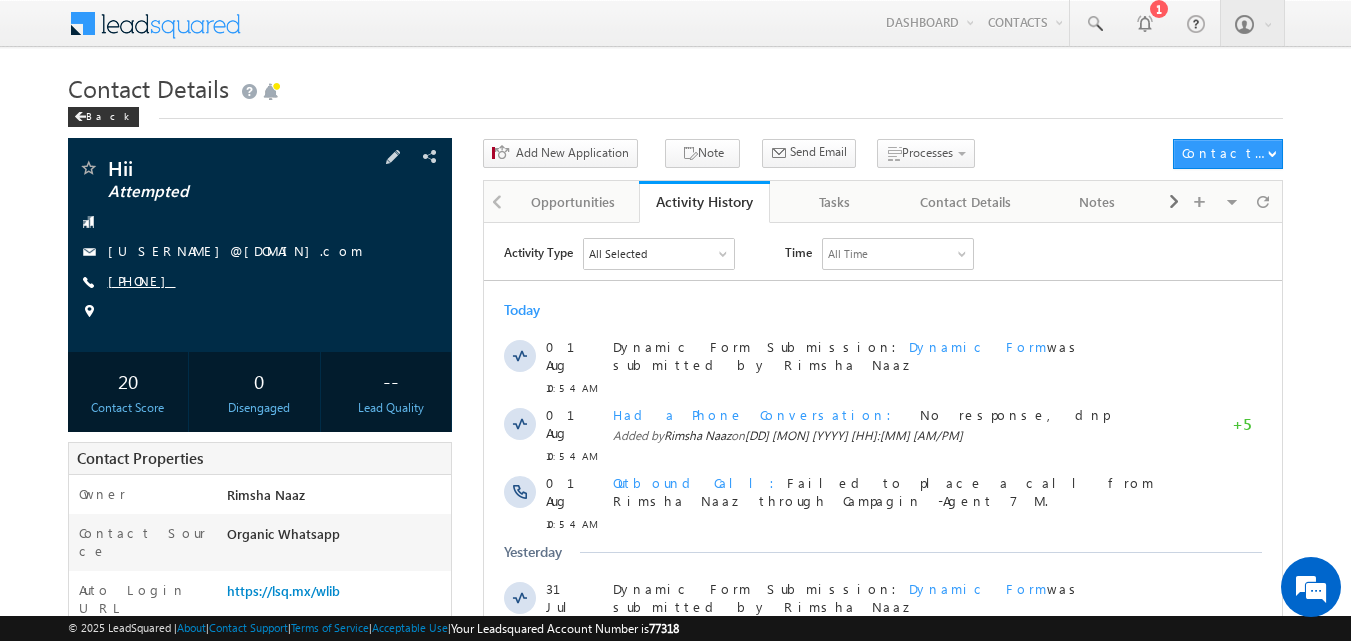click on "[PHONE]" at bounding box center (142, 280) 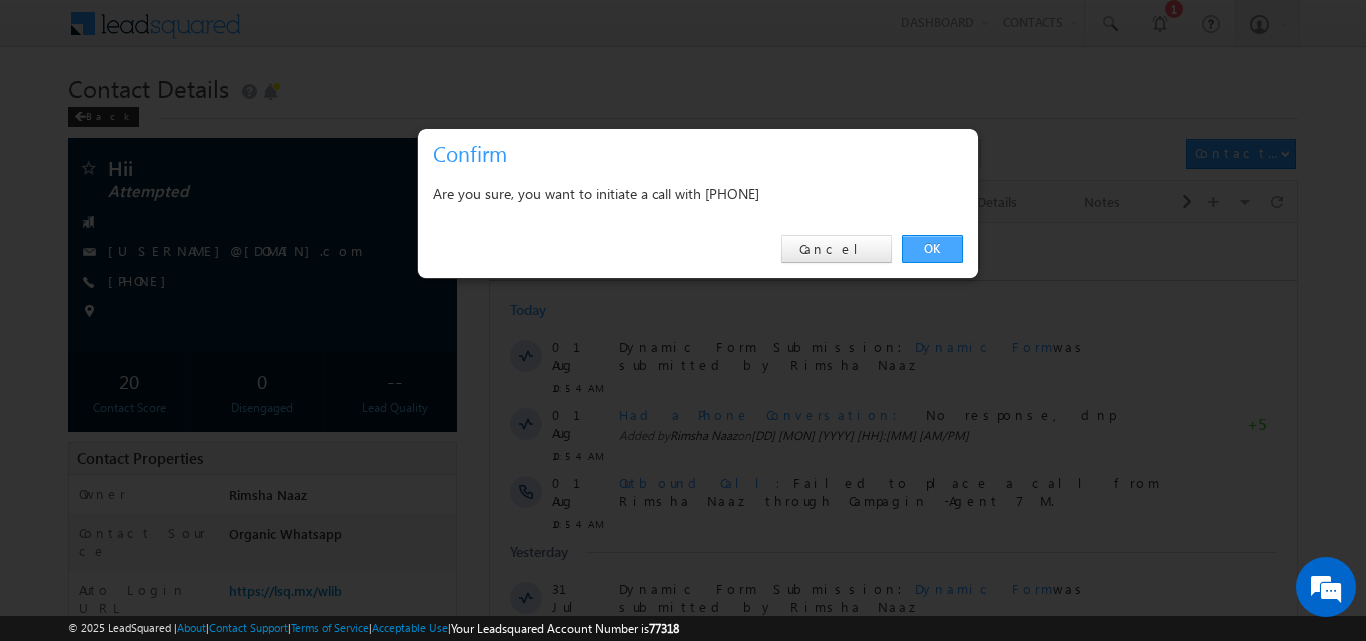 drag, startPoint x: 930, startPoint y: 243, endPoint x: 467, endPoint y: 16, distance: 515.65295 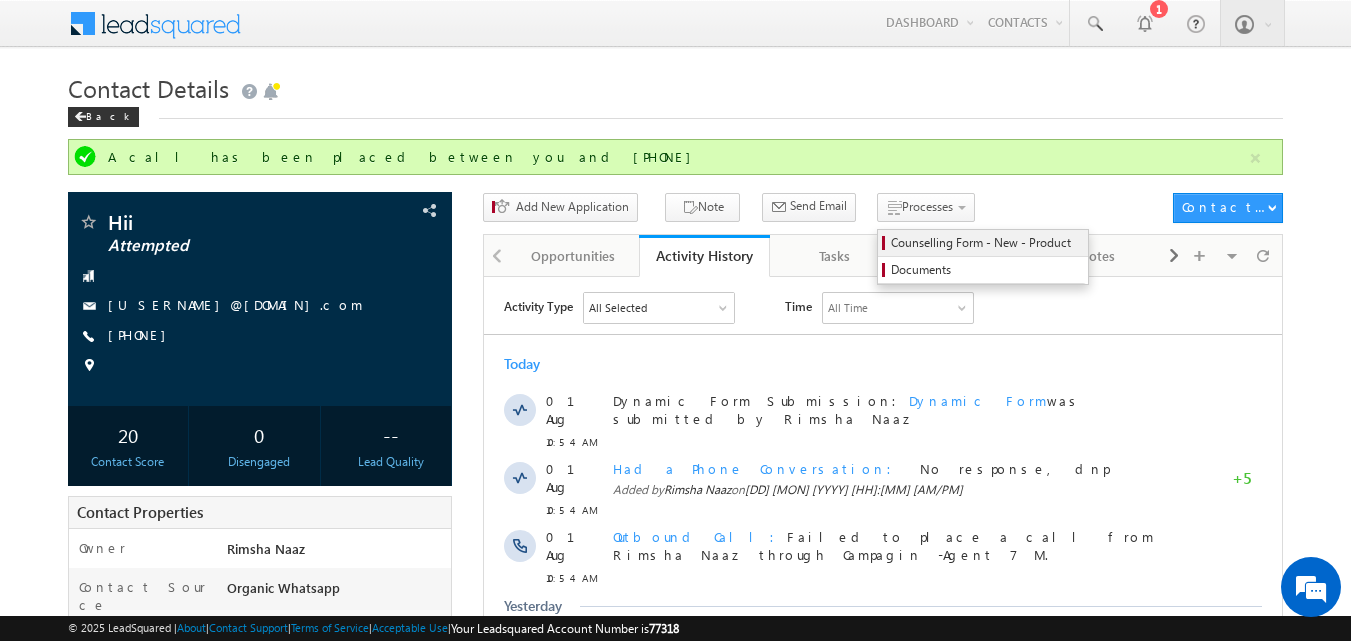 click on "Counselling Form - New - Product" at bounding box center (986, 243) 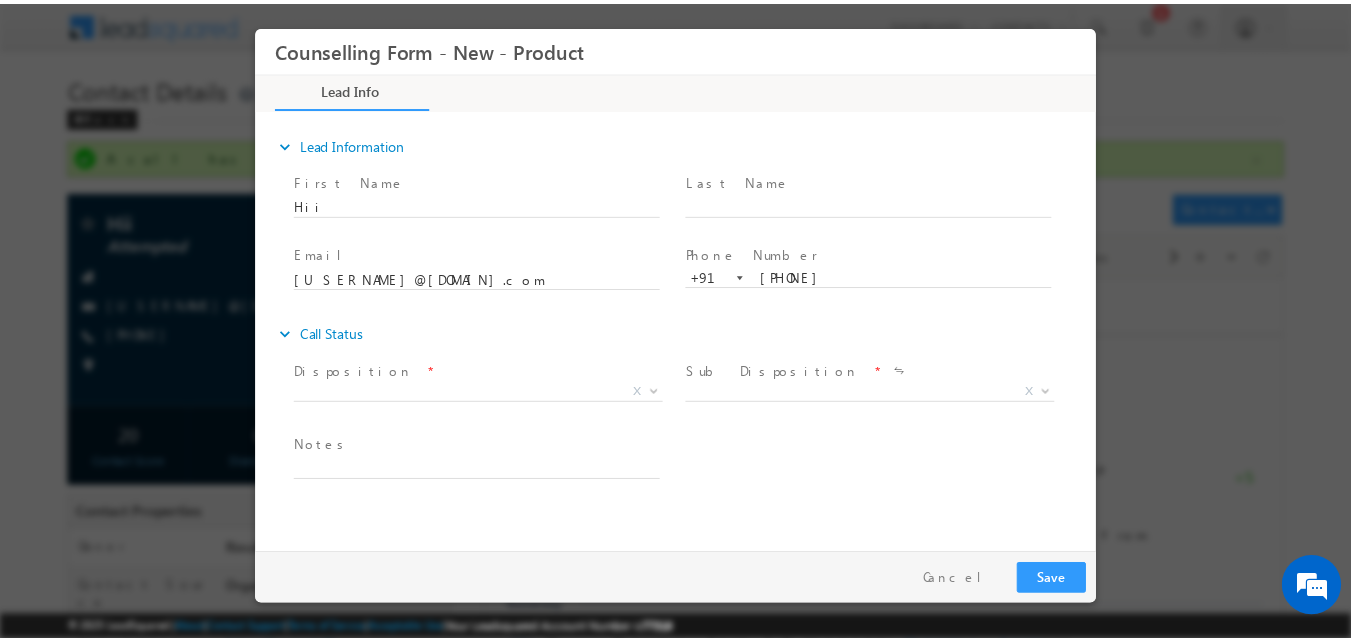 scroll, scrollTop: 0, scrollLeft: 0, axis: both 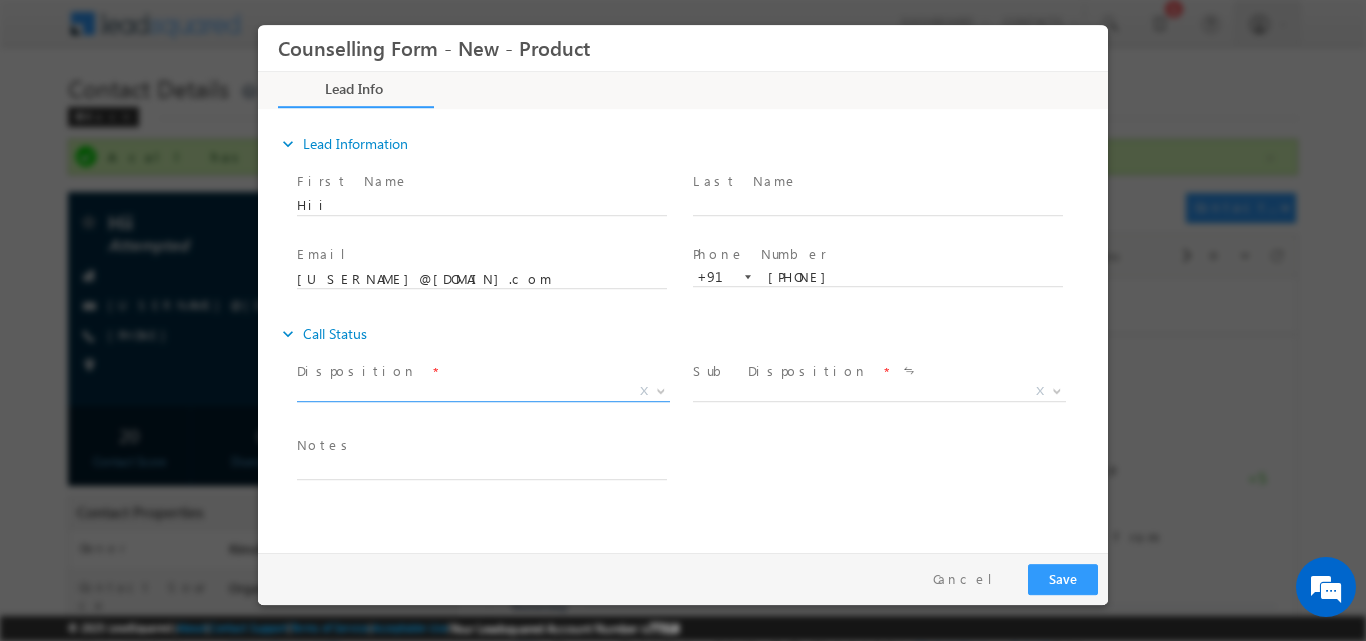 click at bounding box center (661, 389) 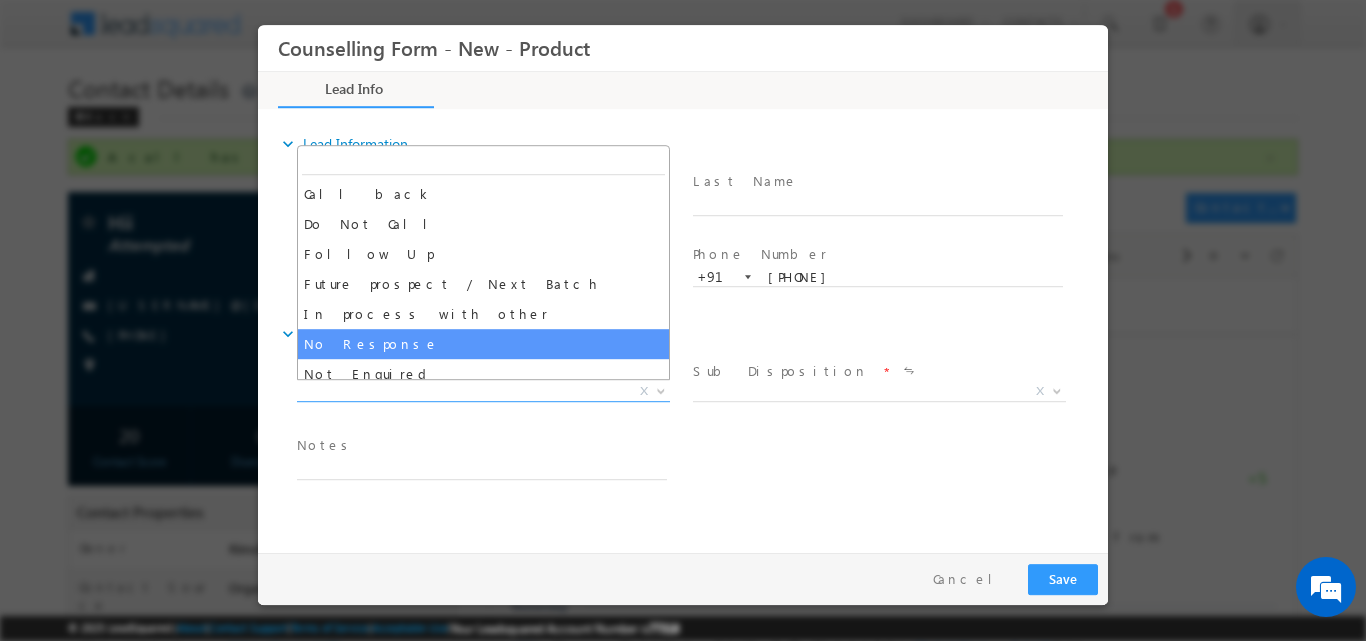 select on "No Response" 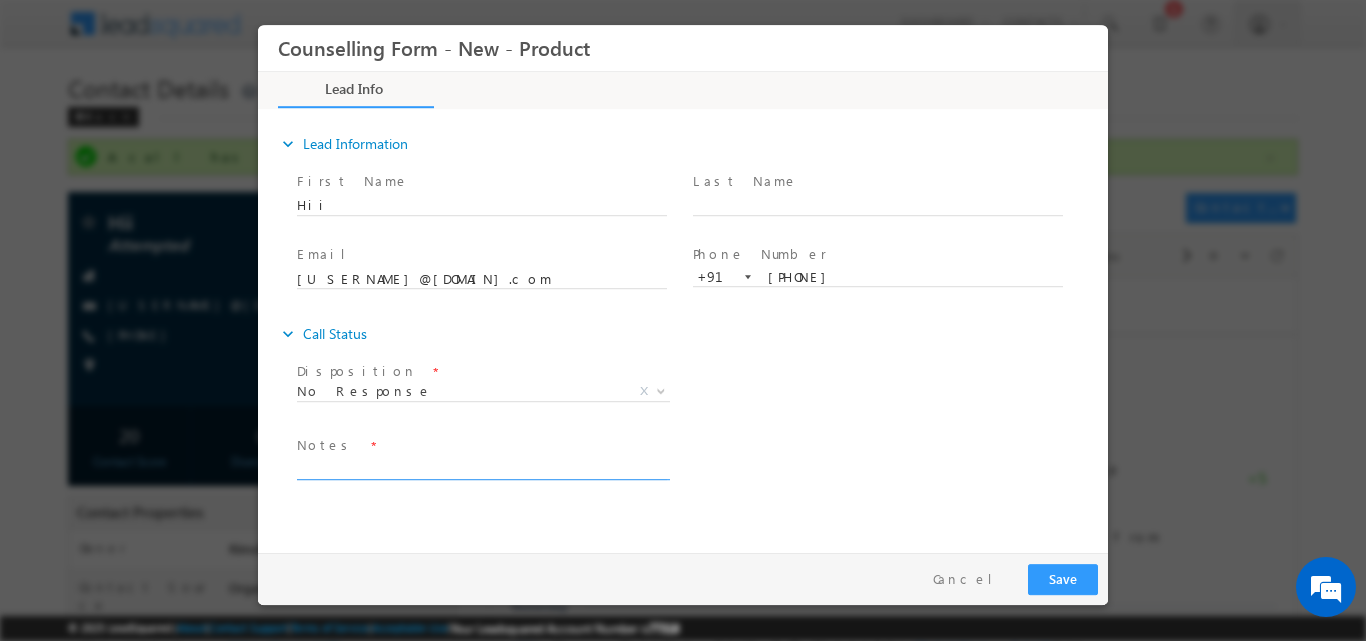 click at bounding box center [482, 467] 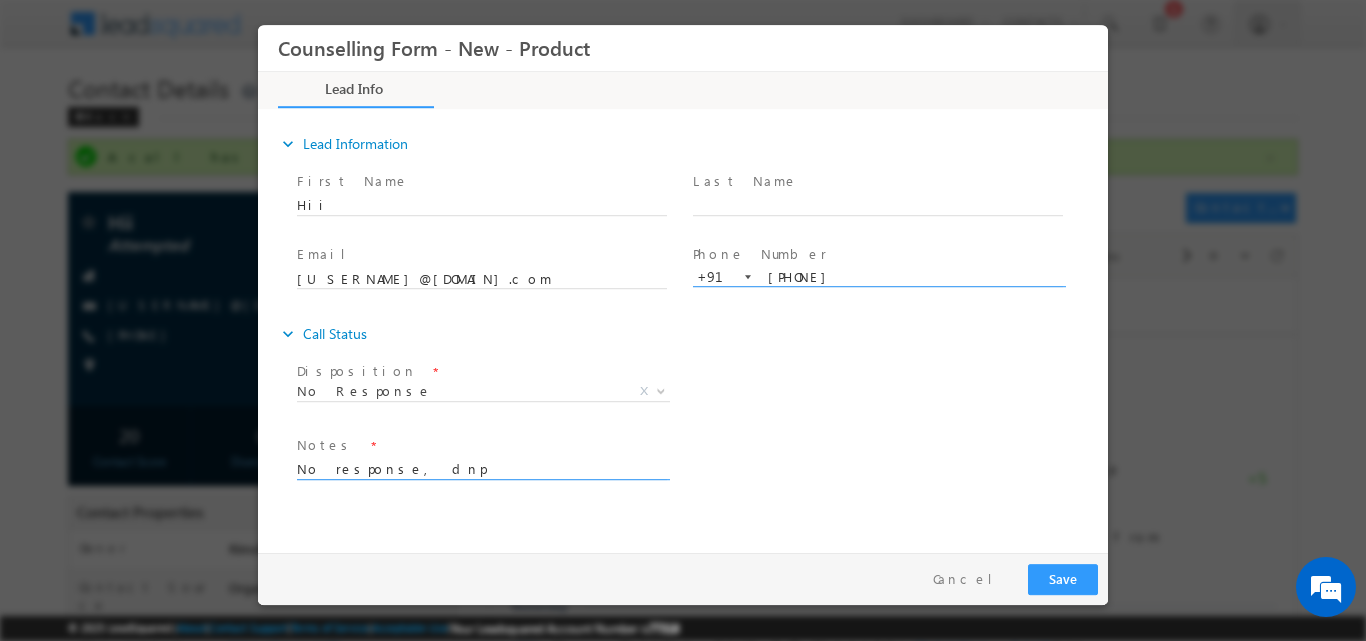 type on "No response, dnp" 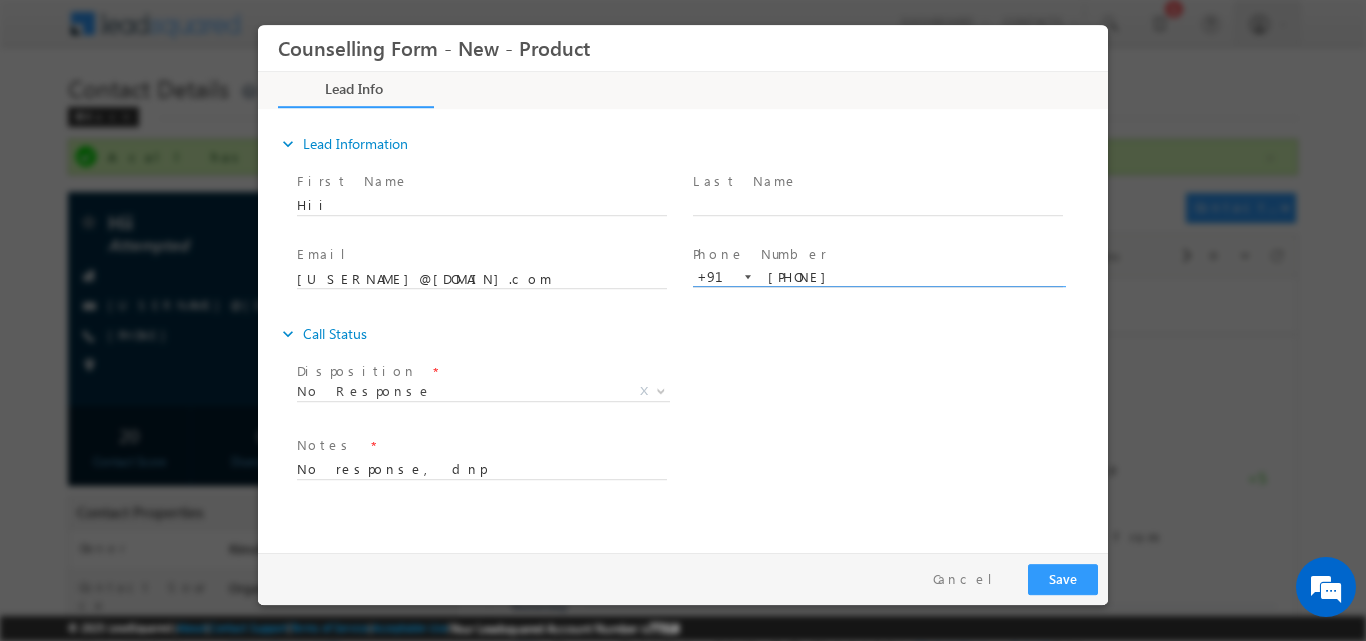 click on "9520556314" at bounding box center (878, 277) 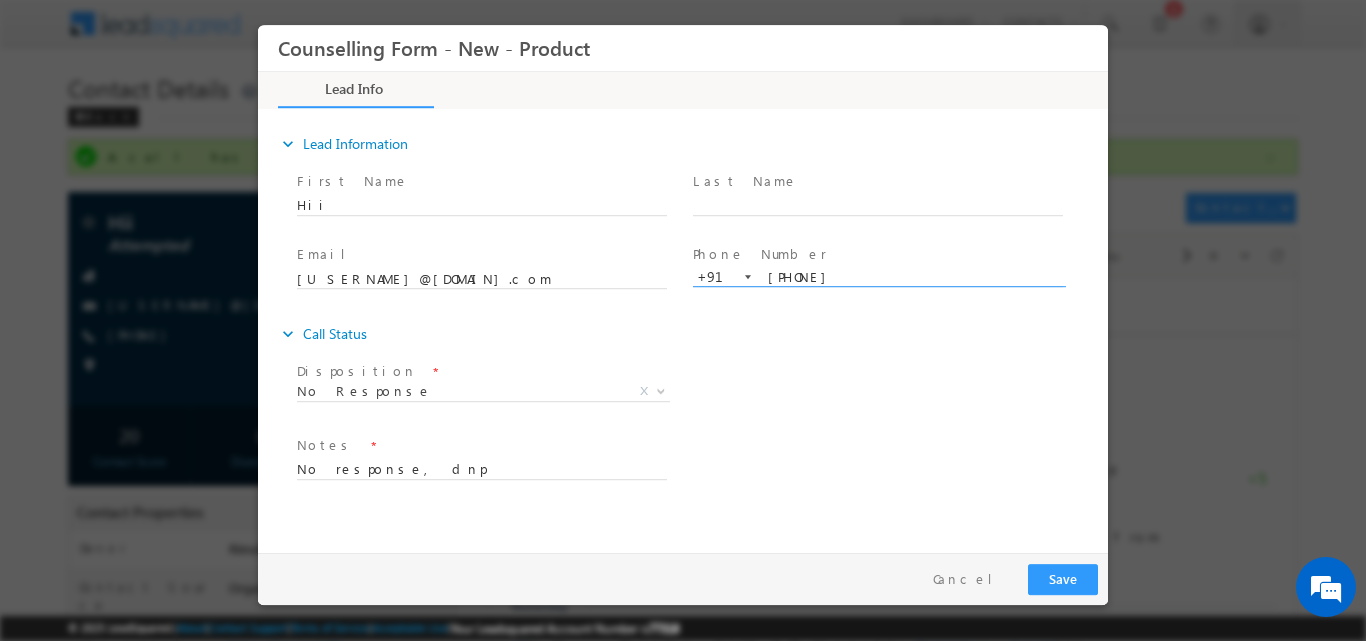 click on "Disposition
*
No Response No Response X
Sub Disposition
*
Attempts 1-9 X" at bounding box center [700, 393] 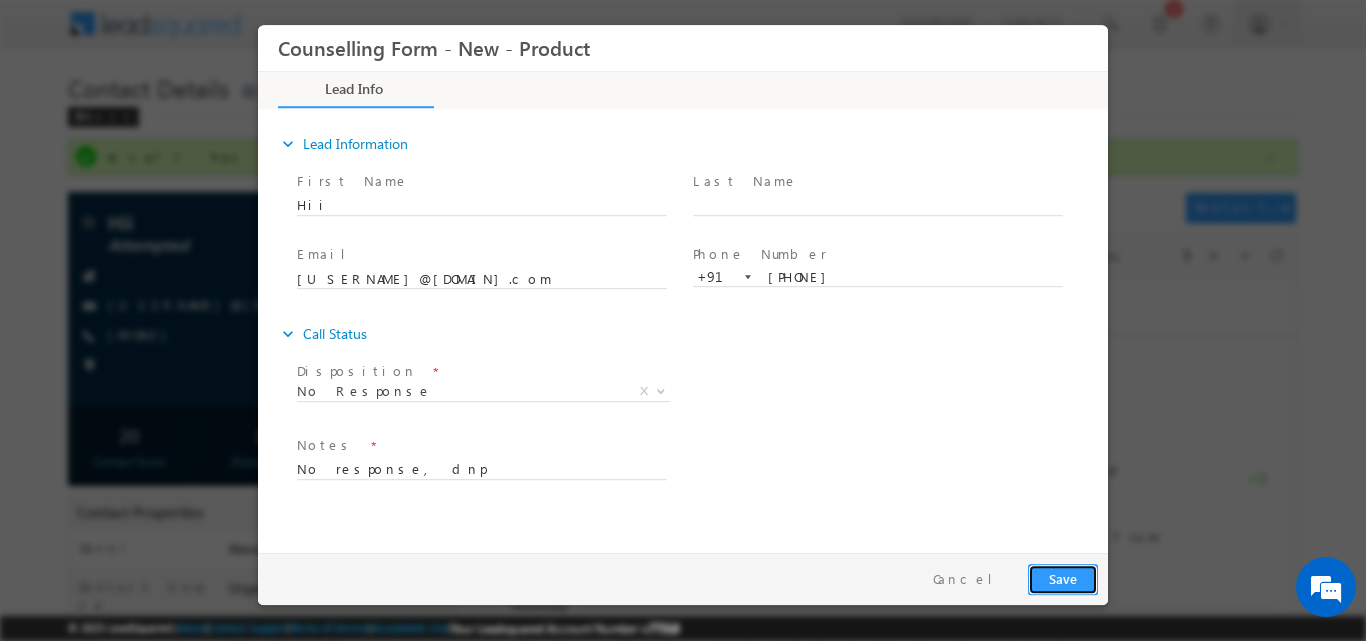 click on "Save" at bounding box center [1063, 578] 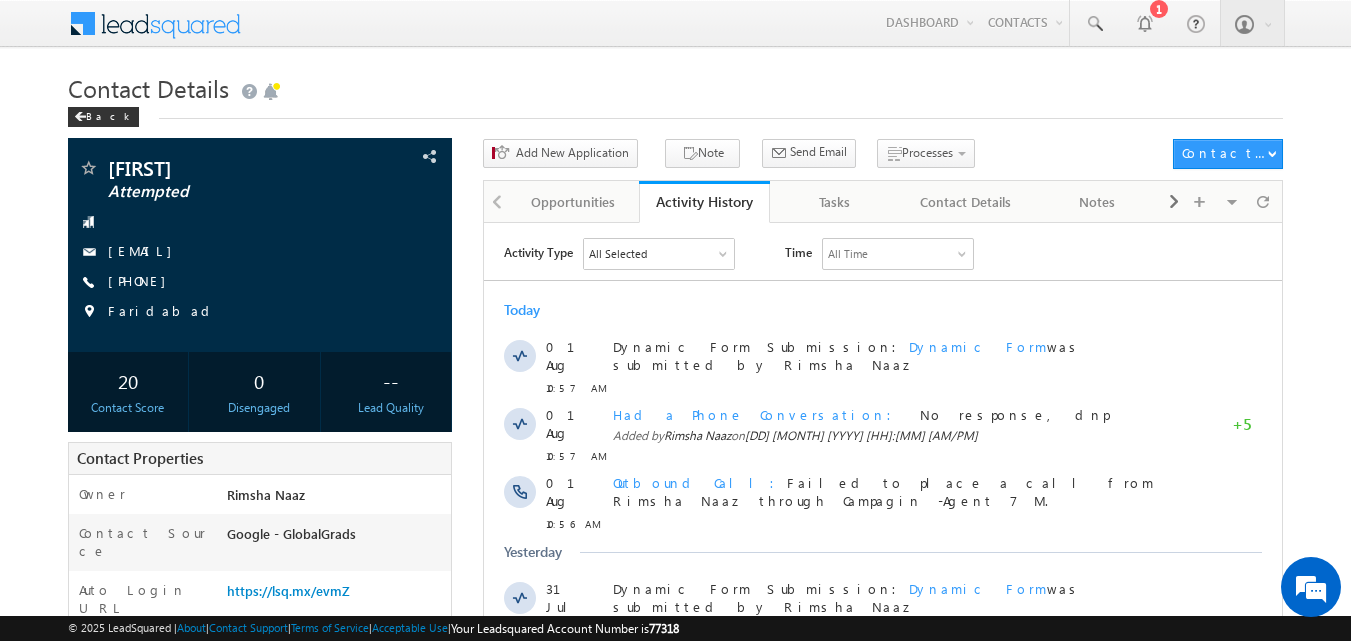scroll, scrollTop: 0, scrollLeft: 0, axis: both 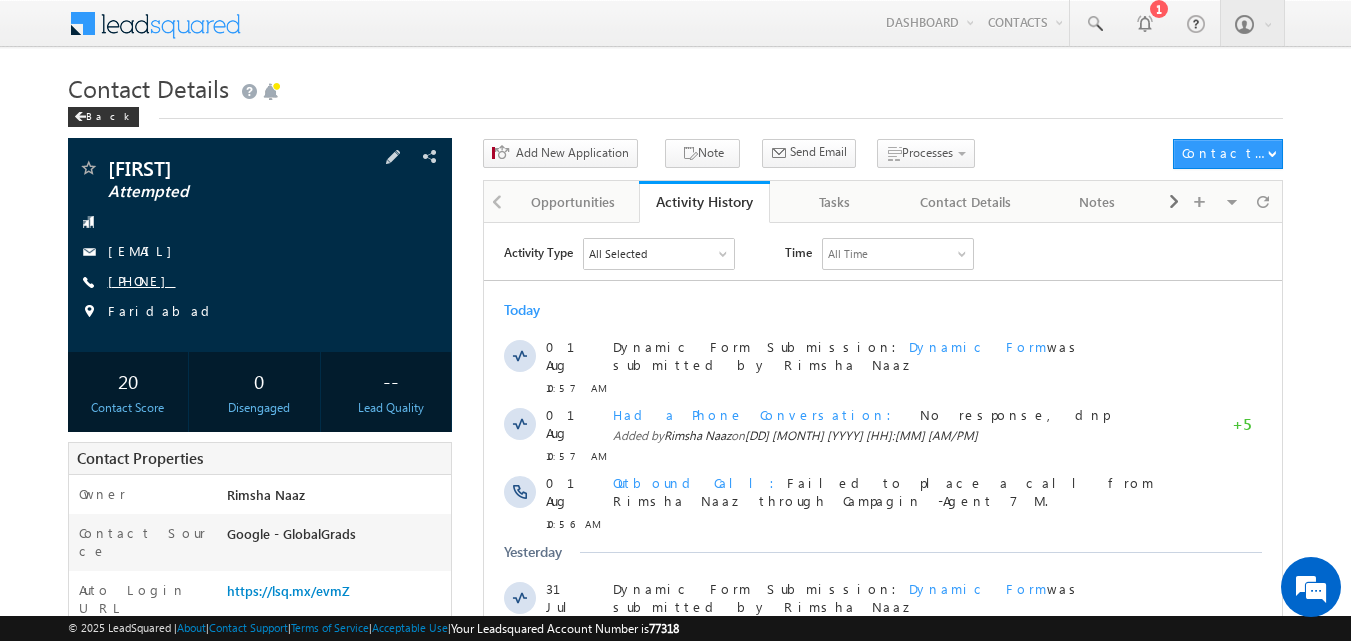 click on "[PHONE]" at bounding box center [142, 280] 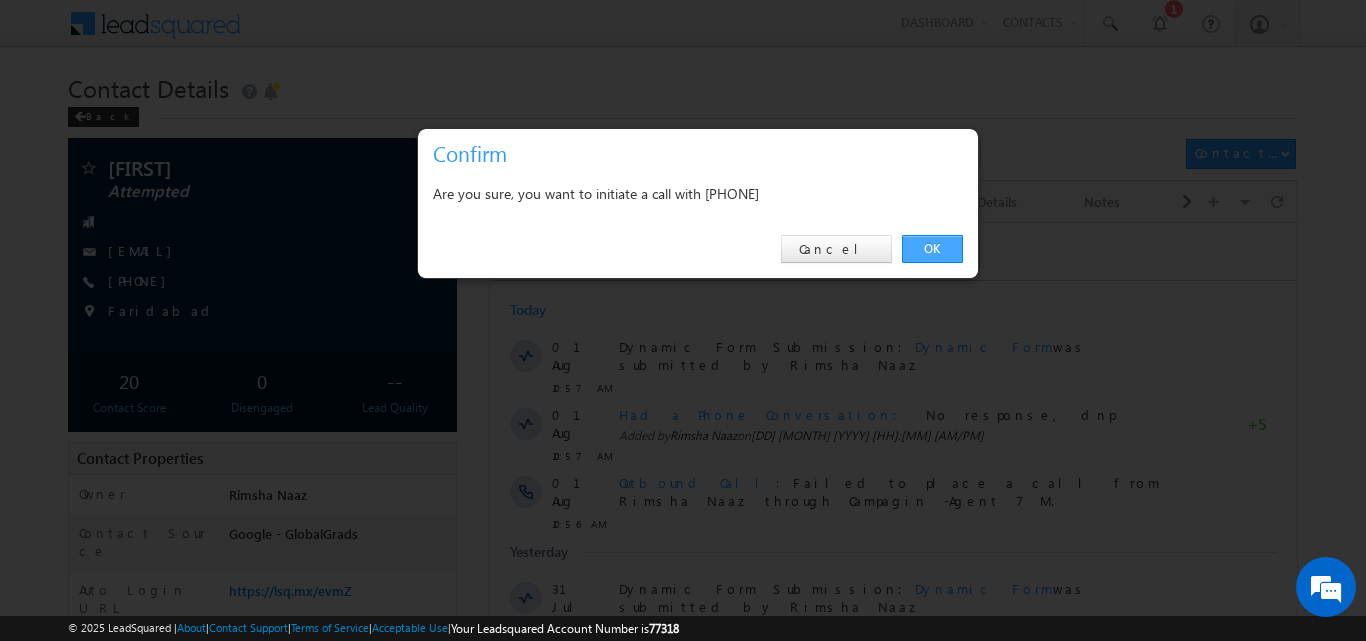 click on "OK" at bounding box center (932, 249) 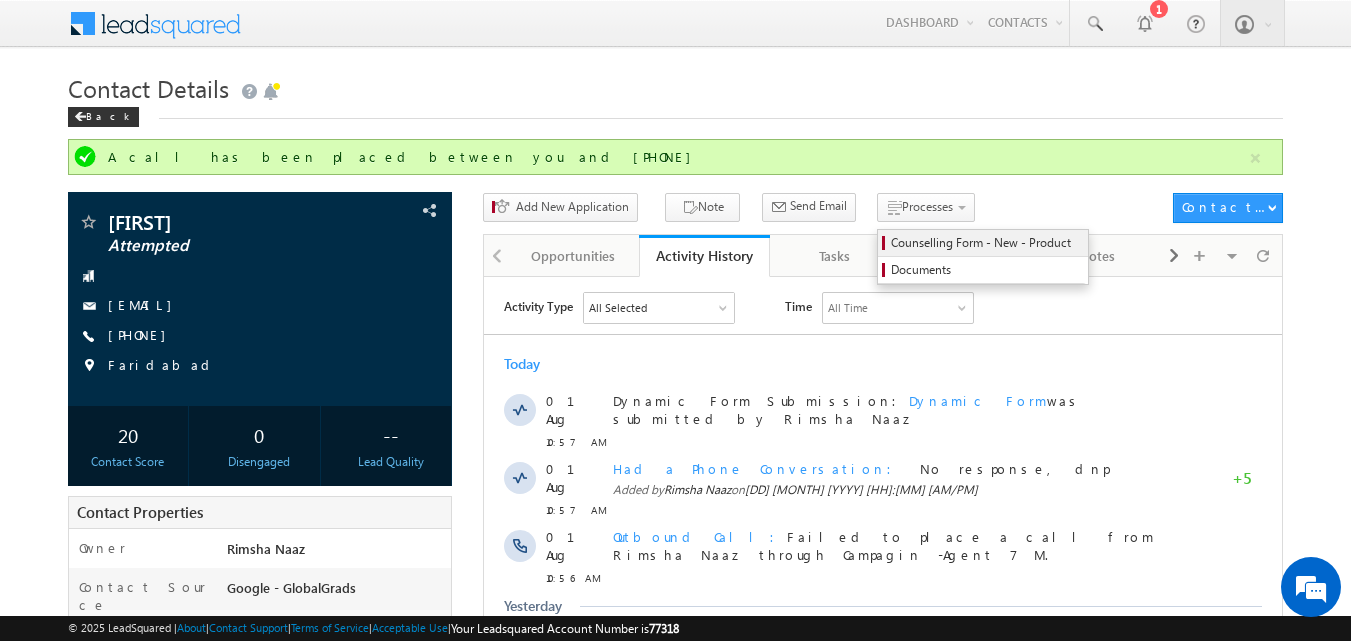 click on "Counselling Form - New - Product" at bounding box center [986, 243] 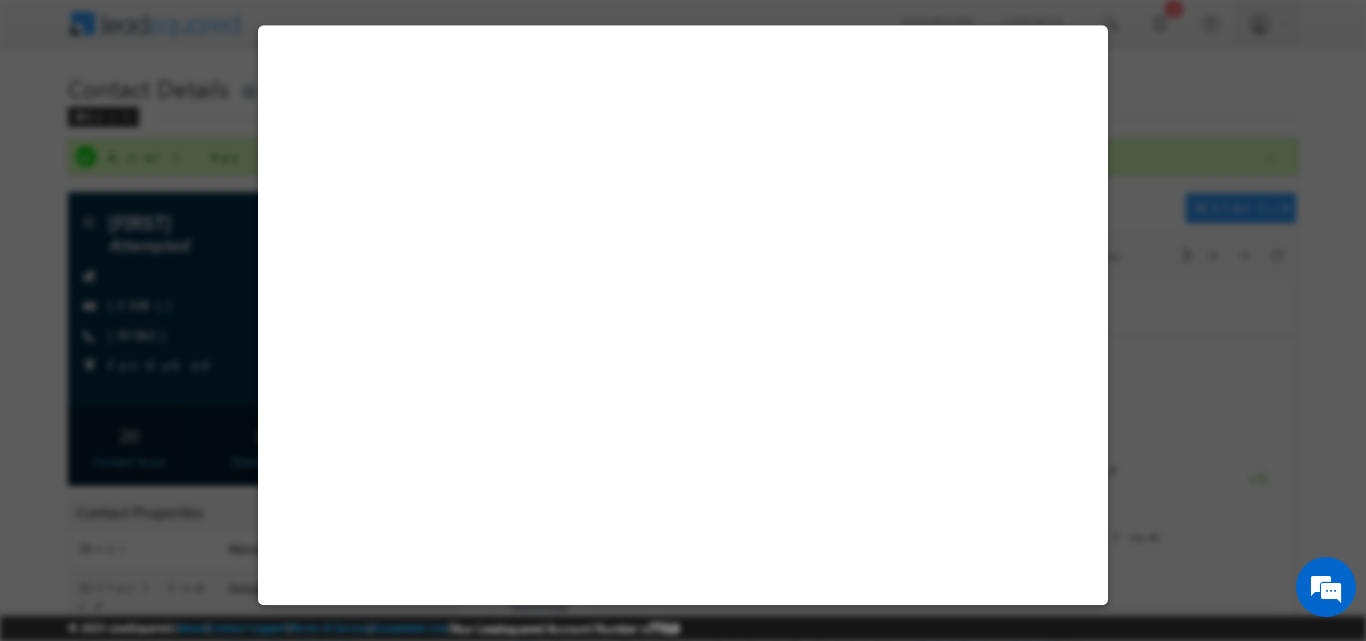 select on "Attempted" 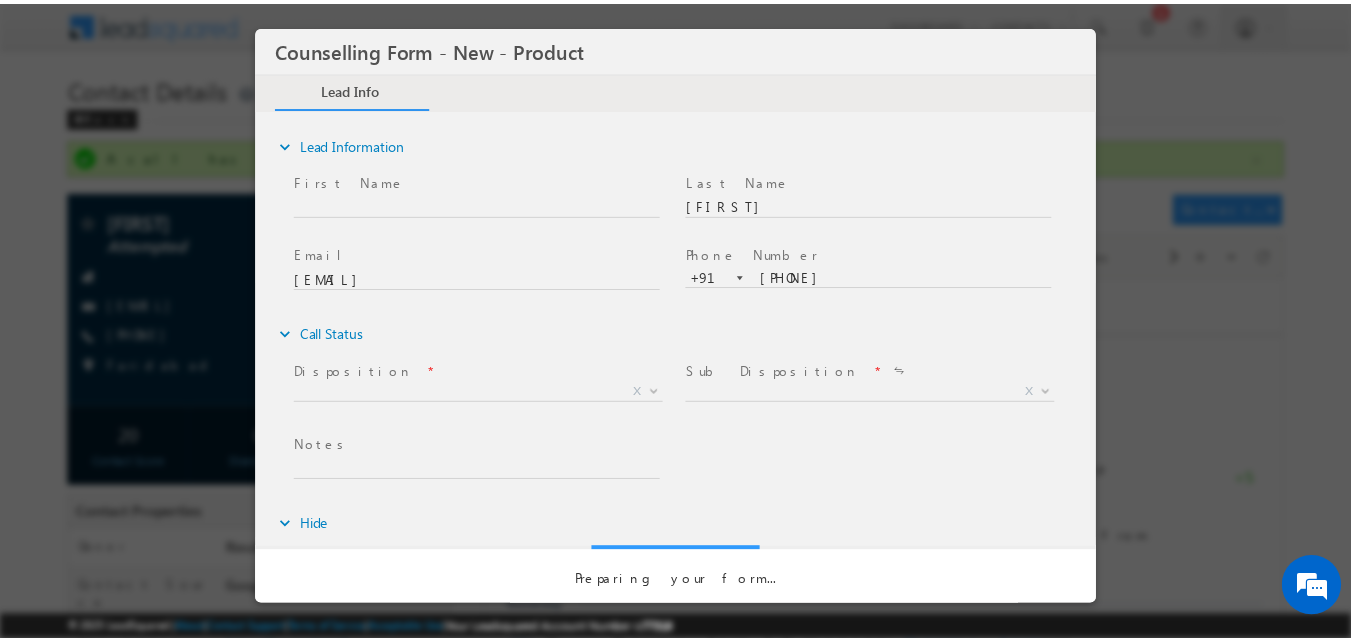 scroll, scrollTop: 0, scrollLeft: 0, axis: both 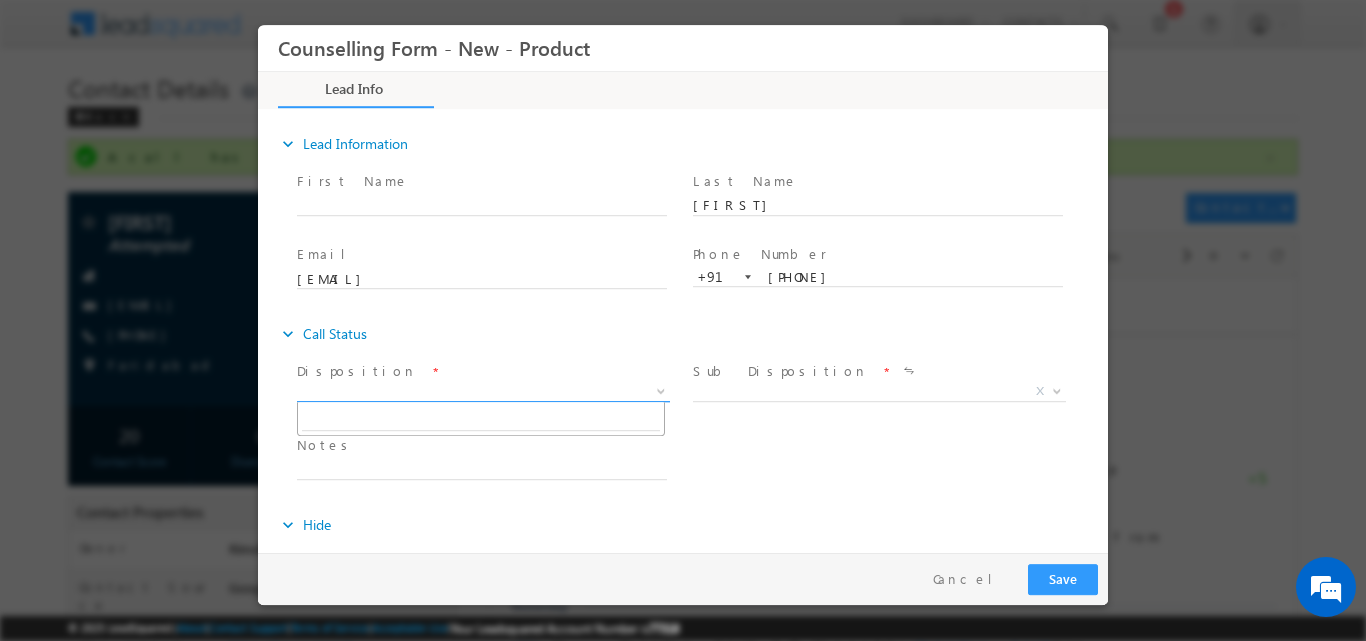 click at bounding box center (661, 389) 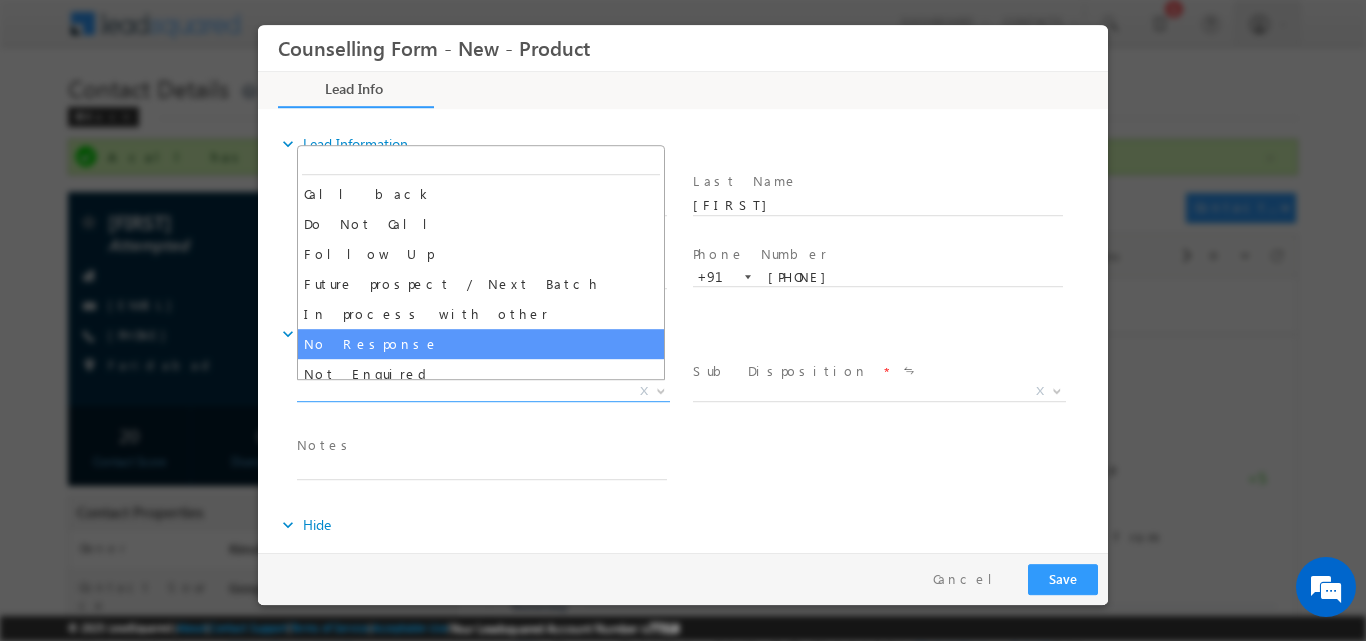 select on "No Response" 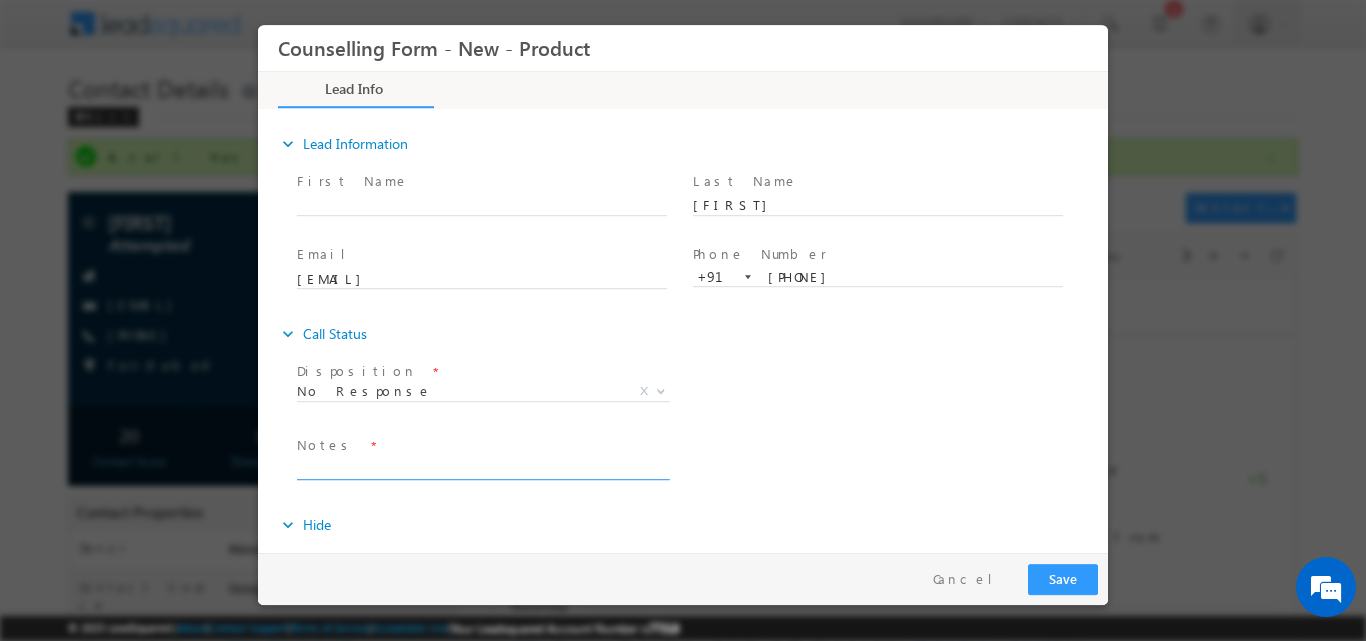 click at bounding box center (482, 467) 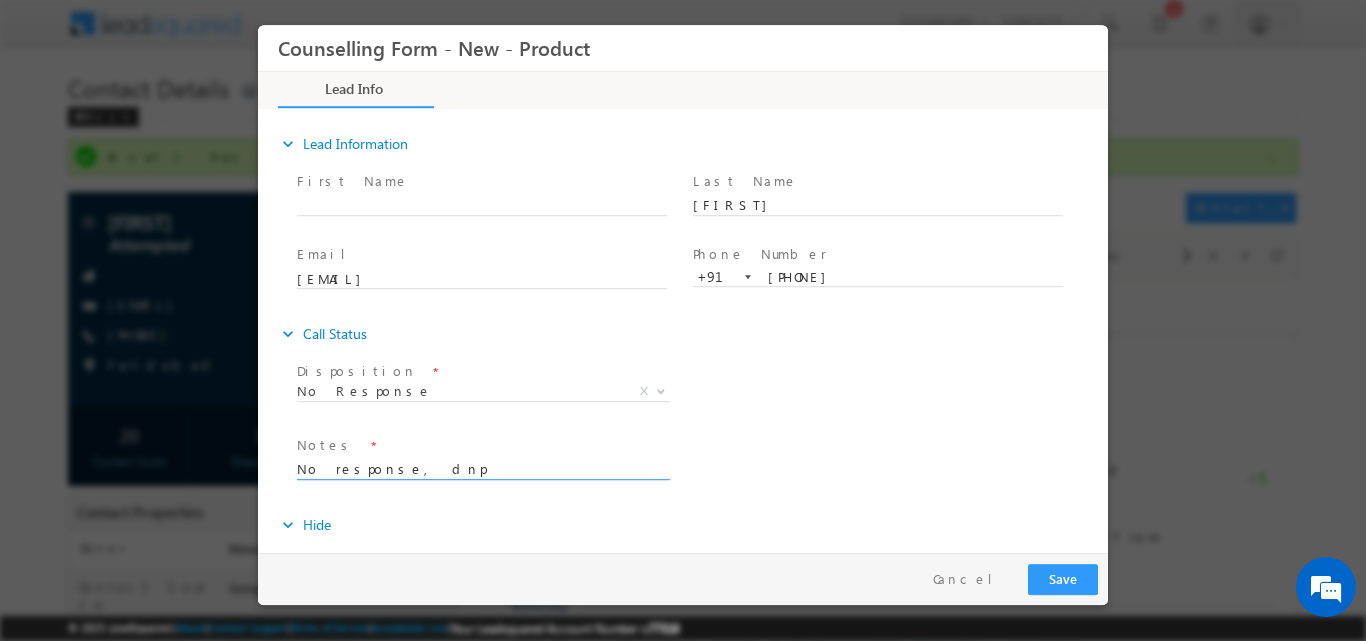 type on "No response, dnp" 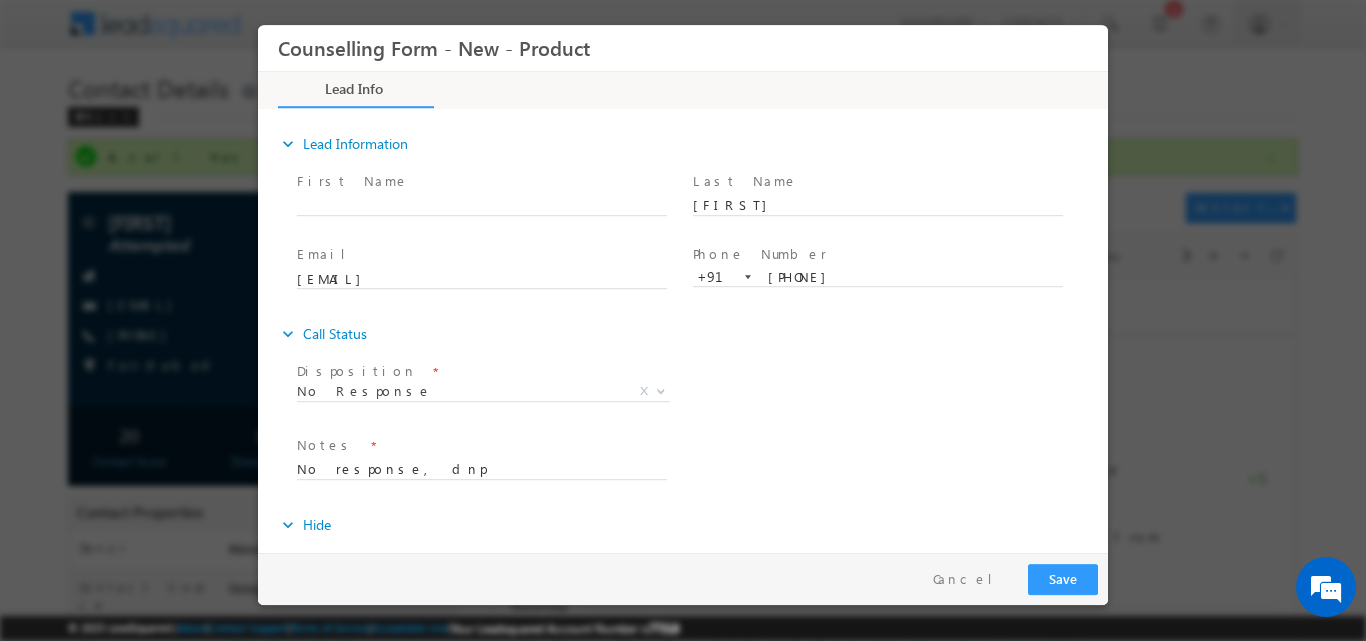 drag, startPoint x: 1070, startPoint y: 559, endPoint x: 1068, endPoint y: 574, distance: 15.132746 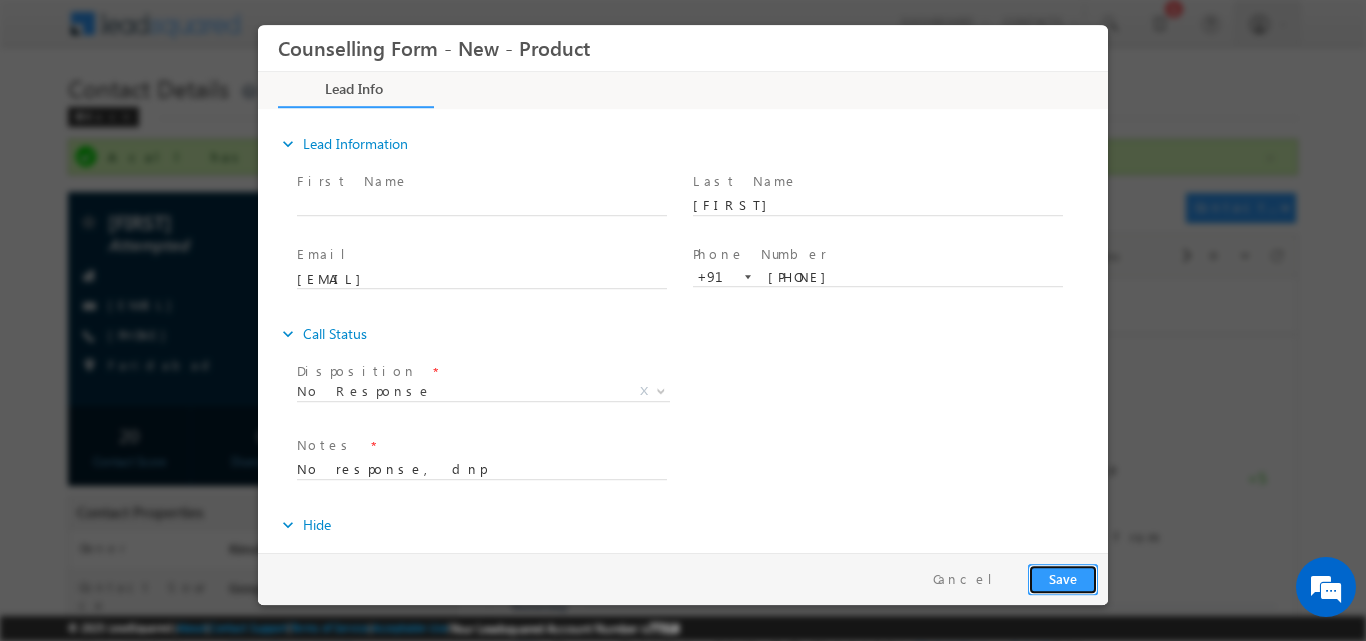 click on "Save" at bounding box center (1063, 578) 